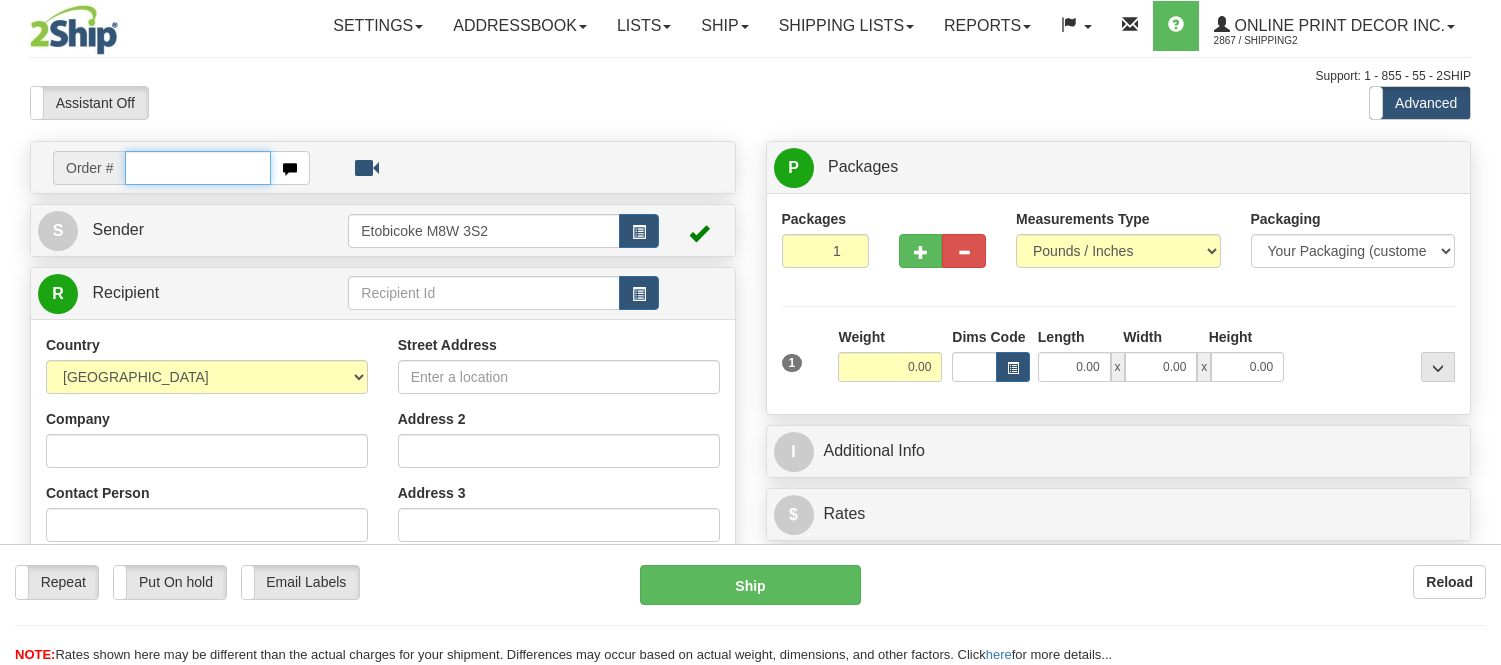 scroll, scrollTop: 0, scrollLeft: 0, axis: both 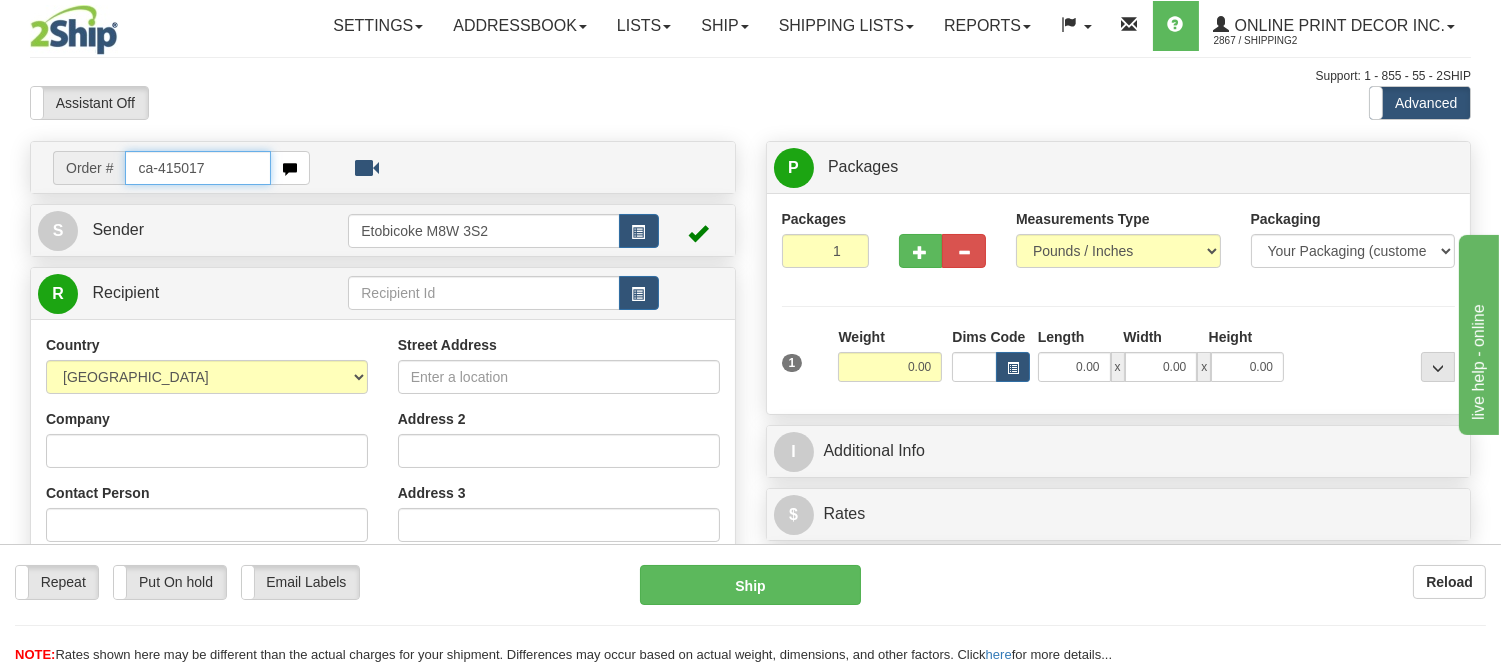type on "ca-415017" 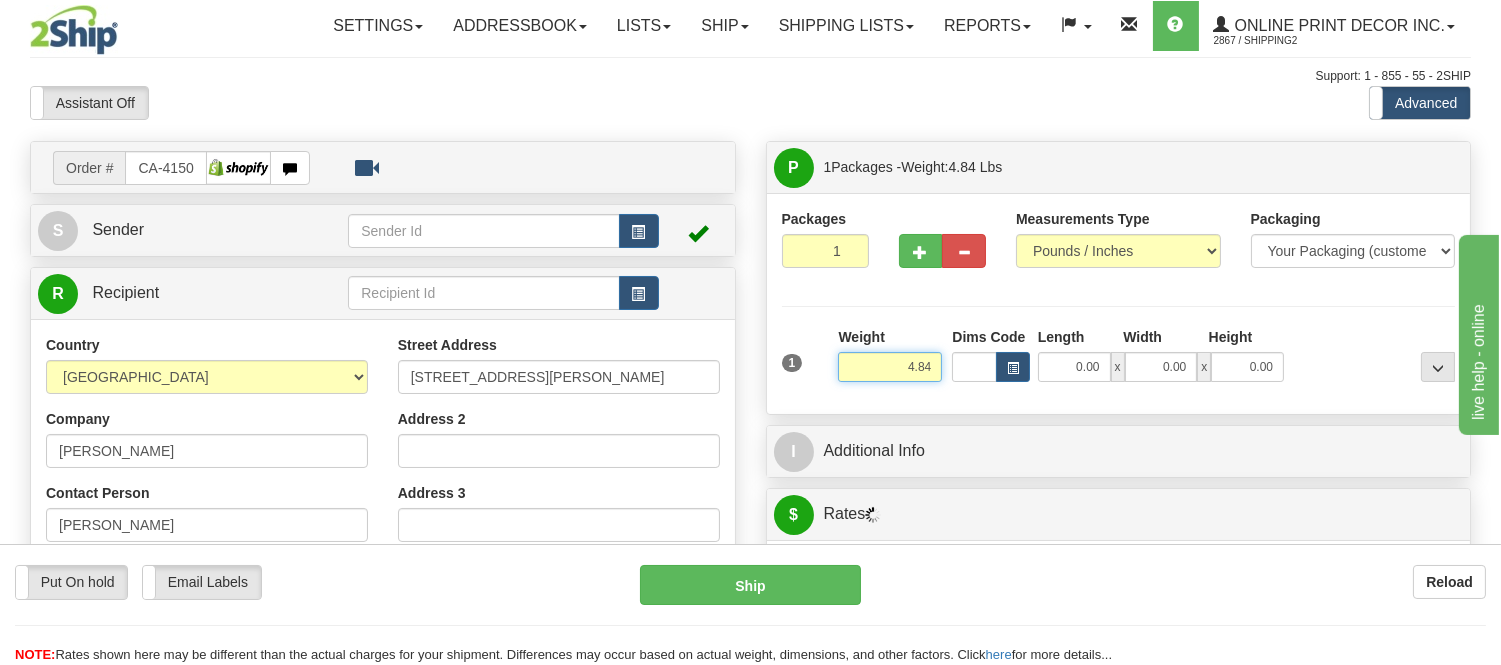 drag, startPoint x: 933, startPoint y: 367, endPoint x: 861, endPoint y: 374, distance: 72.33948 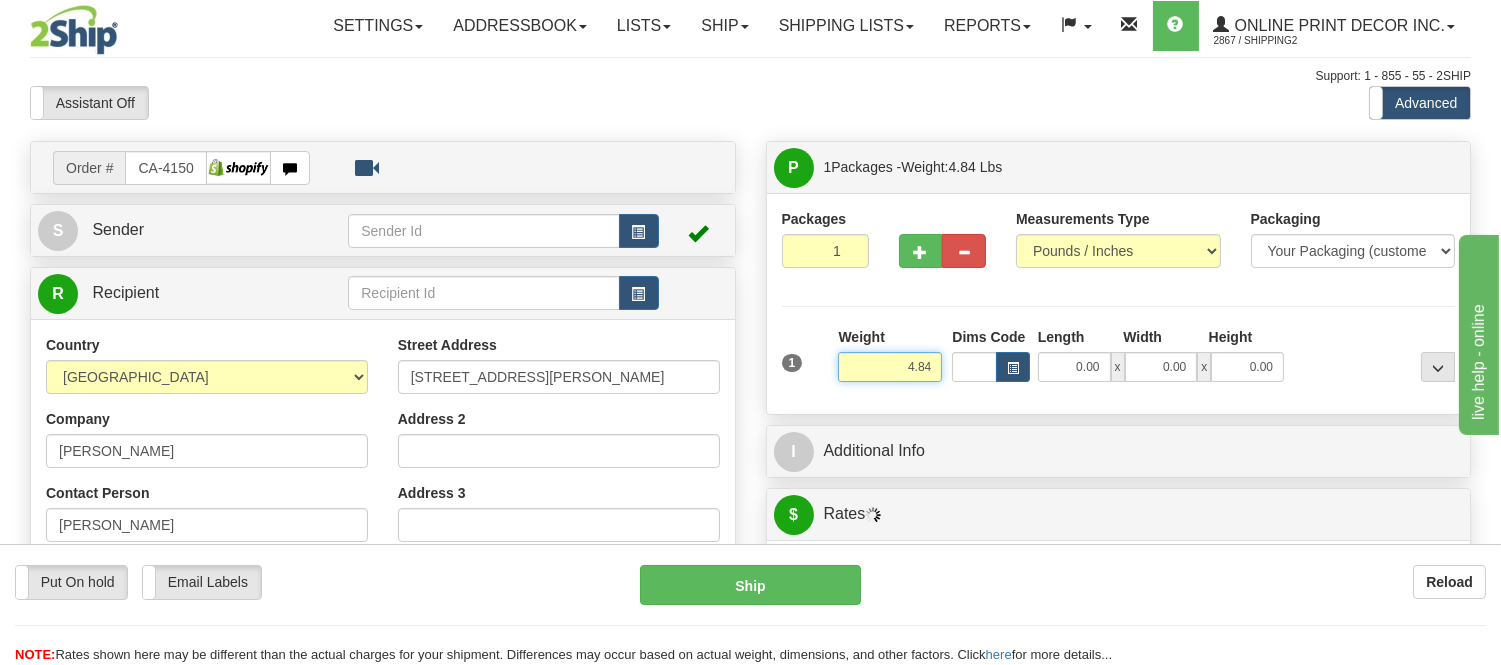 click on "4.84" at bounding box center (890, 367) 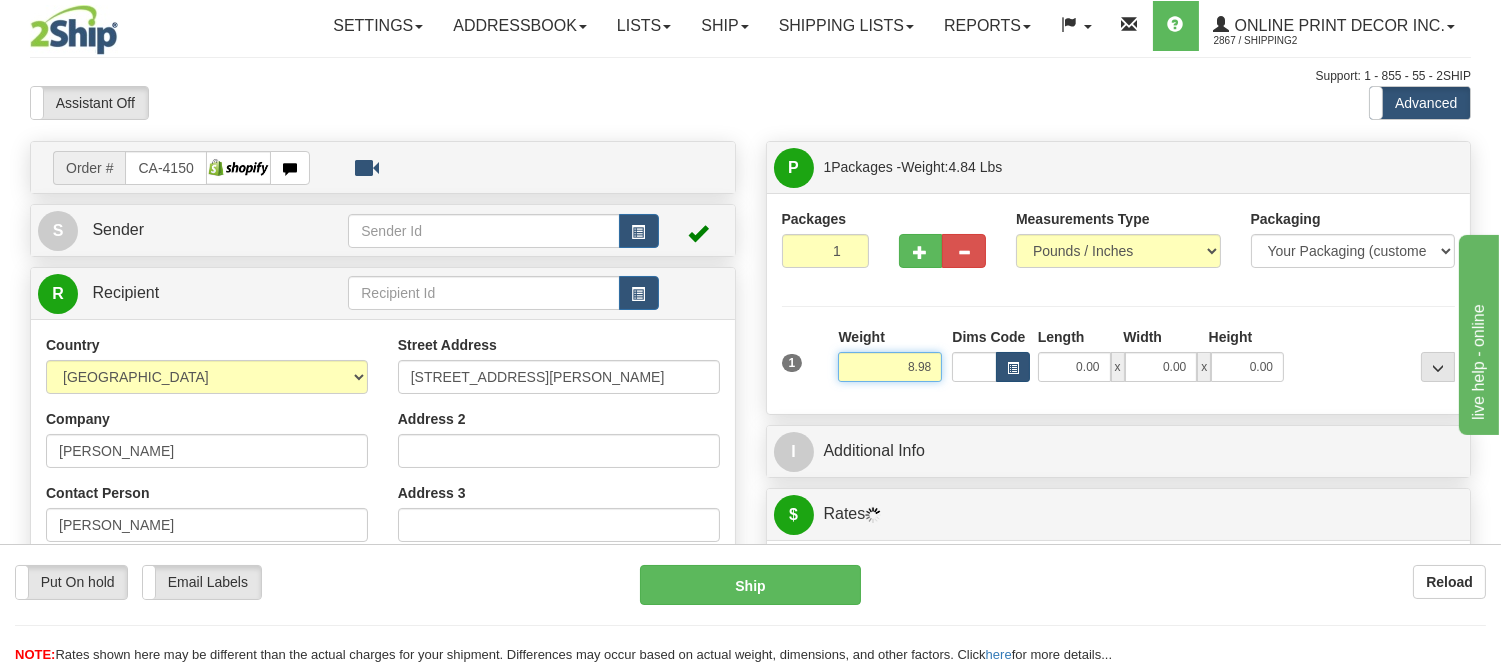 type on "8.98" 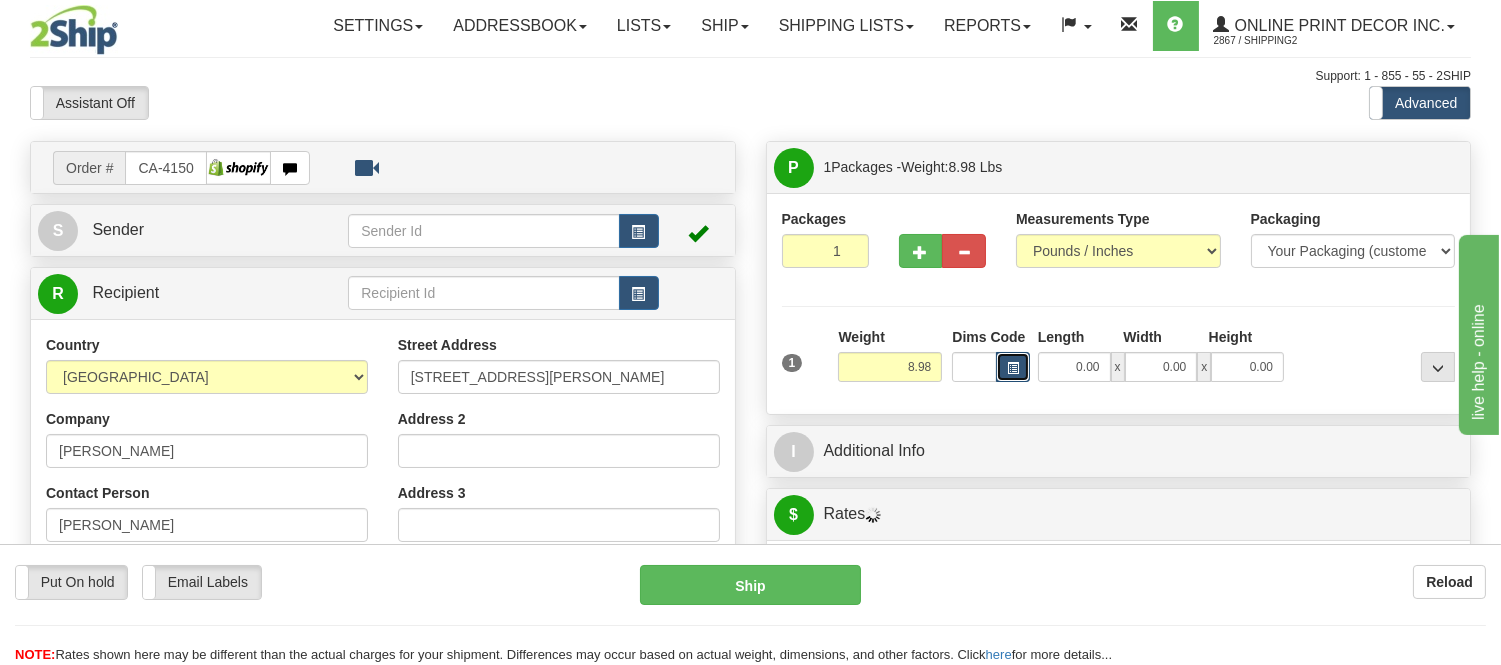 click at bounding box center [1013, 367] 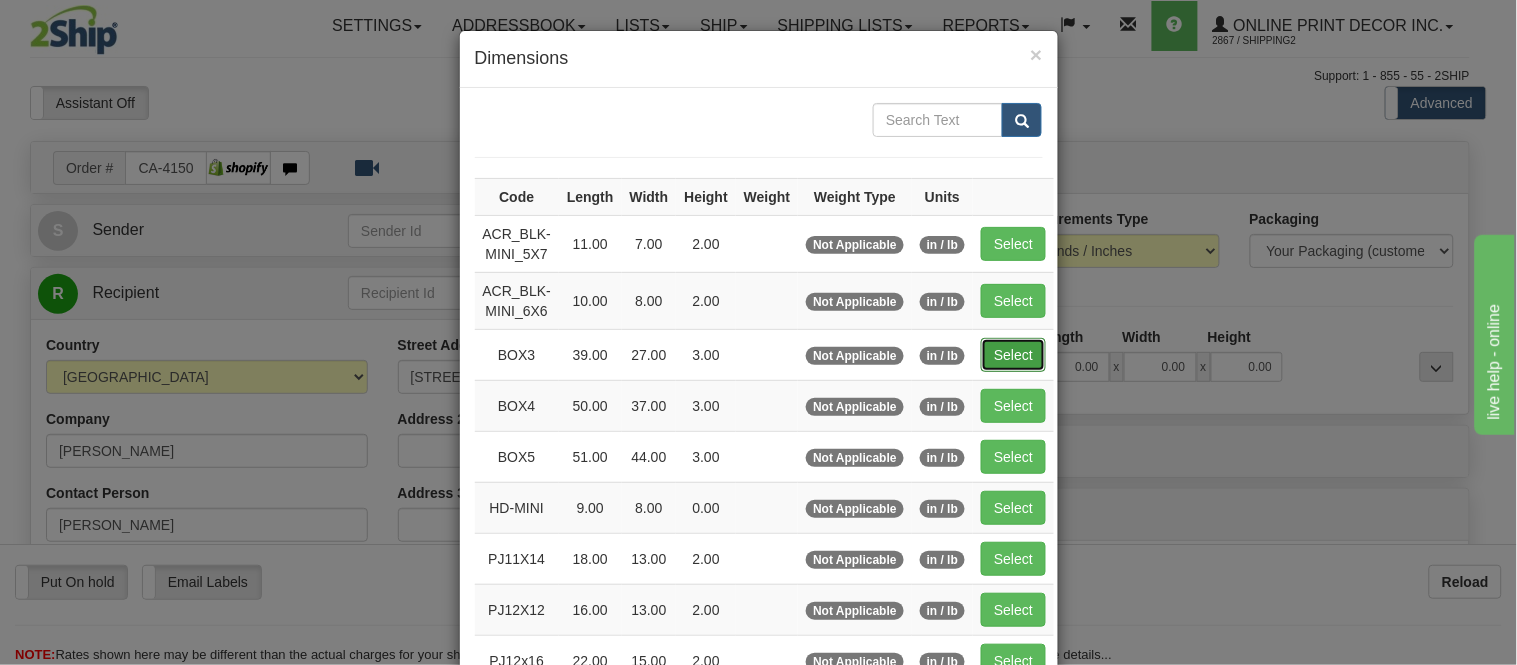 click on "Select" at bounding box center (1013, 355) 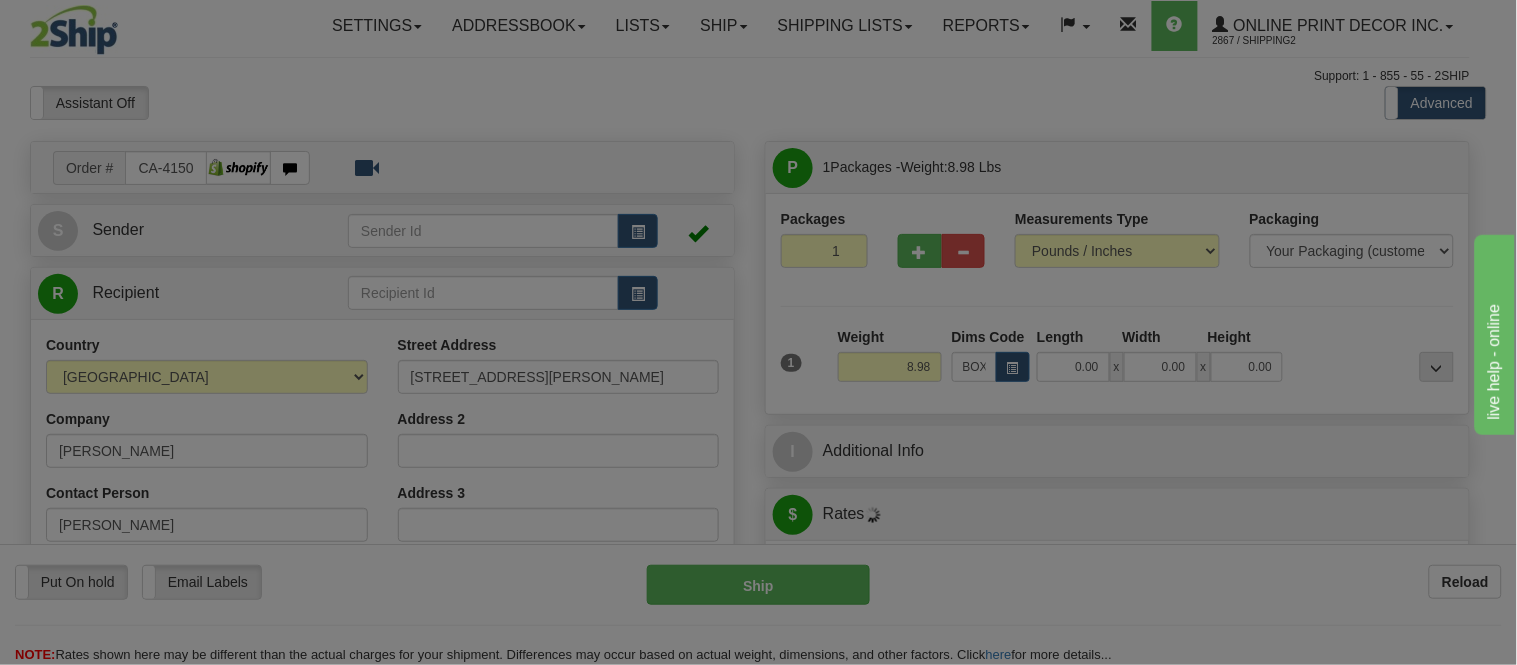 type on "39.00" 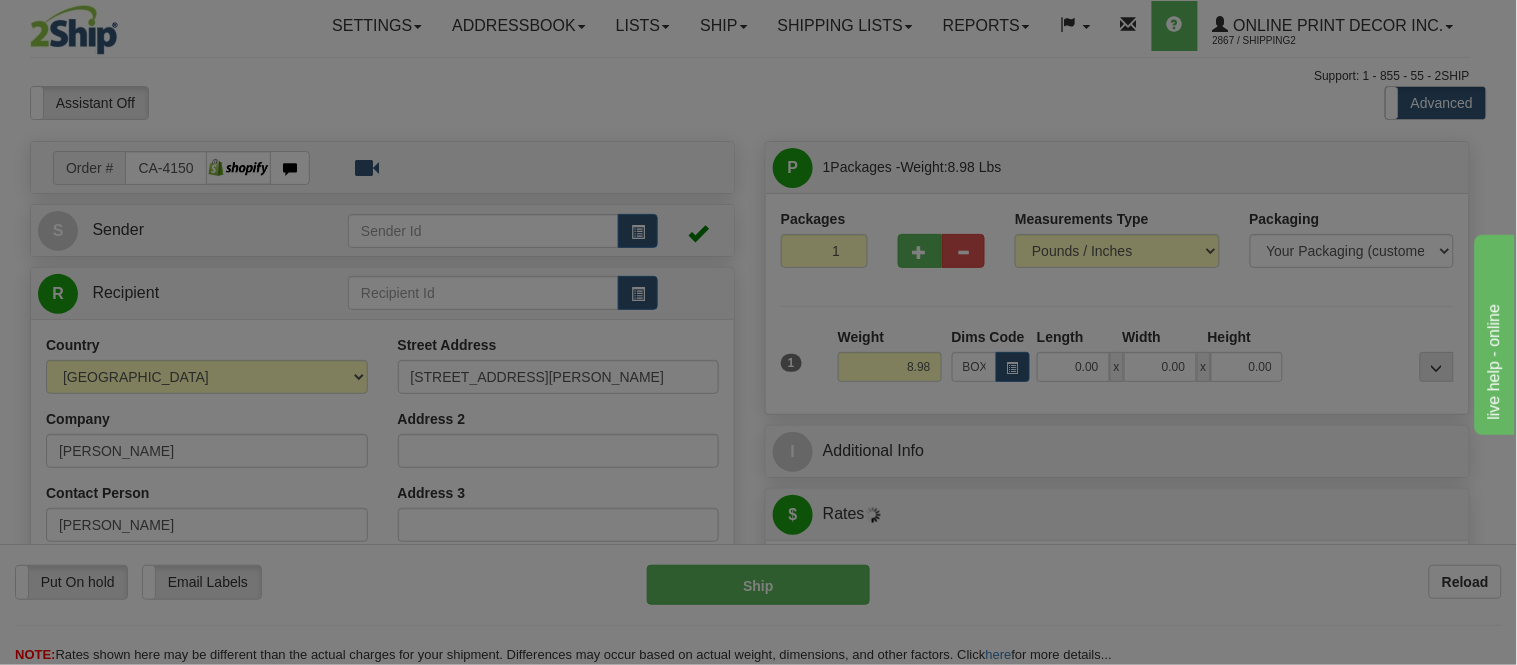 type on "27.00" 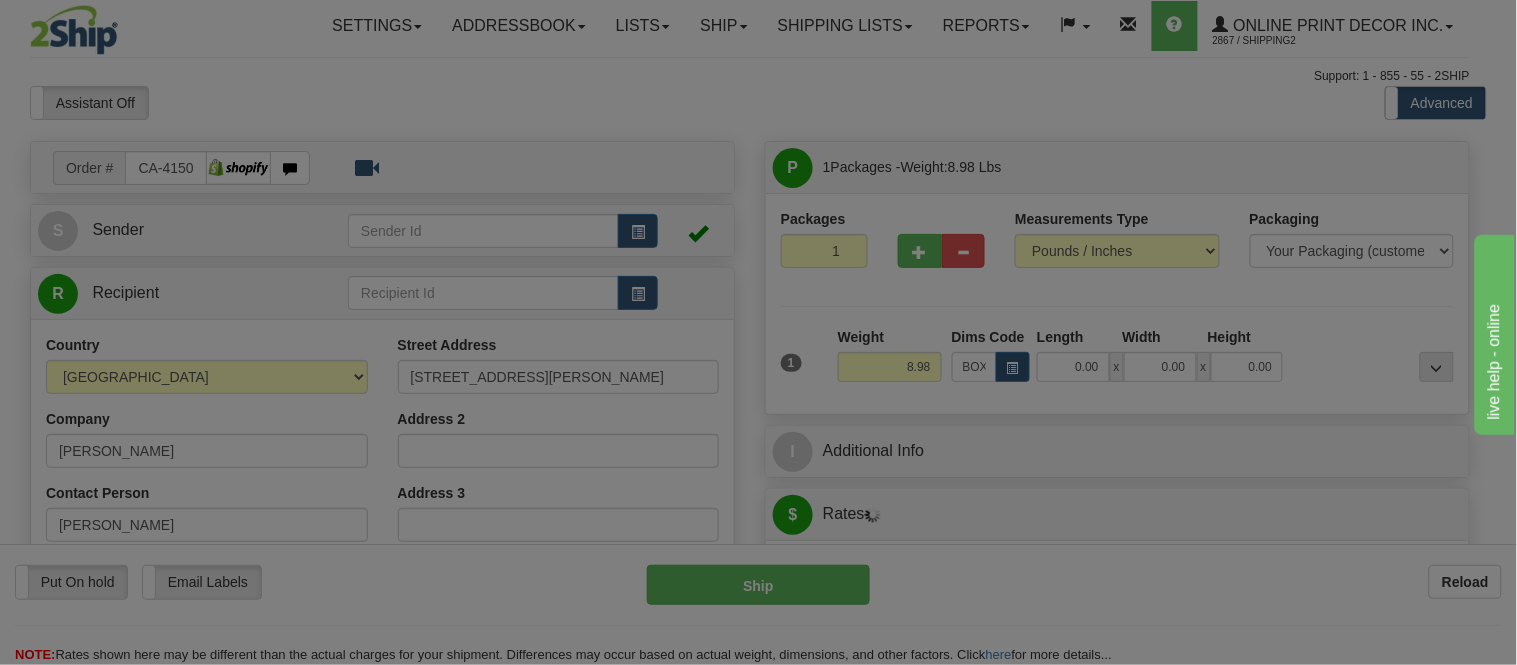 type on "3.00" 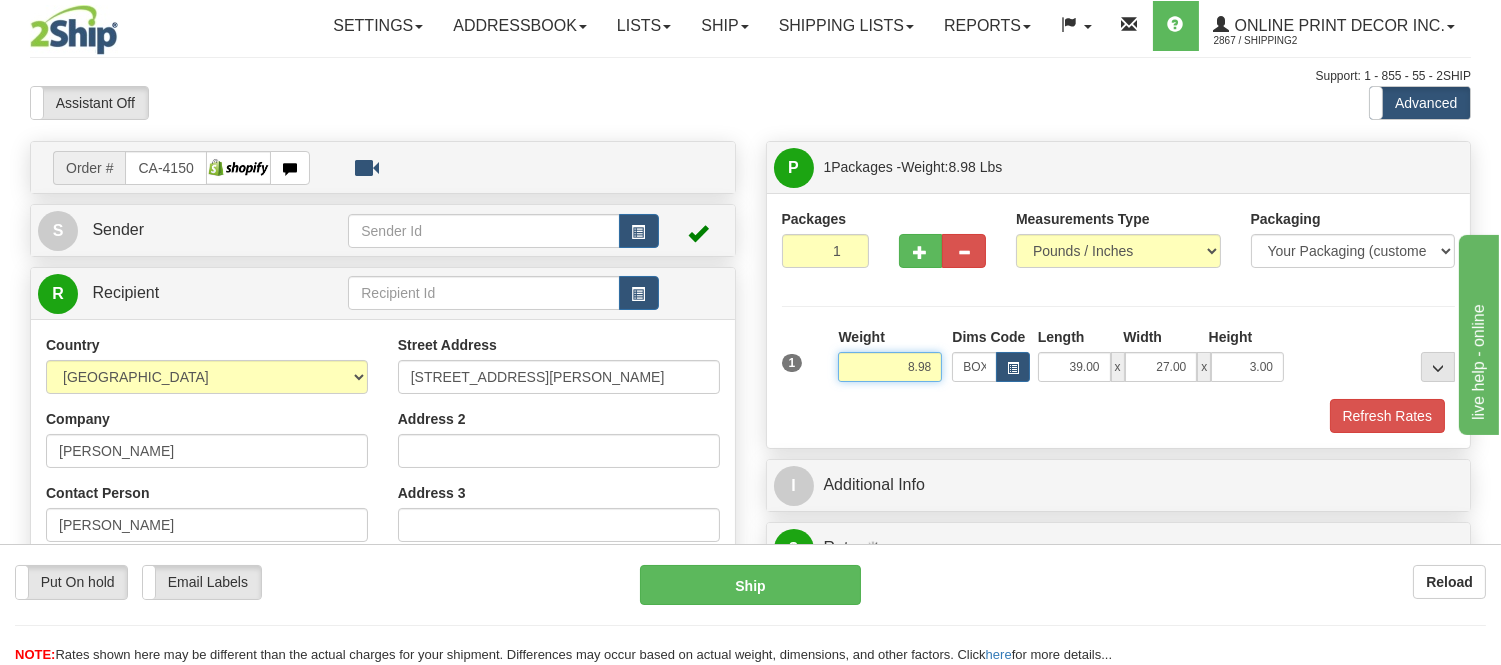drag, startPoint x: 928, startPoint y: 367, endPoint x: 828, endPoint y: 371, distance: 100.07997 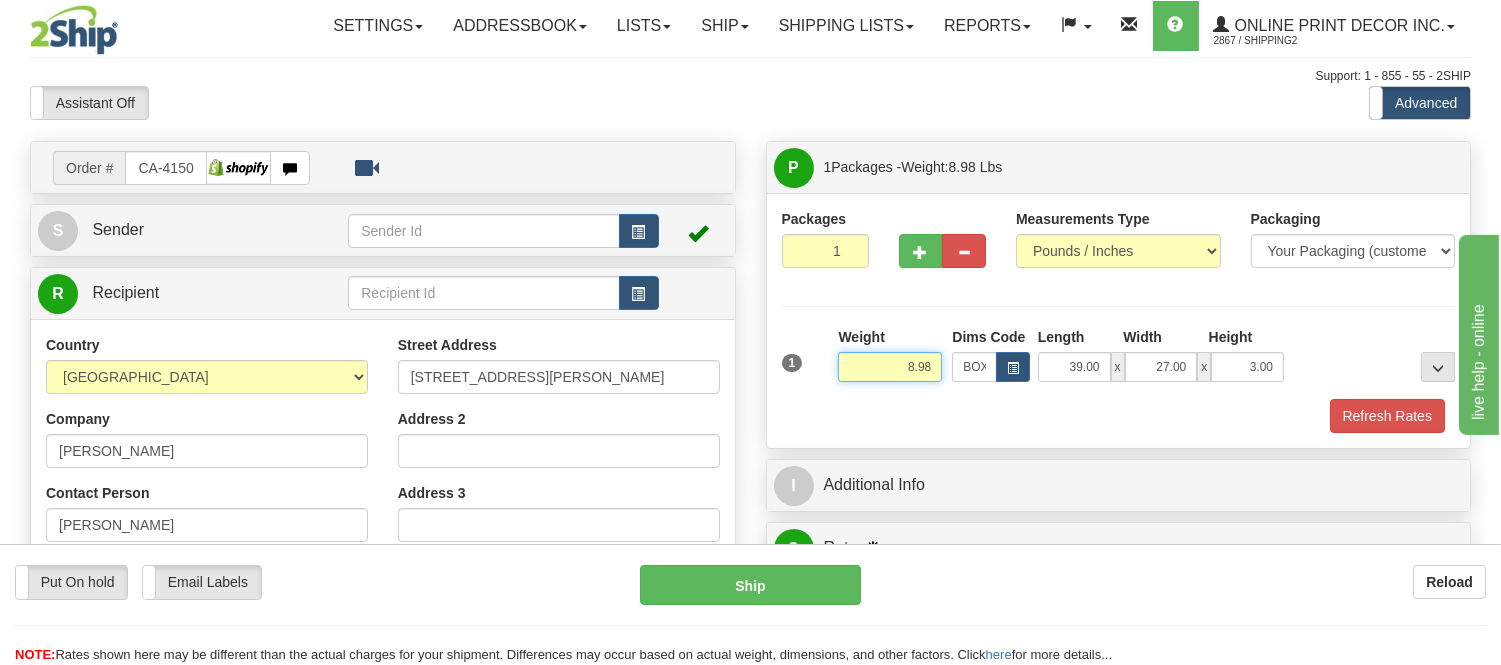 click on "1
Weight
8.98
Dims Code
x x" at bounding box center [1119, 362] 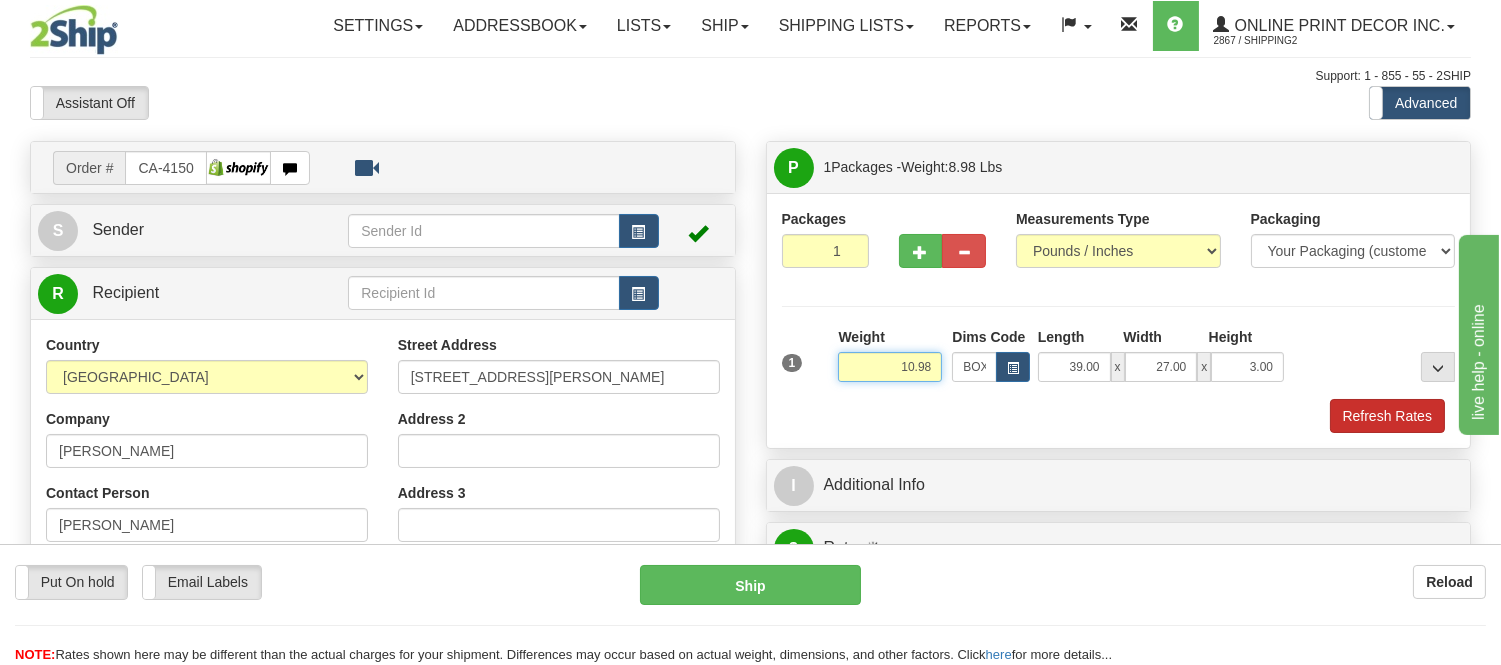 type on "10.98" 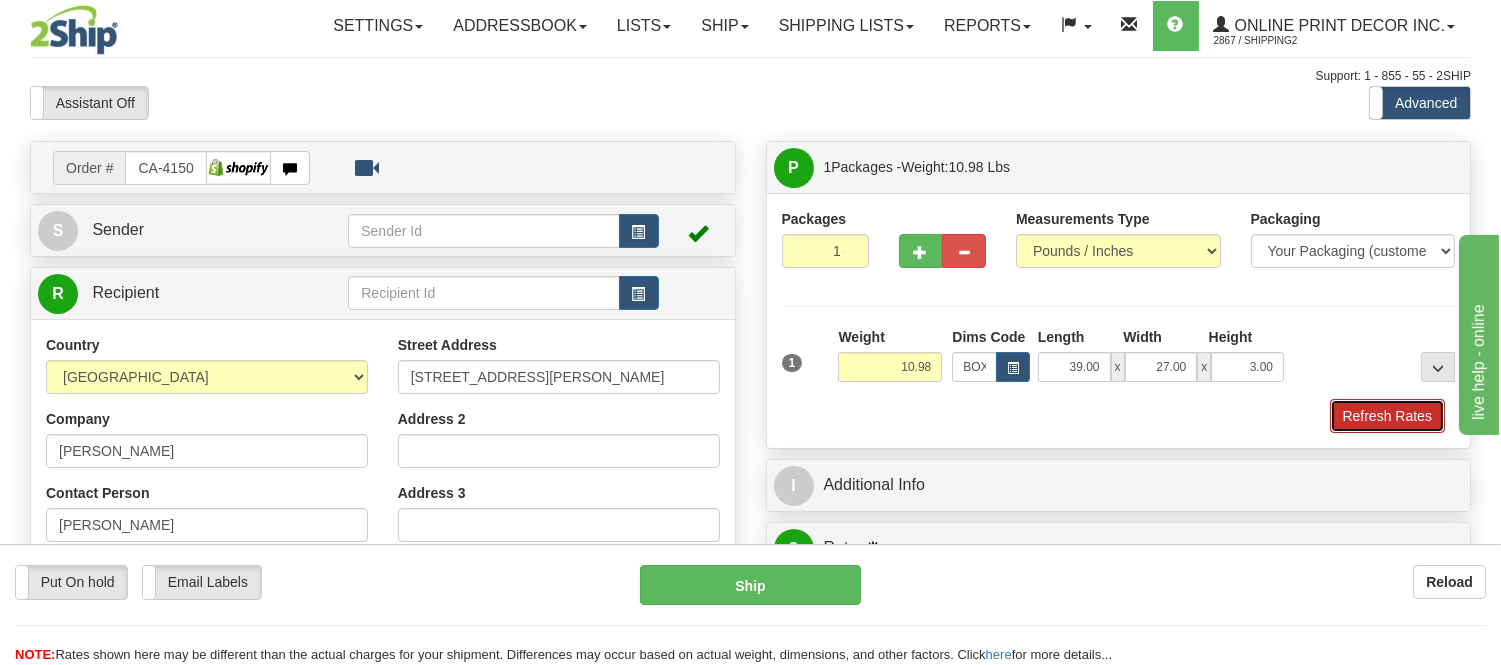 drag, startPoint x: 1413, startPoint y: 426, endPoint x: 53, endPoint y: 7, distance: 1423.0815 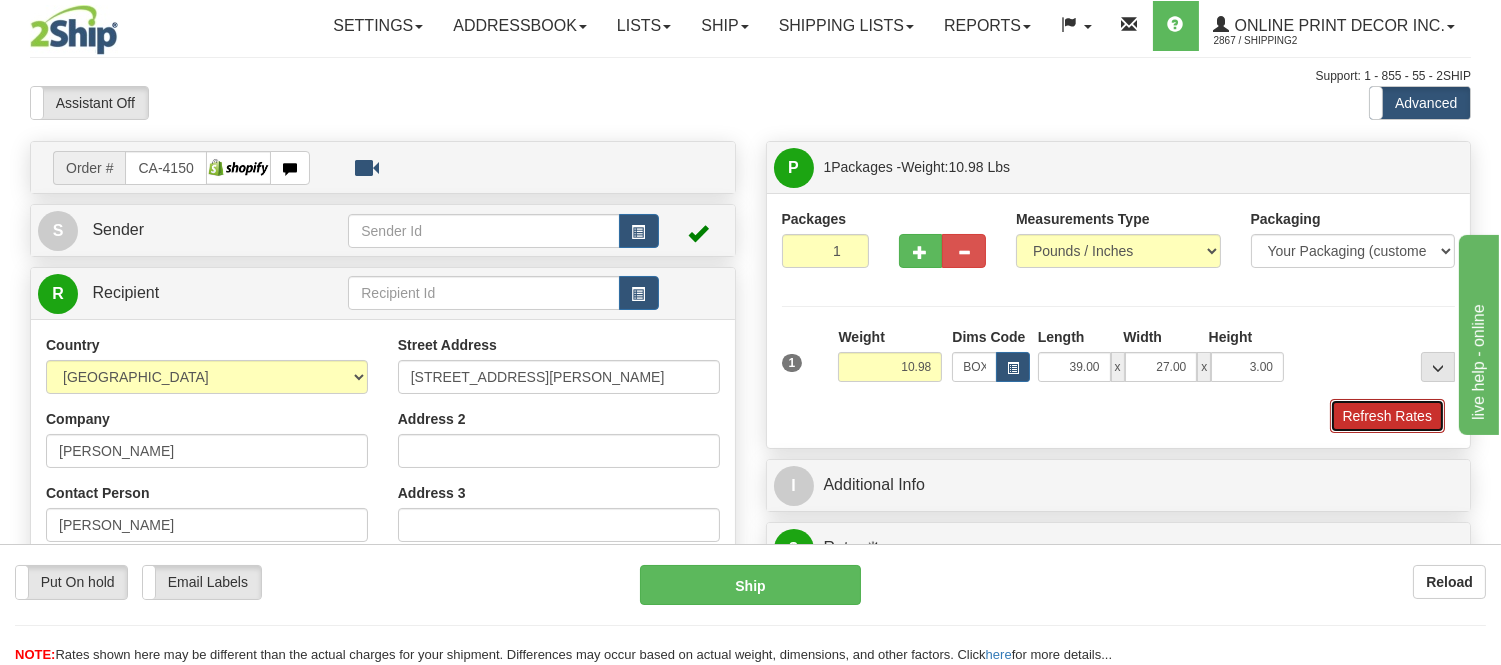 click on "Refresh Rates" at bounding box center [1387, 416] 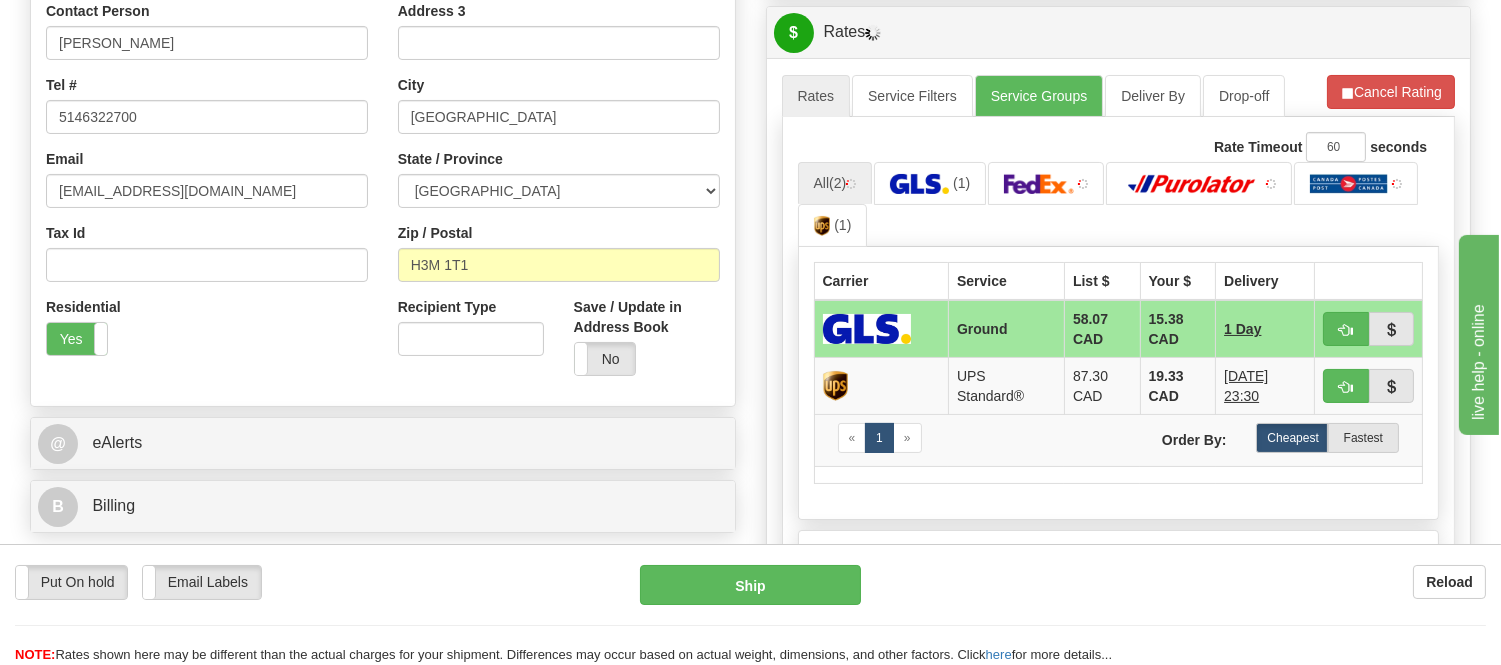 scroll, scrollTop: 485, scrollLeft: 0, axis: vertical 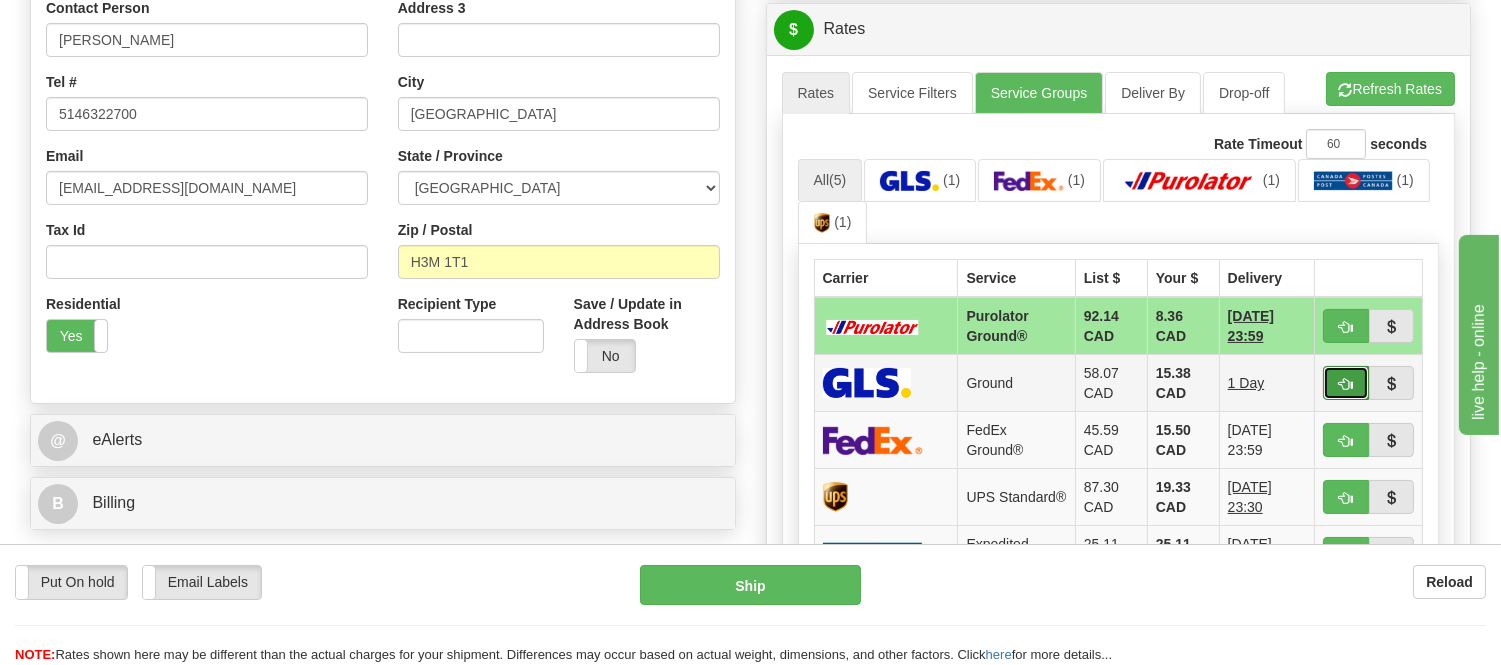 click at bounding box center [1346, 384] 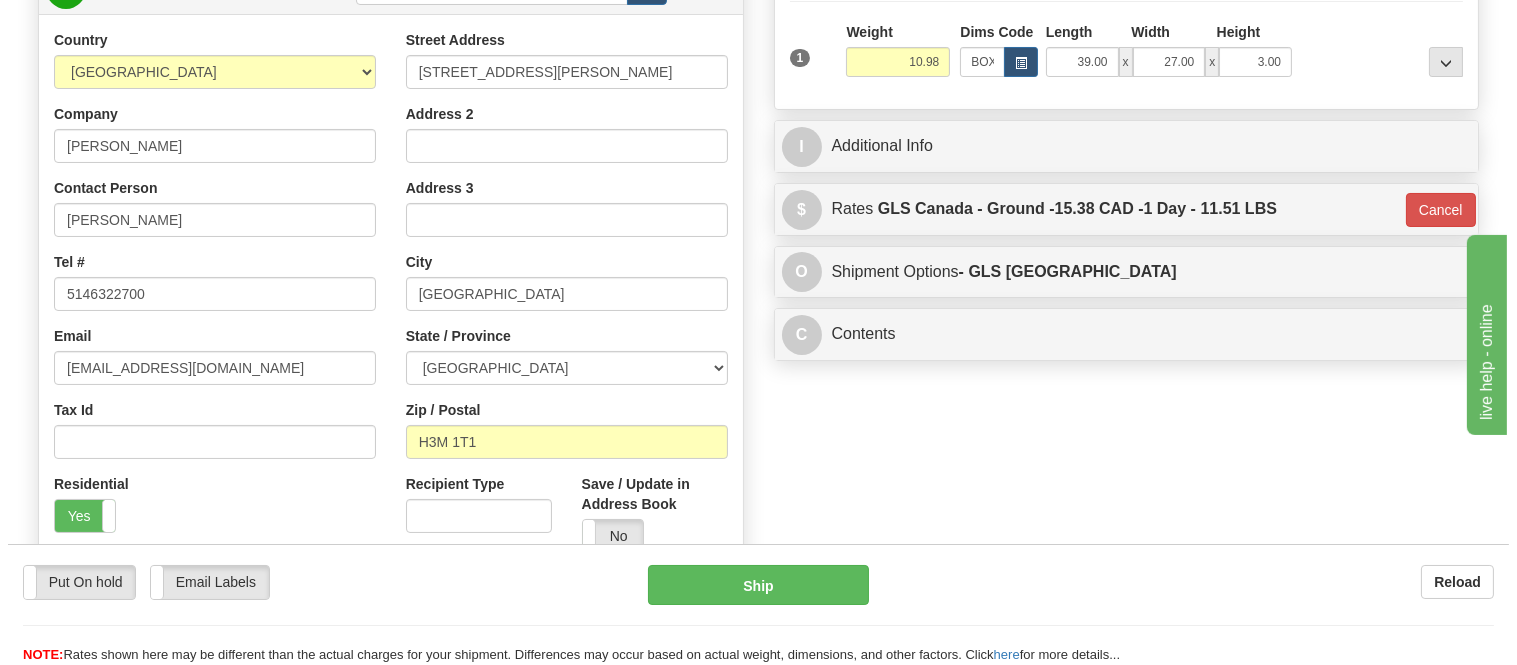 scroll, scrollTop: 263, scrollLeft: 0, axis: vertical 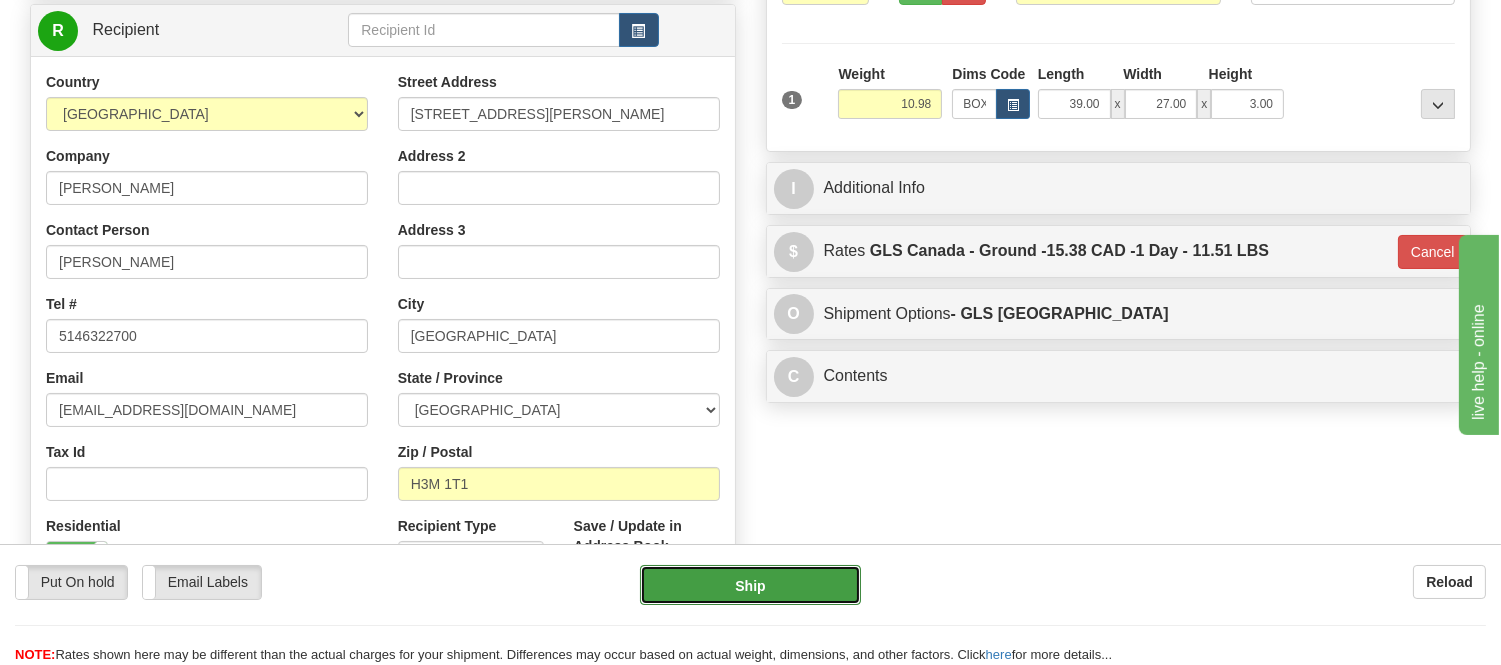 click on "Ship" at bounding box center (750, 585) 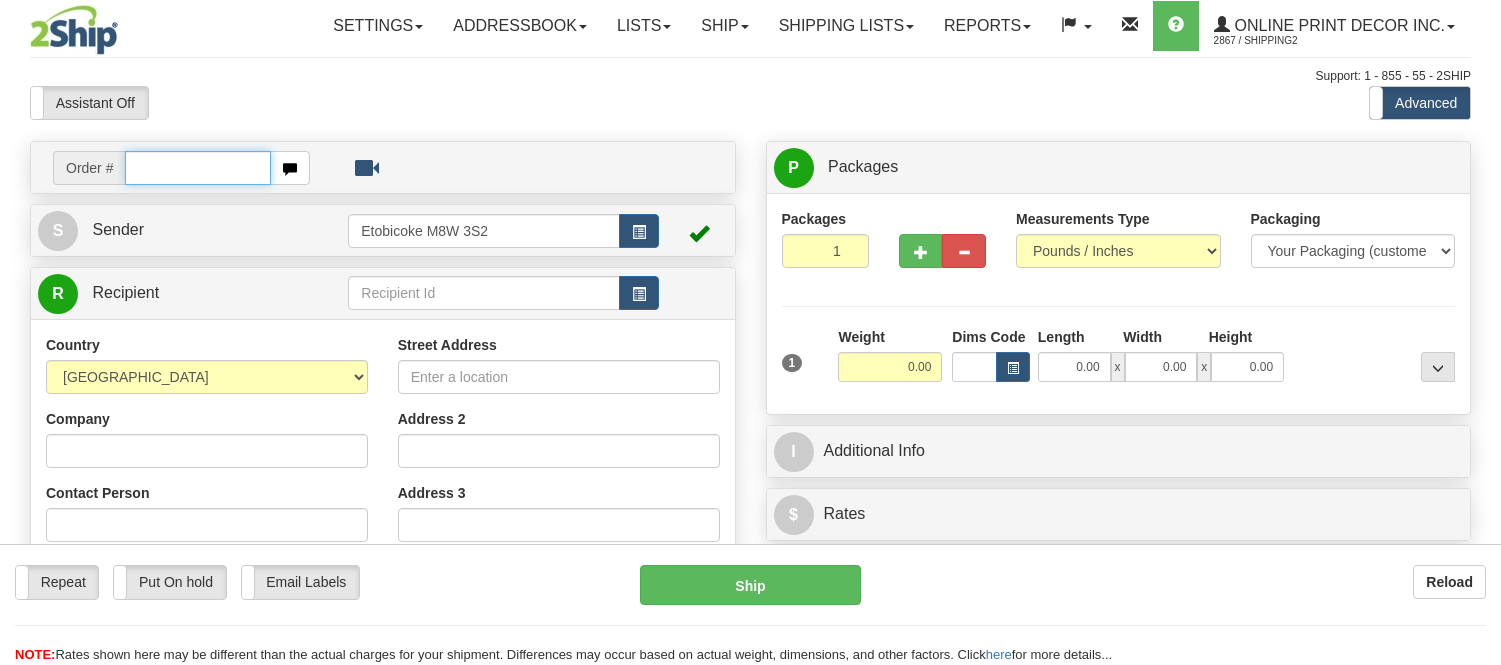 scroll, scrollTop: 0, scrollLeft: 0, axis: both 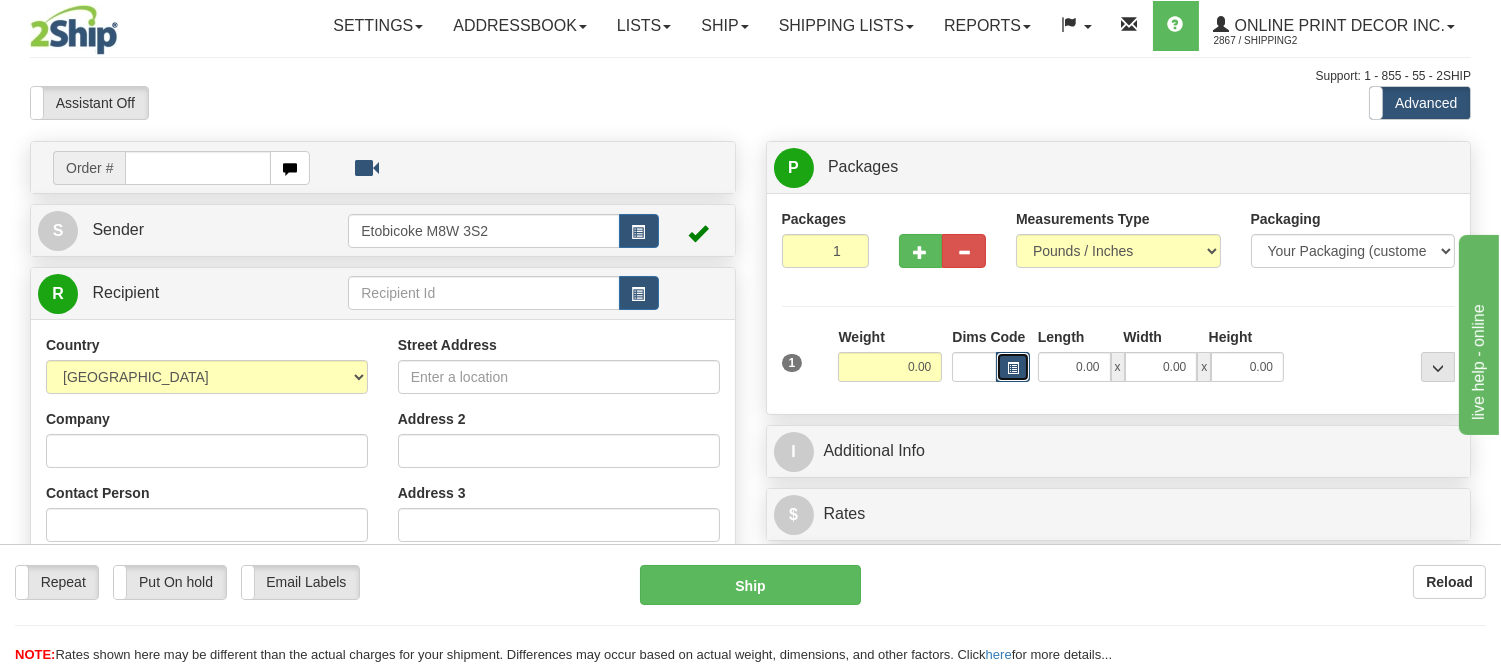 click at bounding box center (1013, 368) 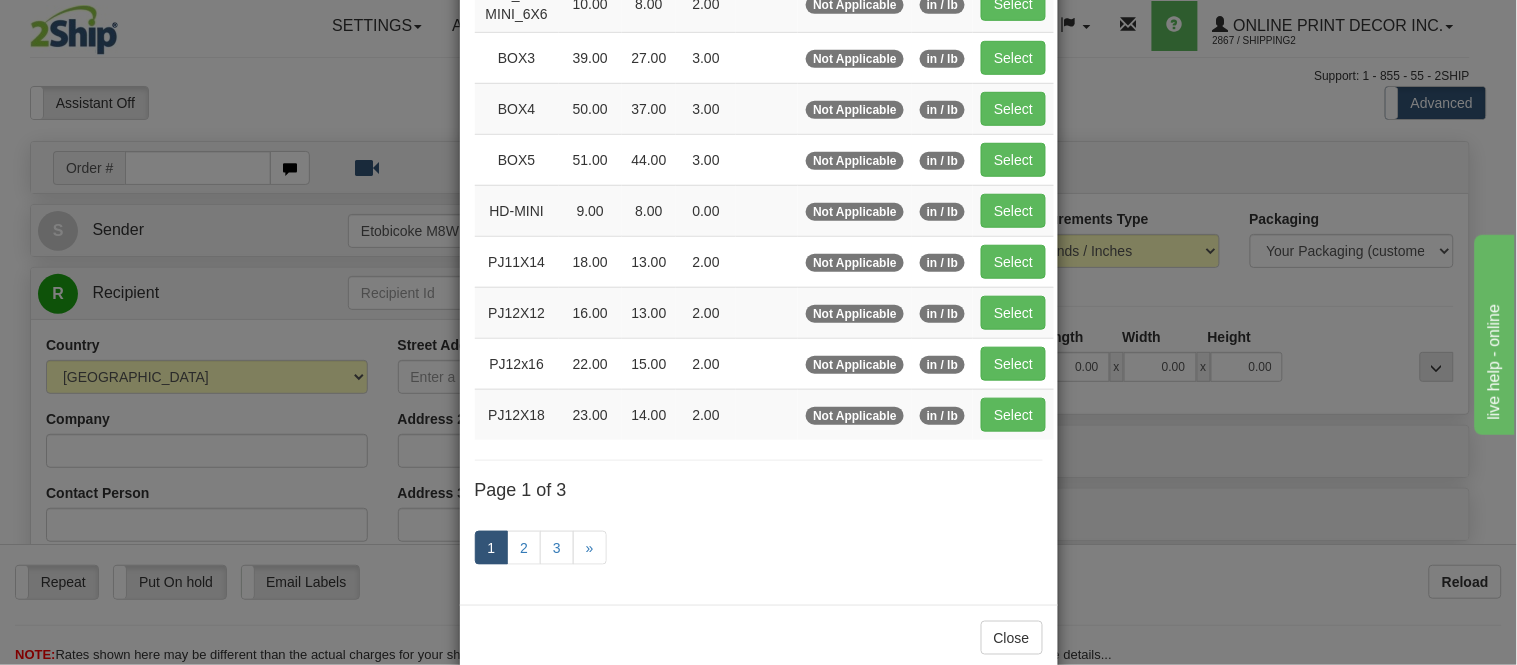 scroll, scrollTop: 333, scrollLeft: 0, axis: vertical 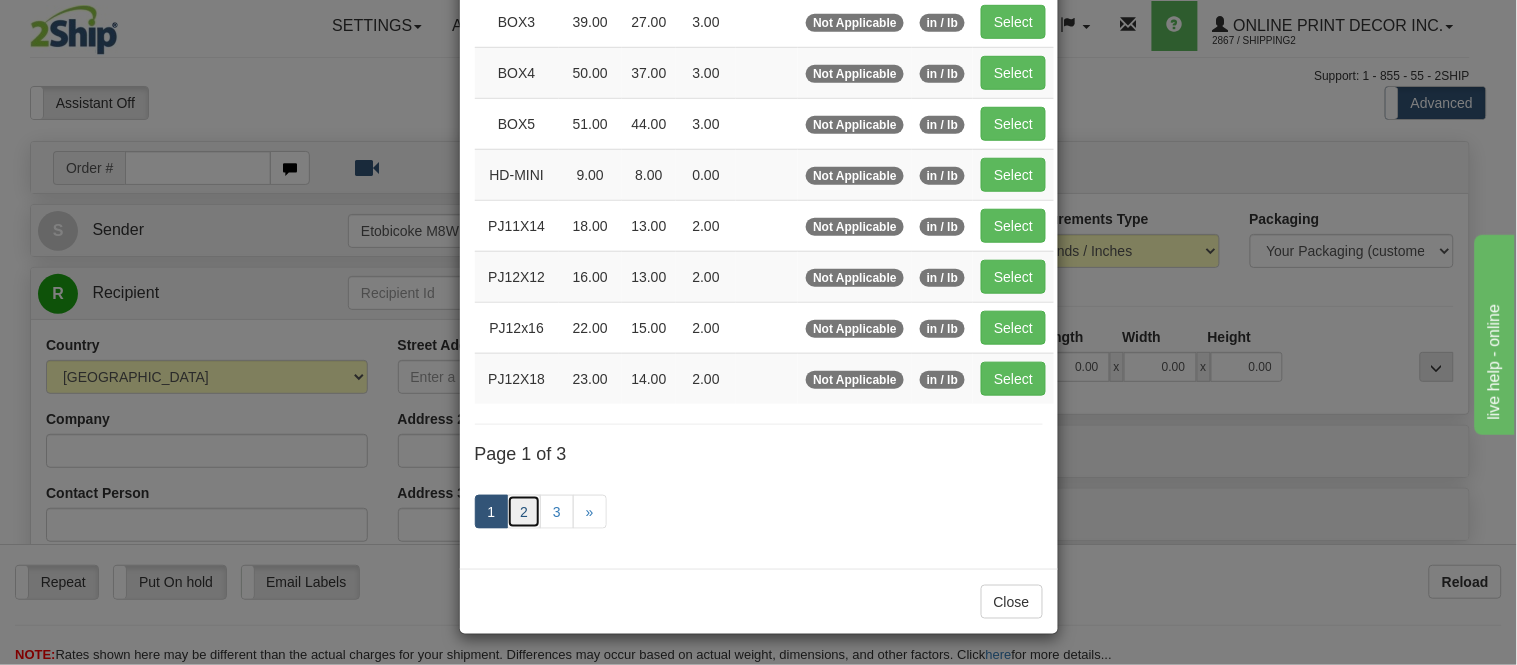 click on "2" at bounding box center (524, 512) 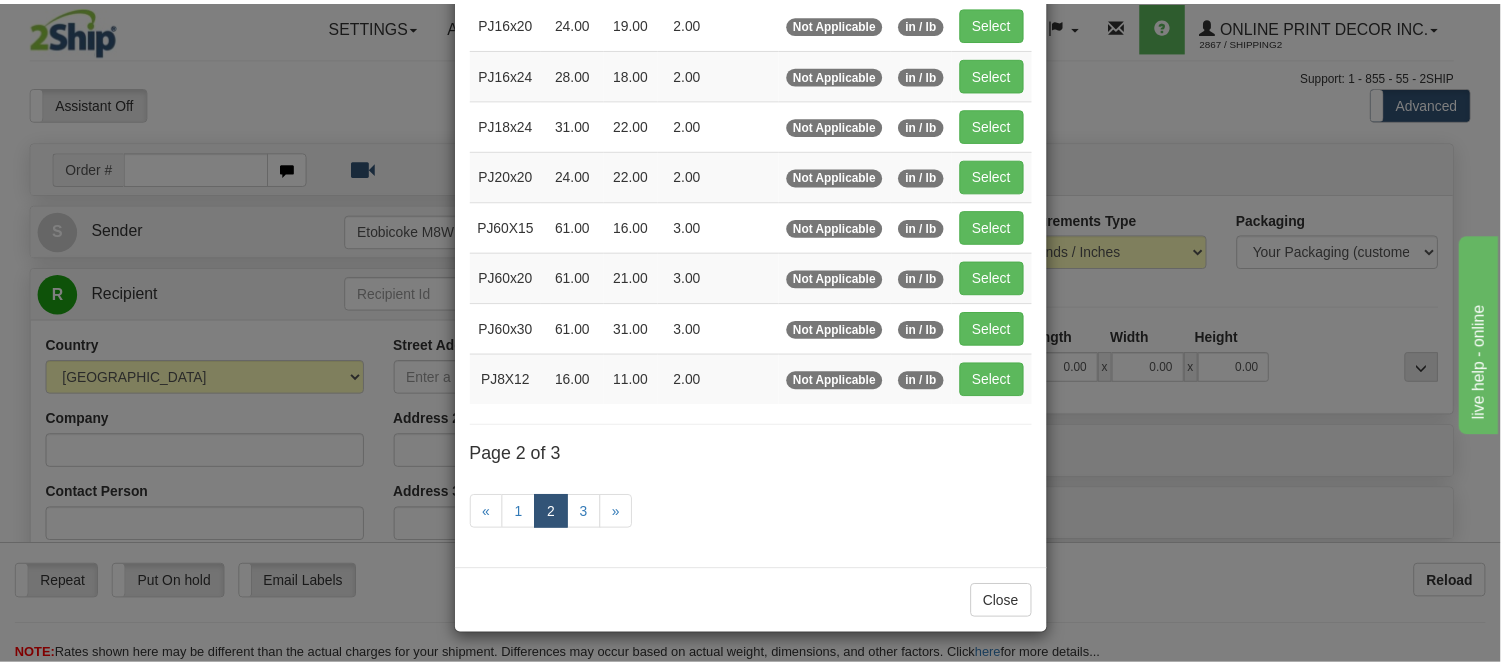 scroll, scrollTop: 325, scrollLeft: 0, axis: vertical 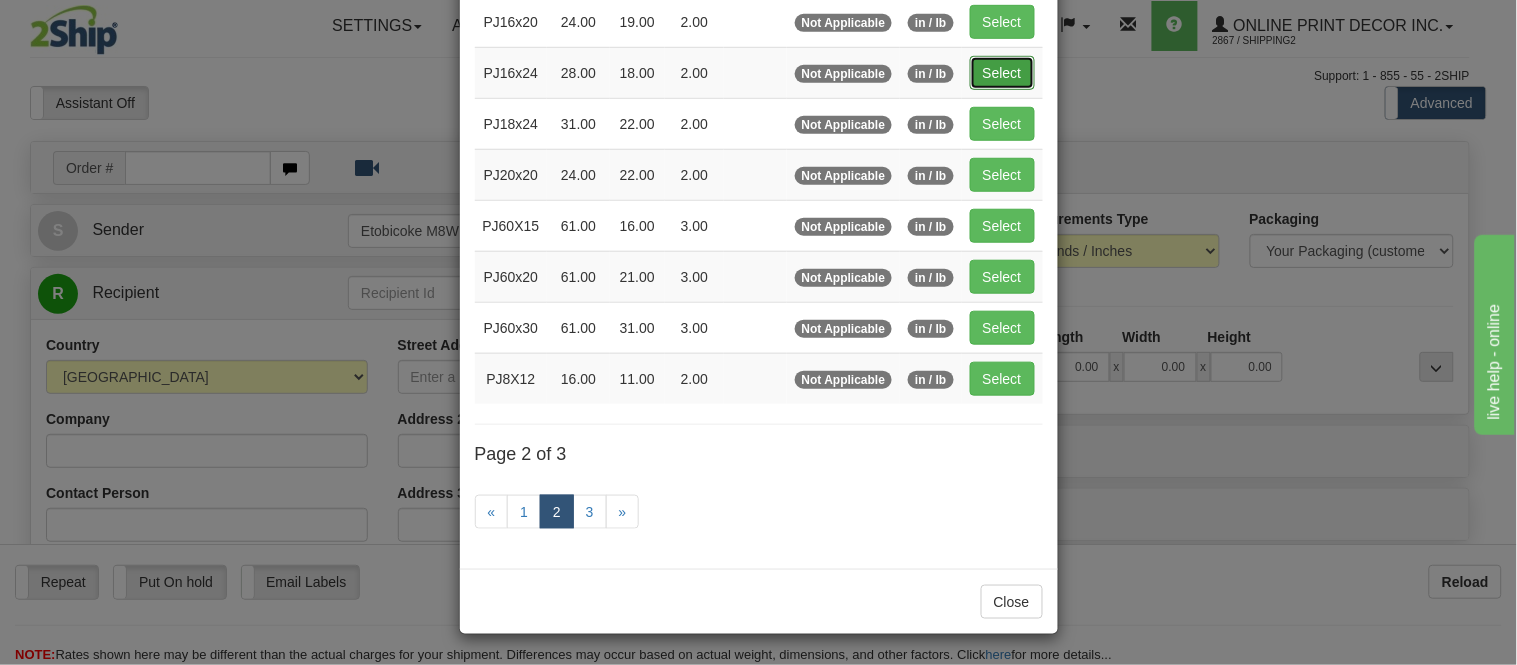 click on "Select" at bounding box center [1002, 73] 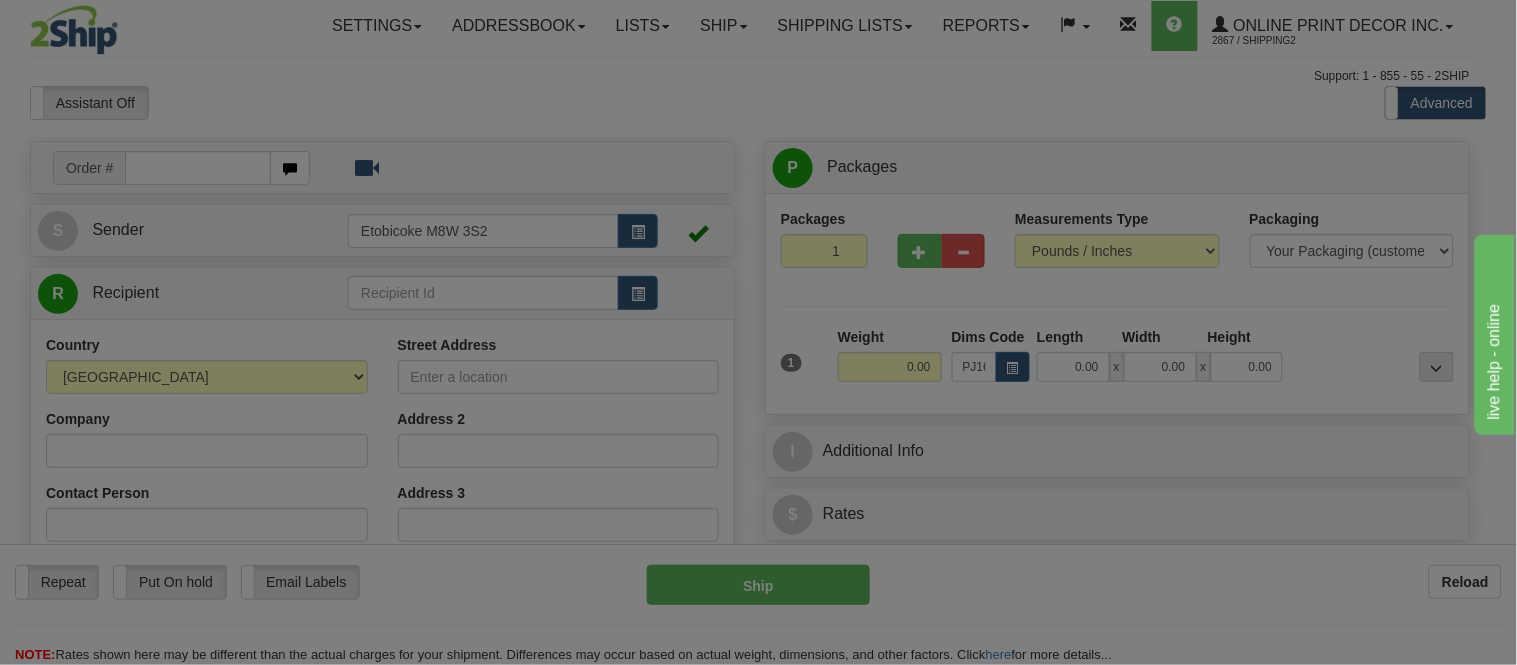 type on "28.00" 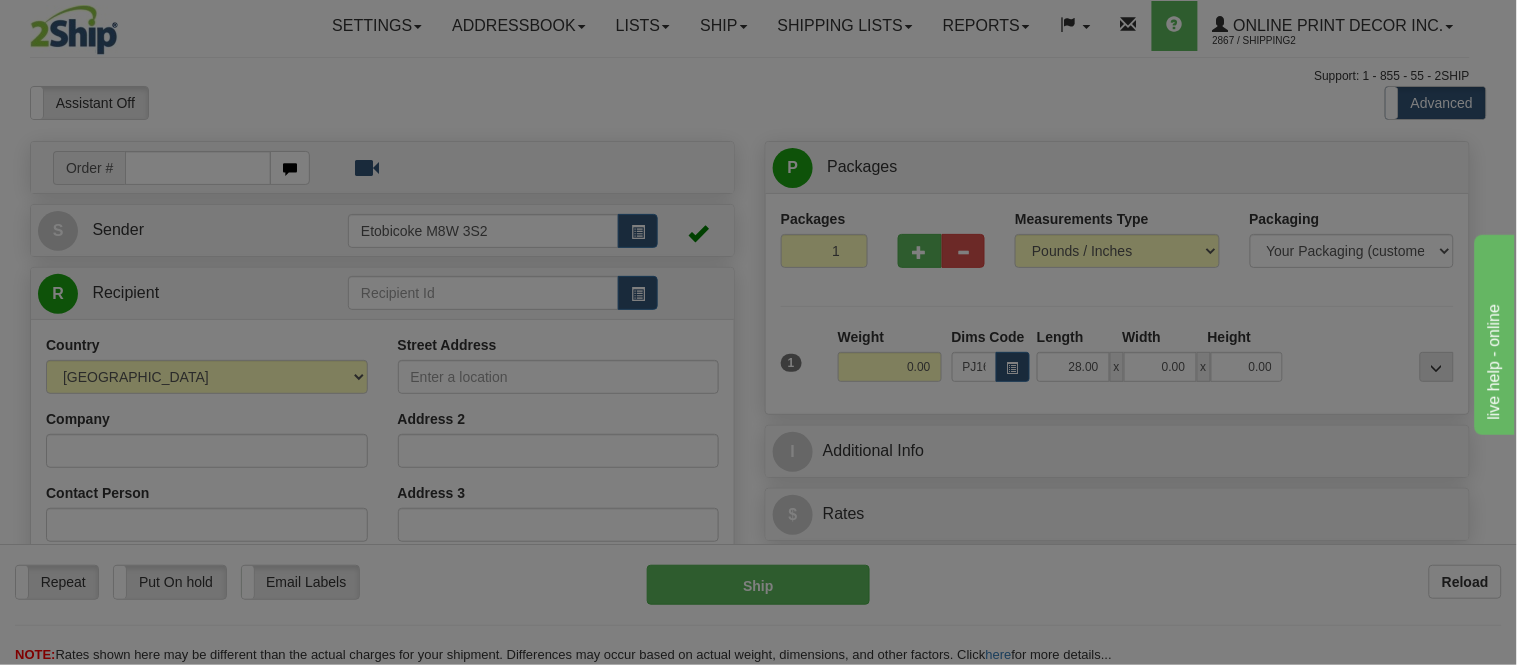 type on "18.00" 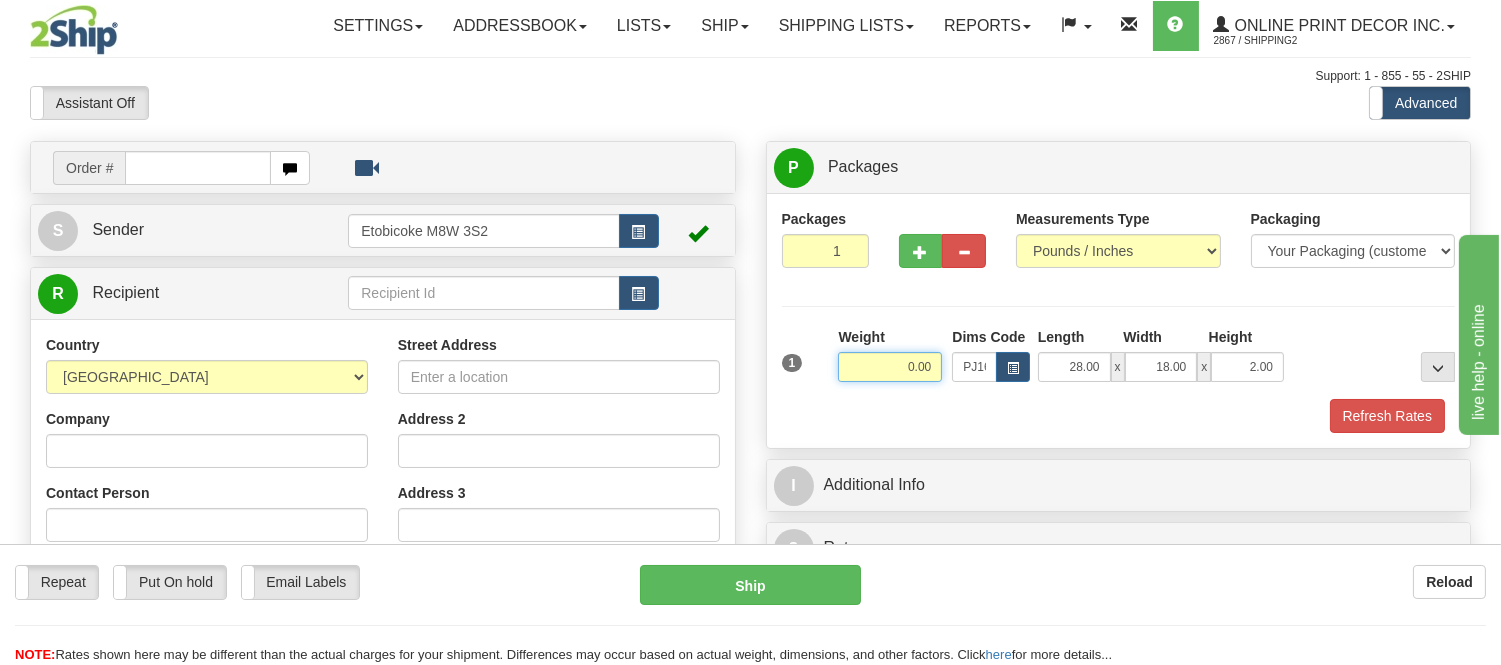drag, startPoint x: 938, startPoint y: 363, endPoint x: 821, endPoint y: 368, distance: 117.10679 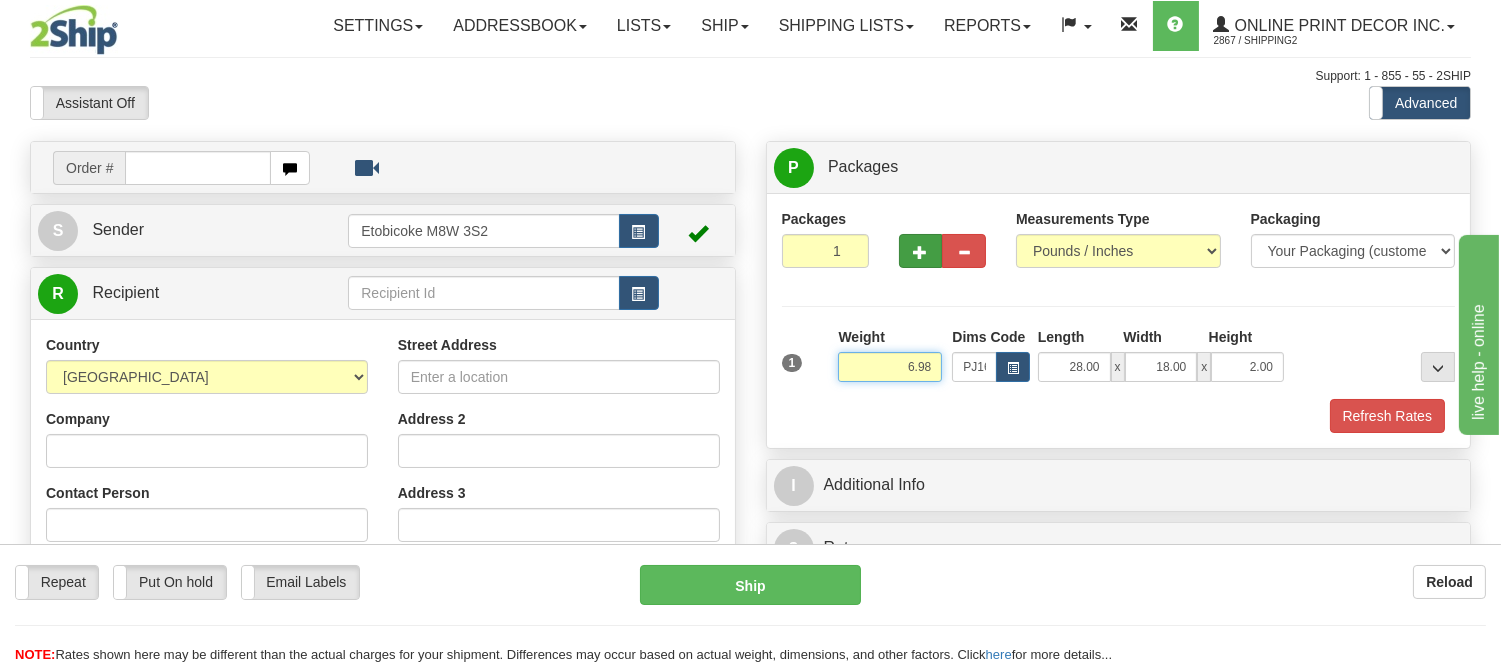 type on "6.98" 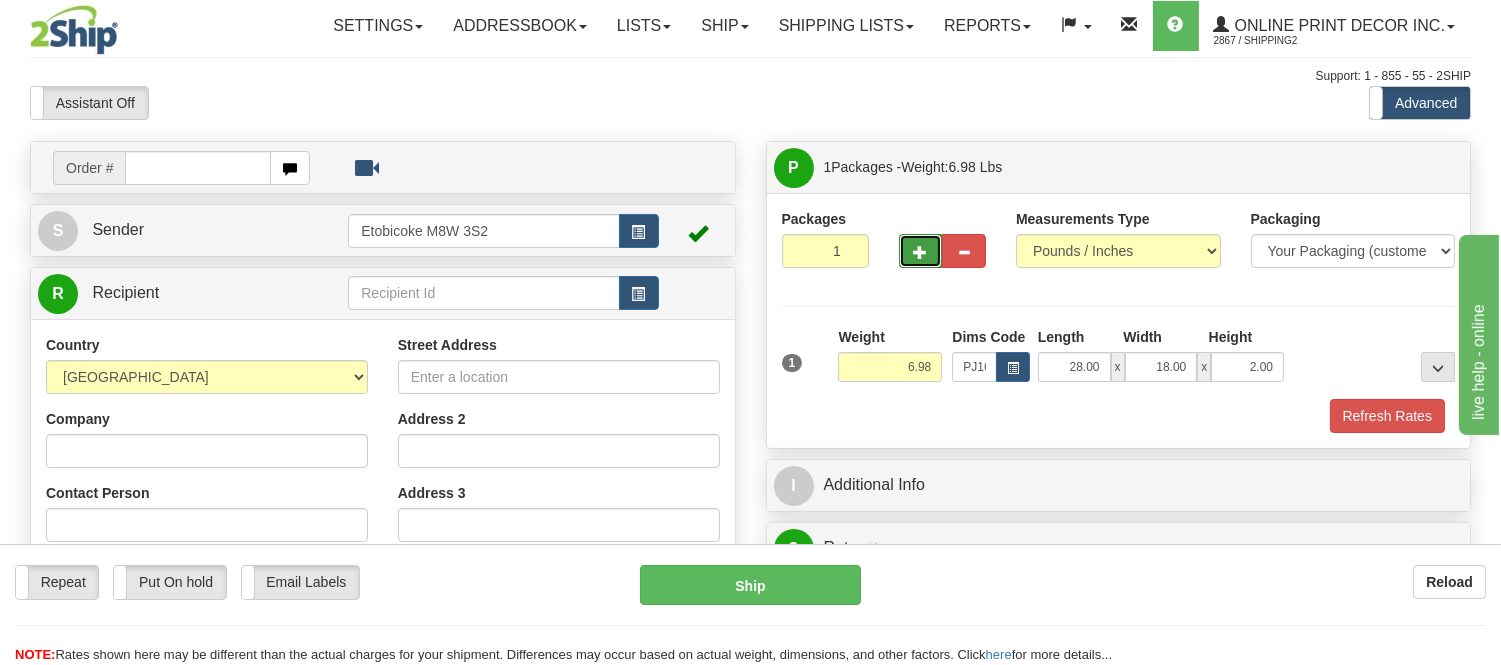 click at bounding box center (921, 252) 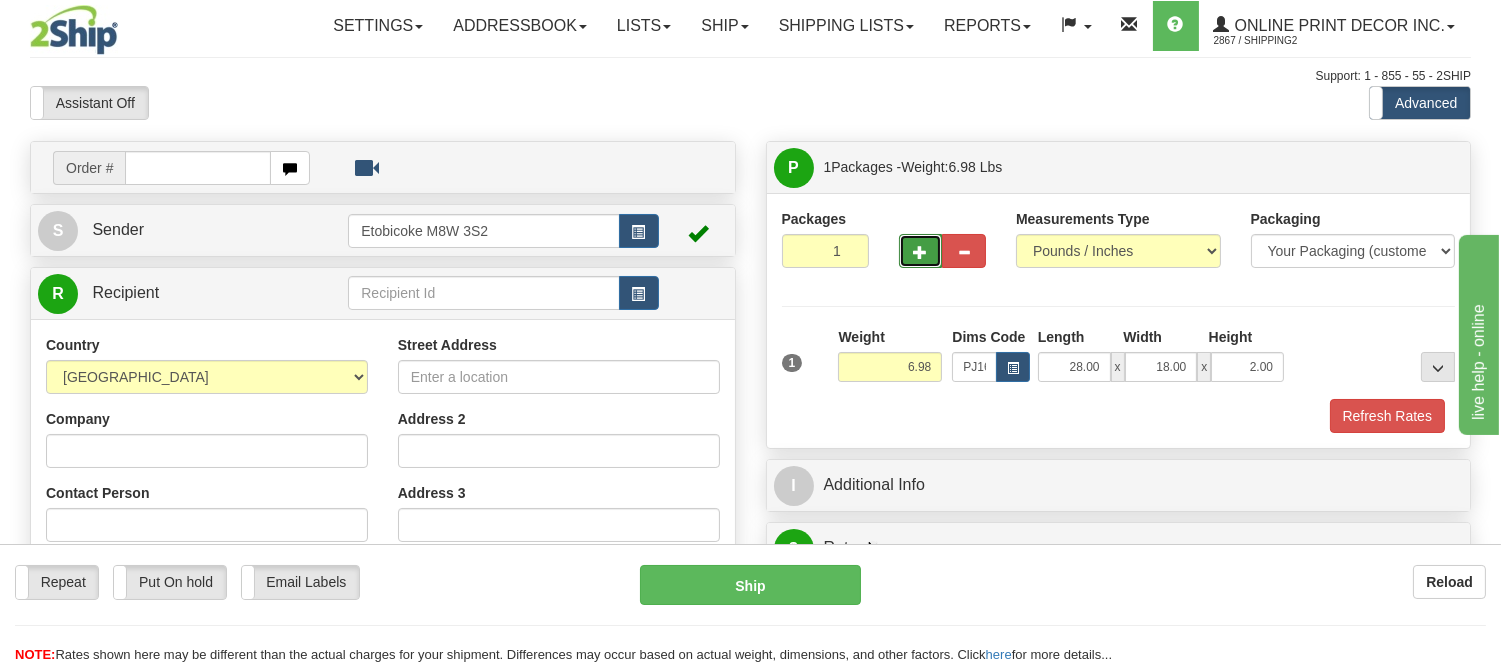 radio on "true" 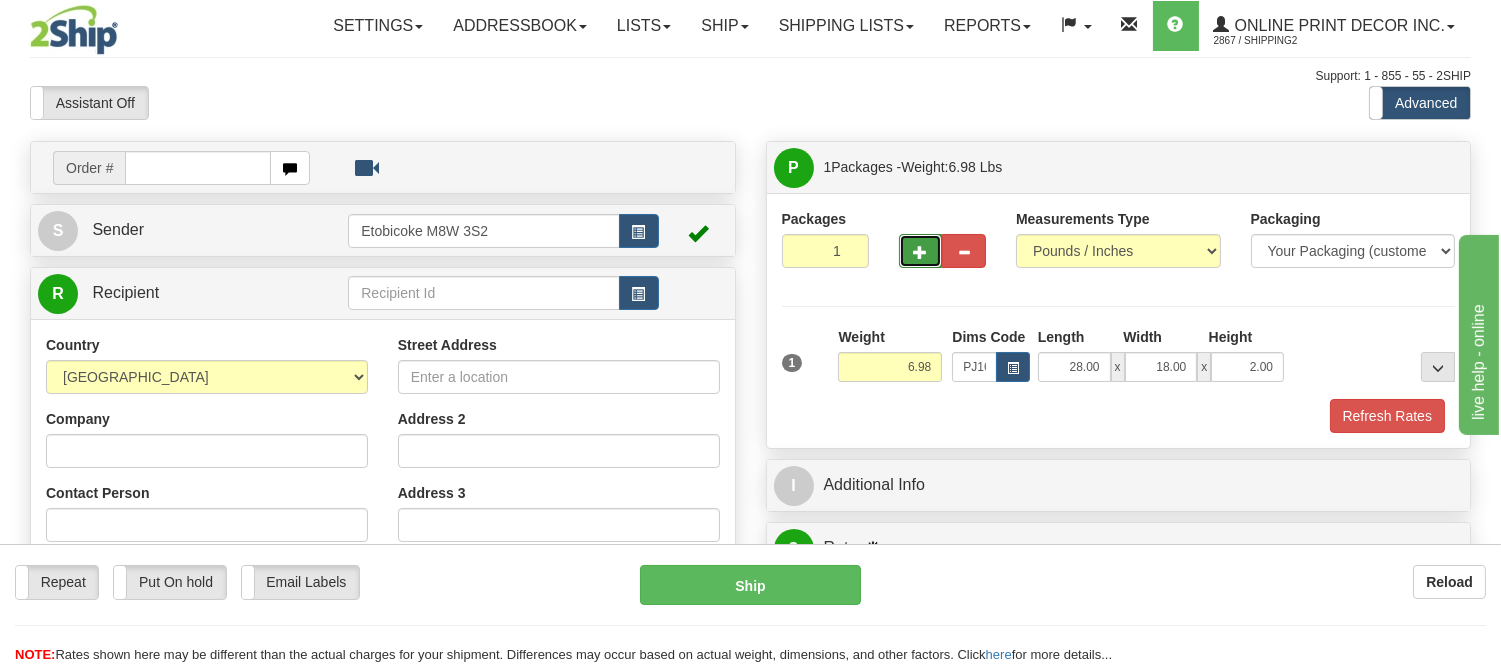 type on "2" 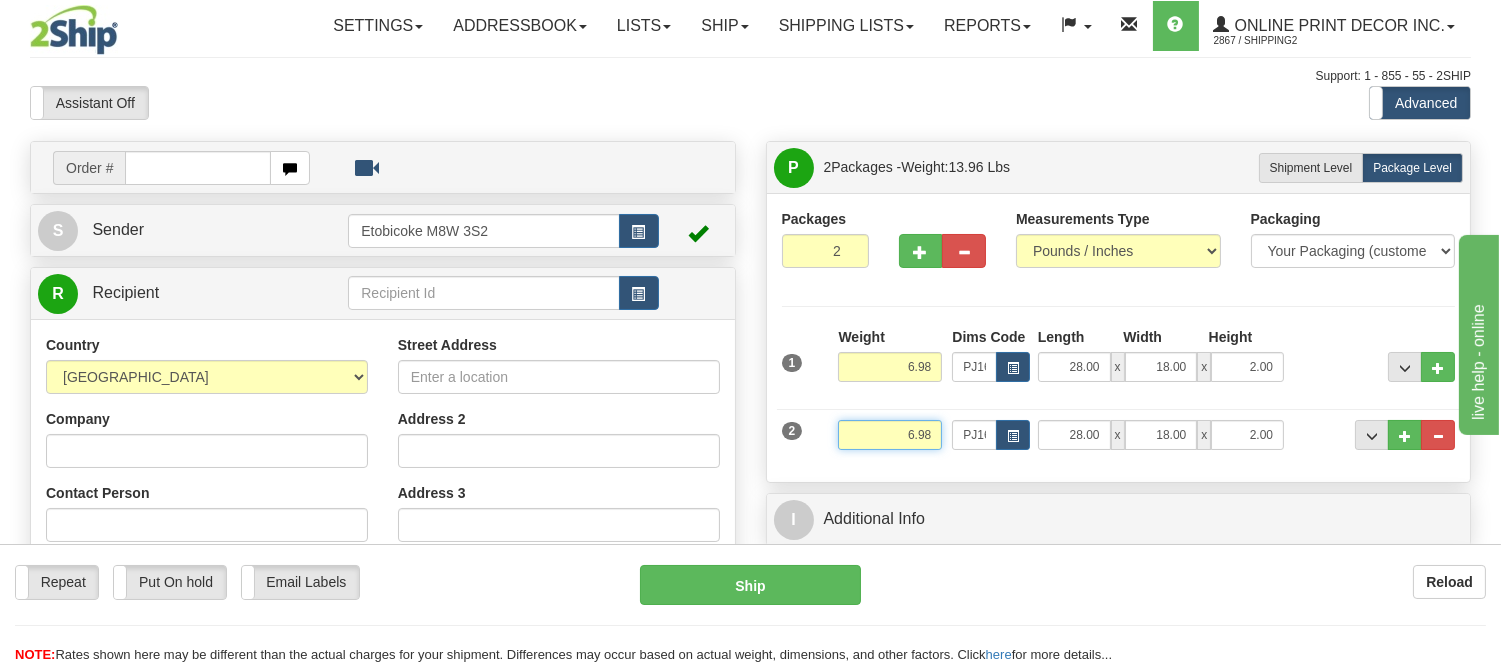 drag, startPoint x: 937, startPoint y: 438, endPoint x: 790, endPoint y: 474, distance: 151.34398 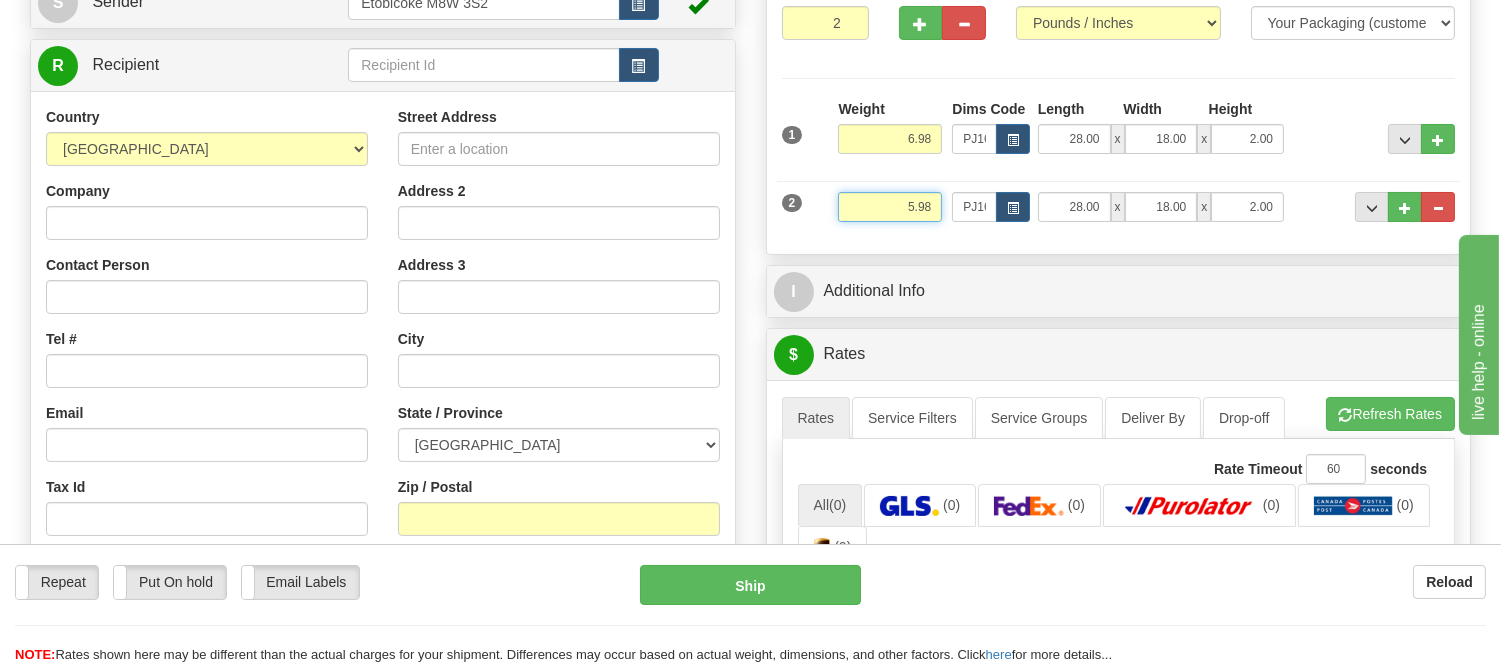 scroll, scrollTop: 232, scrollLeft: 0, axis: vertical 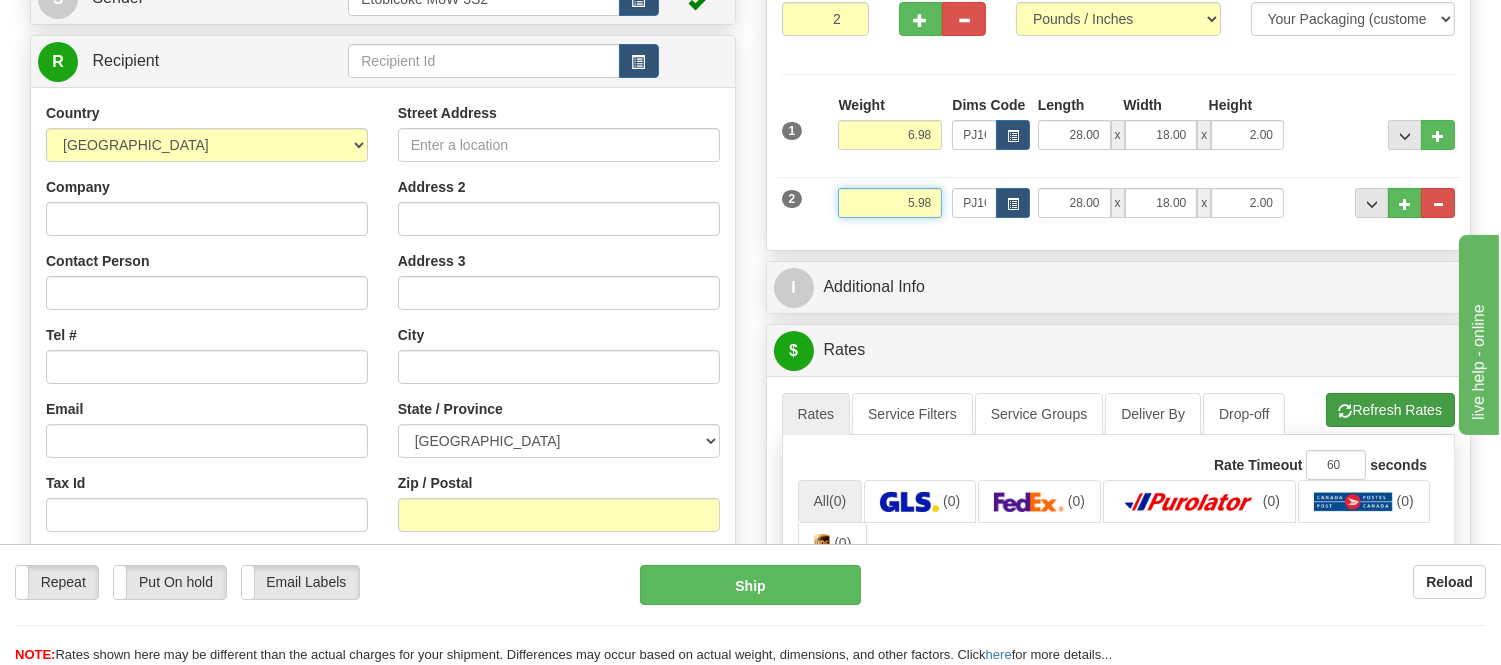 type on "5.98" 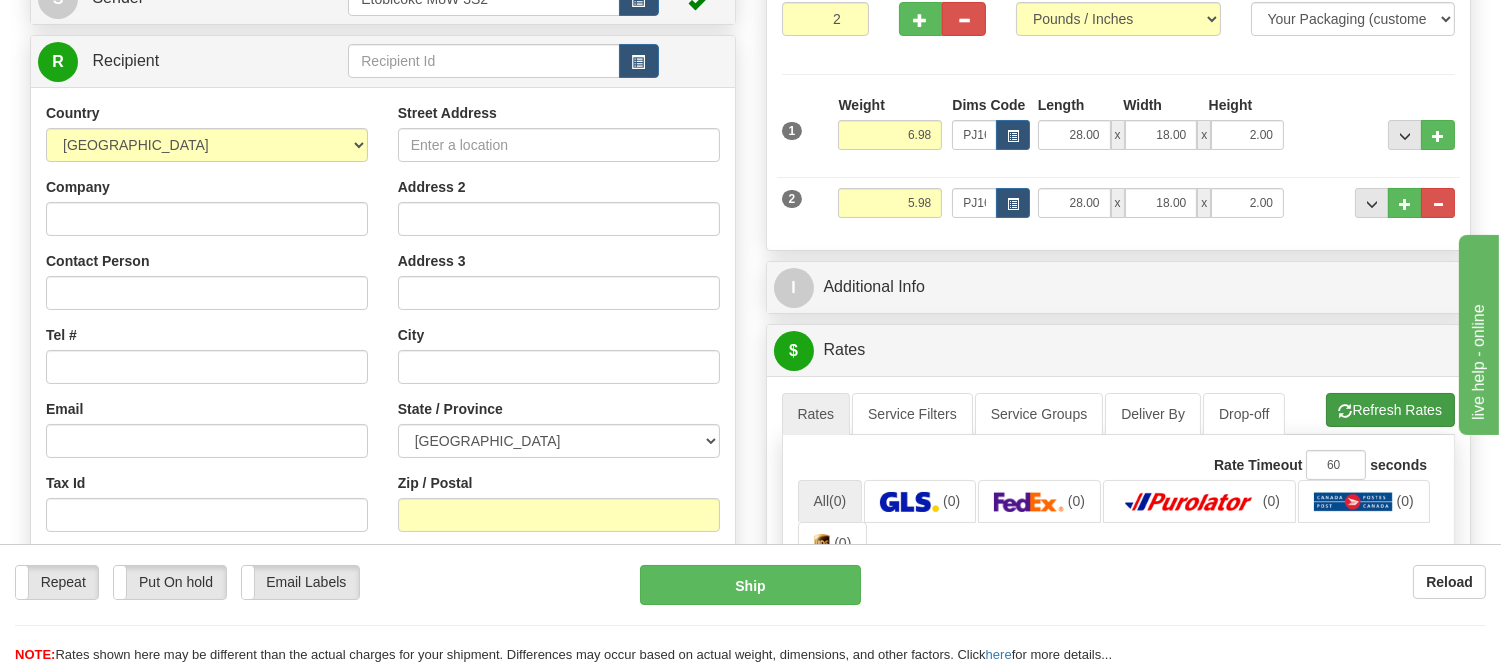 click on "Refresh Rates
Cancel Rating" at bounding box center [1390, 410] 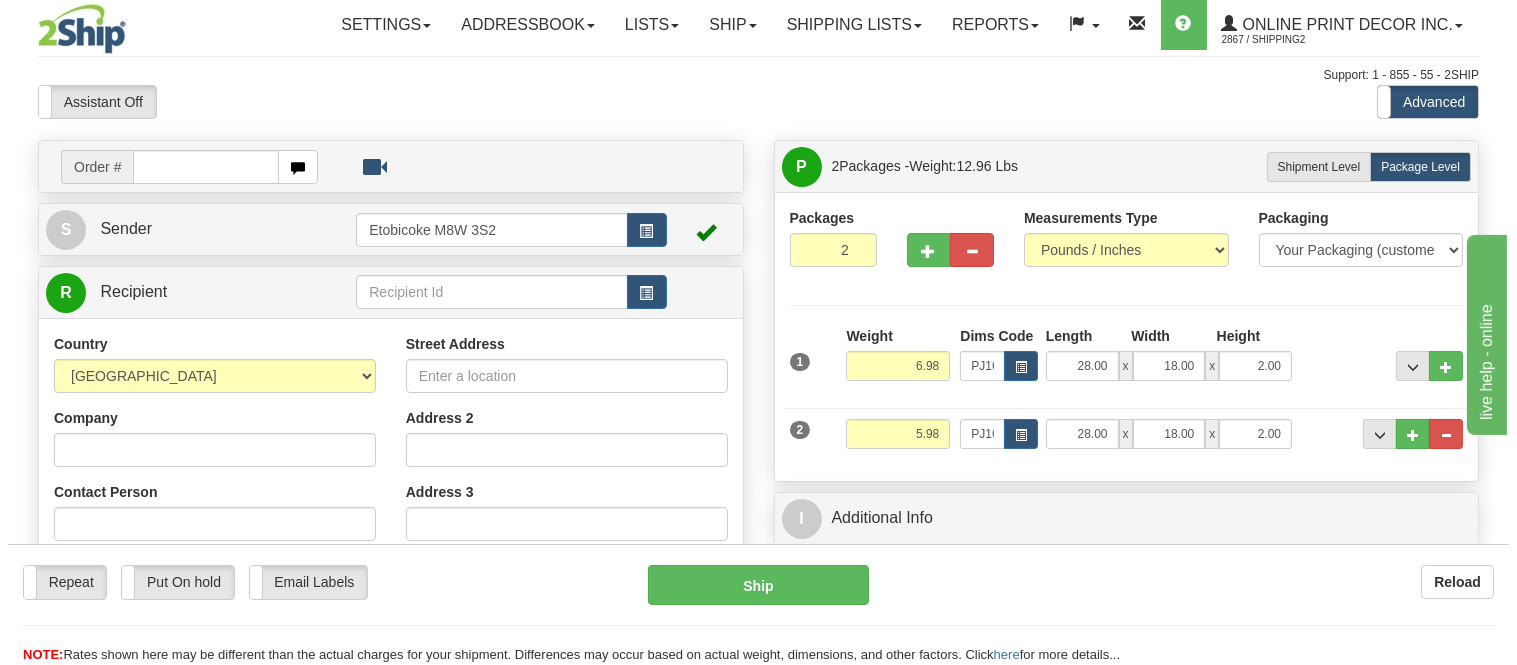 scroll, scrollTop: 0, scrollLeft: 0, axis: both 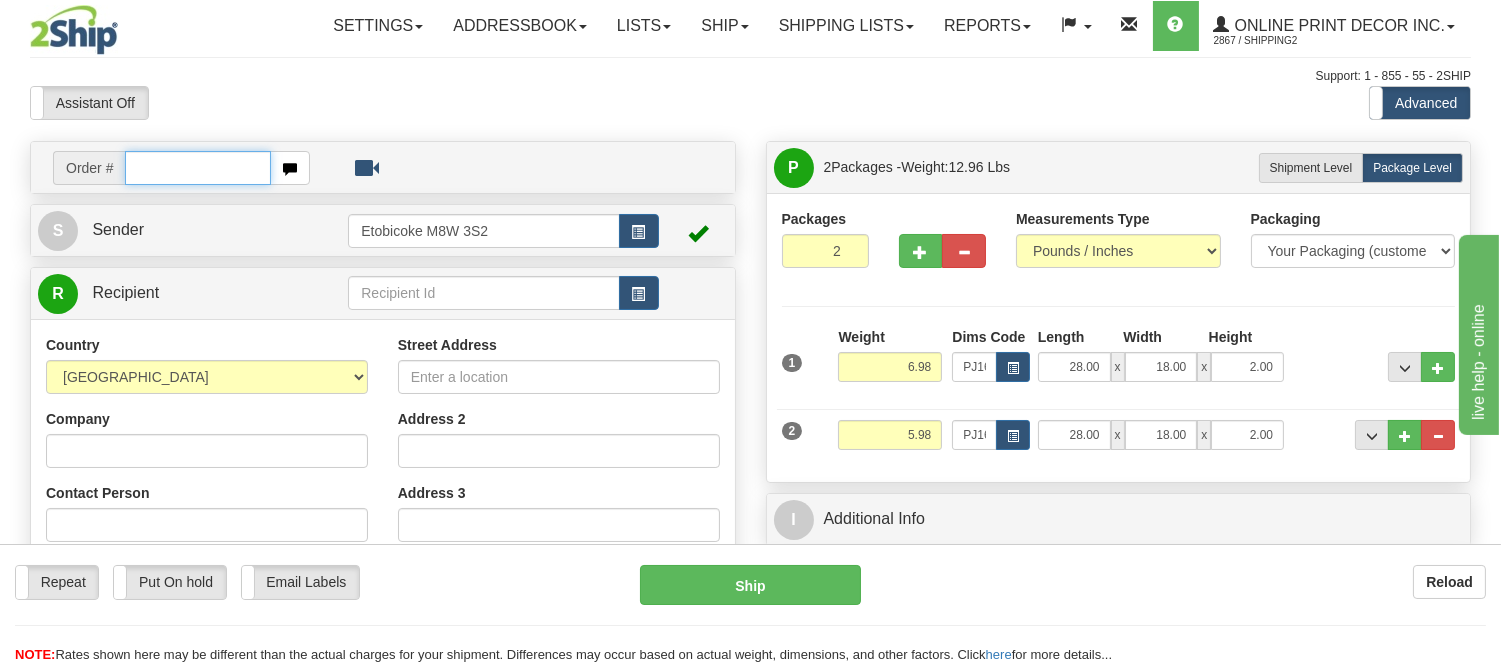 click at bounding box center (198, 168) 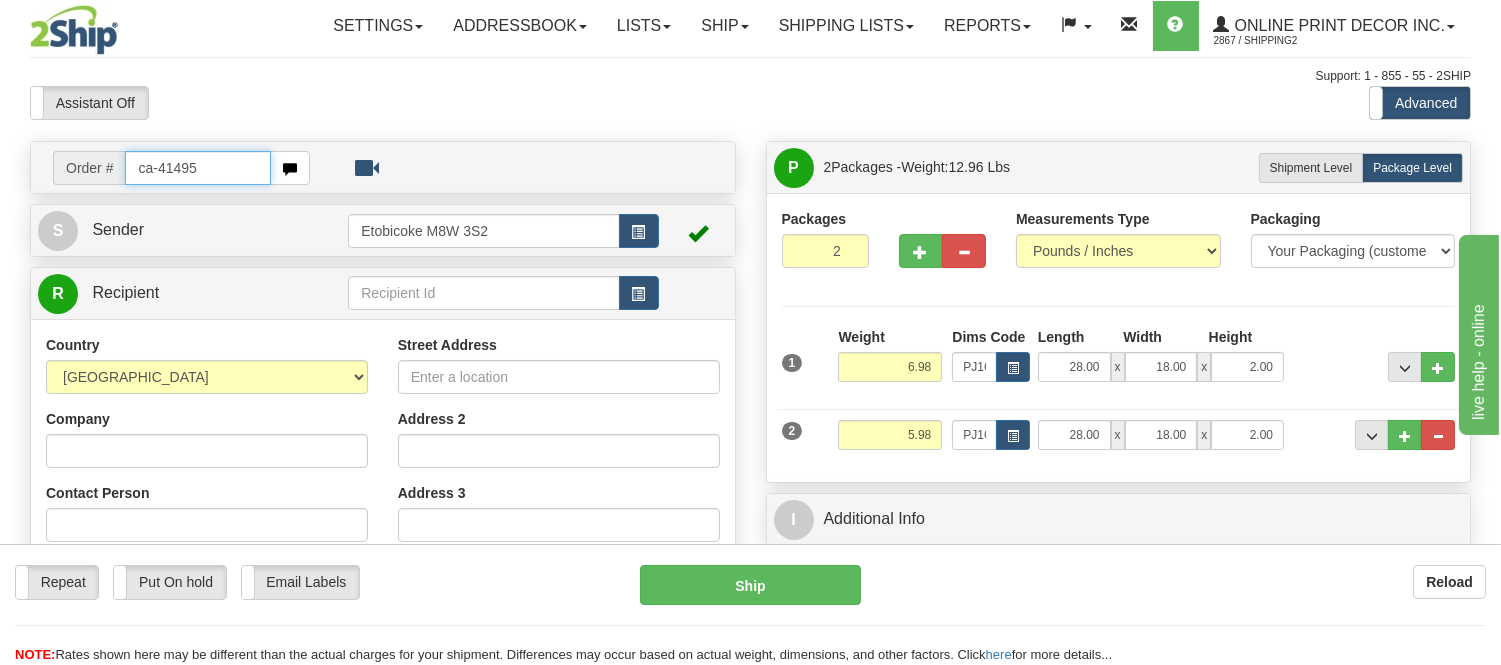 type on "ca-414953" 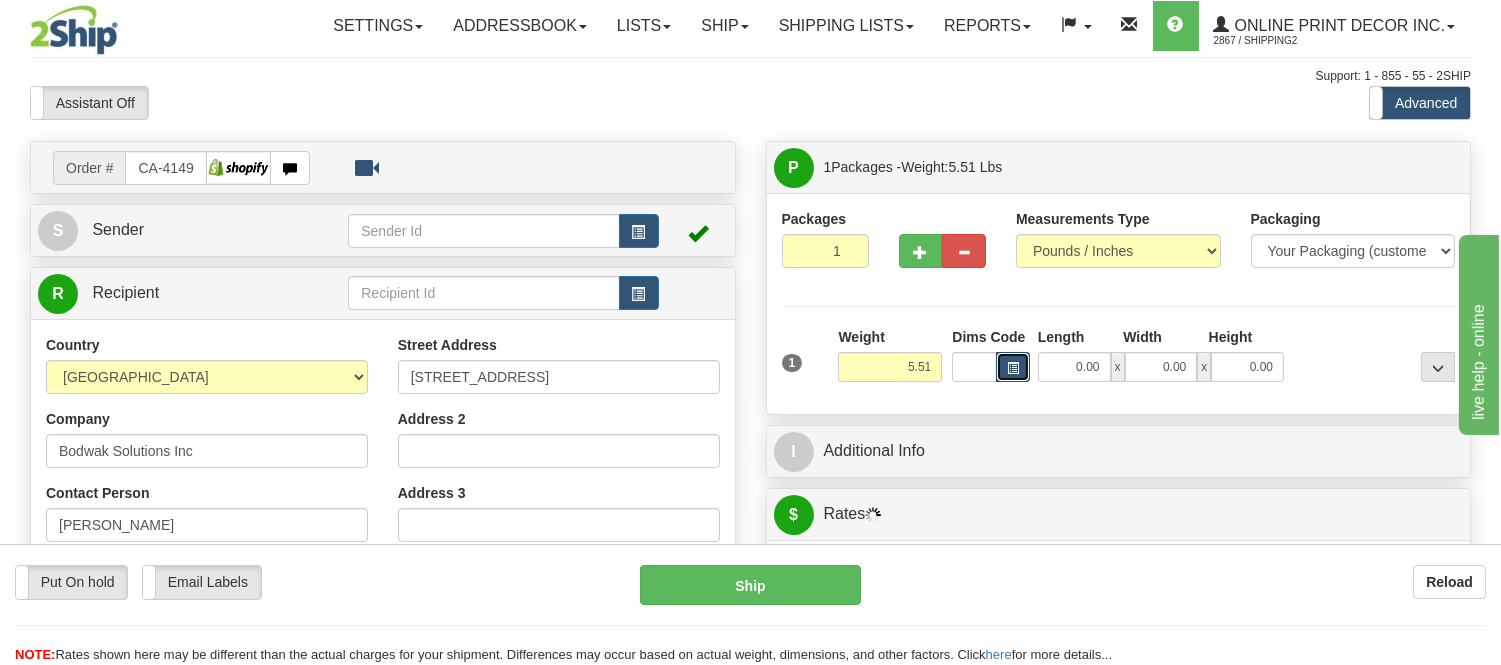 click at bounding box center (1013, 367) 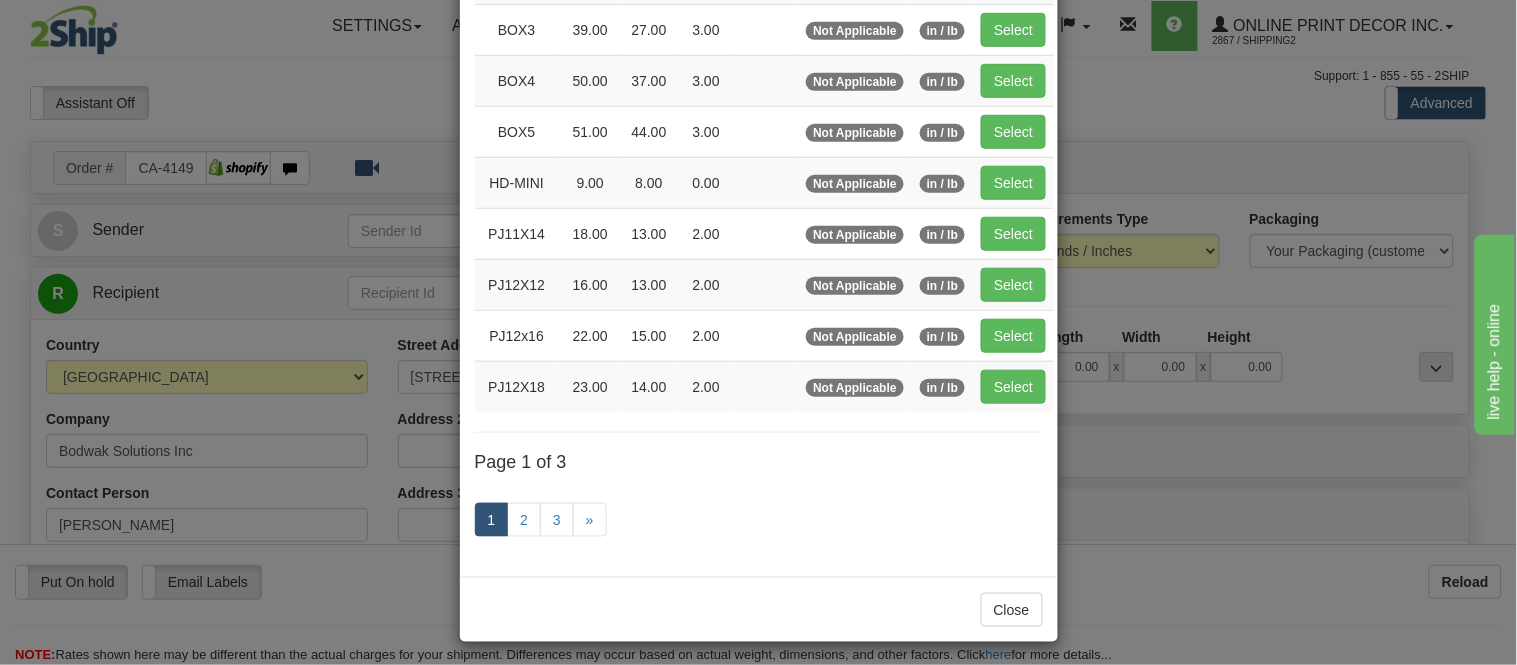 scroll, scrollTop: 0, scrollLeft: 0, axis: both 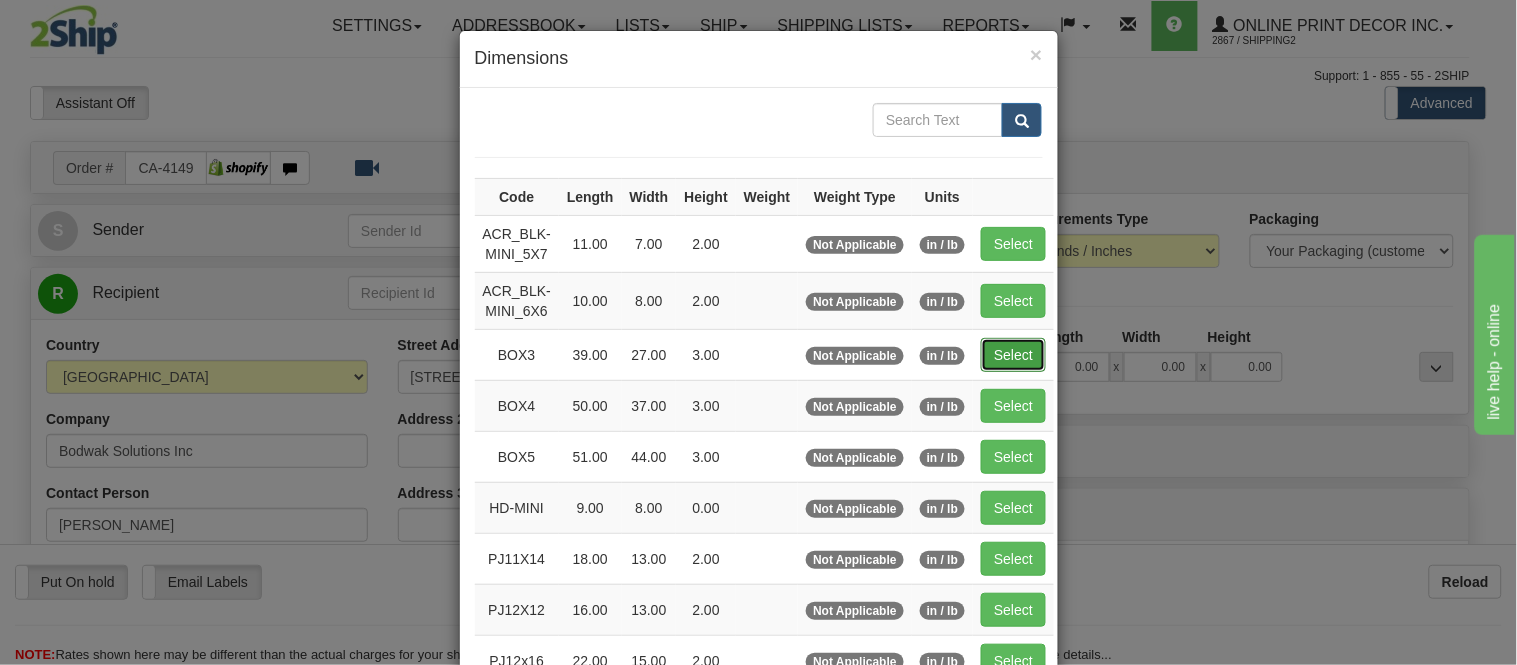 click on "Select" at bounding box center [1013, 355] 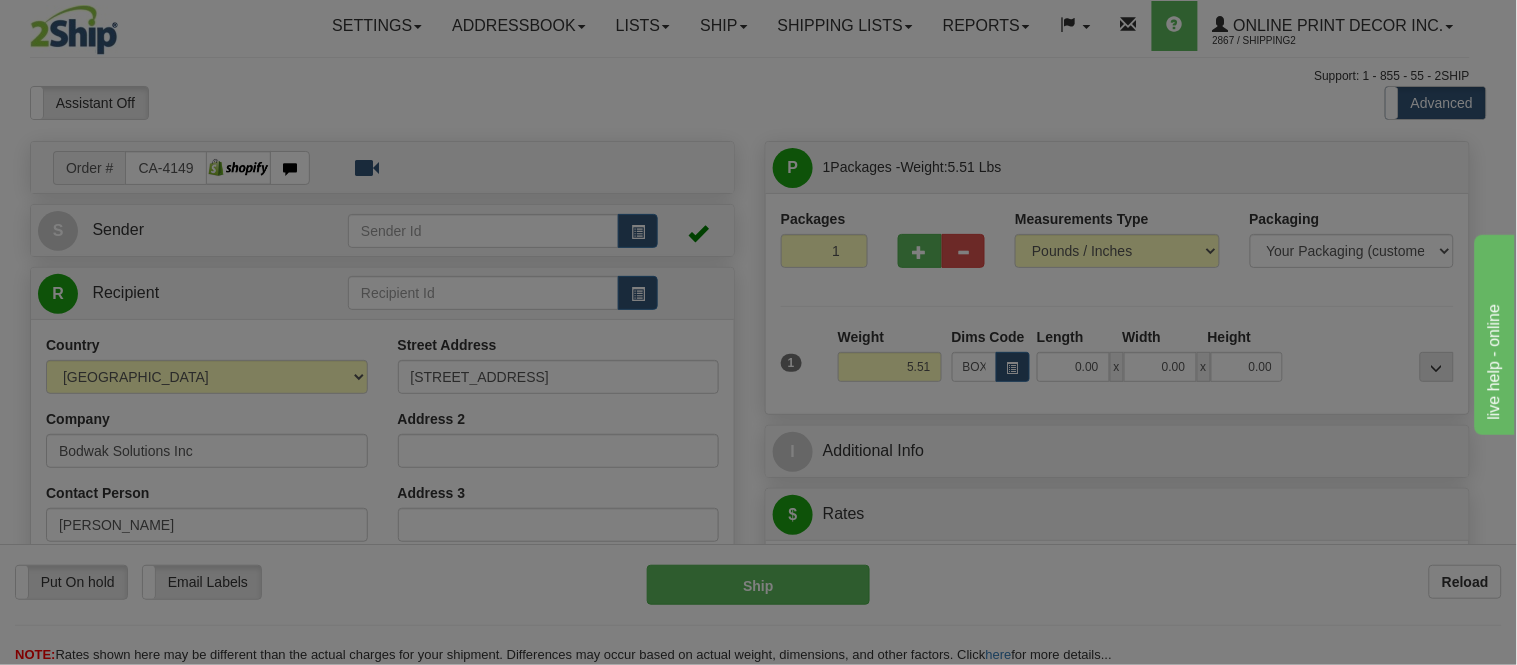 type on "39.00" 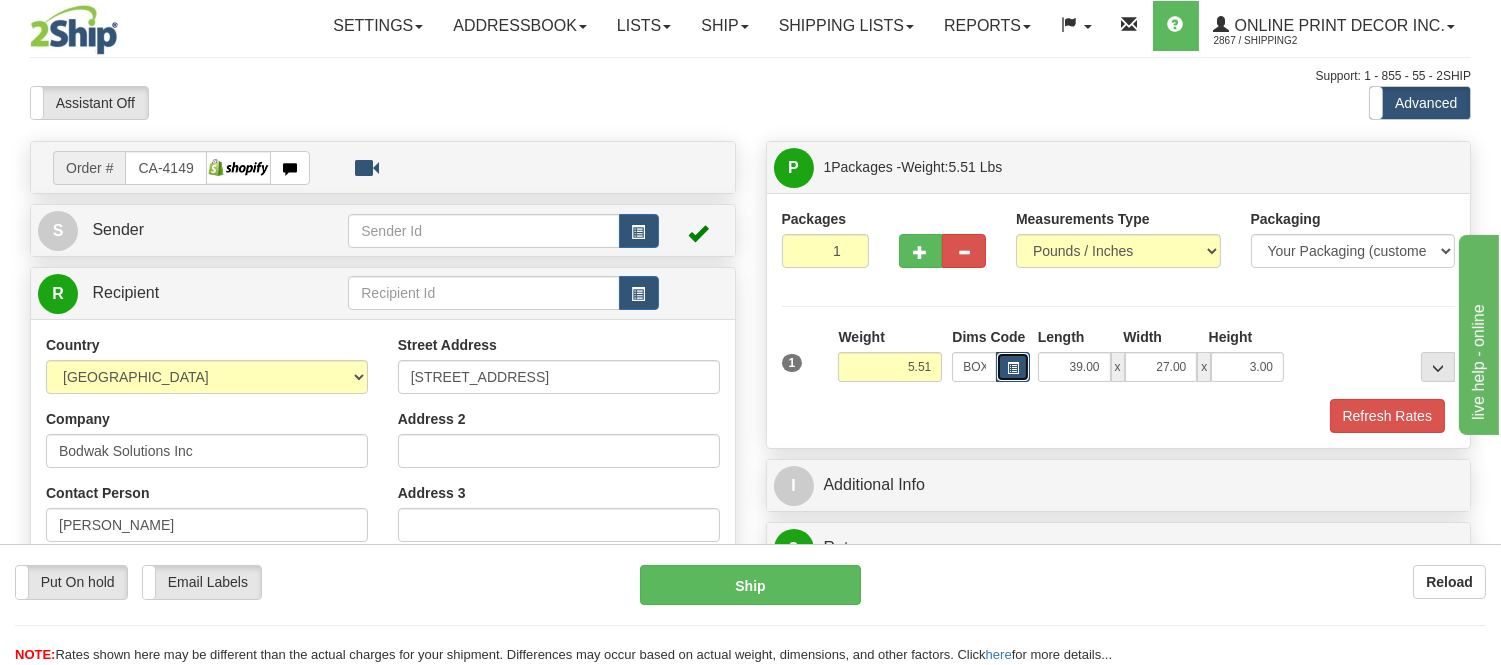 click at bounding box center [1013, 367] 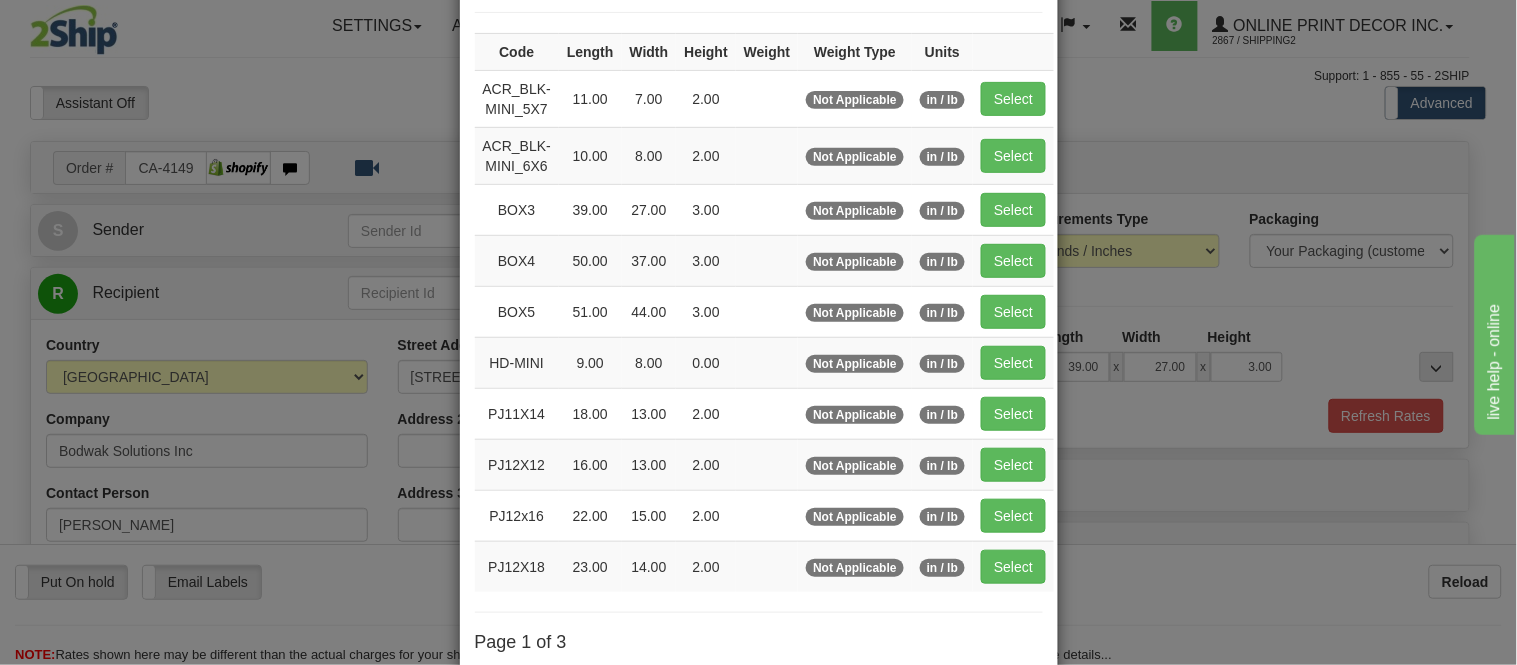scroll, scrollTop: 333, scrollLeft: 0, axis: vertical 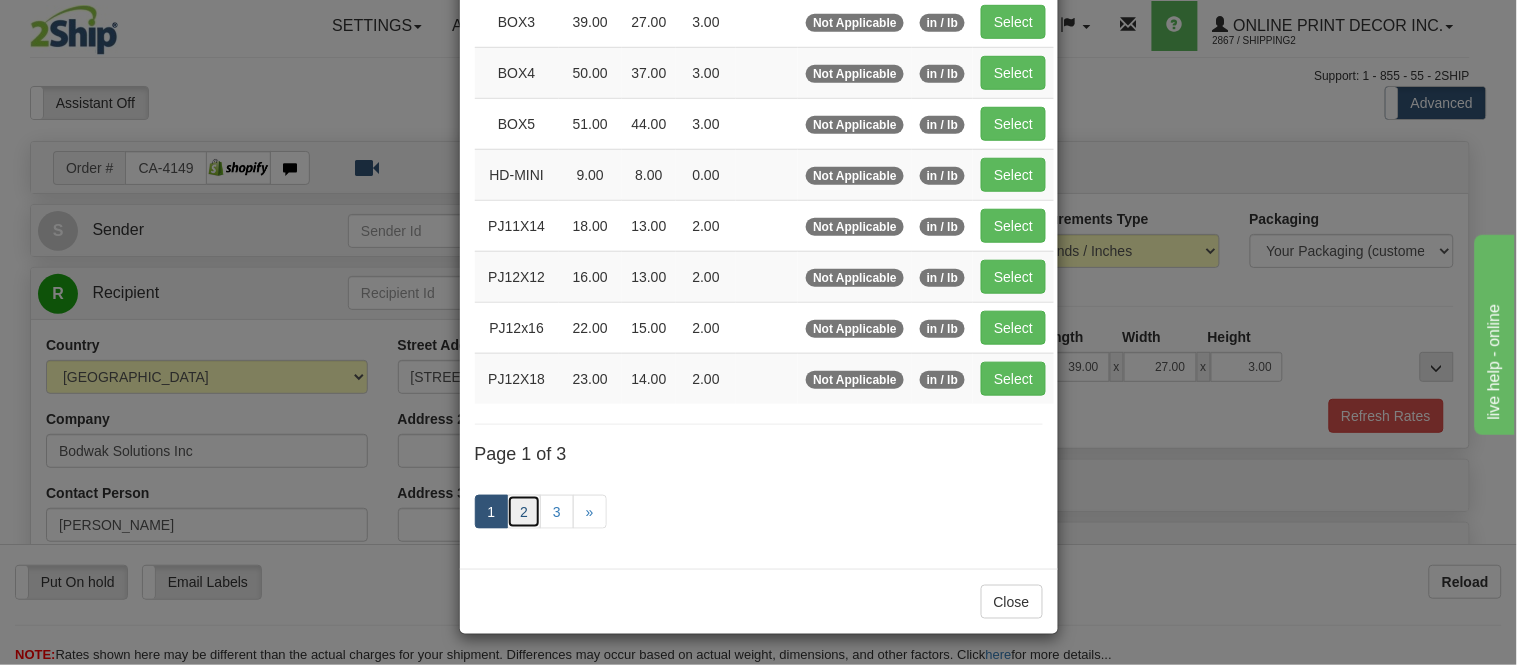 click on "2" at bounding box center (524, 512) 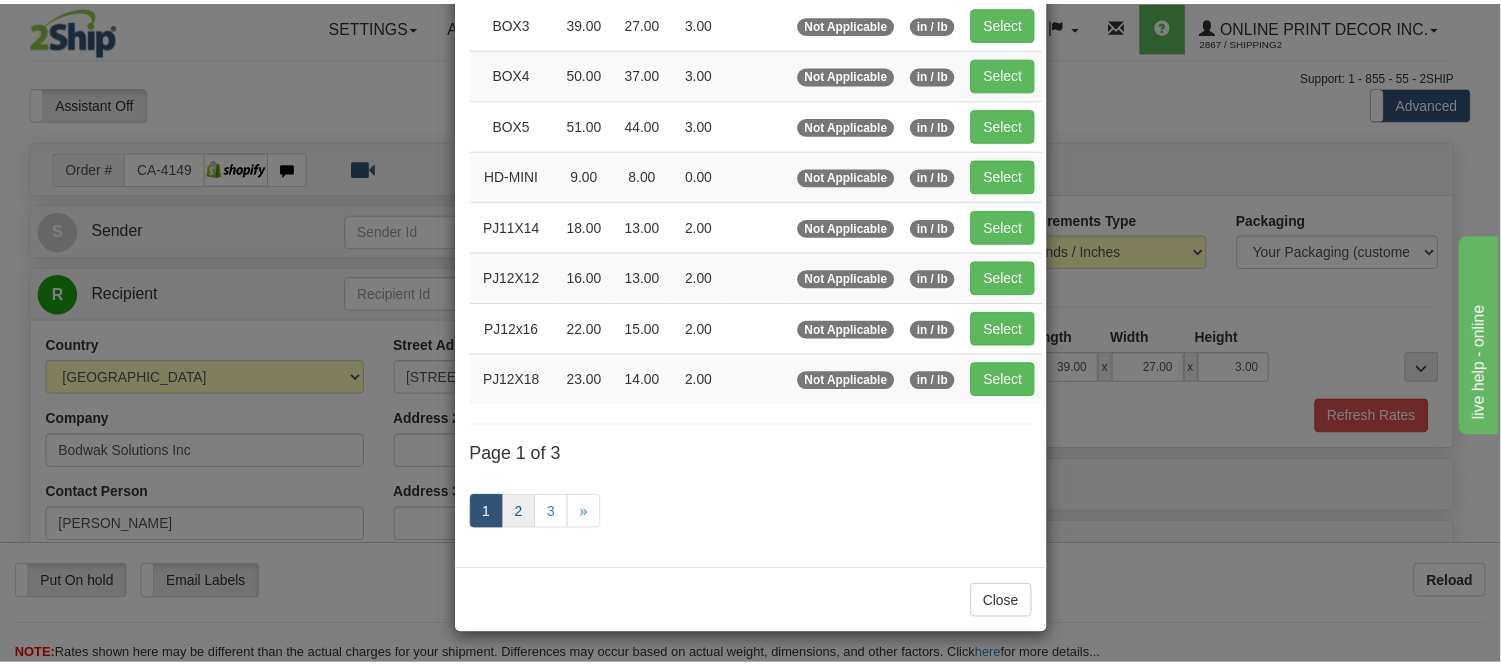 scroll, scrollTop: 325, scrollLeft: 0, axis: vertical 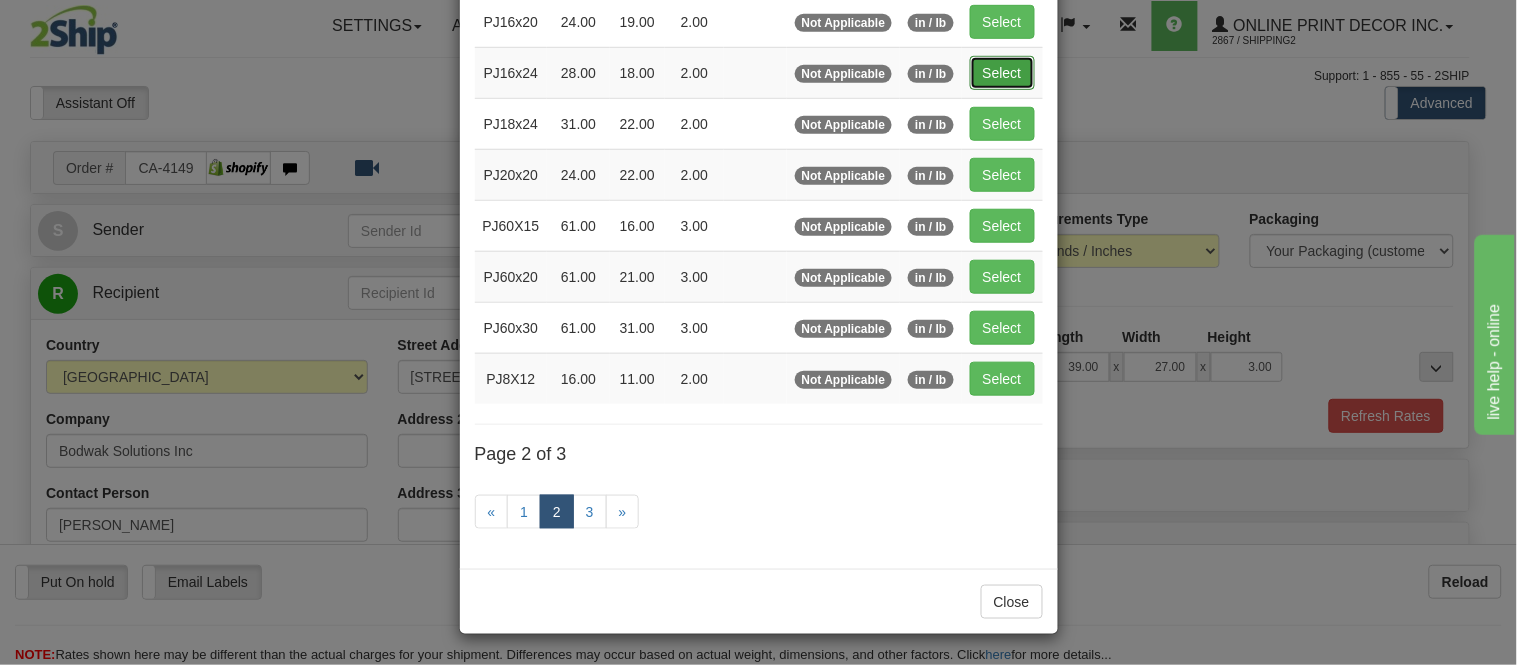 click on "Select" at bounding box center (1002, 73) 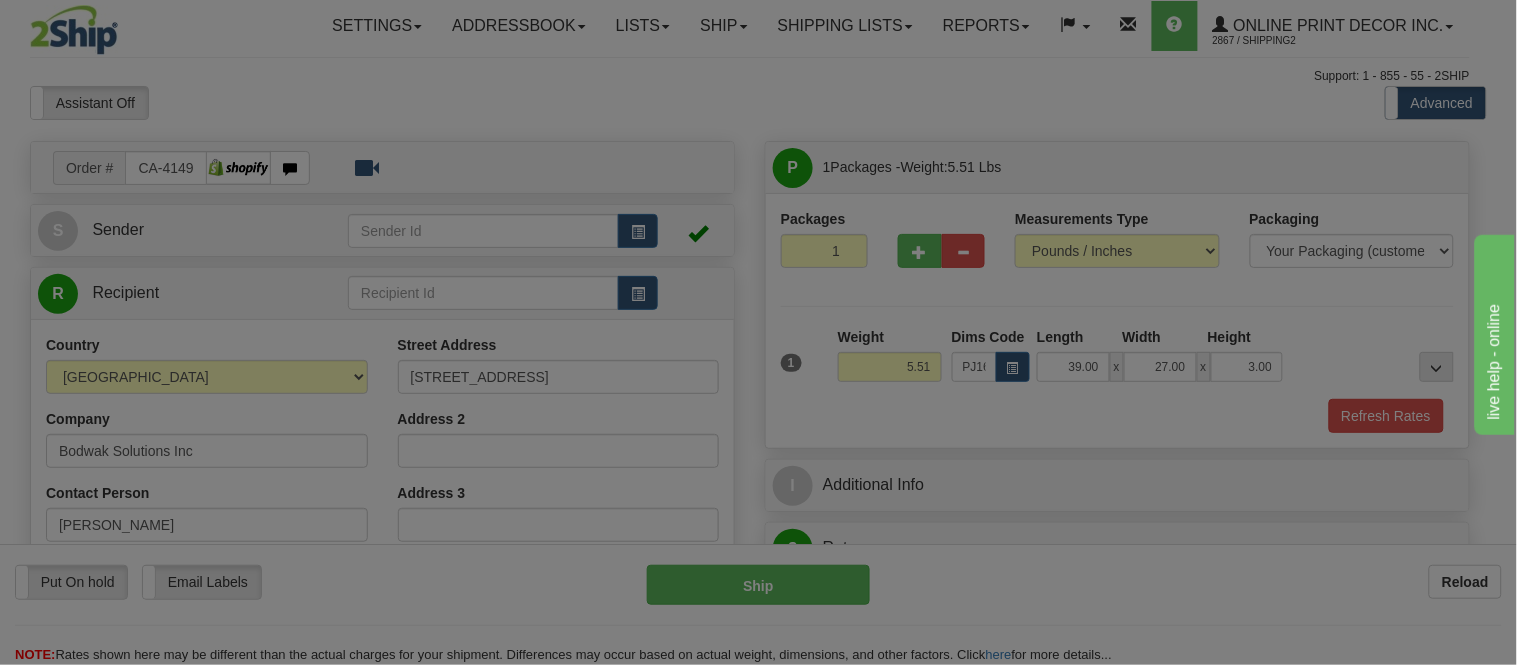type on "28.00" 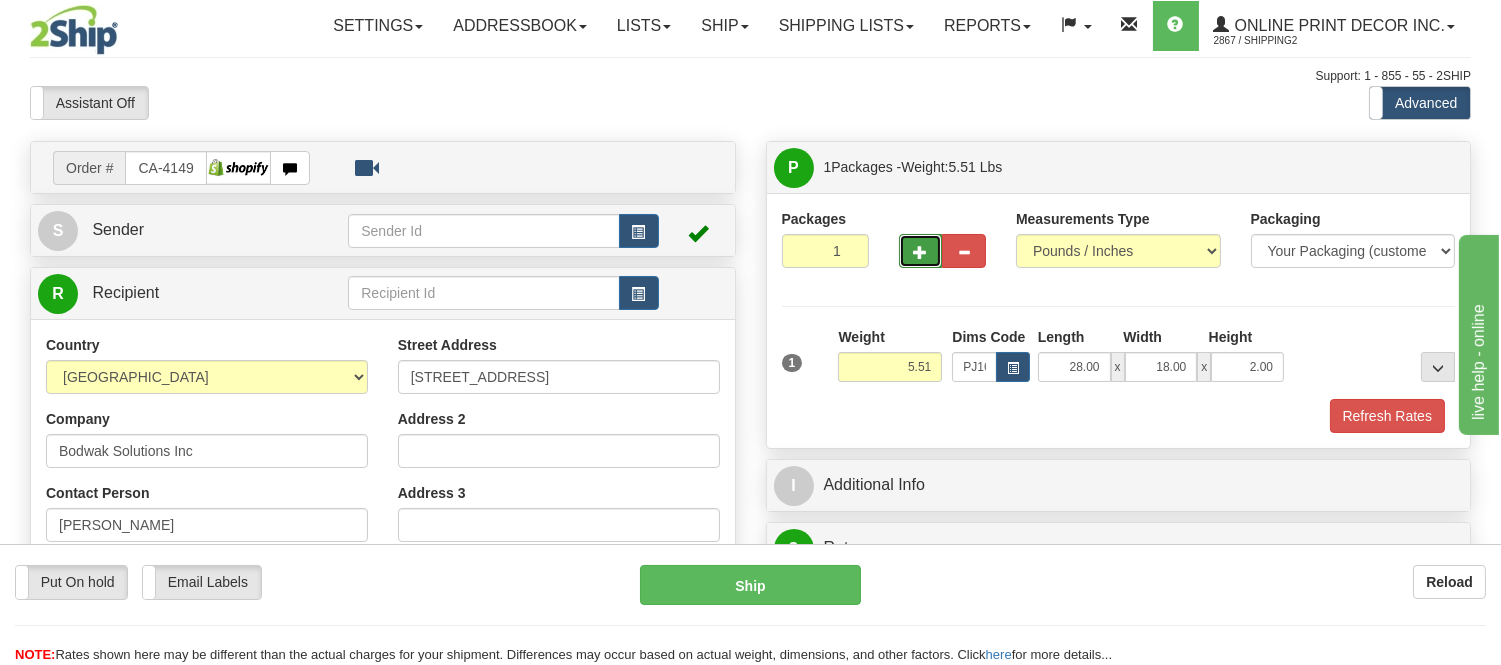 click at bounding box center [921, 252] 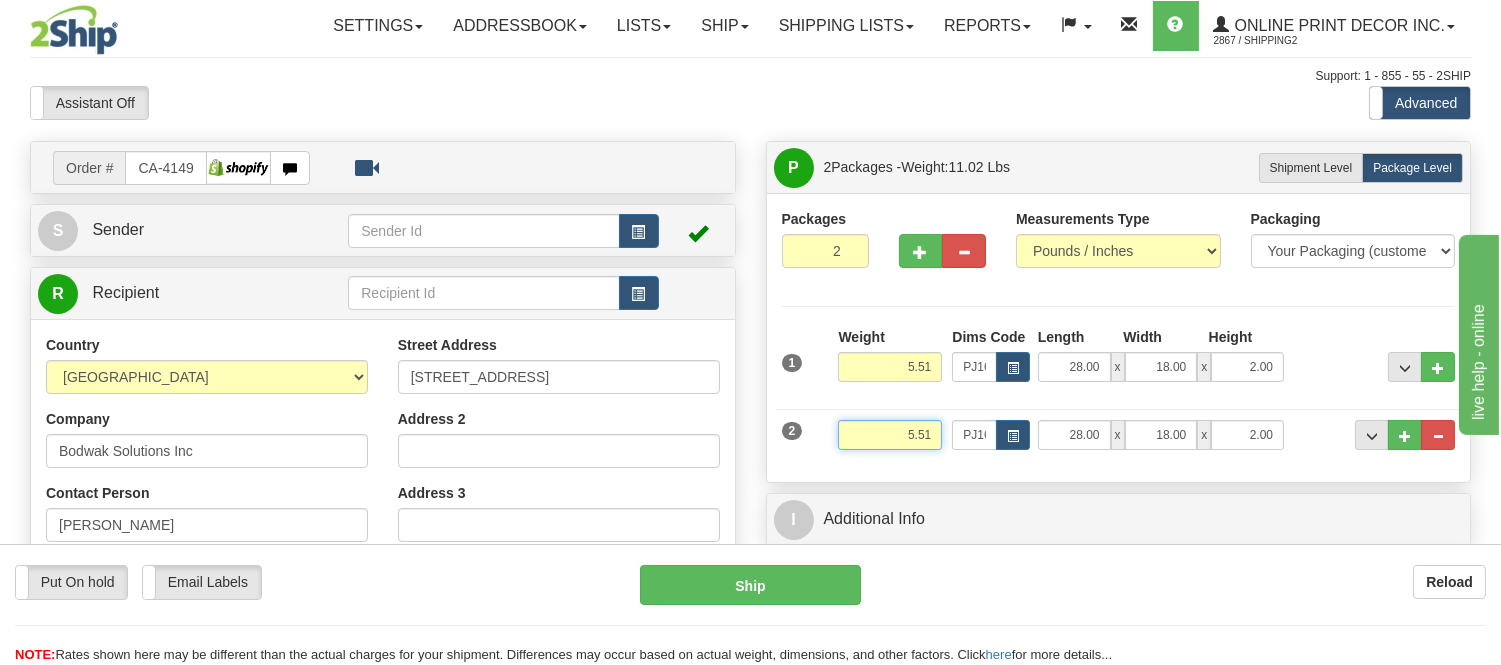 drag, startPoint x: 936, startPoint y: 438, endPoint x: 767, endPoint y: 433, distance: 169.07394 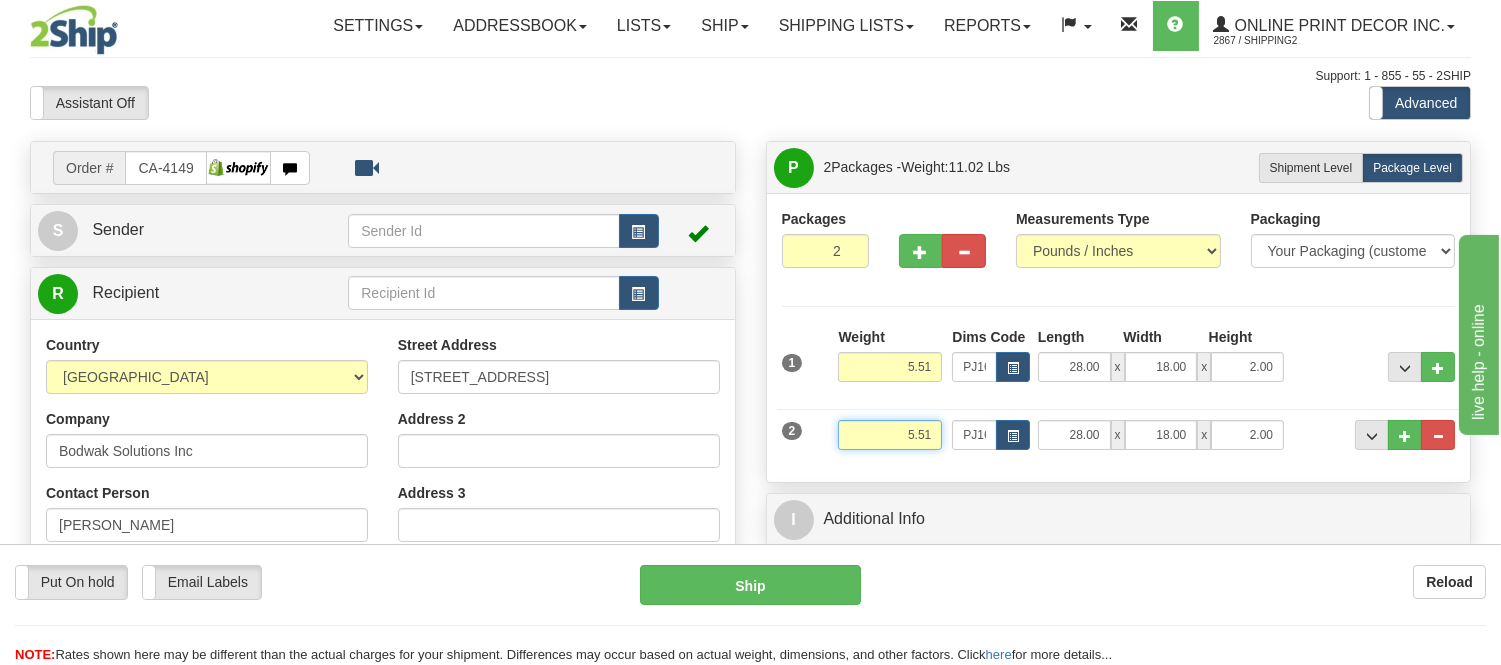 click on "Packages                                              2
Packaging" at bounding box center (1119, 337) 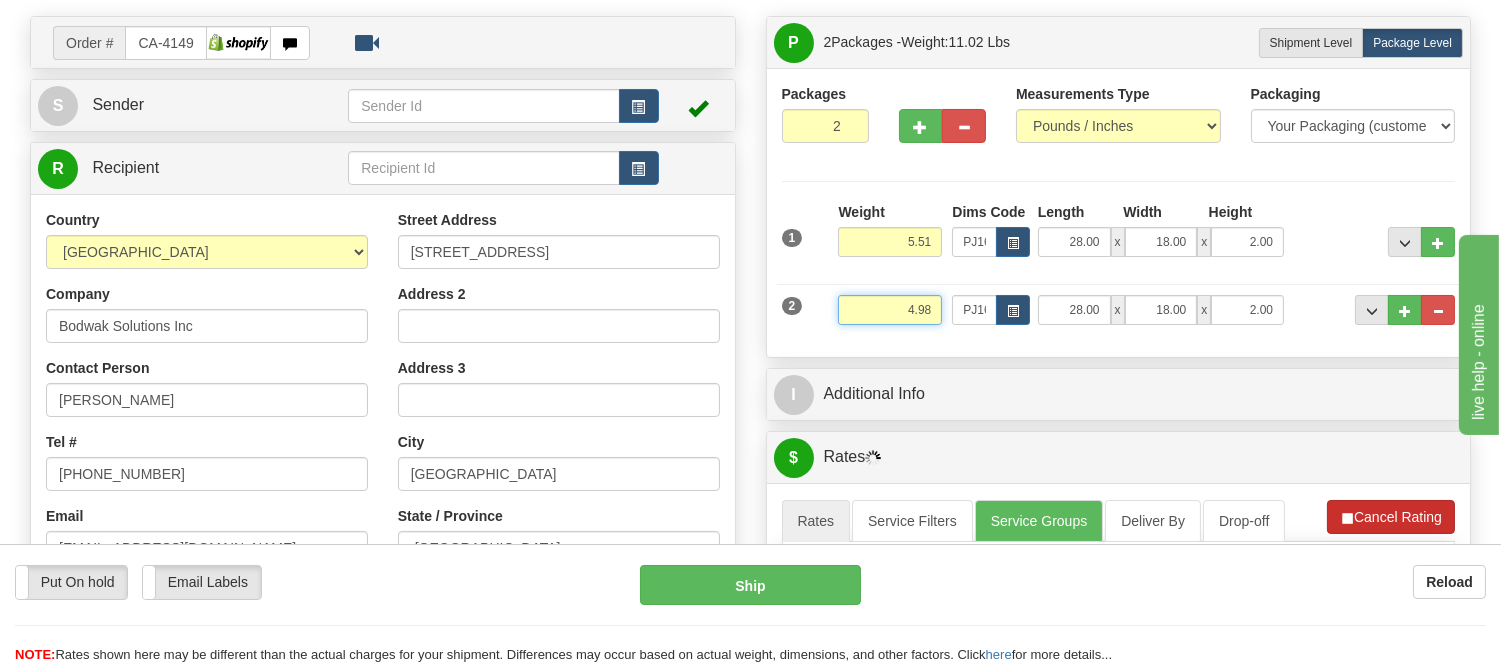scroll, scrollTop: 222, scrollLeft: 0, axis: vertical 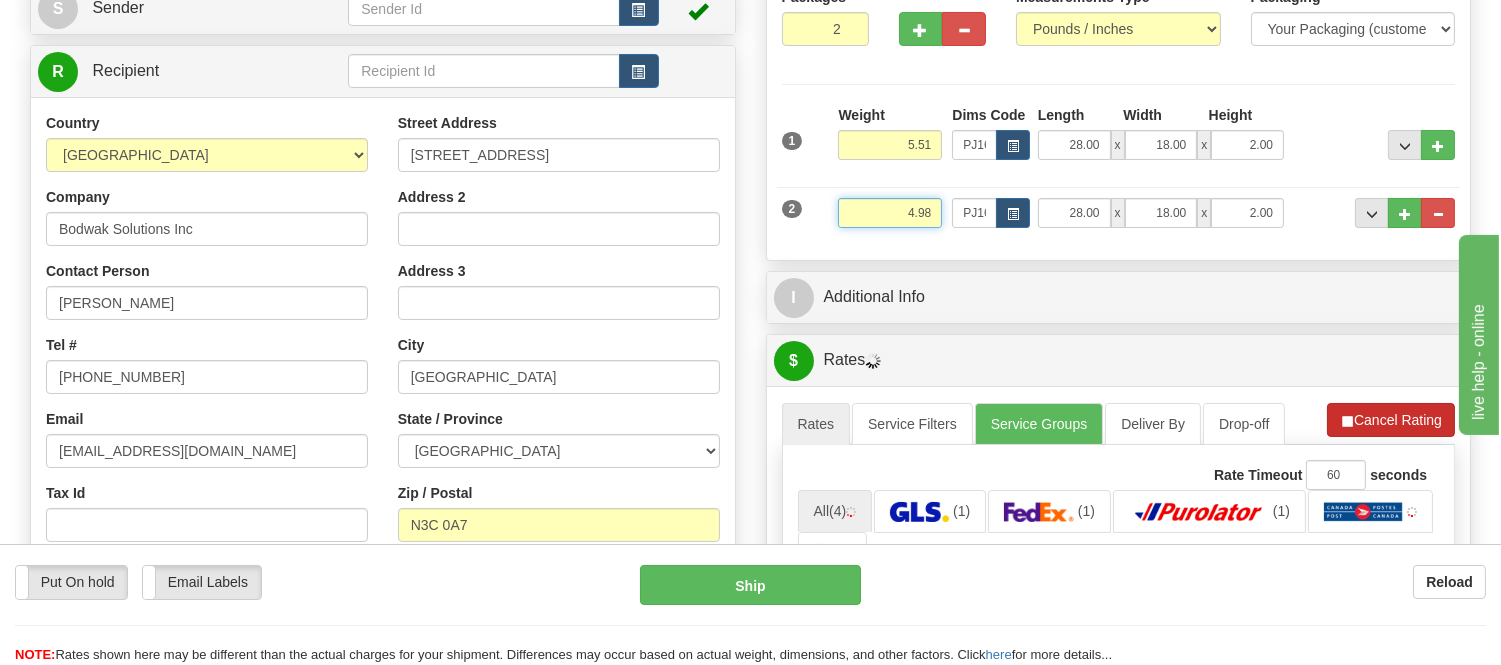 type on "4.98" 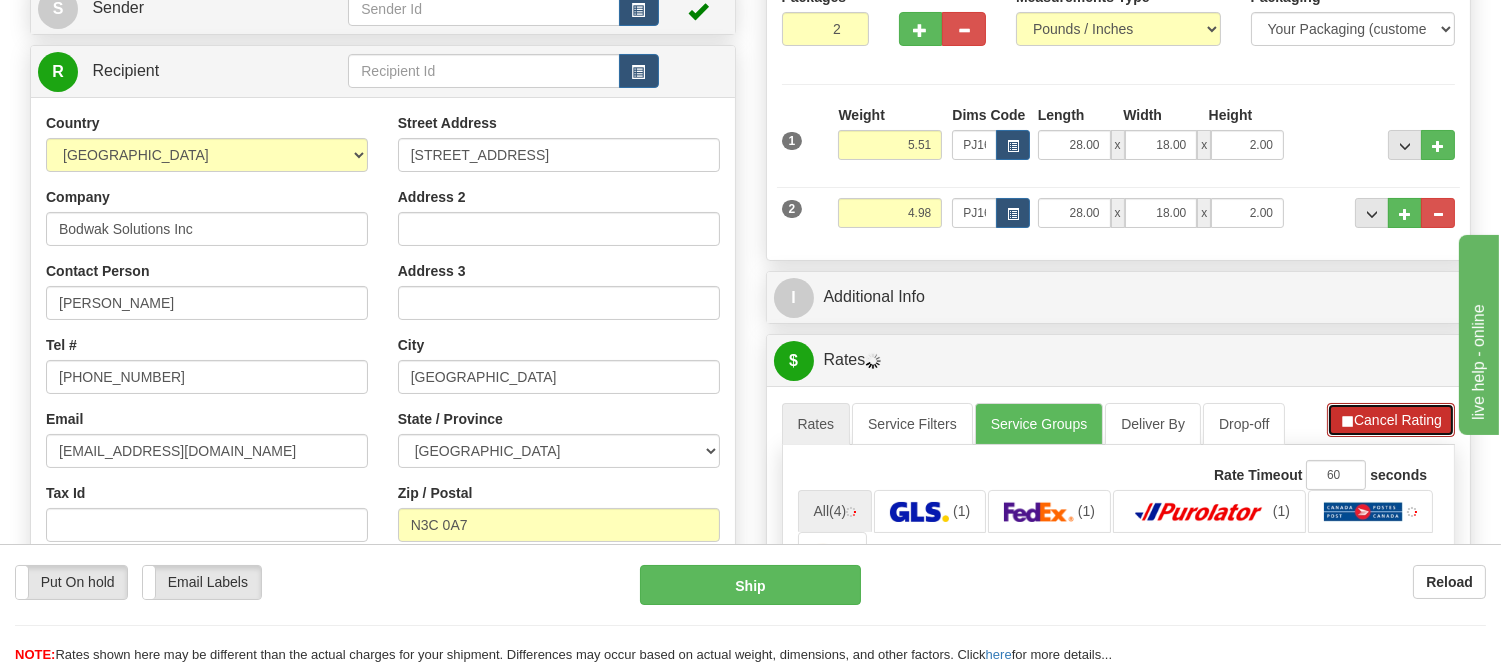 click on "Cancel Rating" at bounding box center (1391, 420) 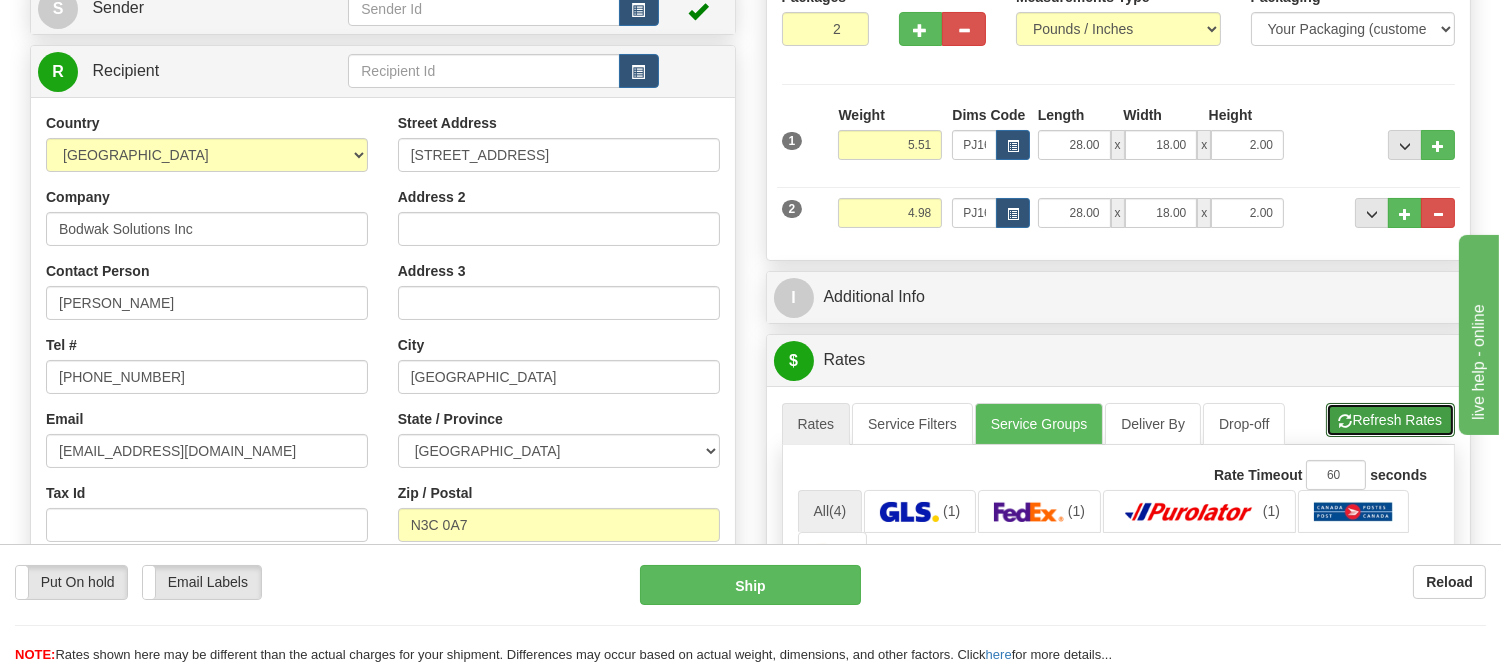 click on "Refresh Rates" at bounding box center [1390, 420] 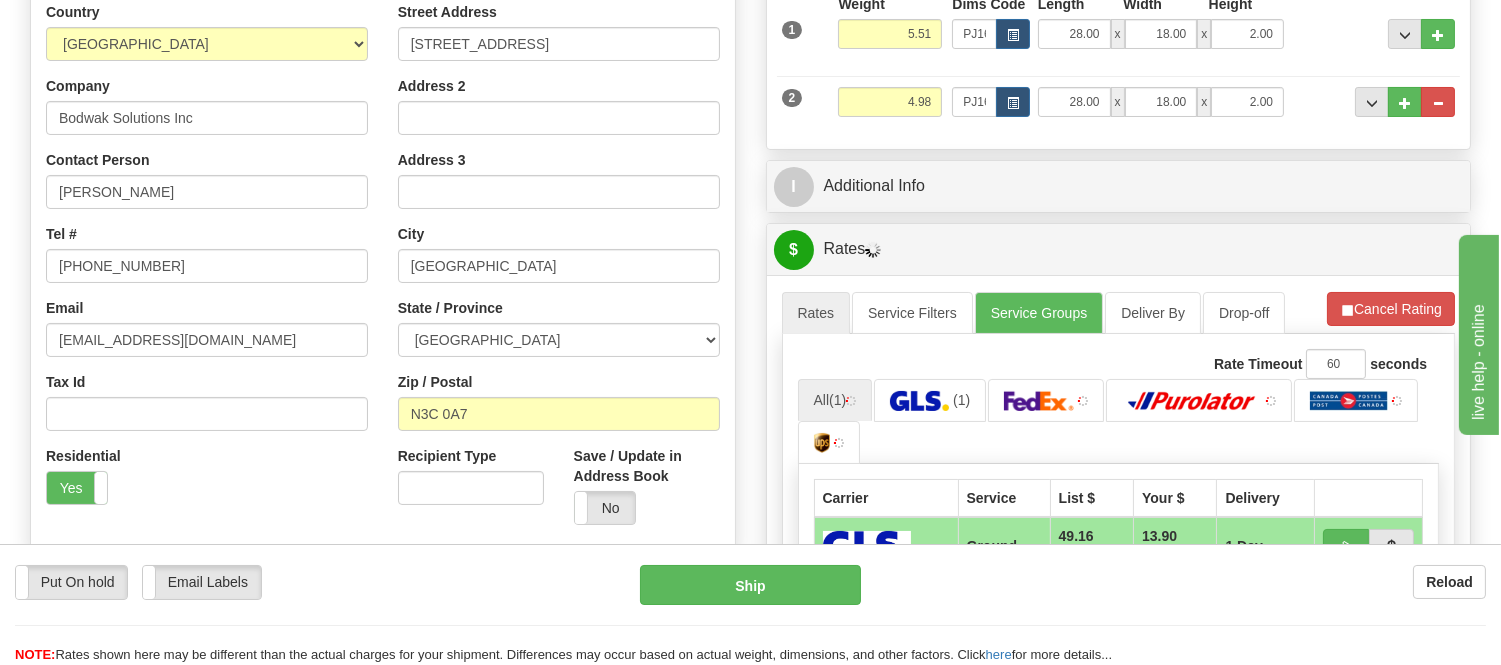 scroll, scrollTop: 555, scrollLeft: 0, axis: vertical 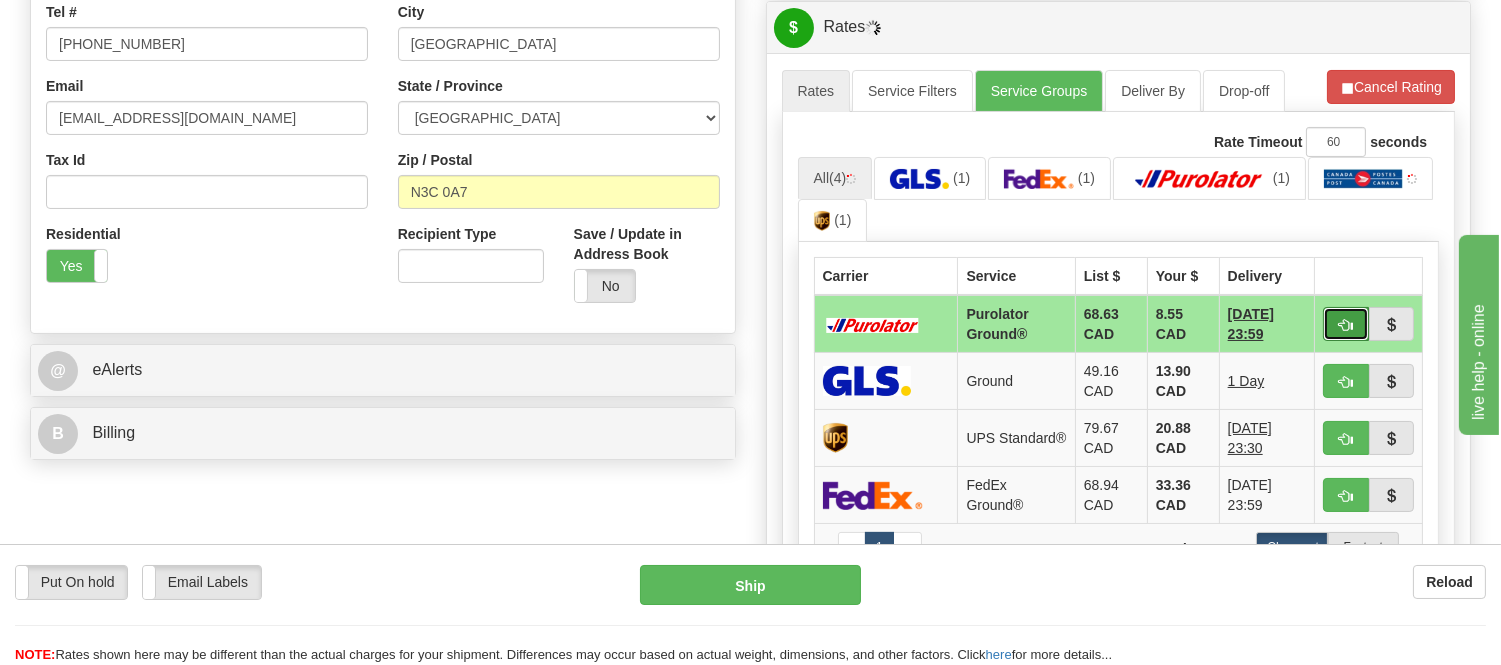 click at bounding box center (1346, 325) 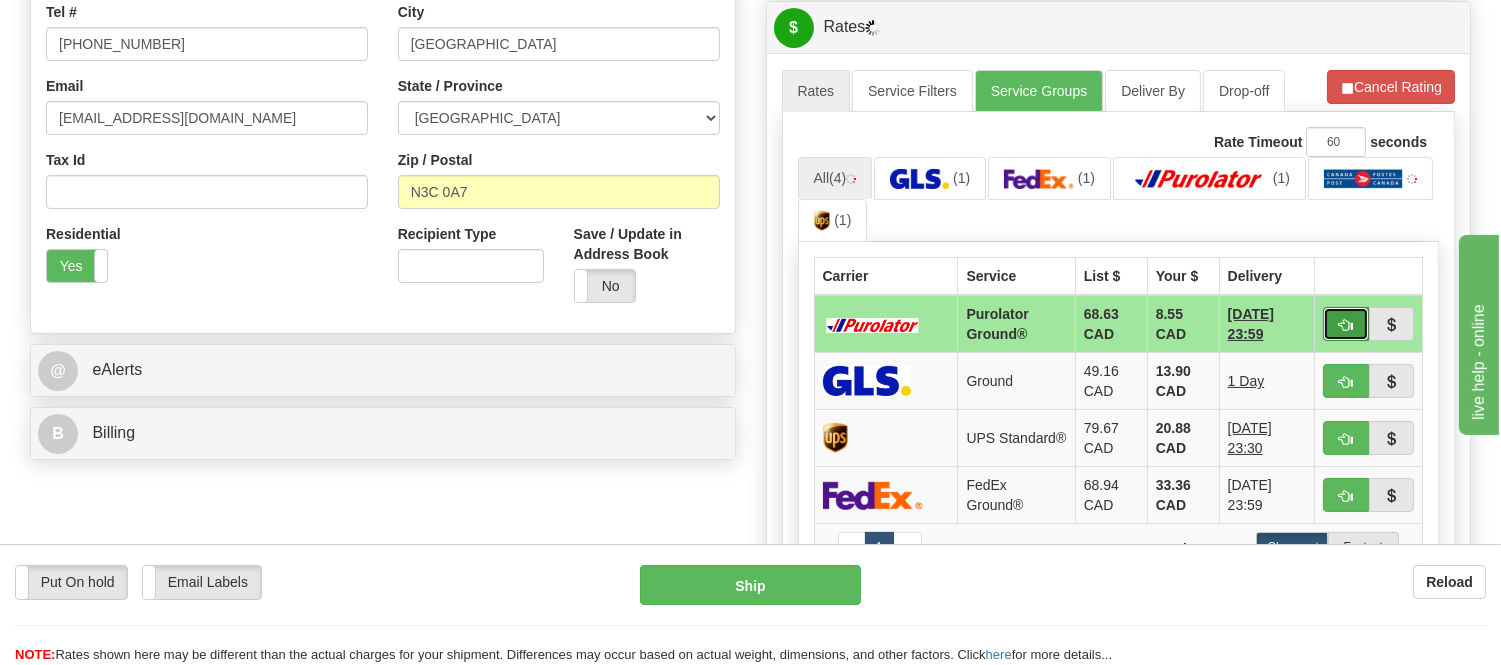 click at bounding box center [1346, 325] 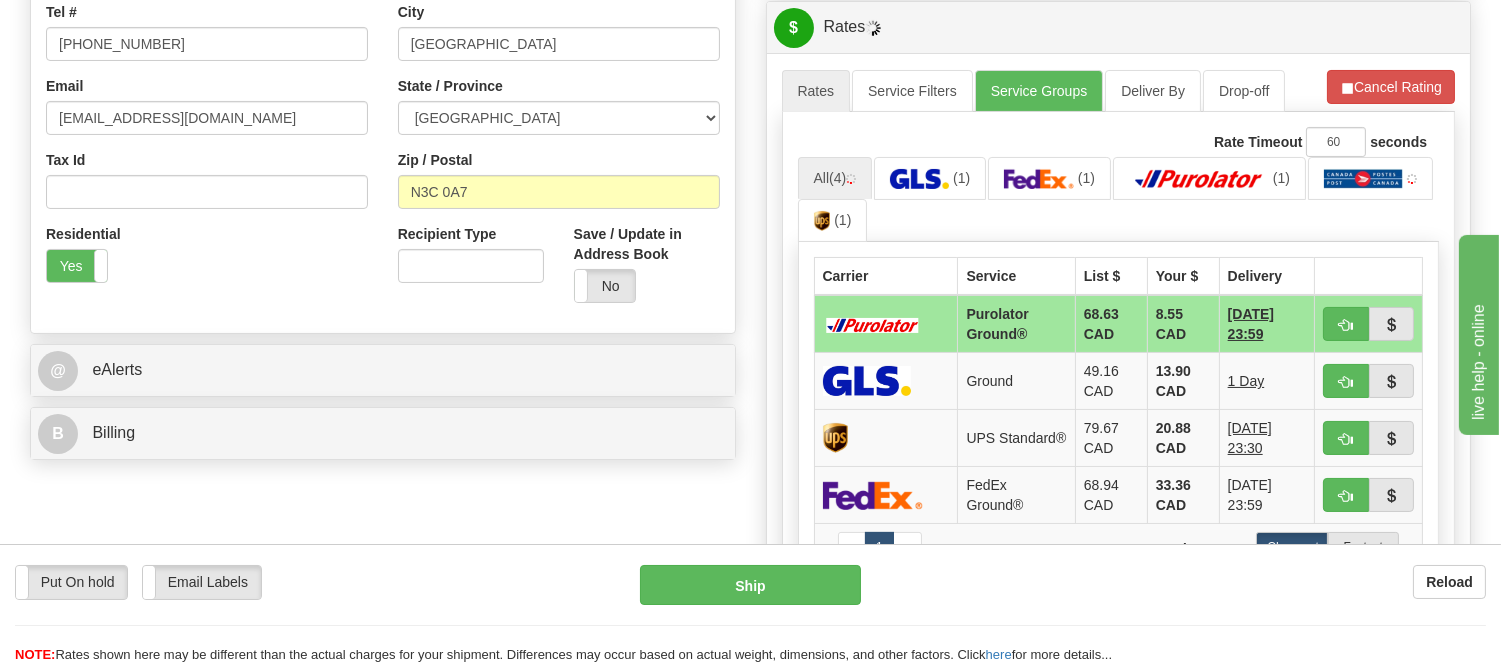 click on "All  (4)
(1)
(1)
(1)
(1)" at bounding box center [1119, 200] 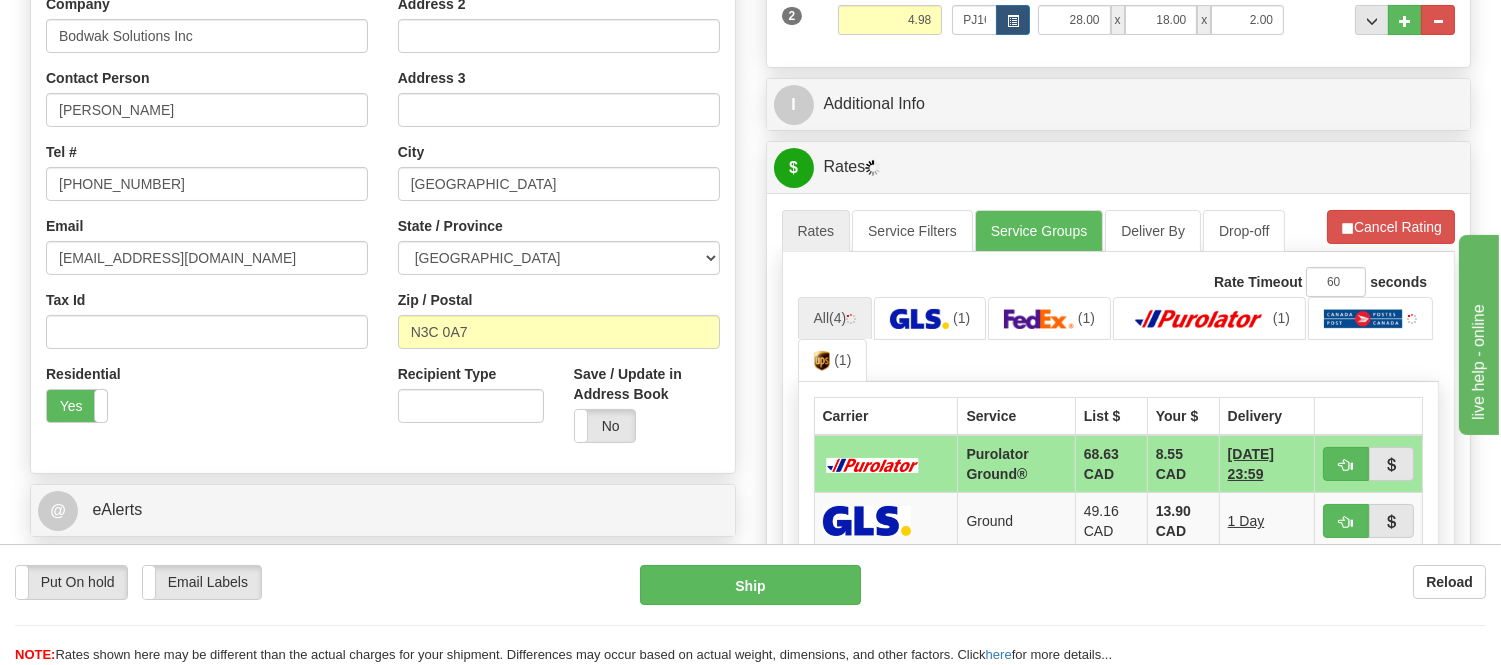 scroll, scrollTop: 384, scrollLeft: 0, axis: vertical 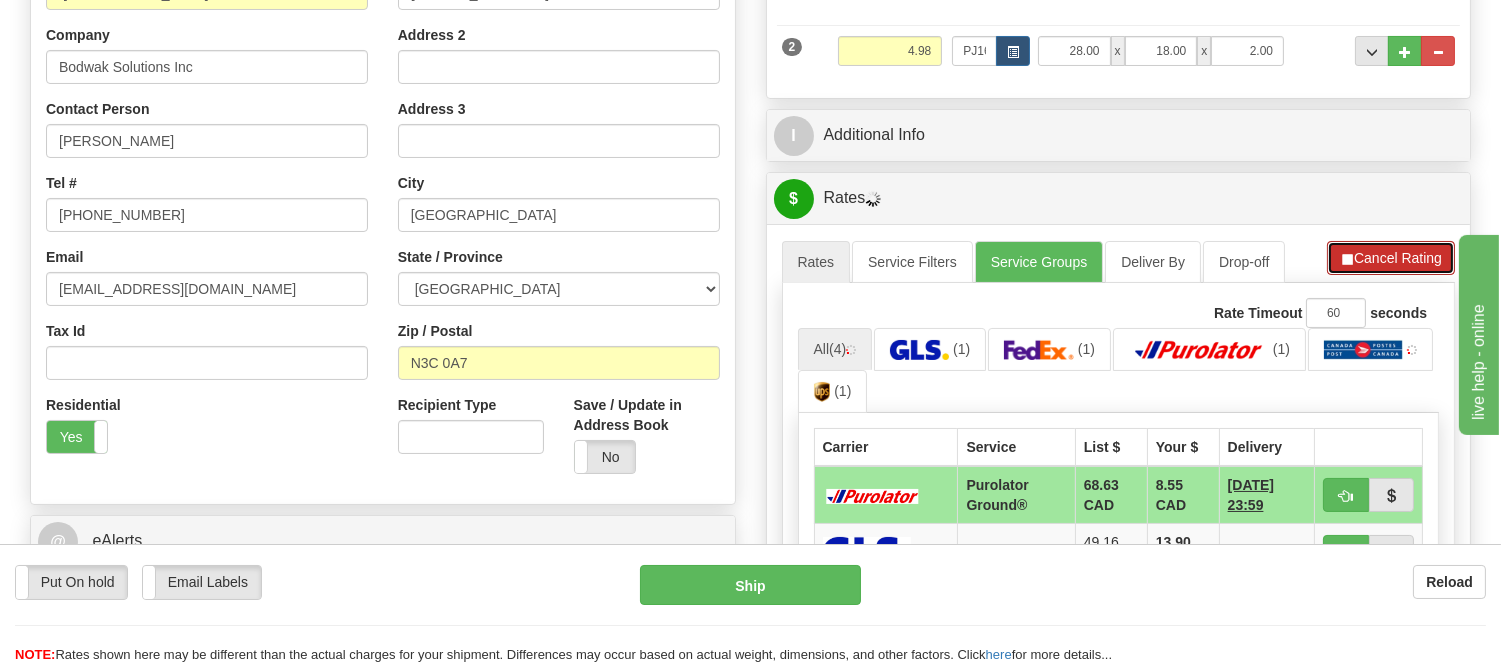 click on "Cancel Rating" at bounding box center (1391, 258) 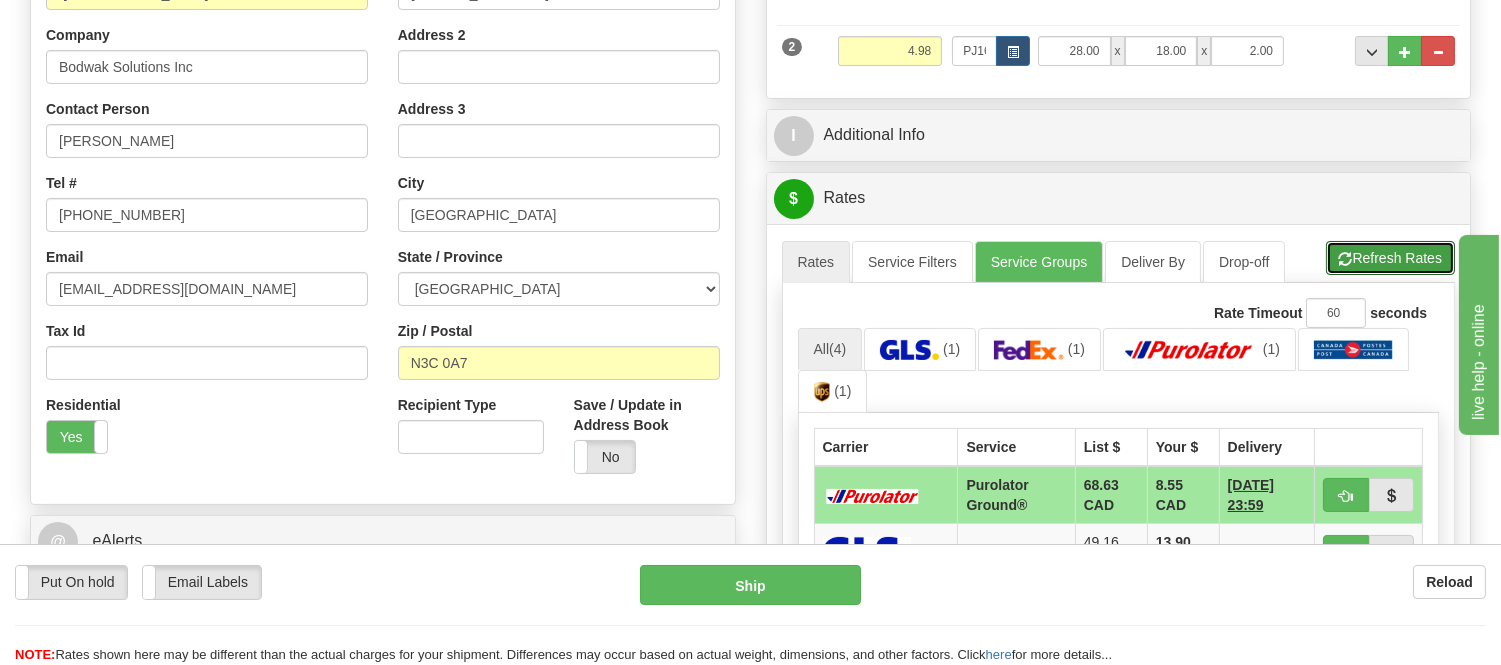 click on "Refresh Rates" at bounding box center [1390, 258] 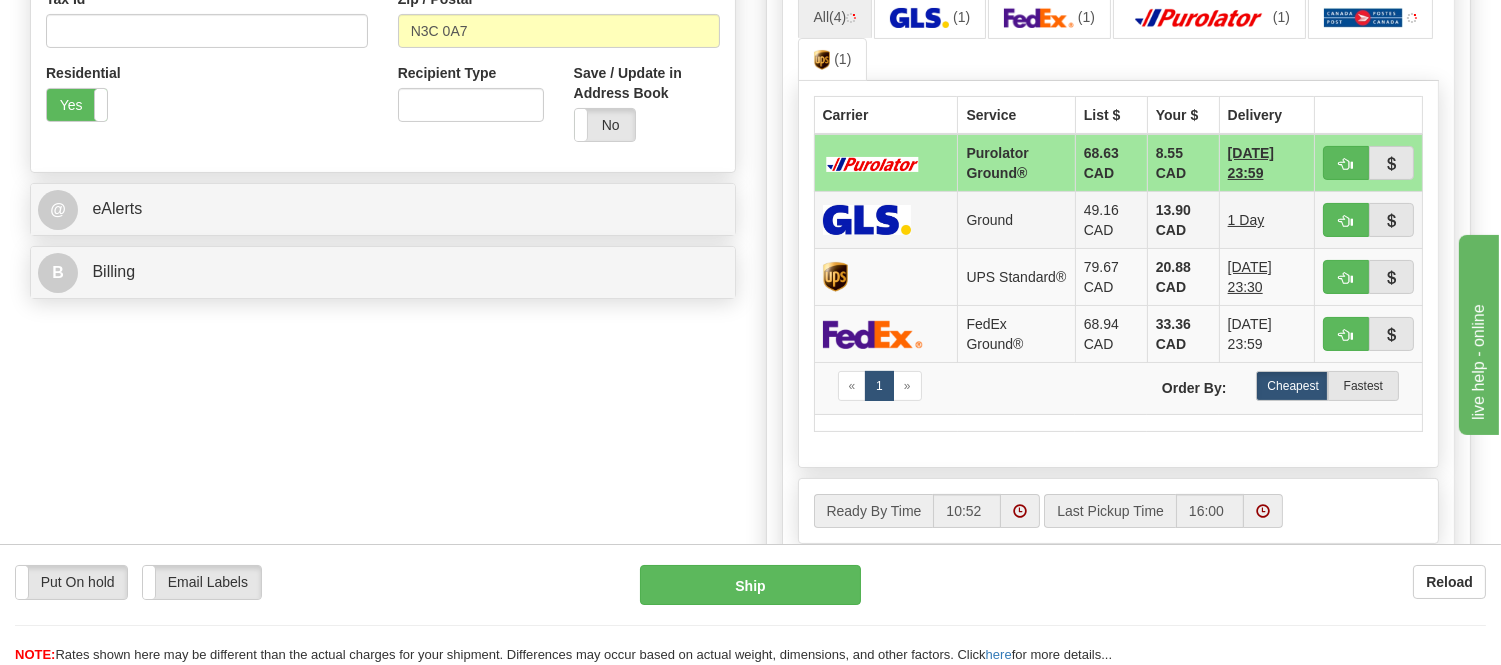 scroll, scrollTop: 717, scrollLeft: 0, axis: vertical 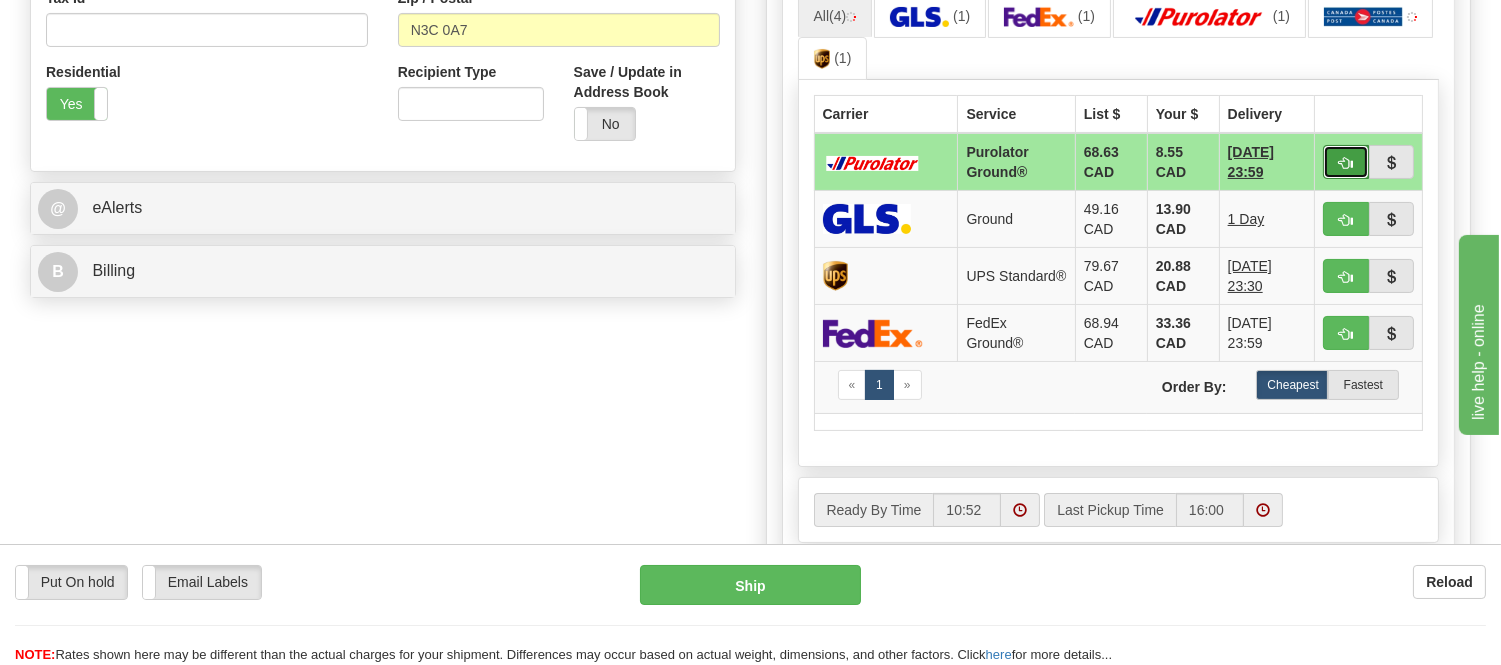 click at bounding box center [1346, 163] 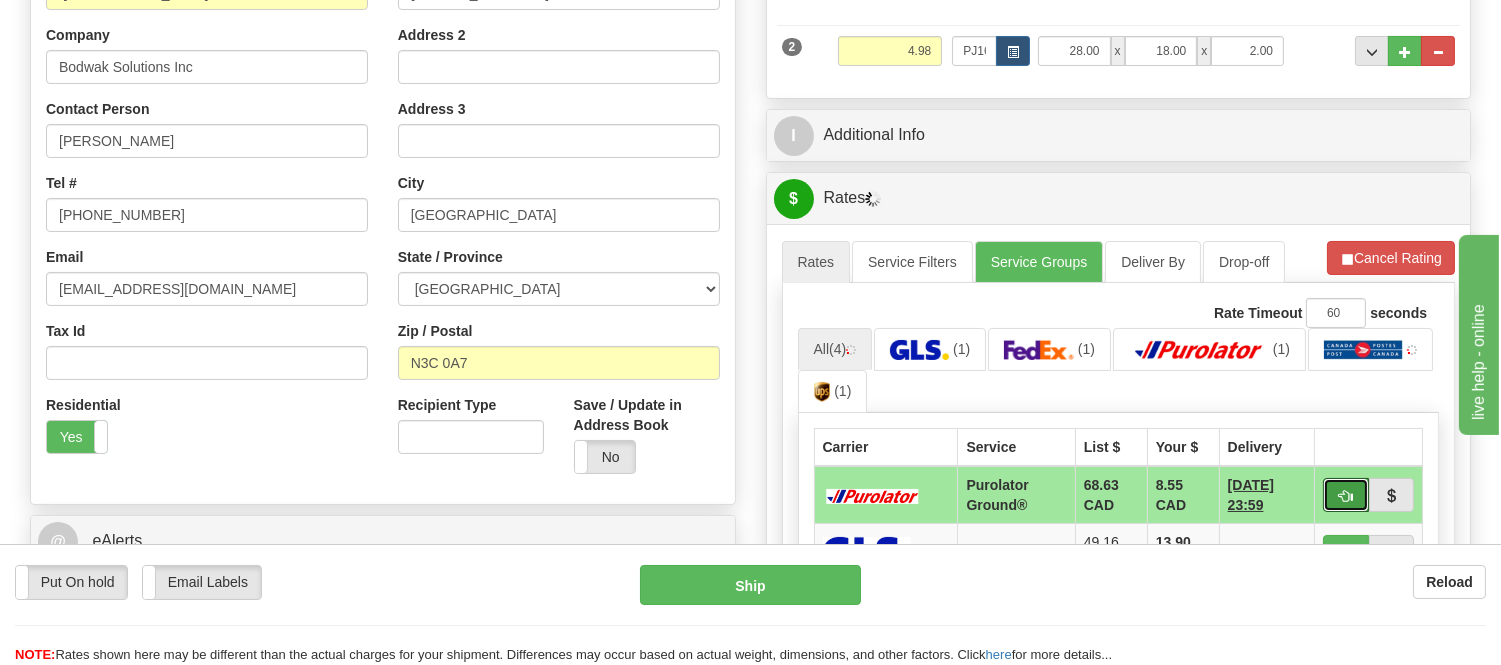 scroll, scrollTop: 606, scrollLeft: 0, axis: vertical 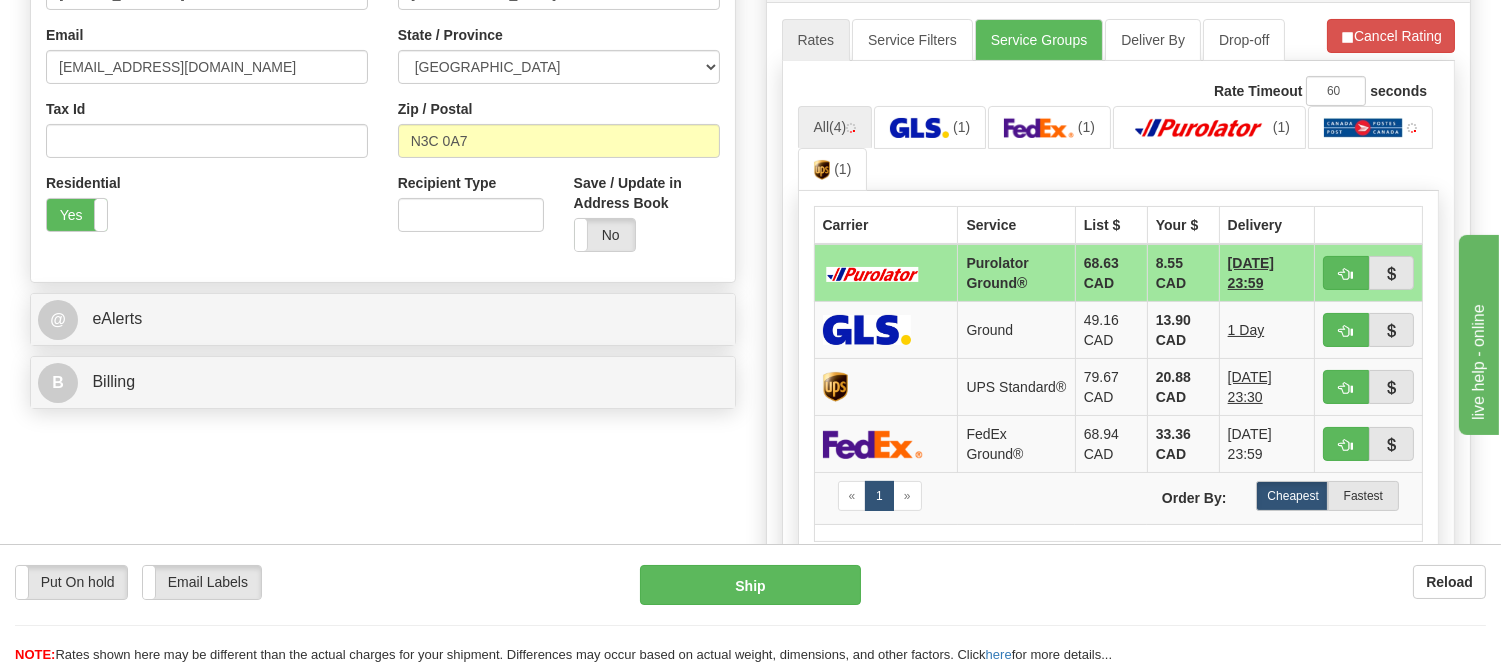 click on "All  (4)
(1)
(1)
(1)
(1)" at bounding box center (1119, 149) 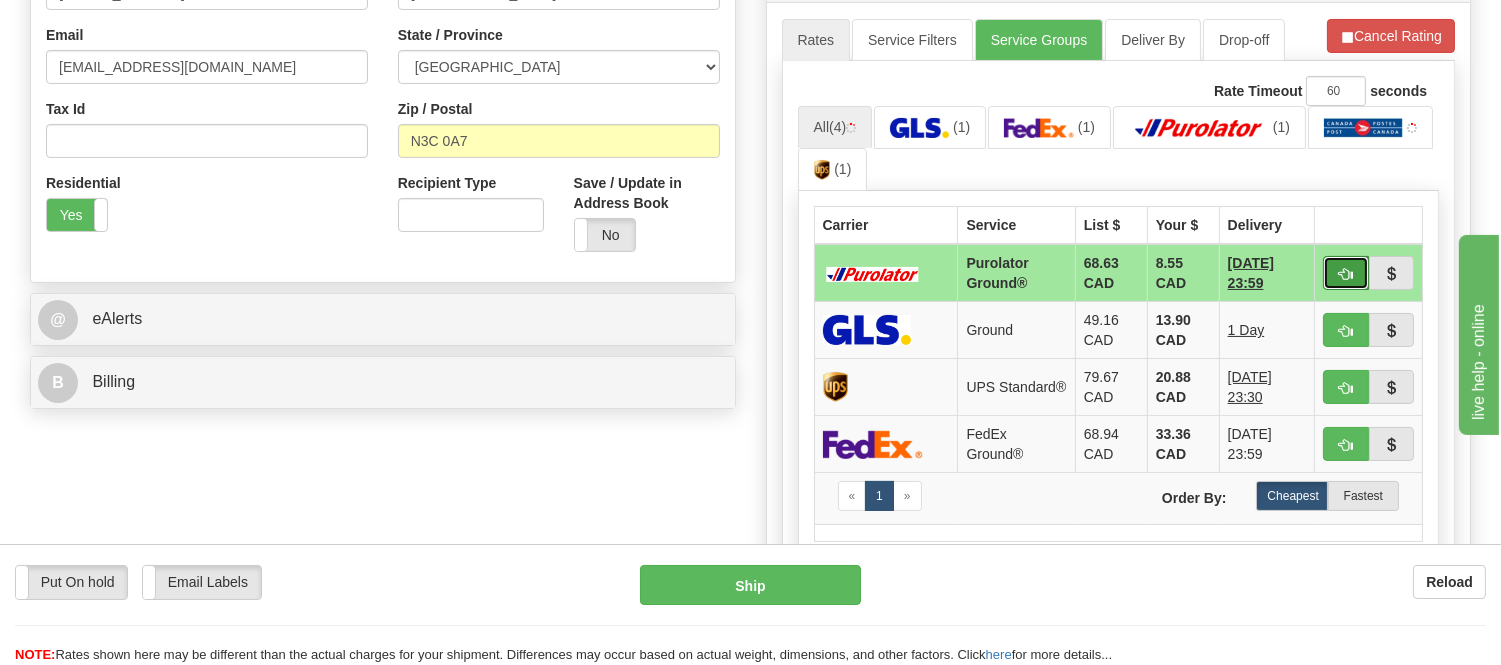 click at bounding box center [1346, 273] 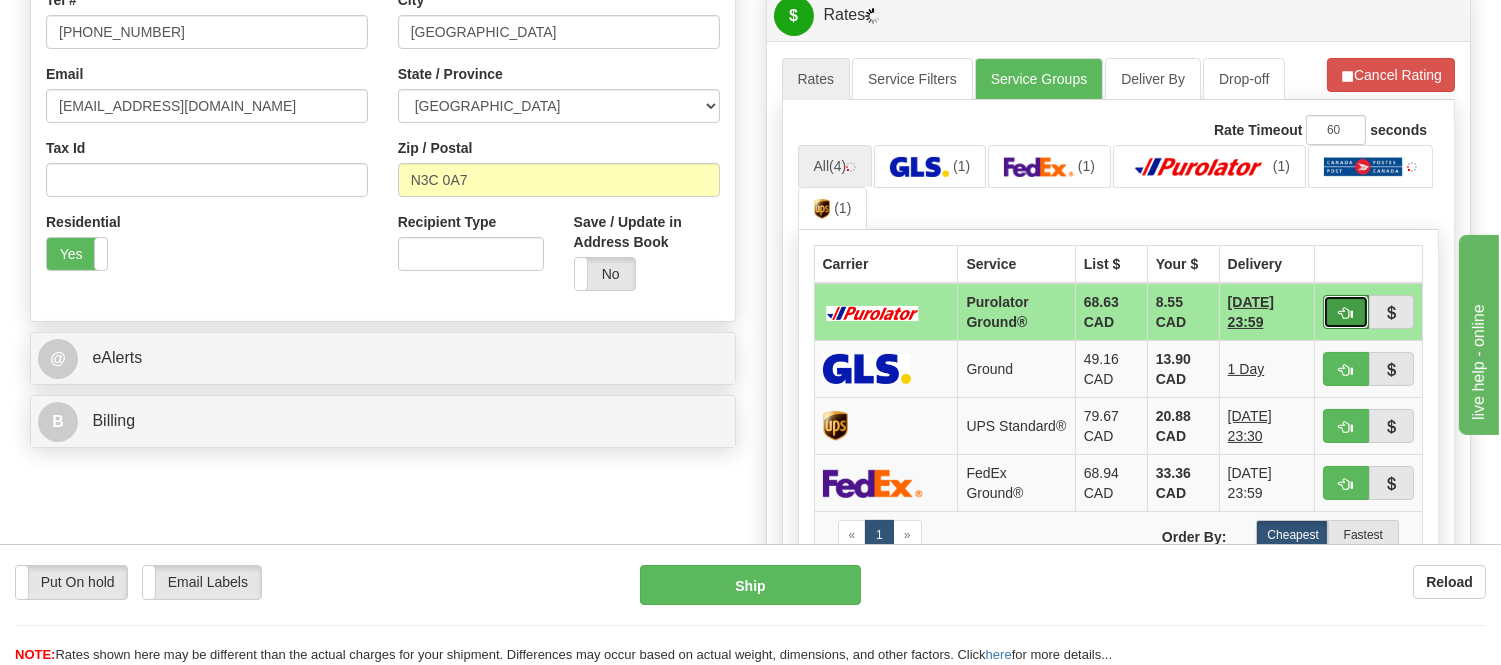 scroll, scrollTop: 606, scrollLeft: 0, axis: vertical 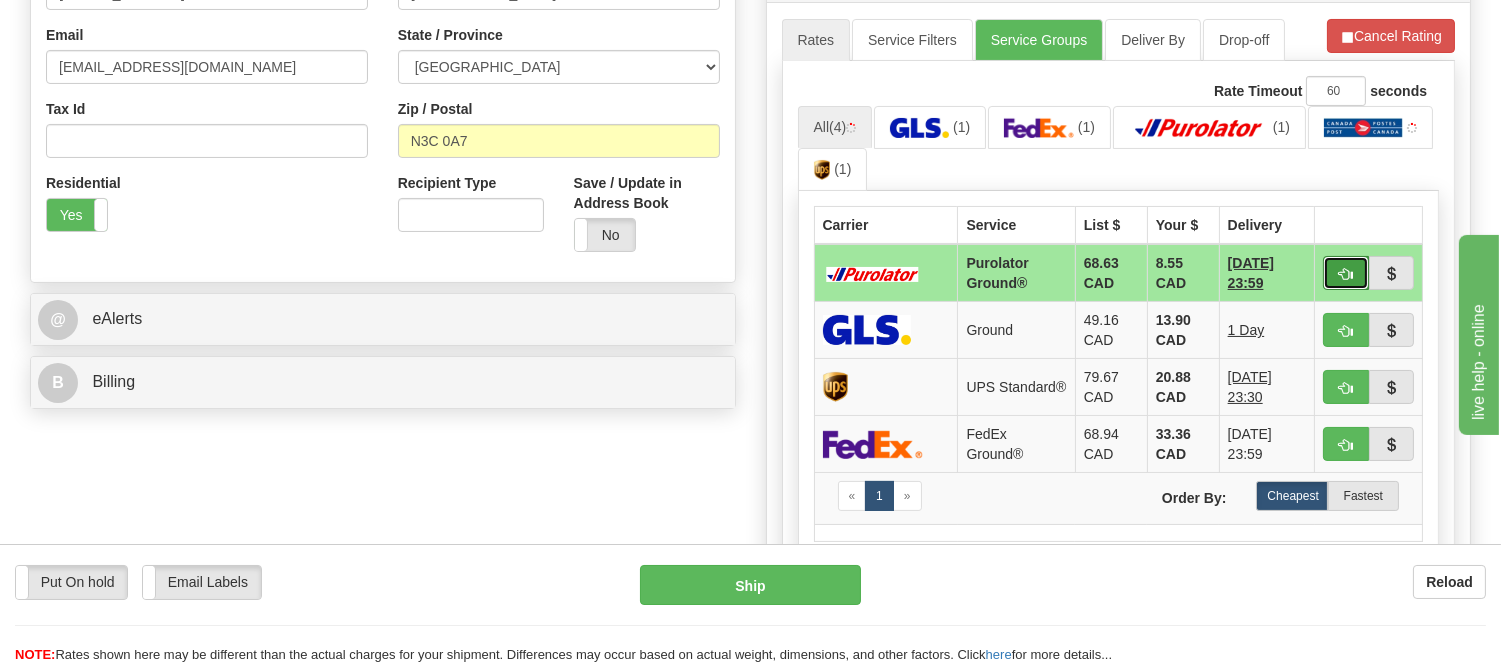 click at bounding box center (1346, 274) 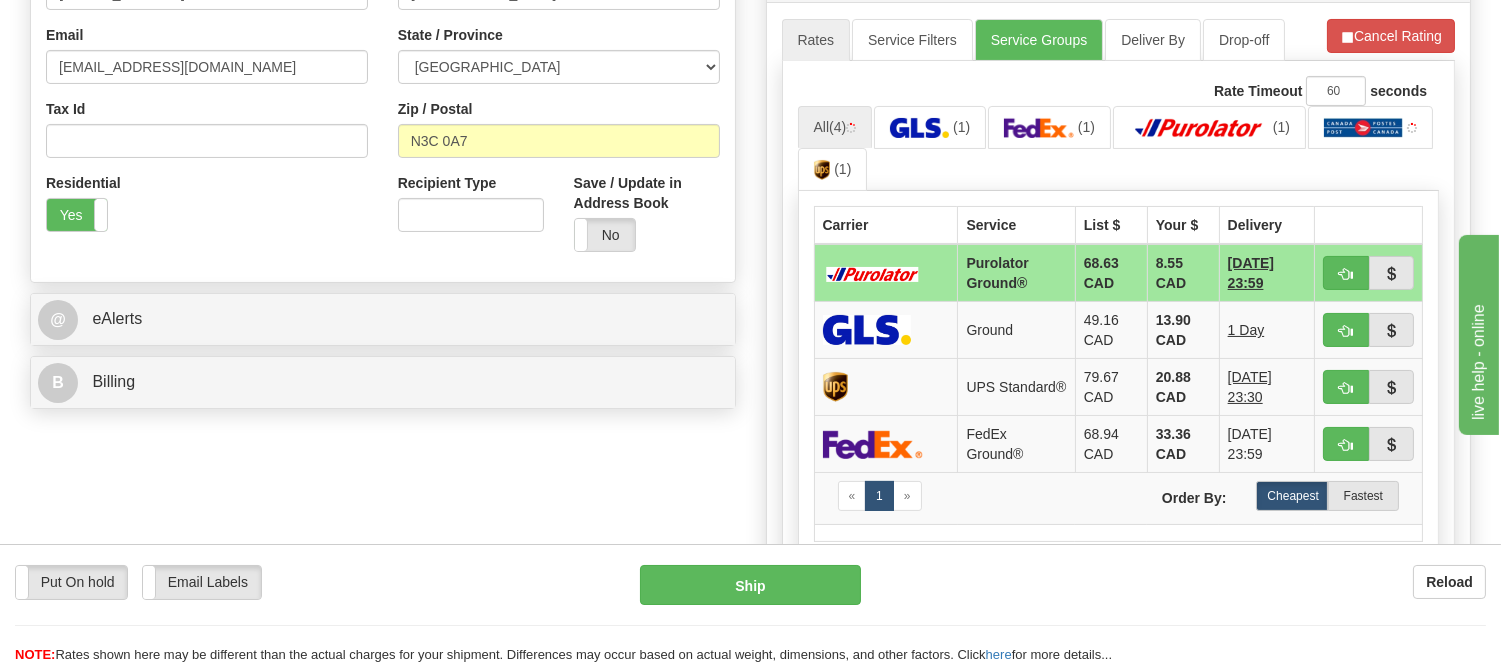 click on "All  (4)
(1)
(1)
(1)
(1)" at bounding box center [1119, 149] 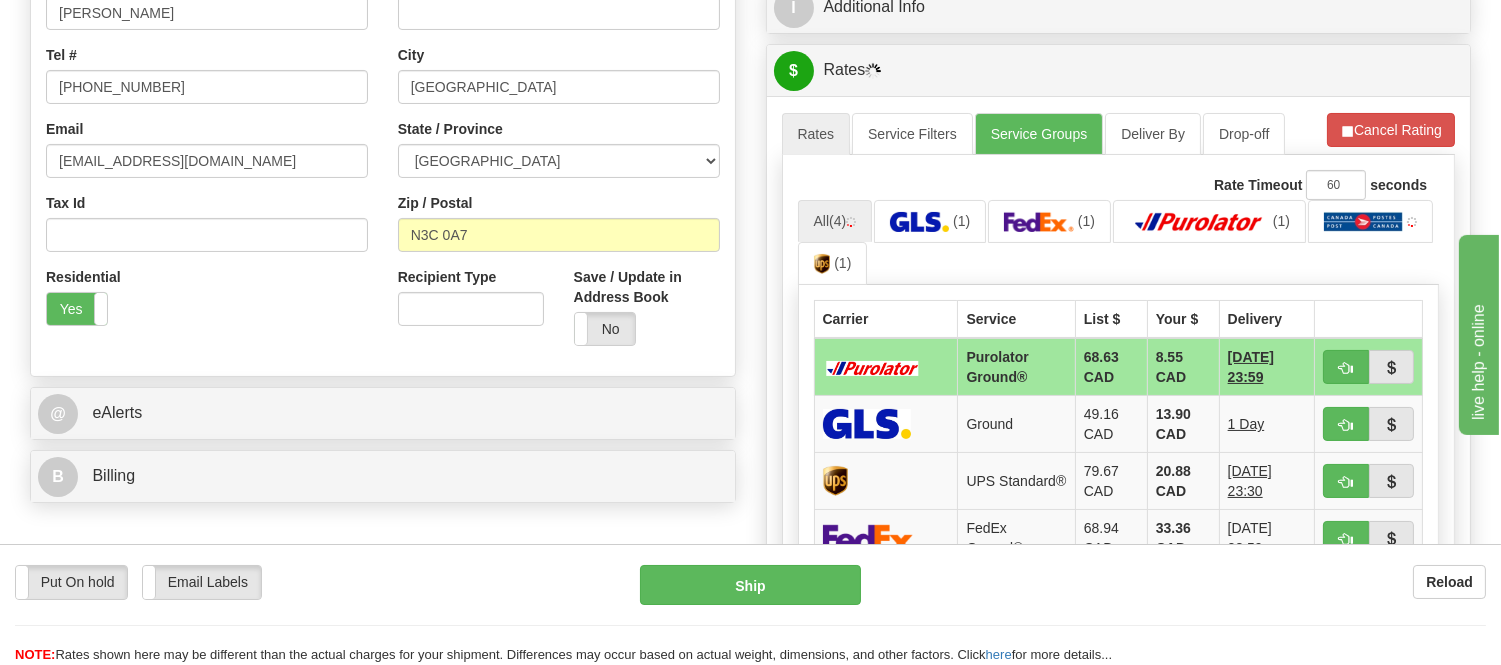 scroll, scrollTop: 384, scrollLeft: 0, axis: vertical 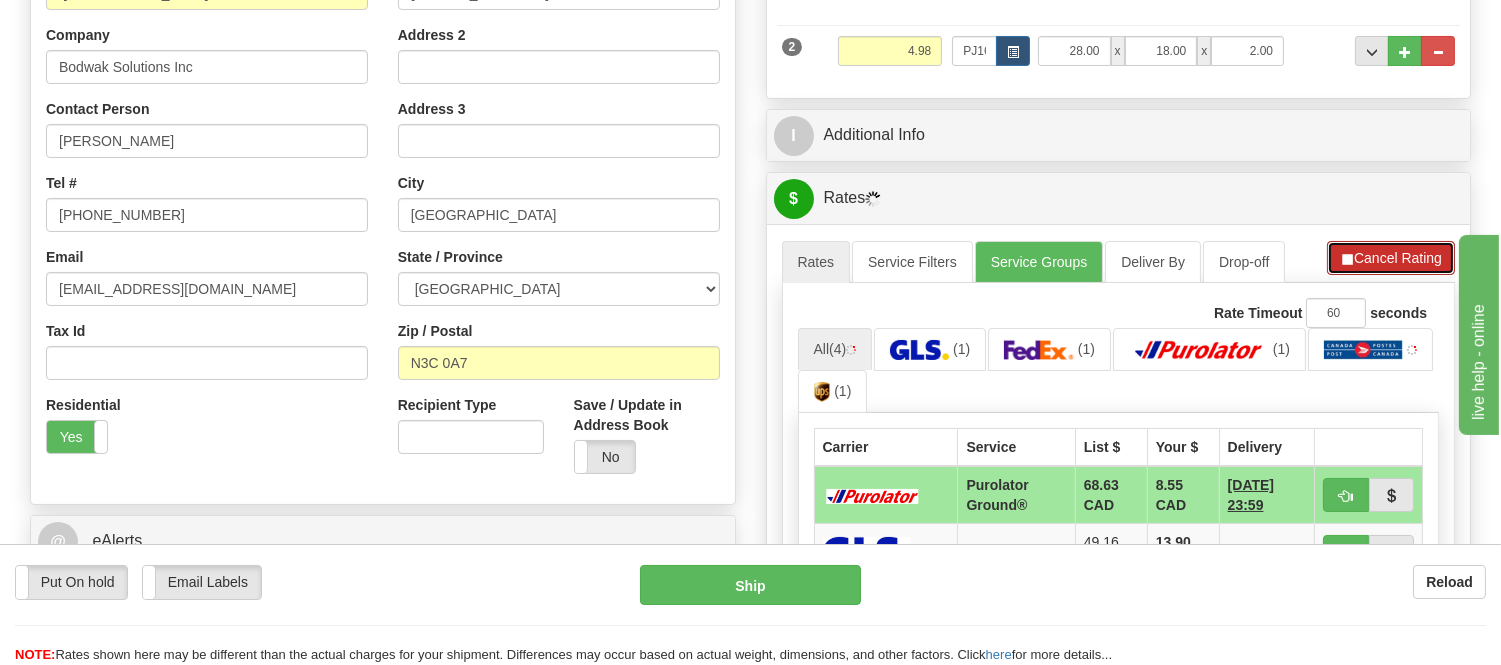 click on "Cancel Rating" at bounding box center [1391, 258] 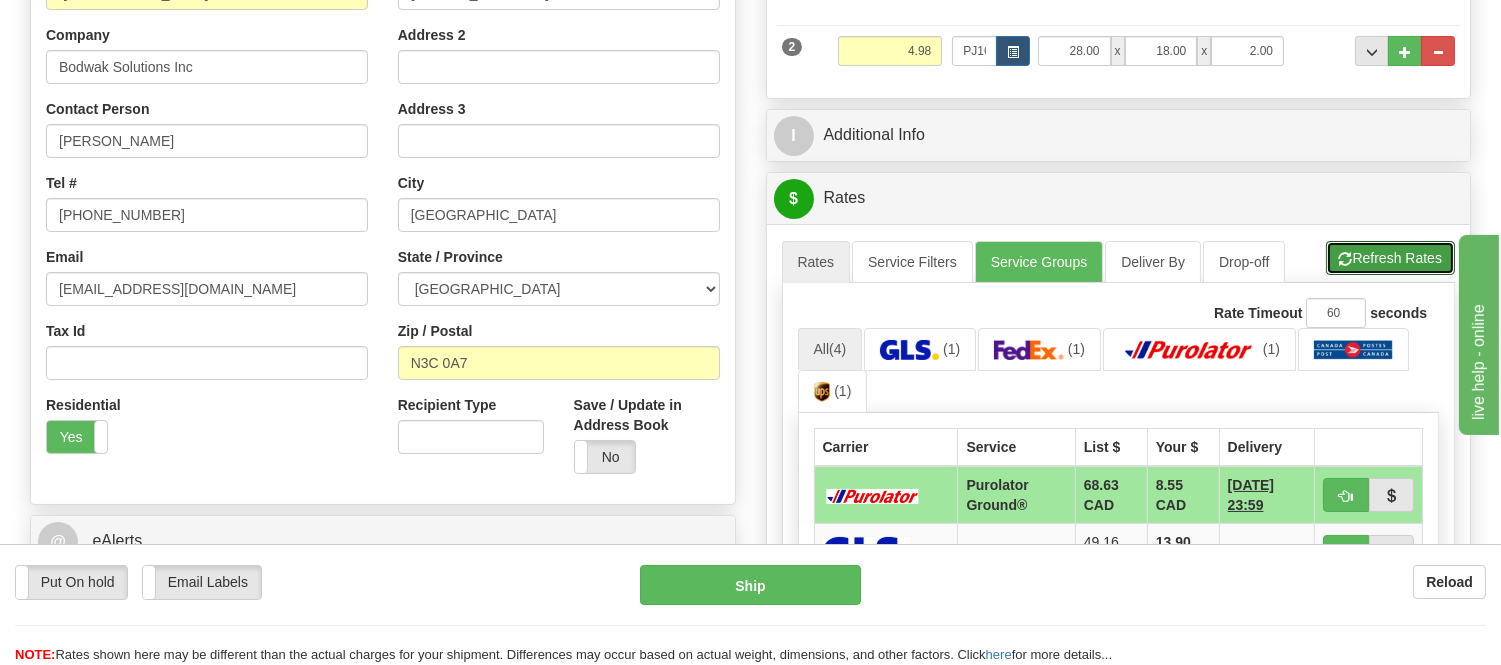 click on "Refresh Rates" at bounding box center (1390, 258) 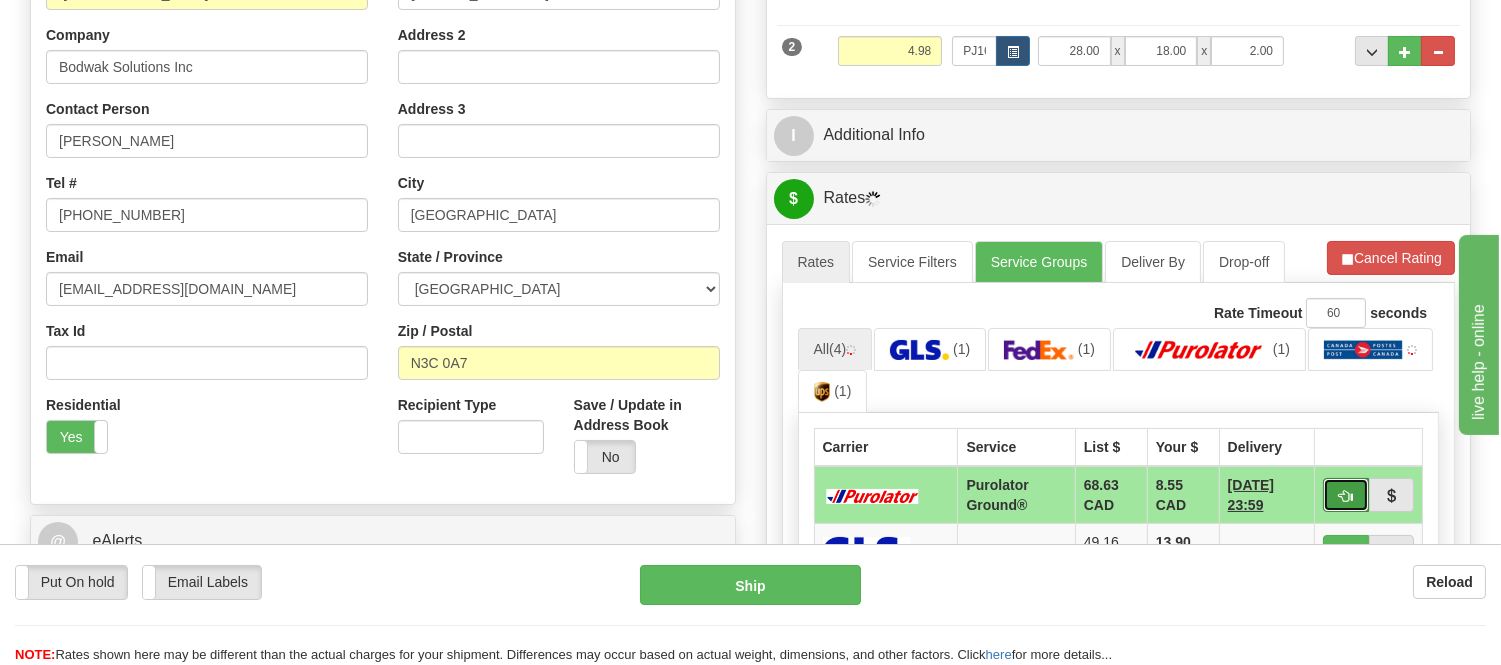 click at bounding box center [1346, 495] 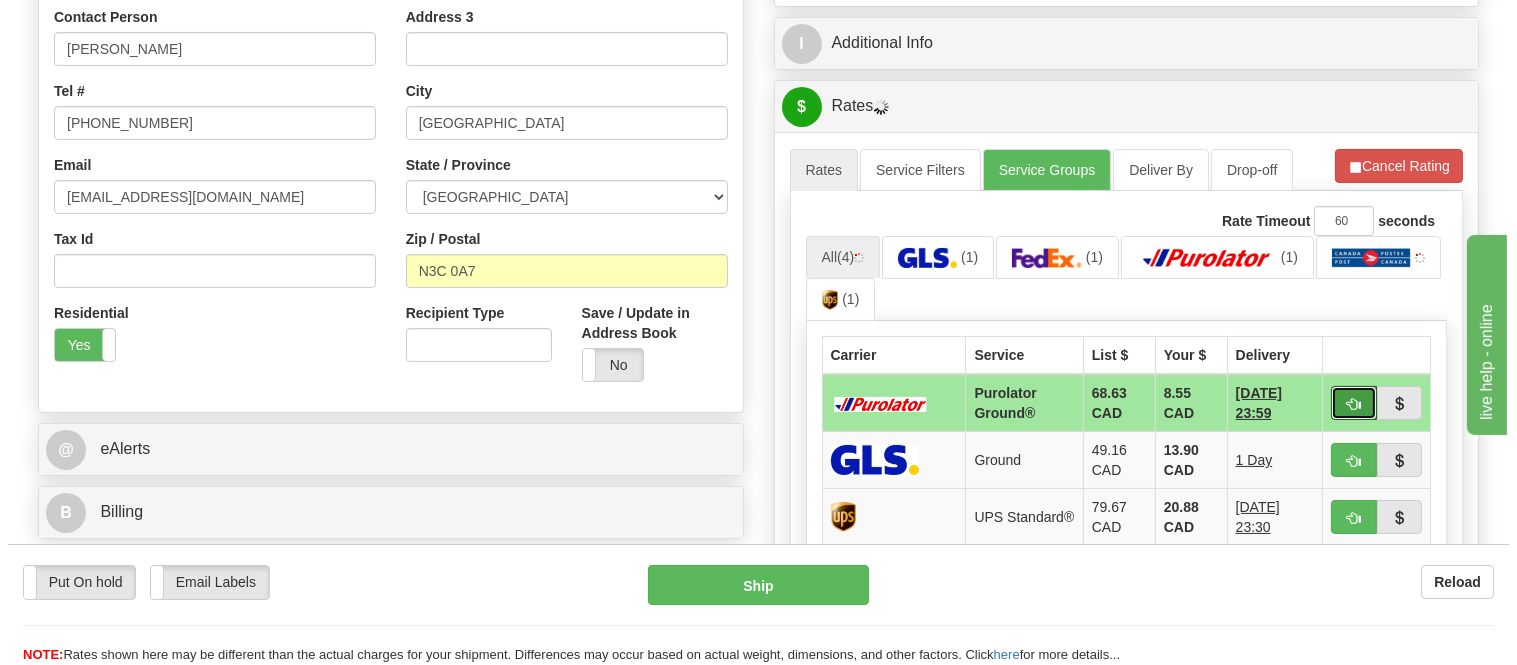 scroll, scrollTop: 606, scrollLeft: 0, axis: vertical 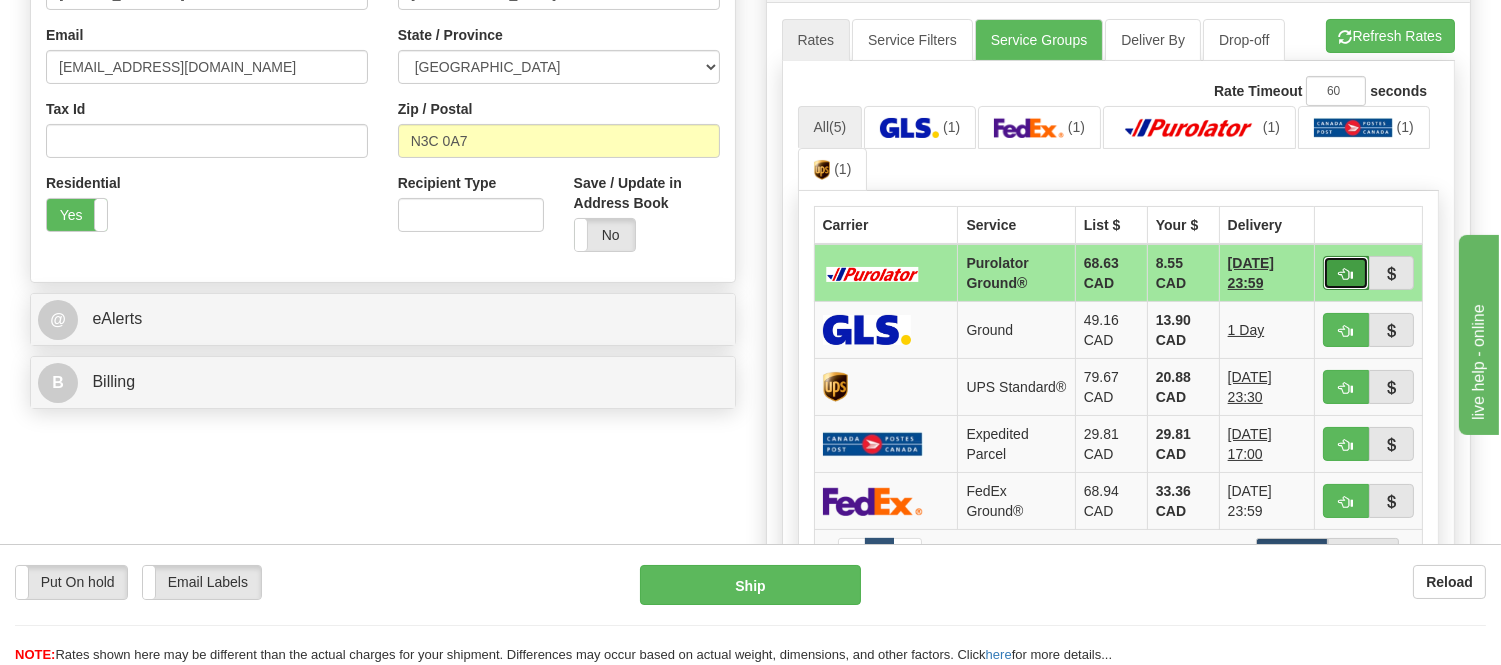 click at bounding box center (1346, 273) 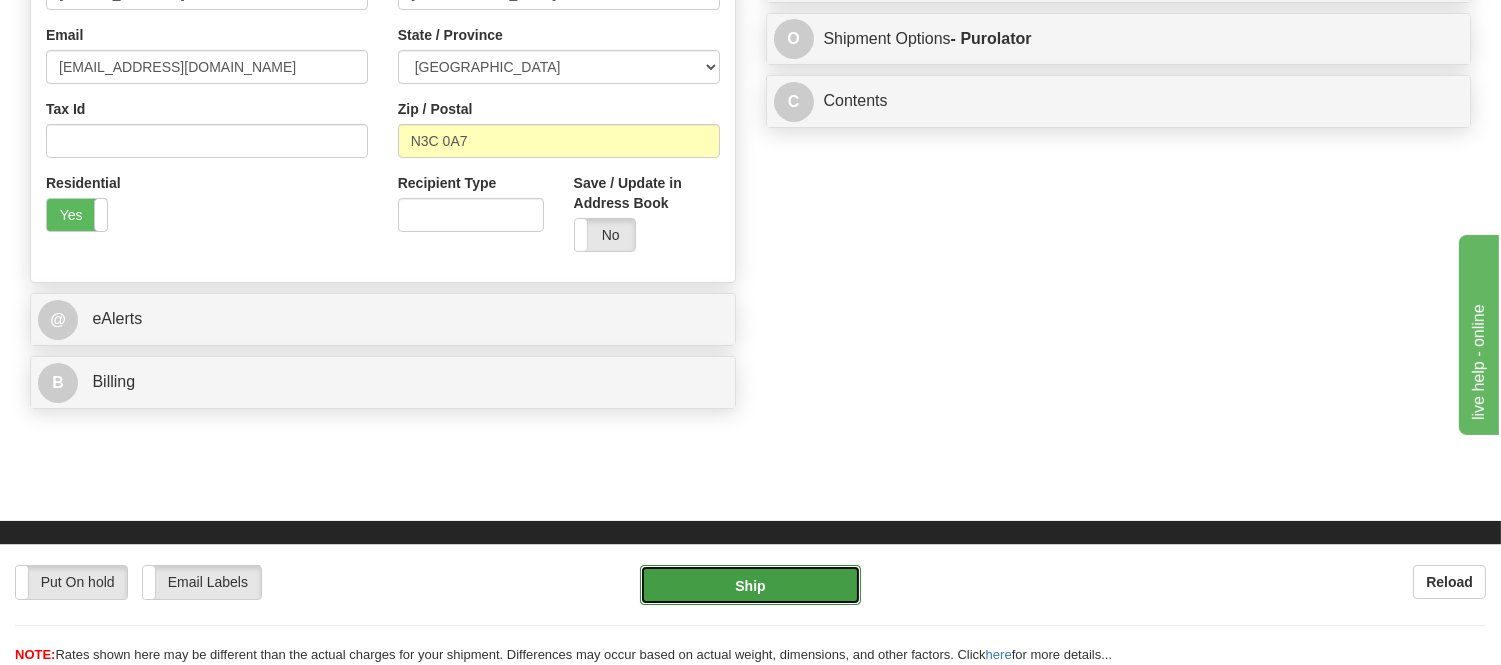 click on "Ship" at bounding box center (750, 585) 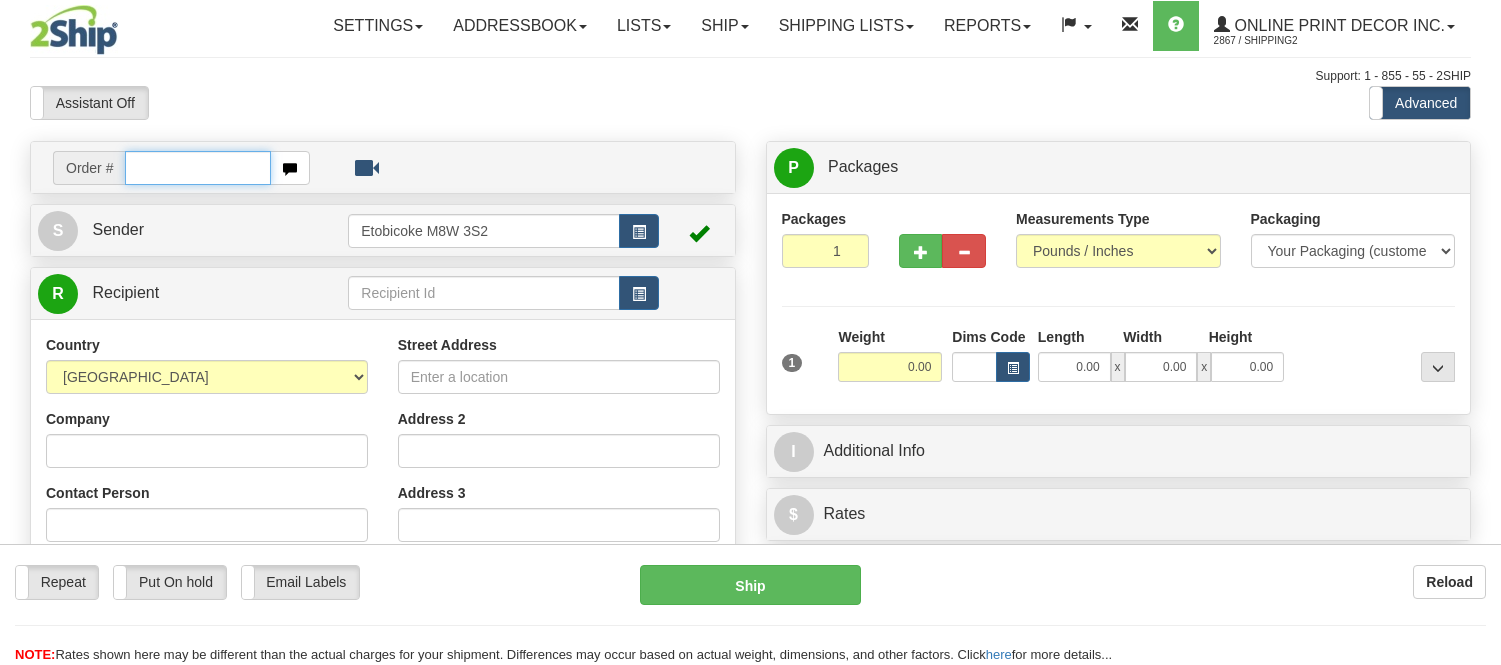 scroll, scrollTop: 0, scrollLeft: 0, axis: both 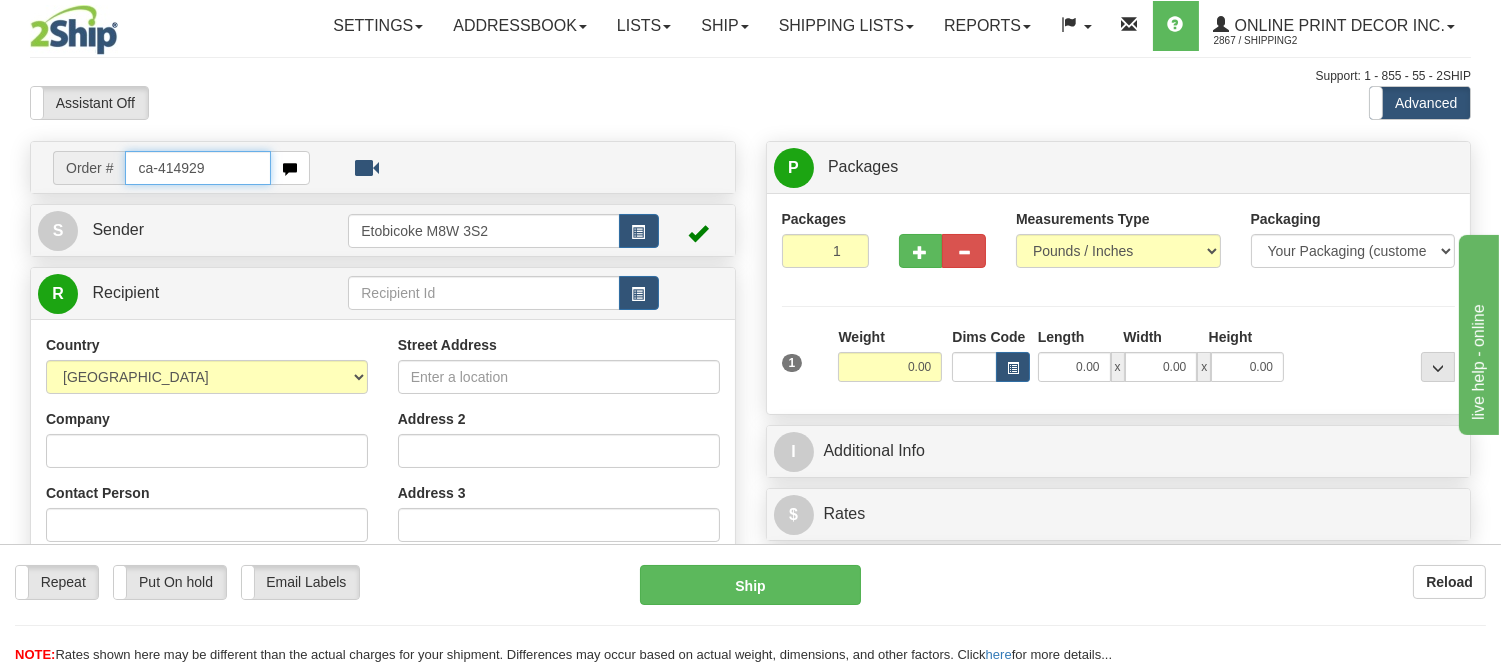type on "ca-414929" 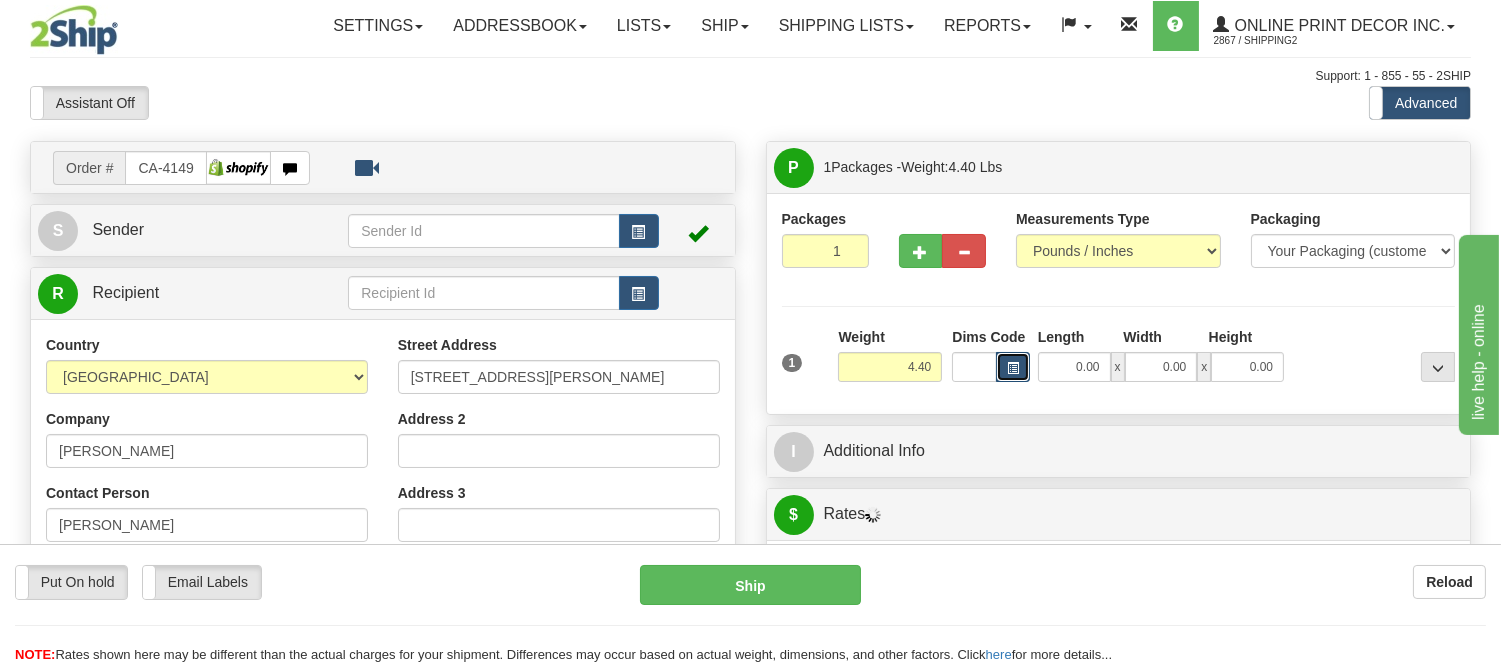 click at bounding box center (1013, 367) 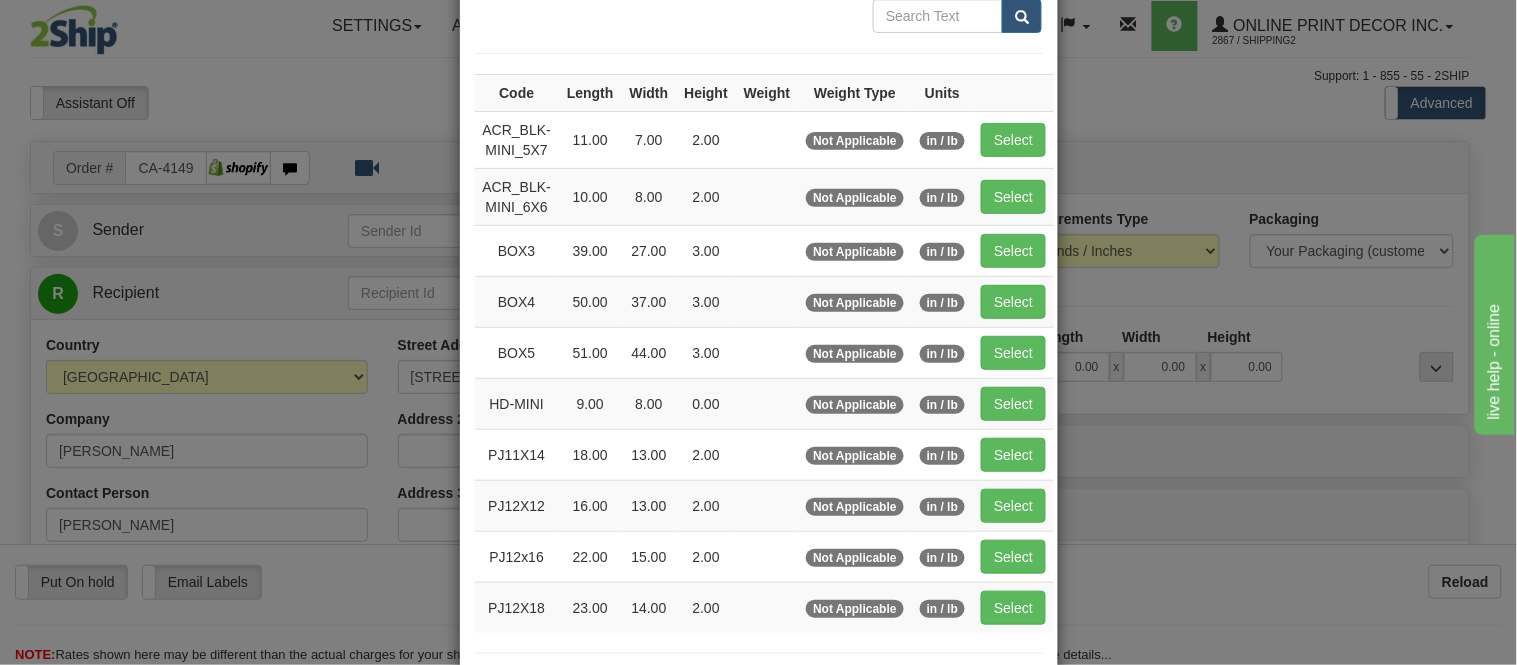 scroll, scrollTop: 222, scrollLeft: 0, axis: vertical 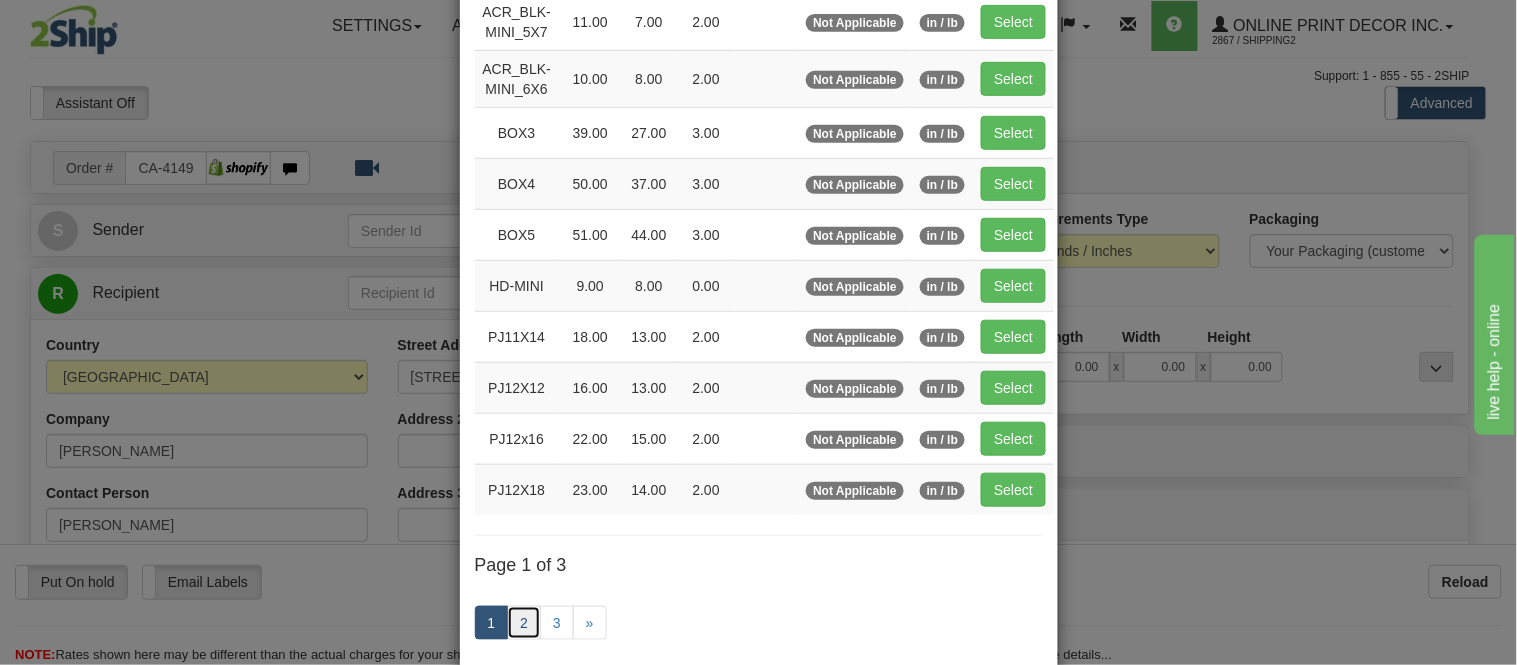 click on "2" at bounding box center [524, 623] 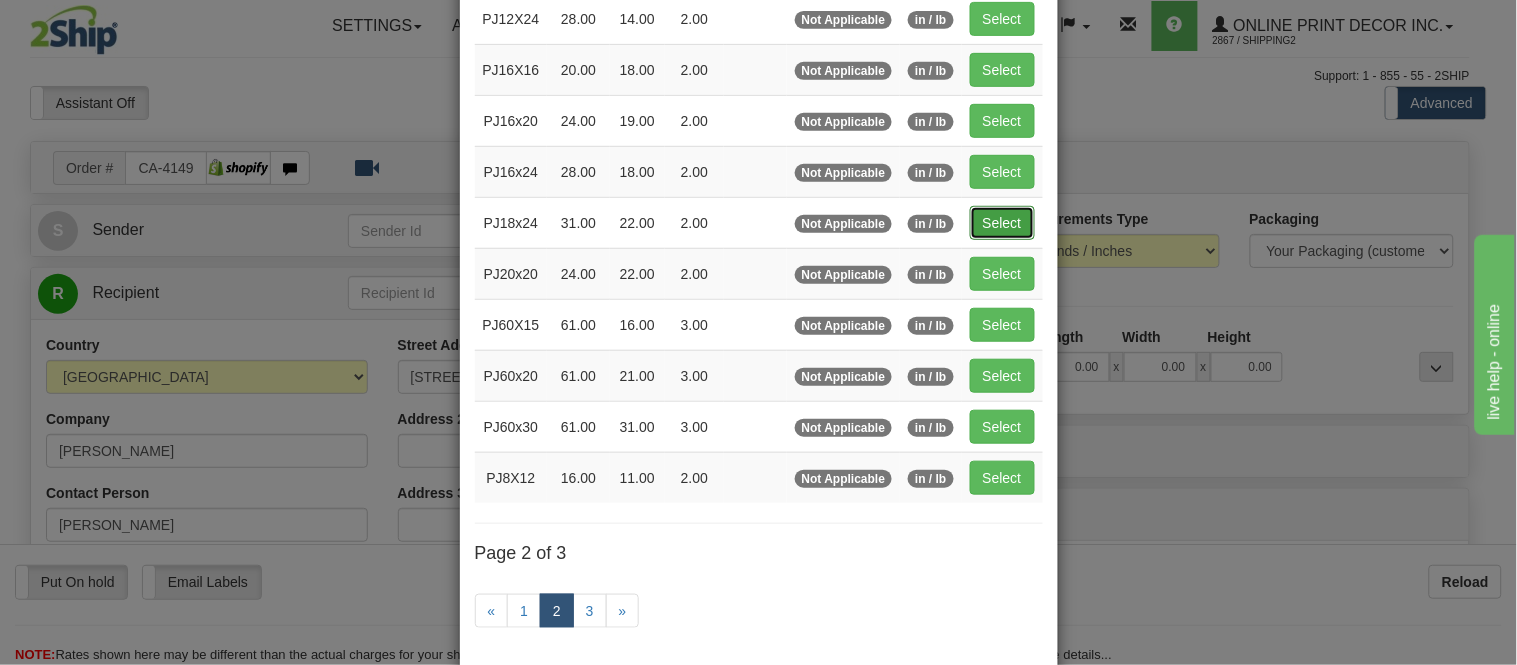 click on "Select" at bounding box center [1002, 223] 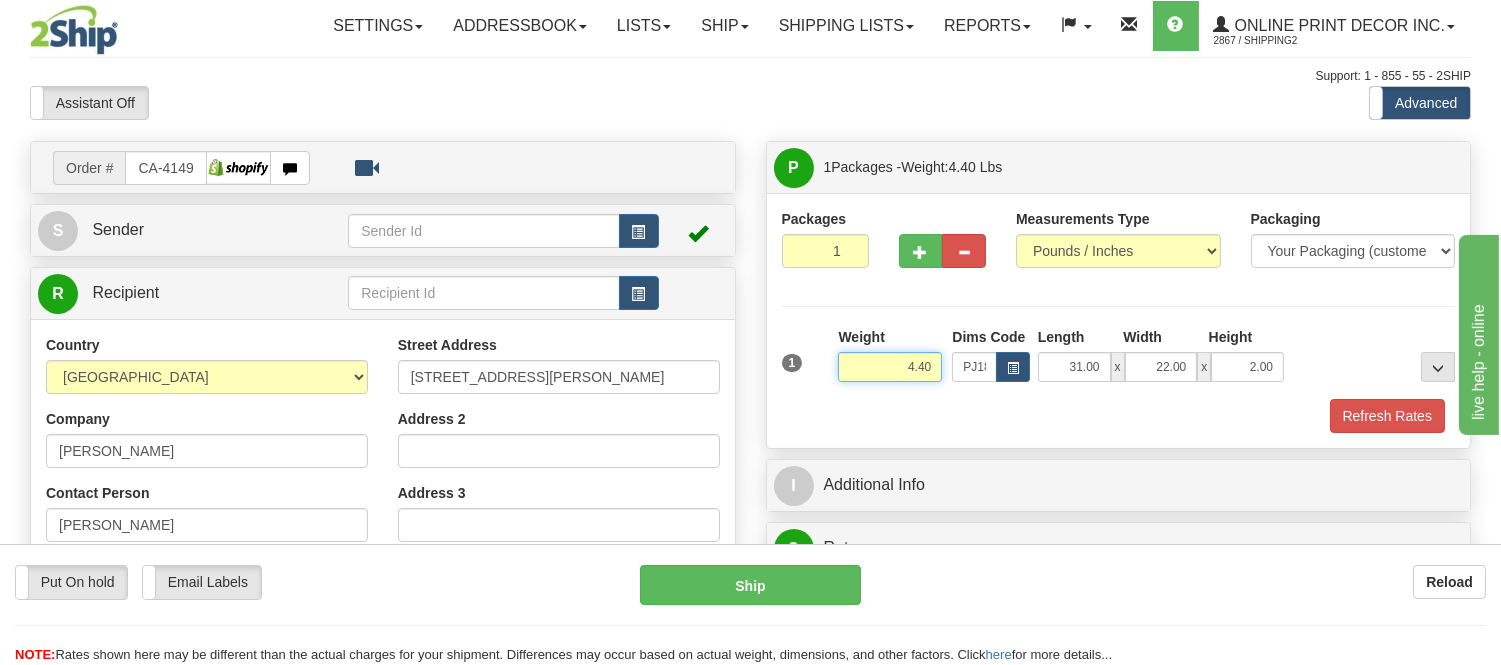 drag, startPoint x: 935, startPoint y: 372, endPoint x: 756, endPoint y: 385, distance: 179.47145 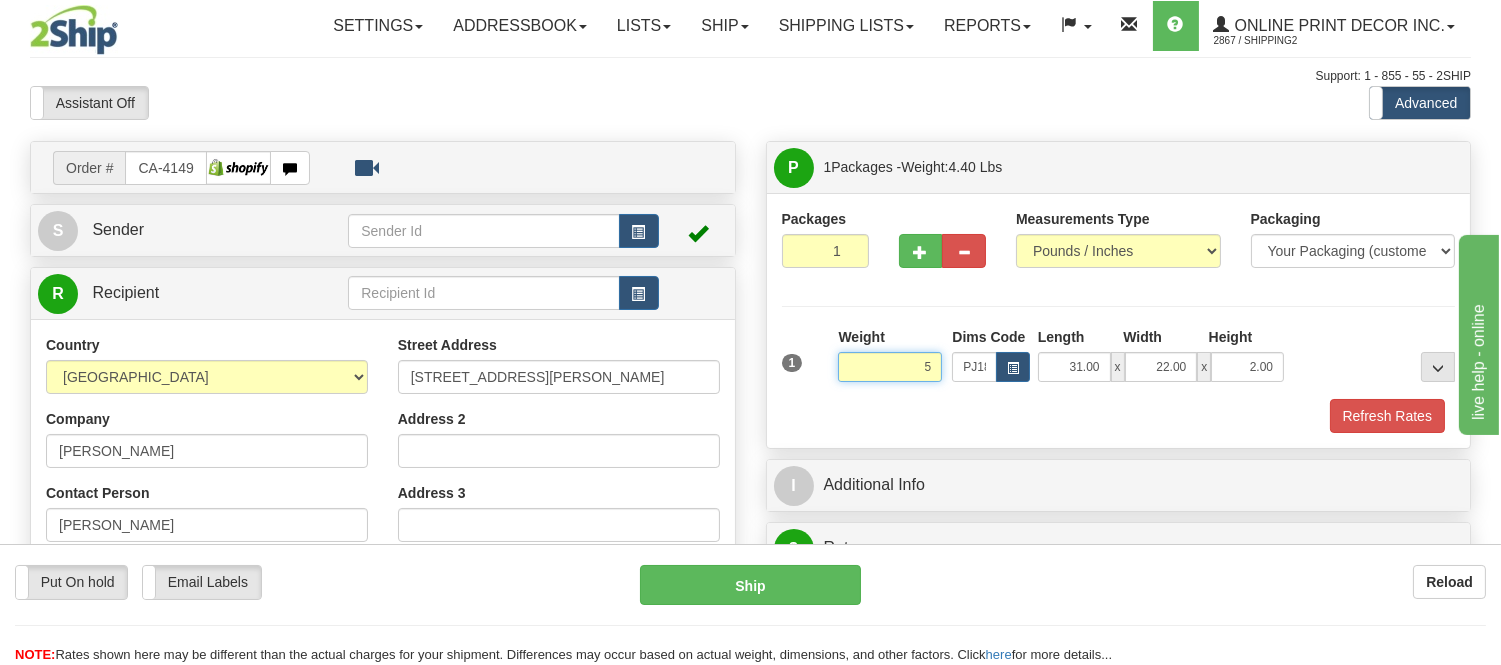 click on "Delete" at bounding box center [0, 0] 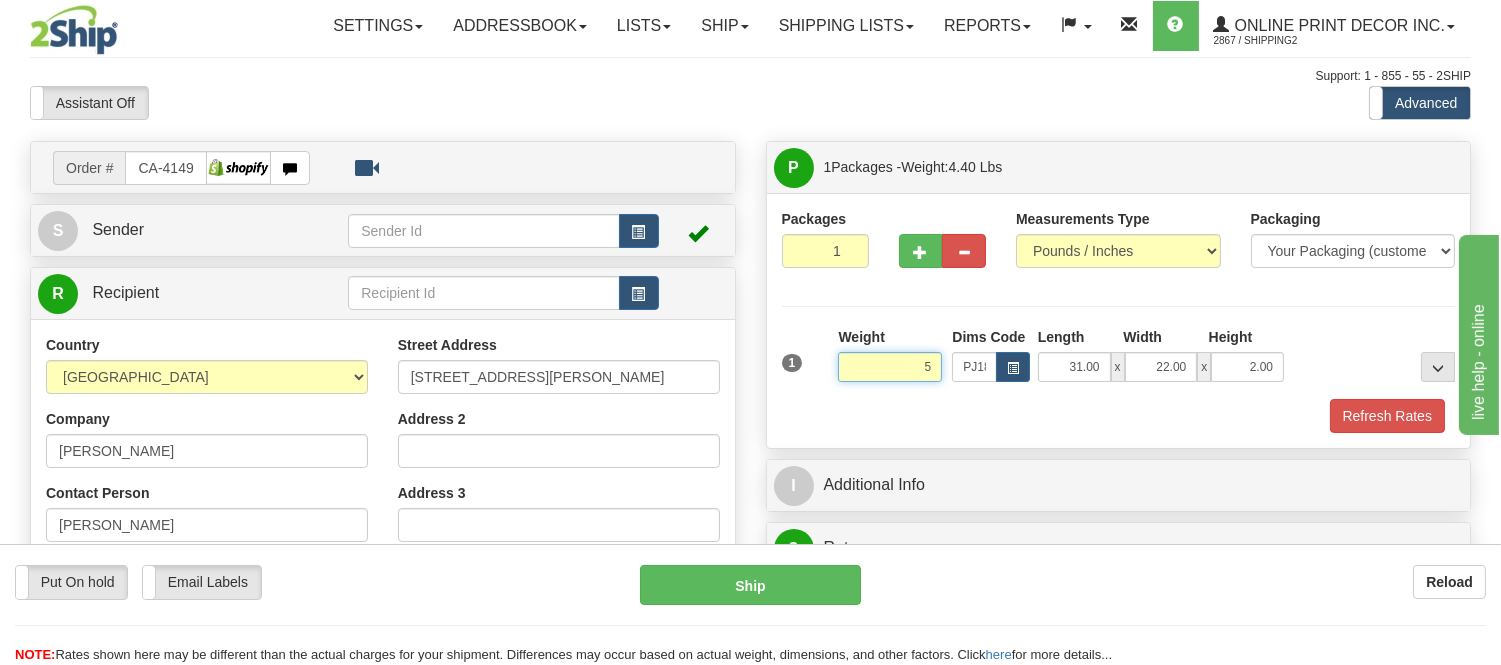 type on "5.00" 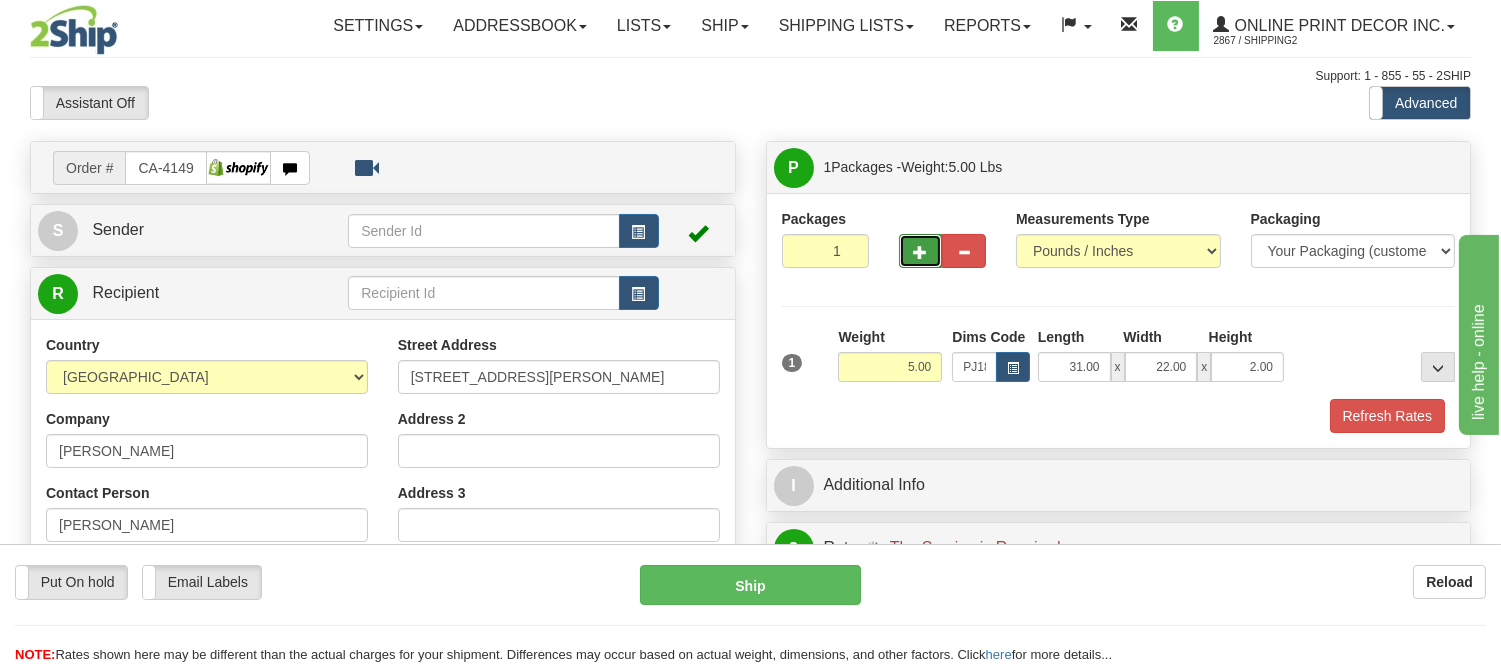 click at bounding box center [921, 251] 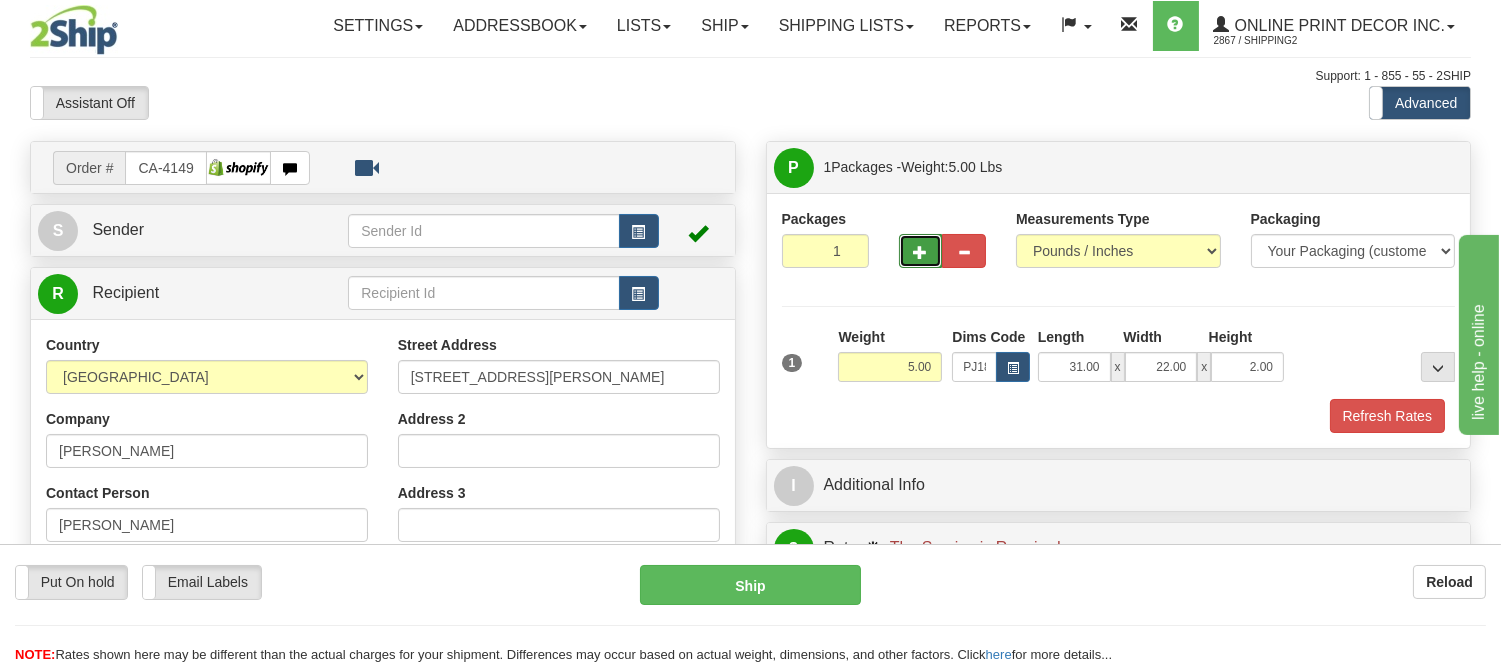 radio on "true" 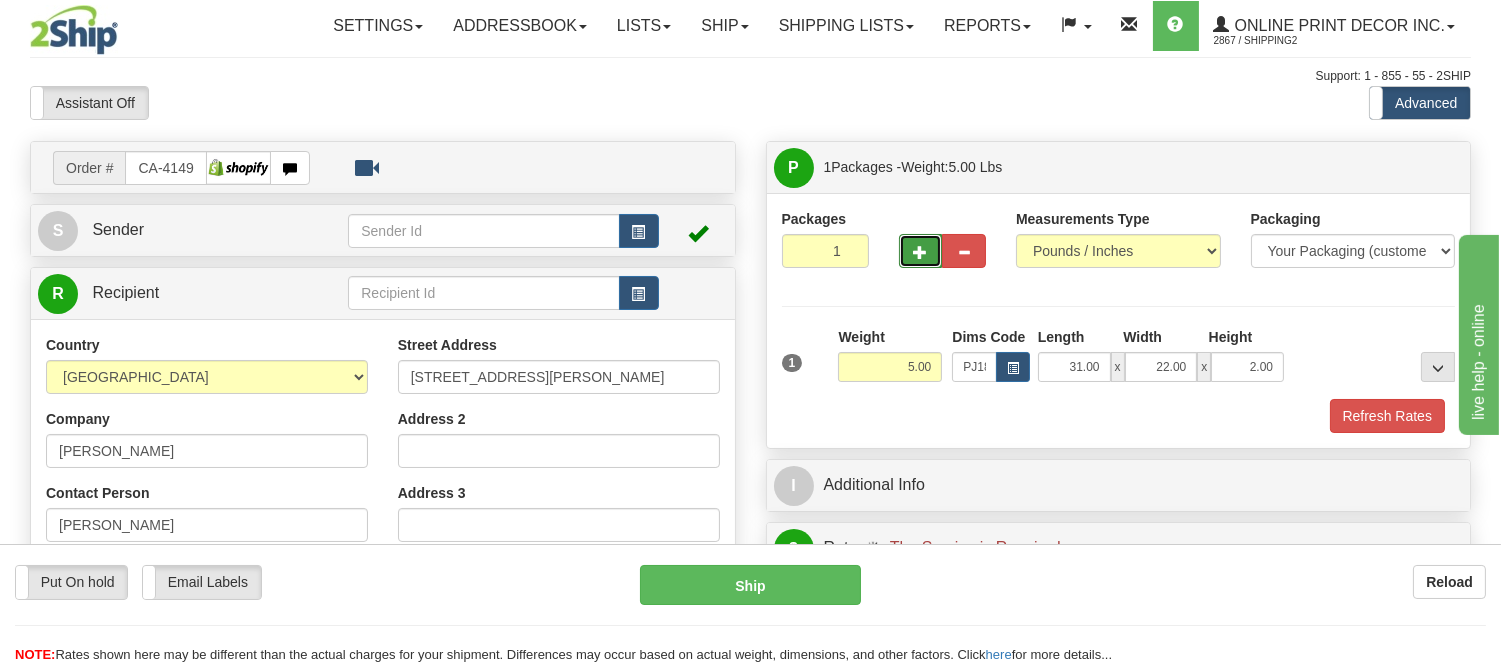 type on "2" 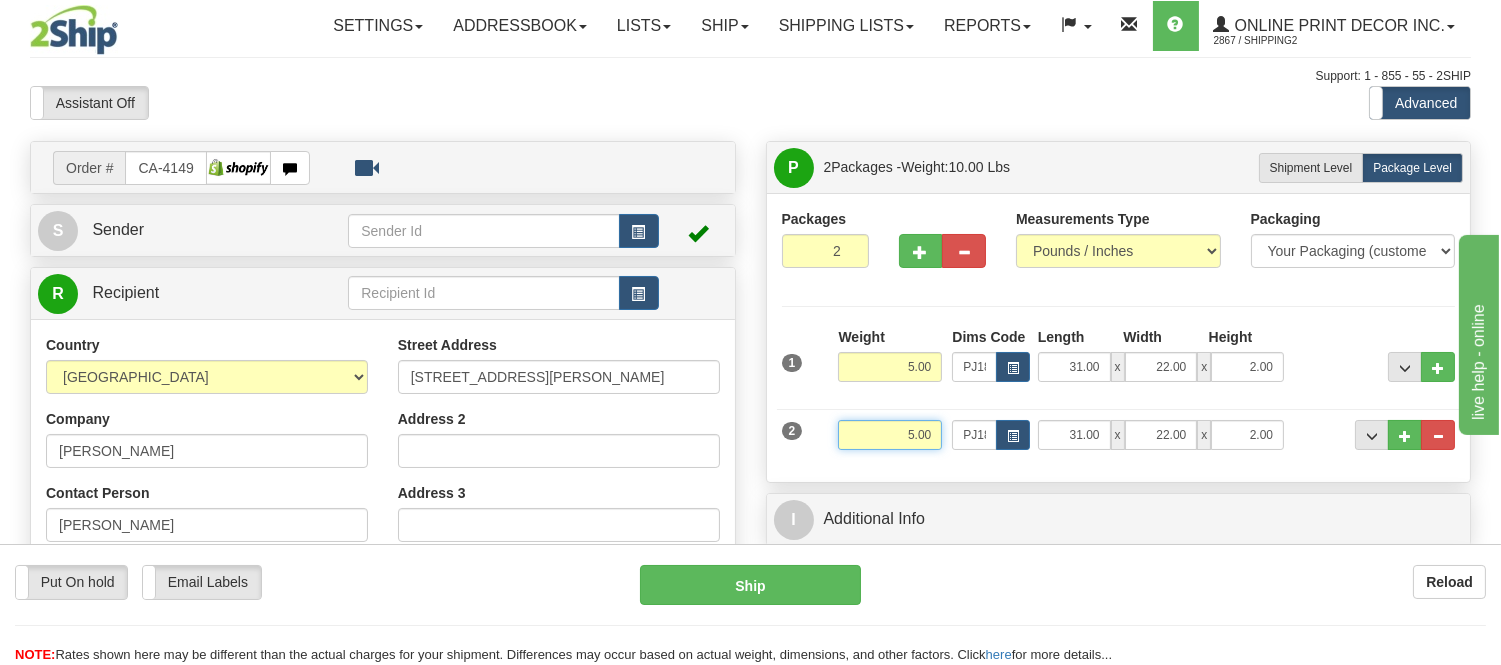 drag, startPoint x: 931, startPoint y: 437, endPoint x: 841, endPoint y: 420, distance: 91.591484 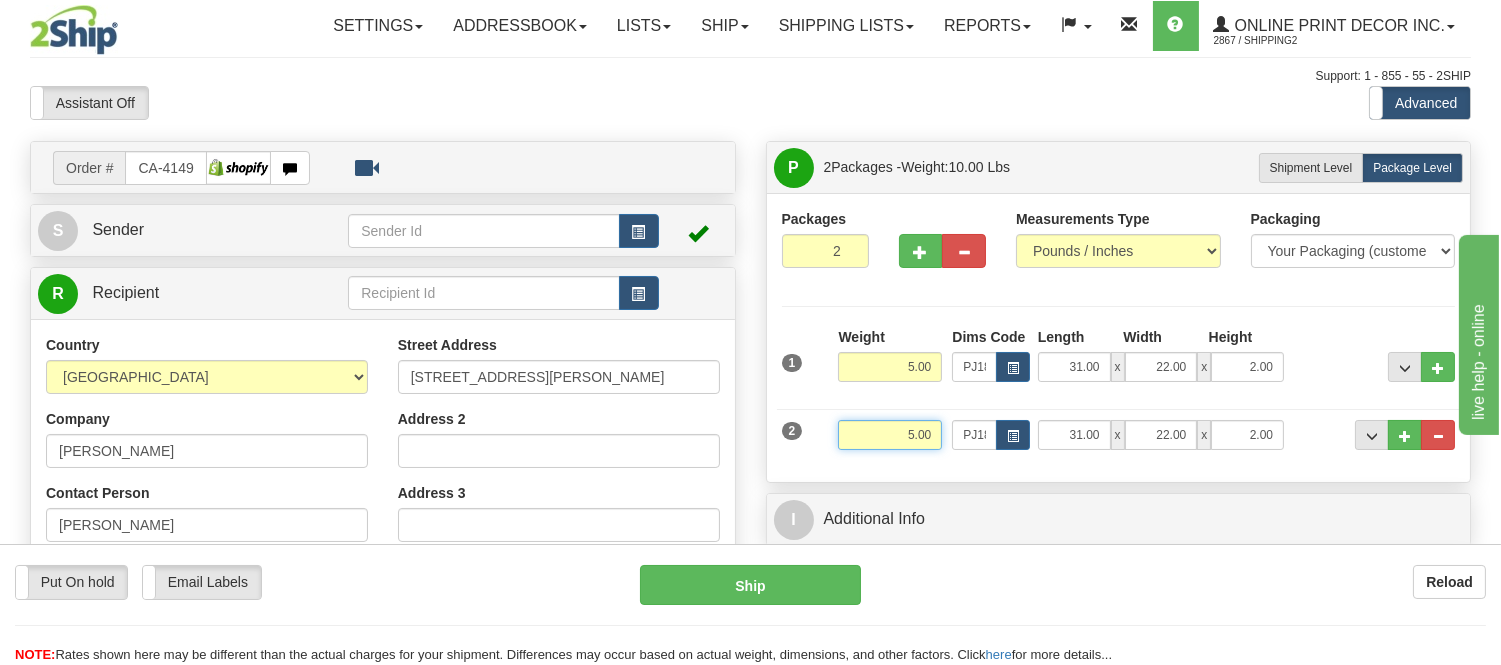 click on "2
Weight
5.00
Dims Code PJ18x24 Length x x" at bounding box center (1119, 432) 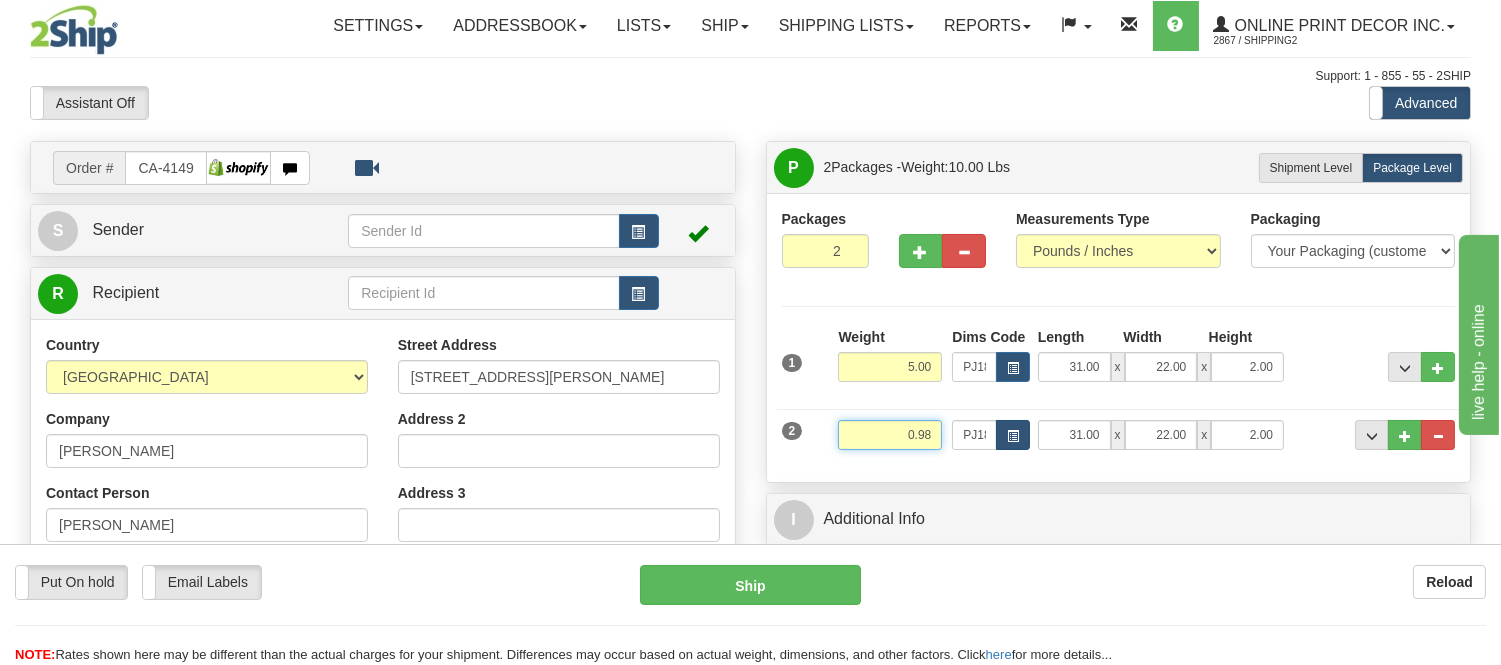 type on "0.98" 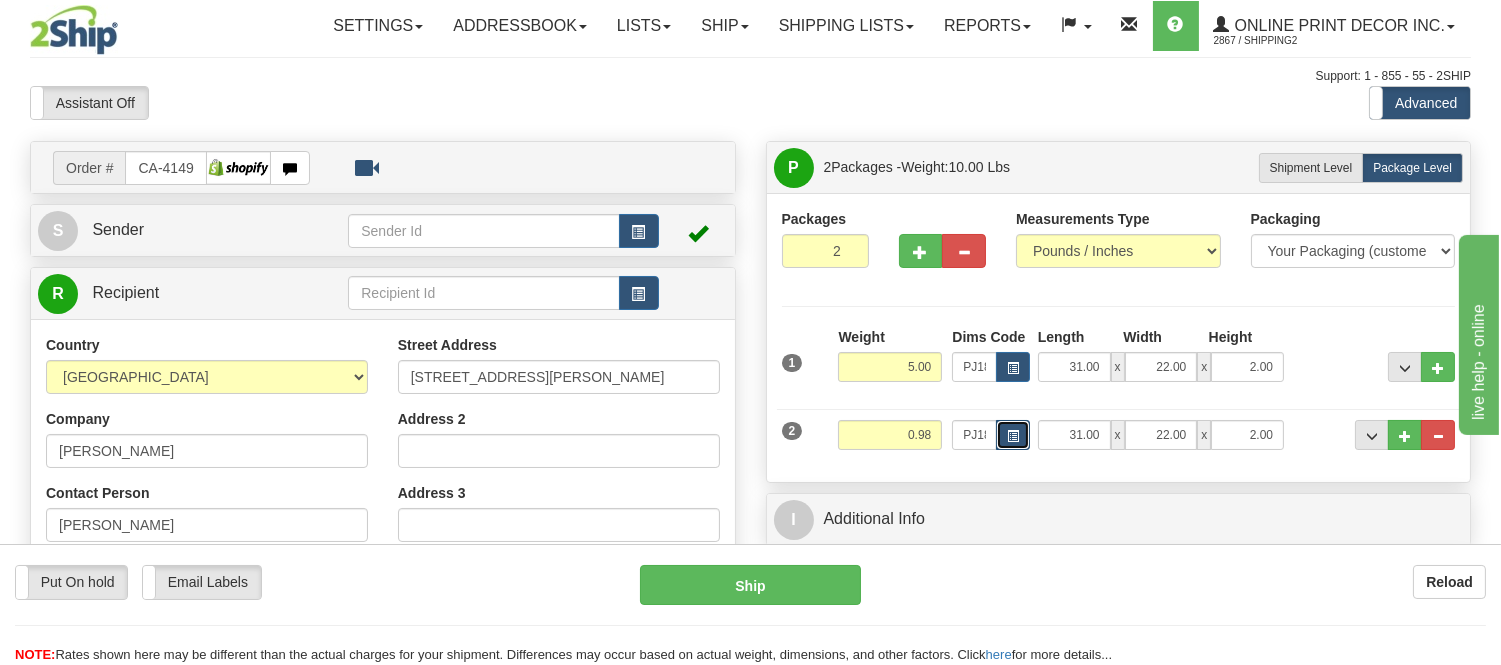 click at bounding box center (1013, 435) 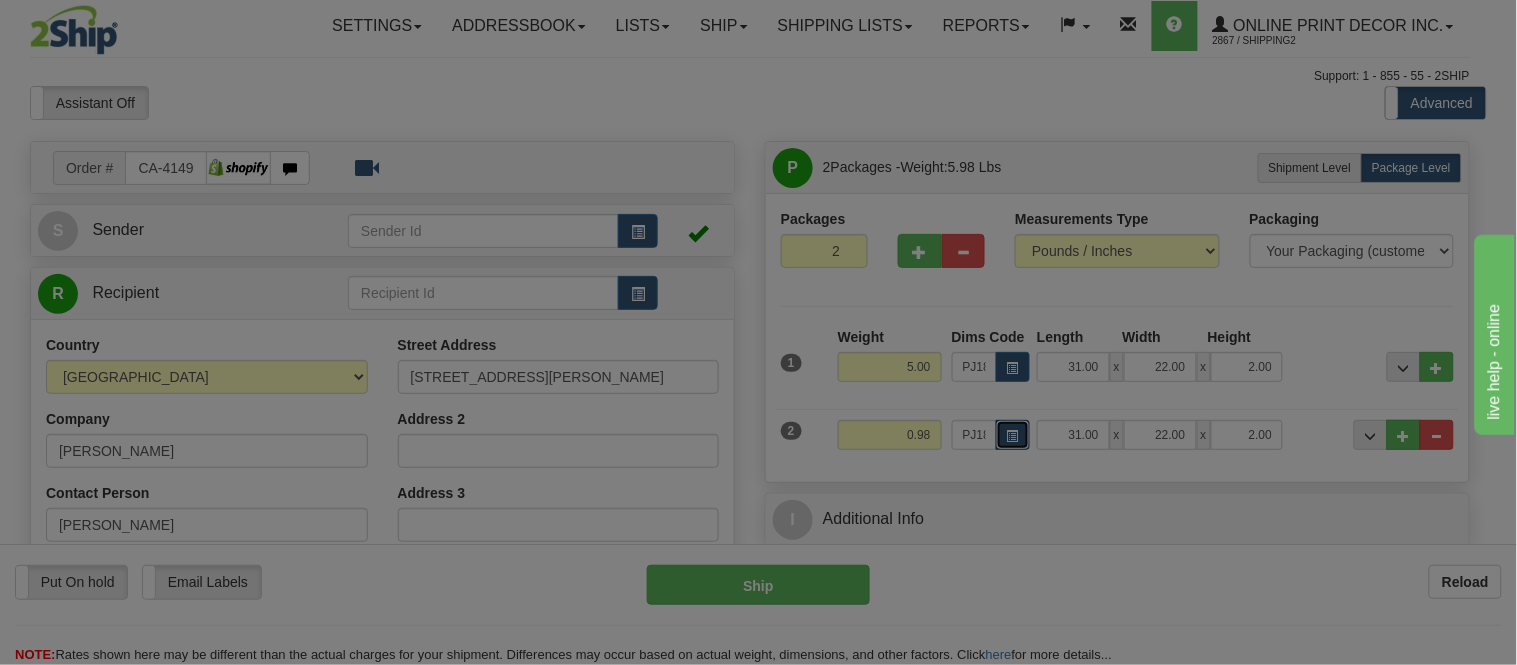 scroll, scrollTop: 0, scrollLeft: 0, axis: both 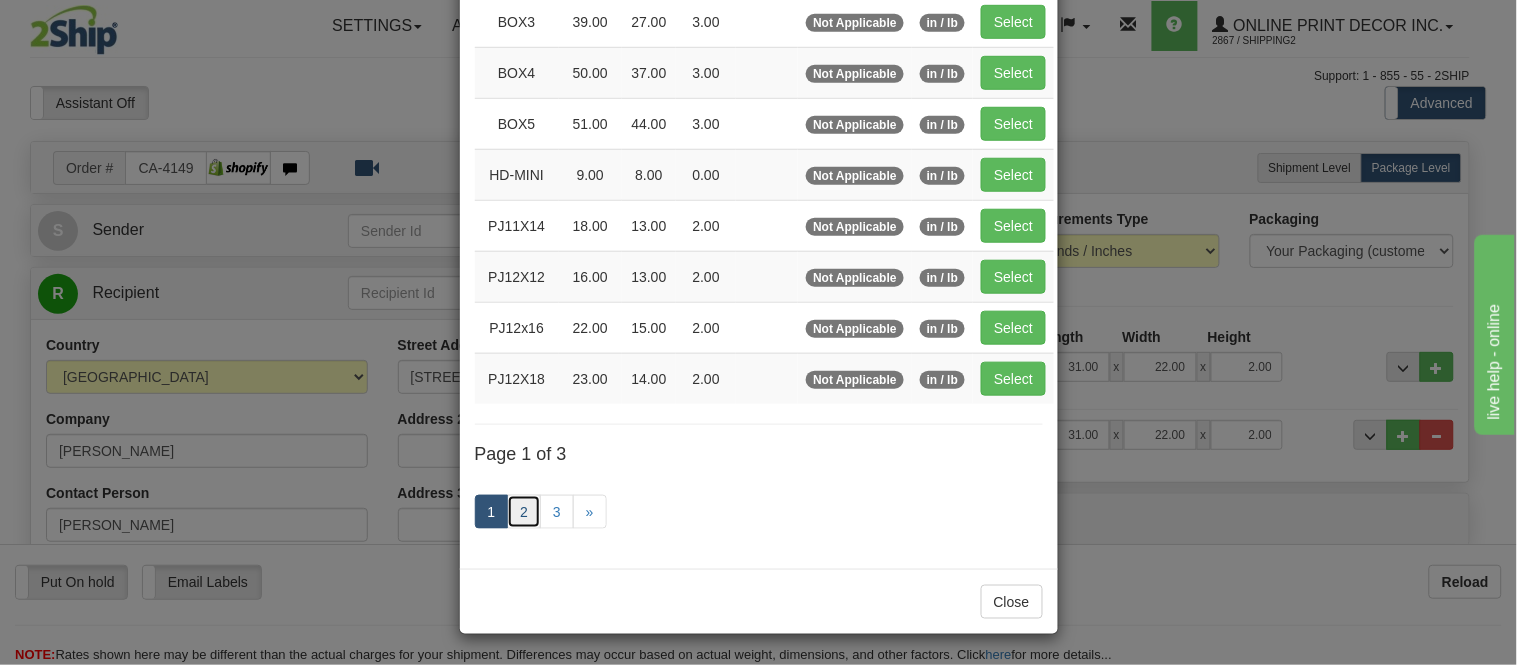 click on "2" at bounding box center (524, 512) 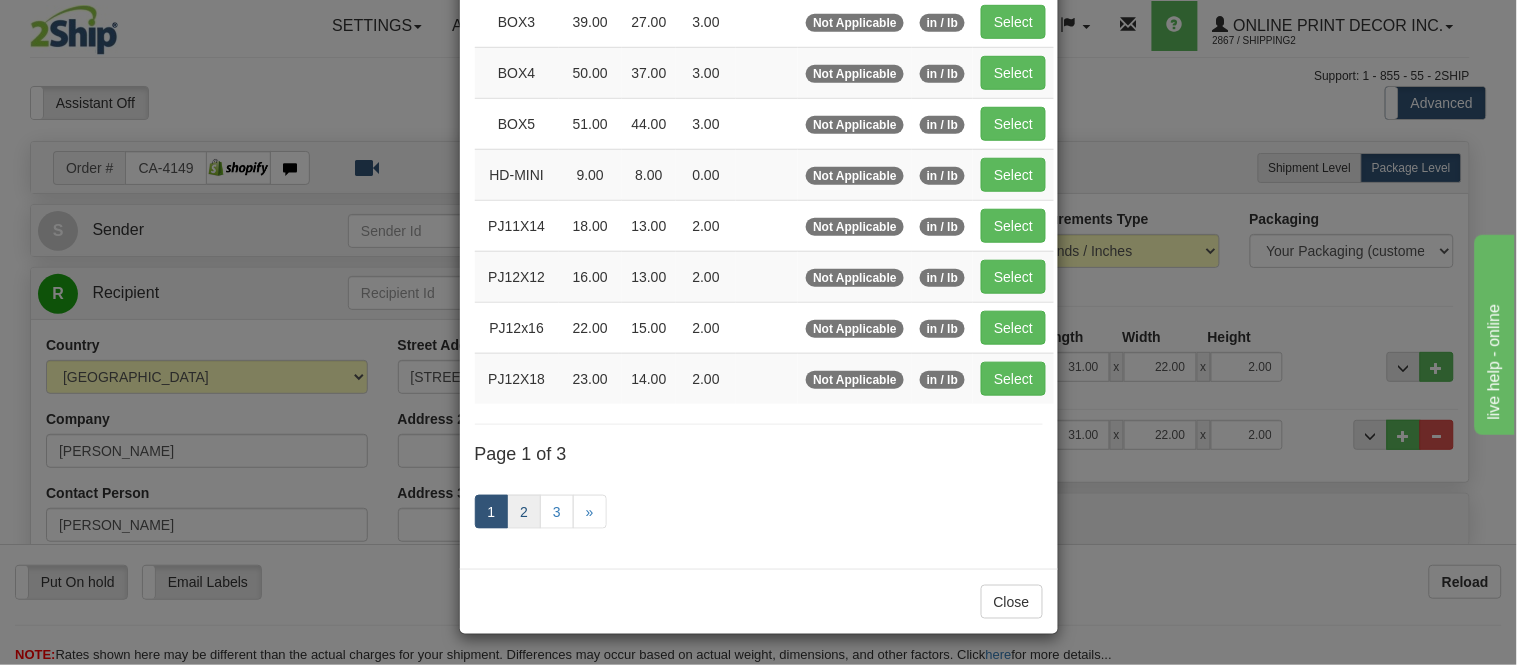 scroll, scrollTop: 325, scrollLeft: 0, axis: vertical 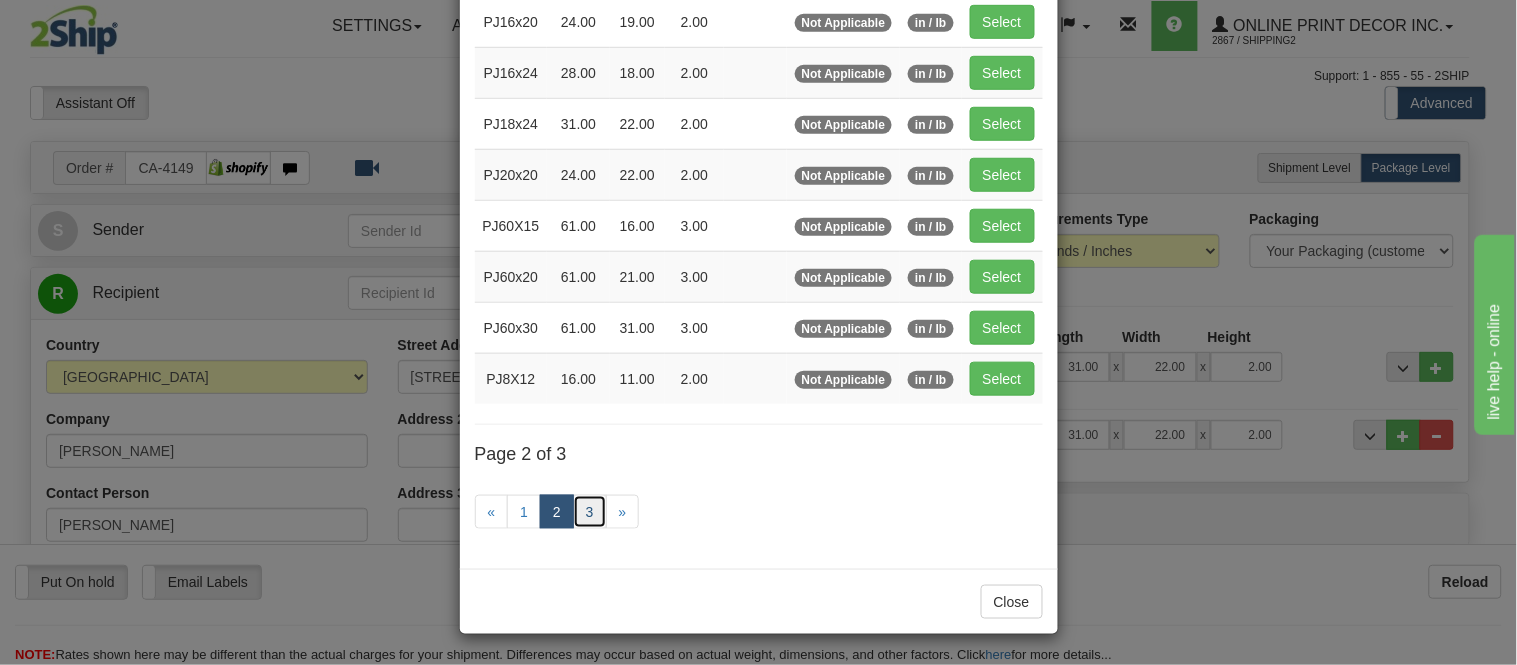 click on "3" at bounding box center [590, 512] 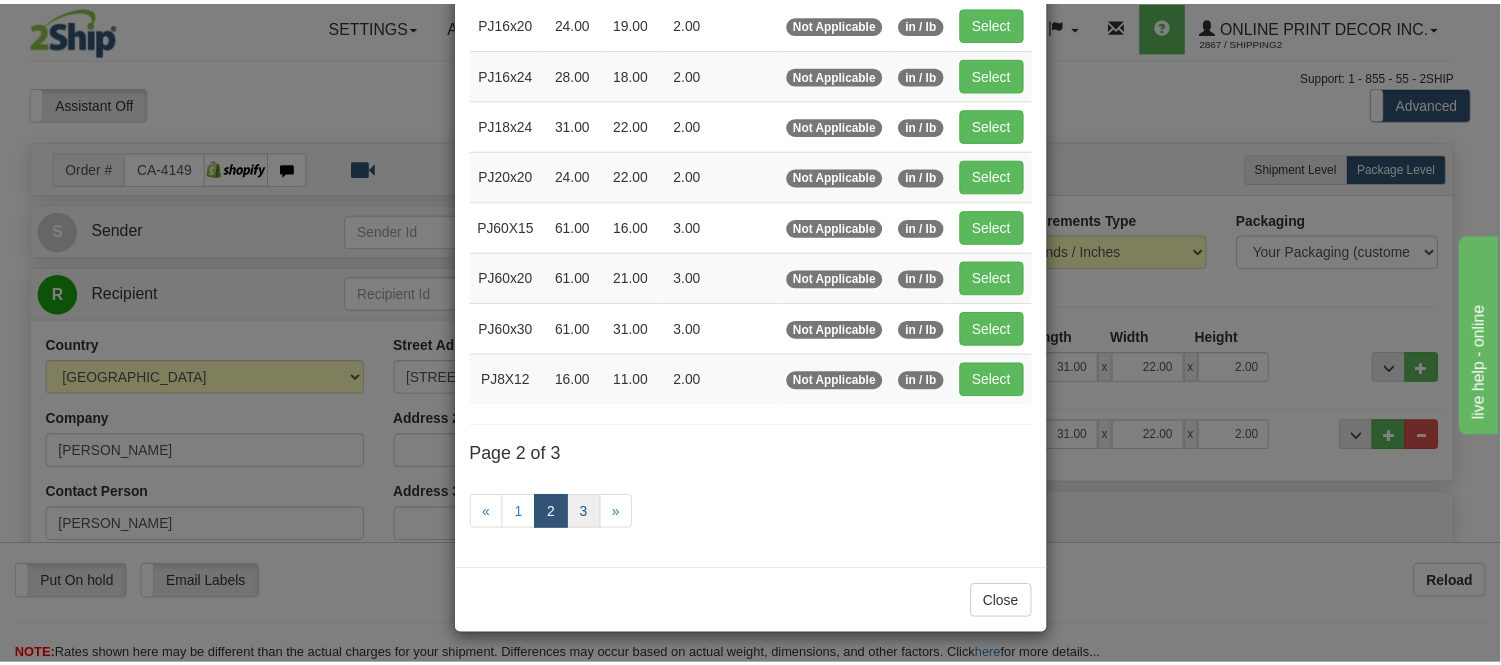 scroll, scrollTop: 240, scrollLeft: 0, axis: vertical 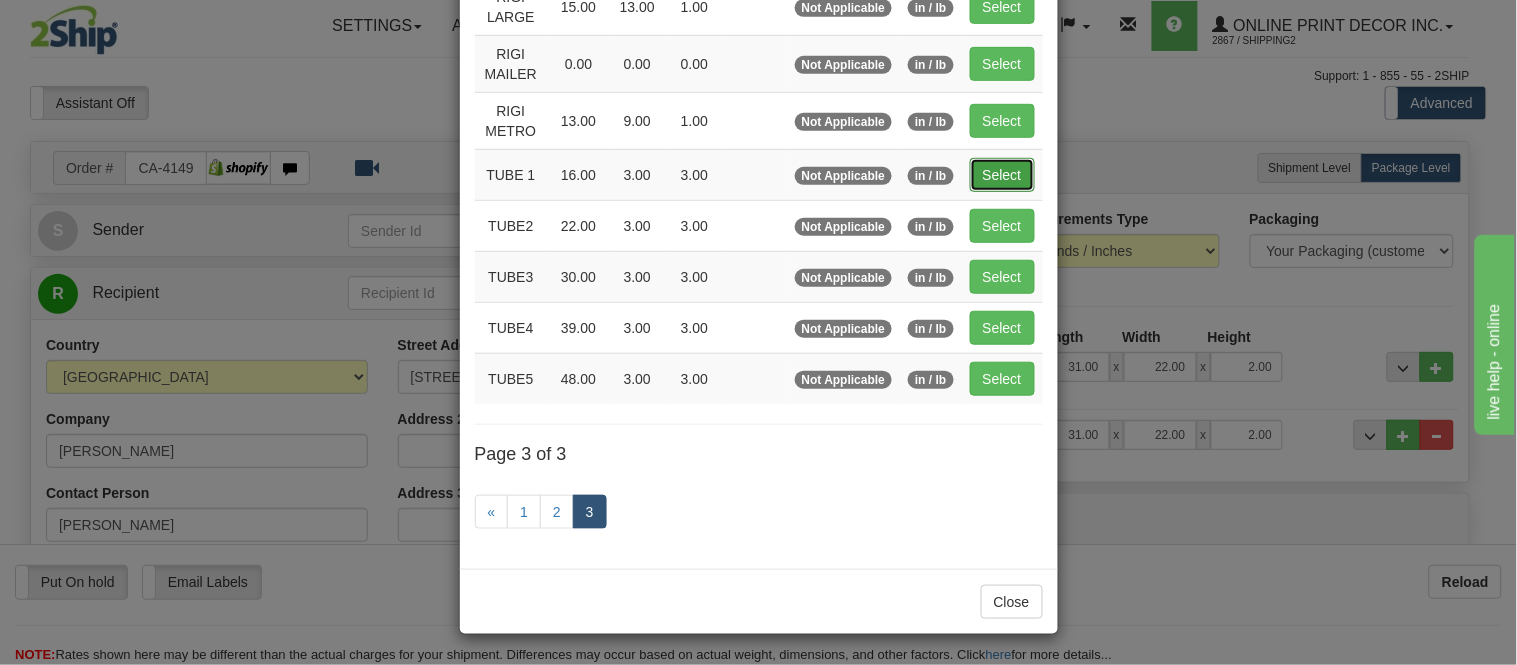 click on "Select" at bounding box center [1002, 175] 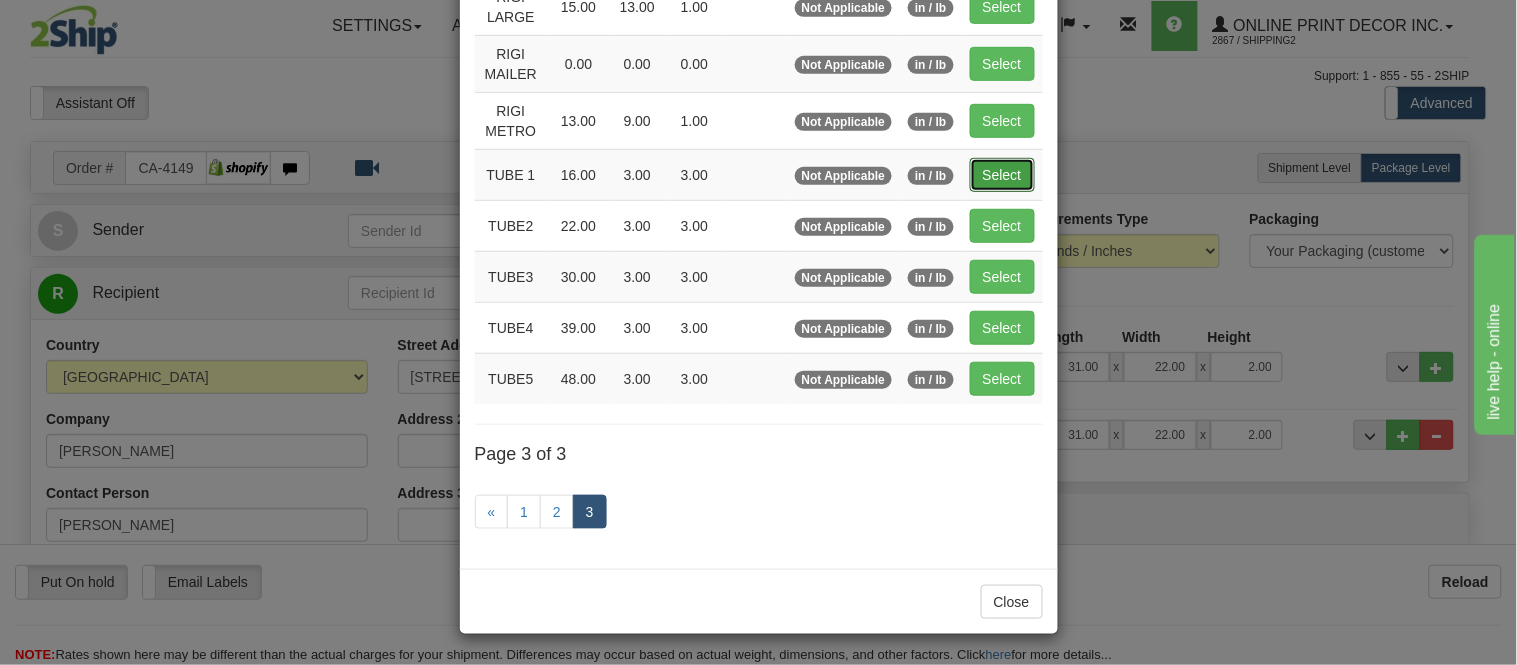 type on "16.00" 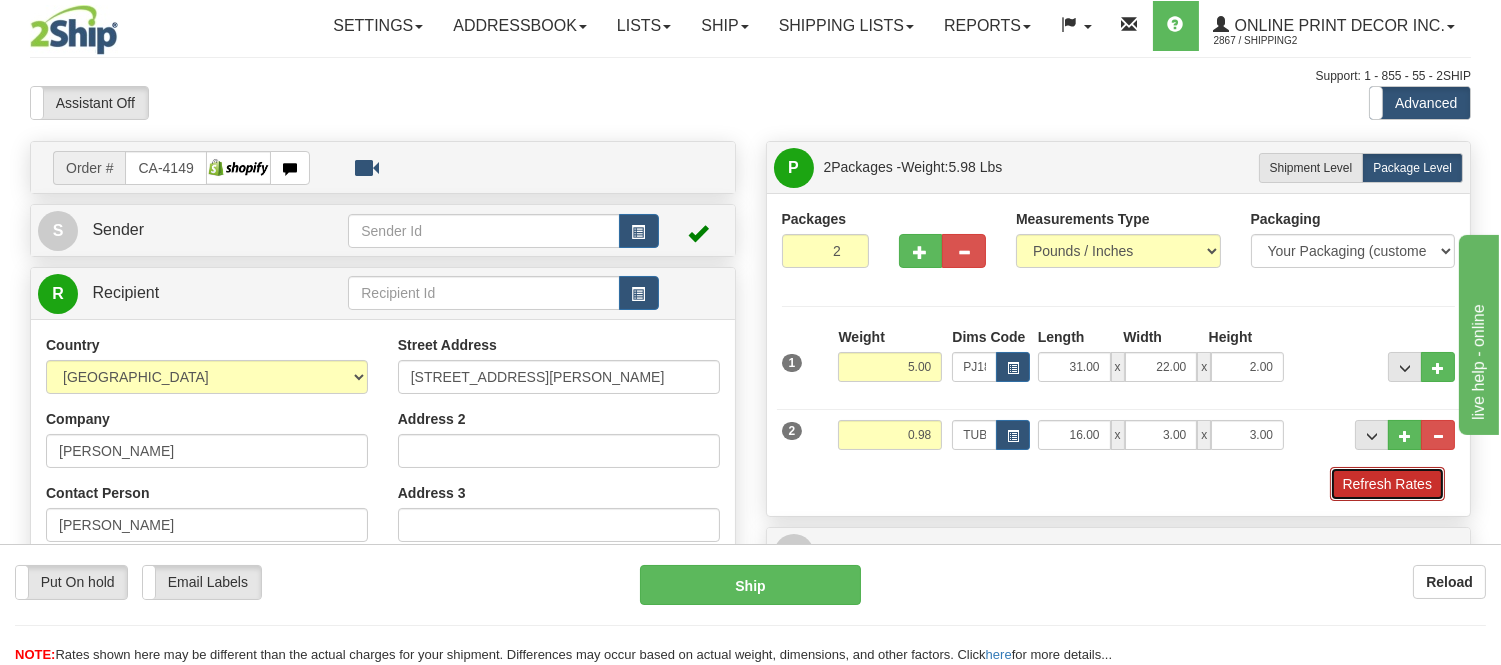 click on "Refresh Rates" at bounding box center (1387, 484) 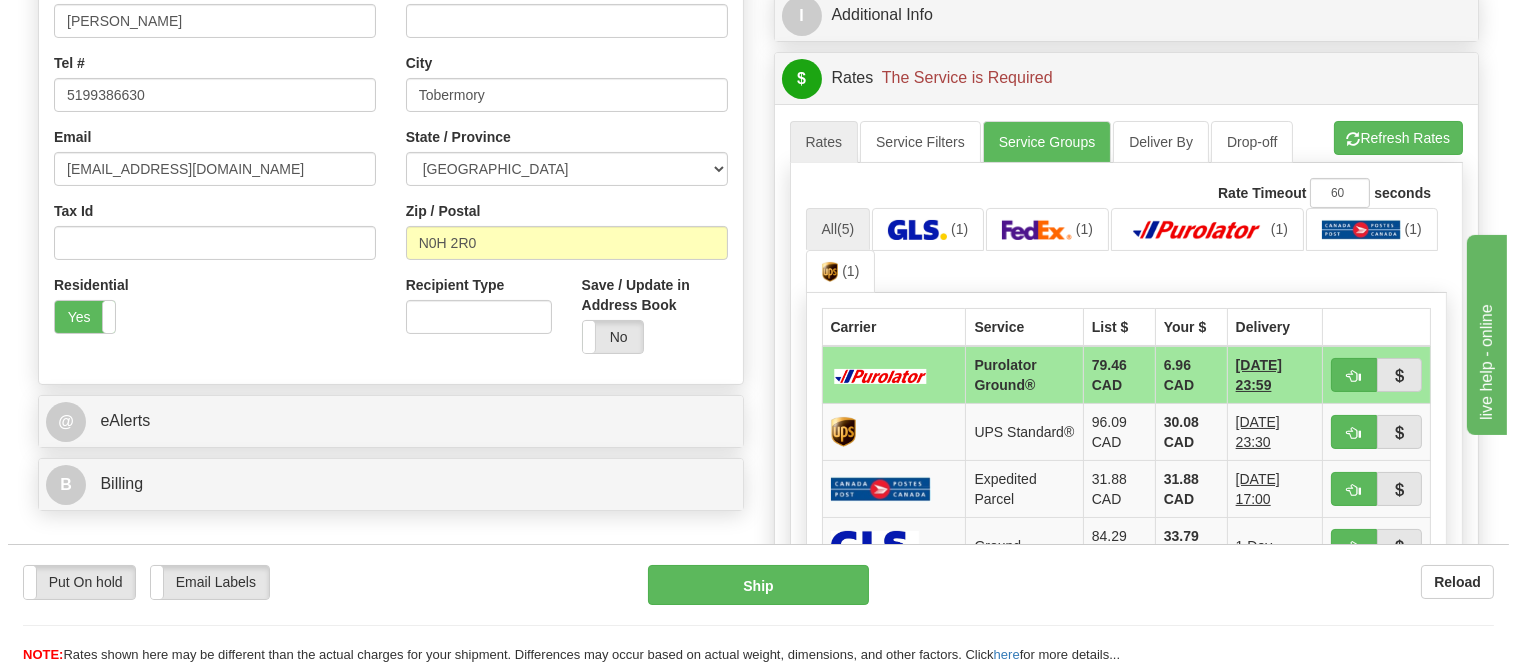 scroll, scrollTop: 541, scrollLeft: 0, axis: vertical 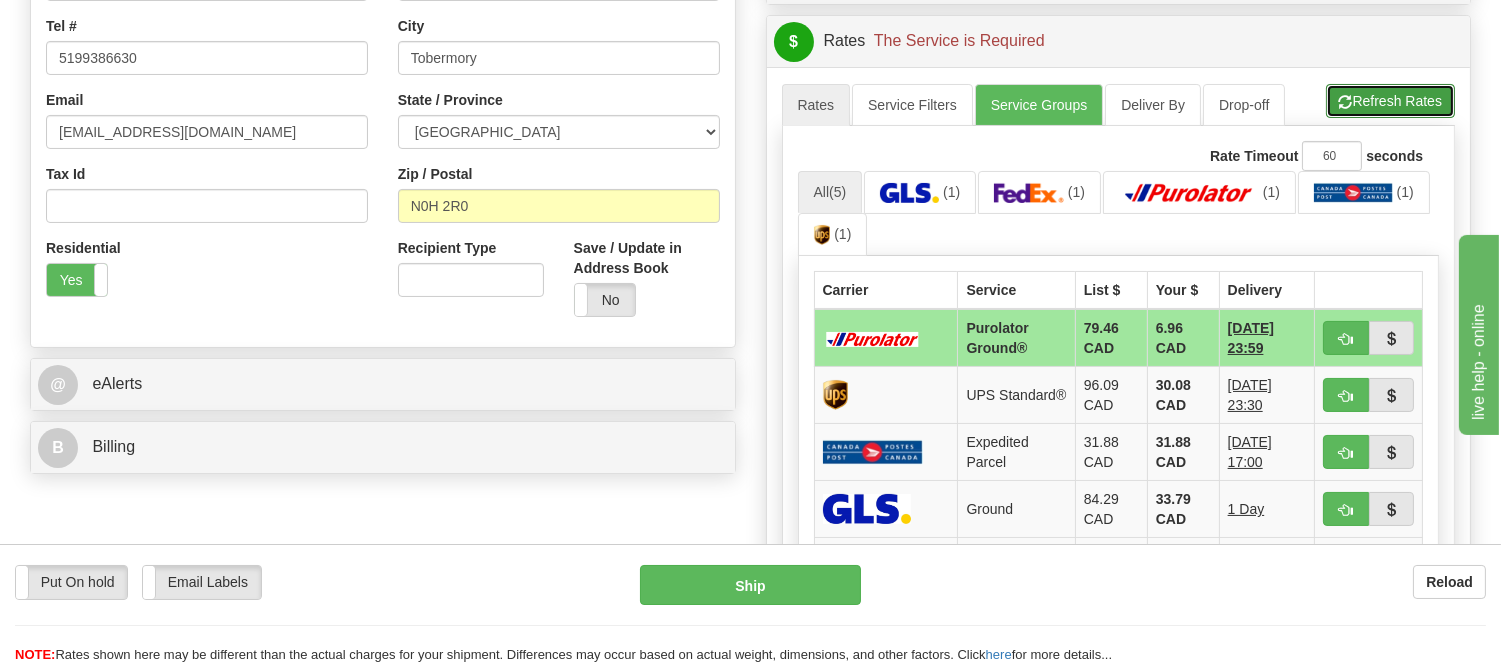 click on "Refresh Rates" at bounding box center (1390, 101) 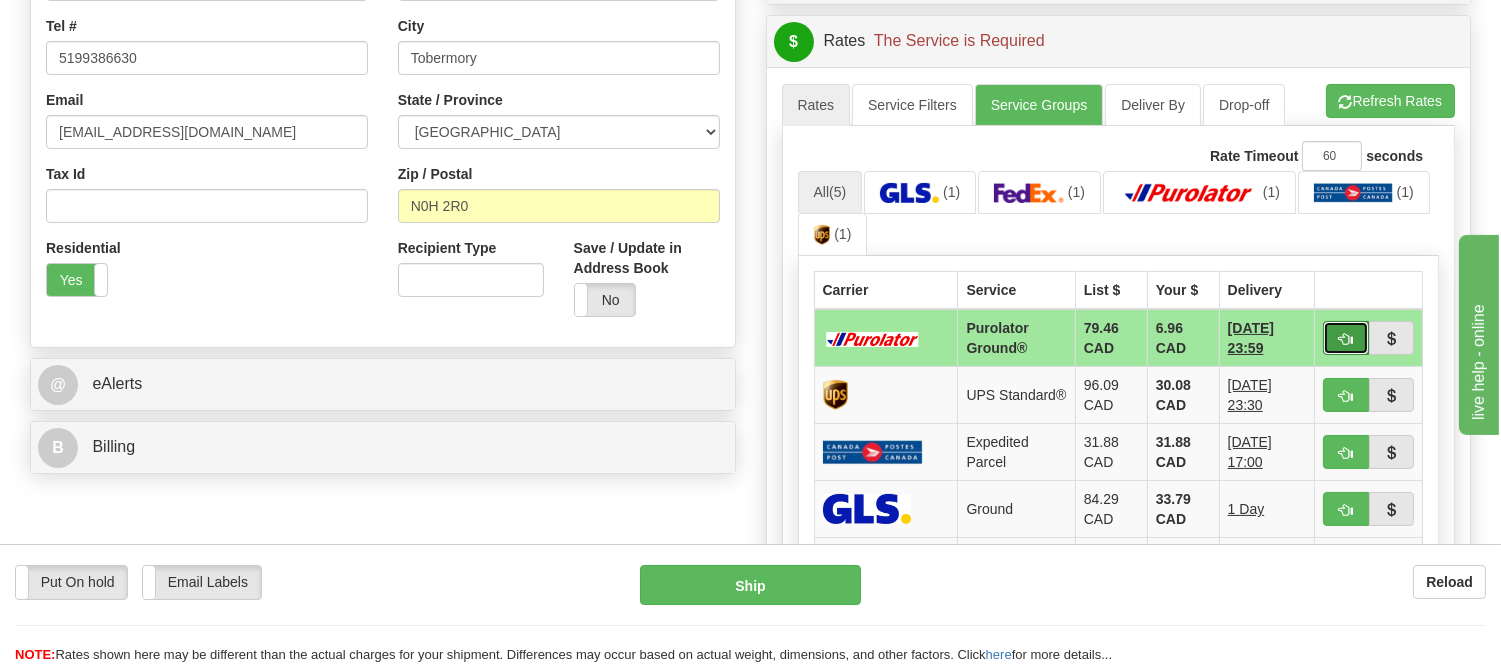 click at bounding box center (1346, 338) 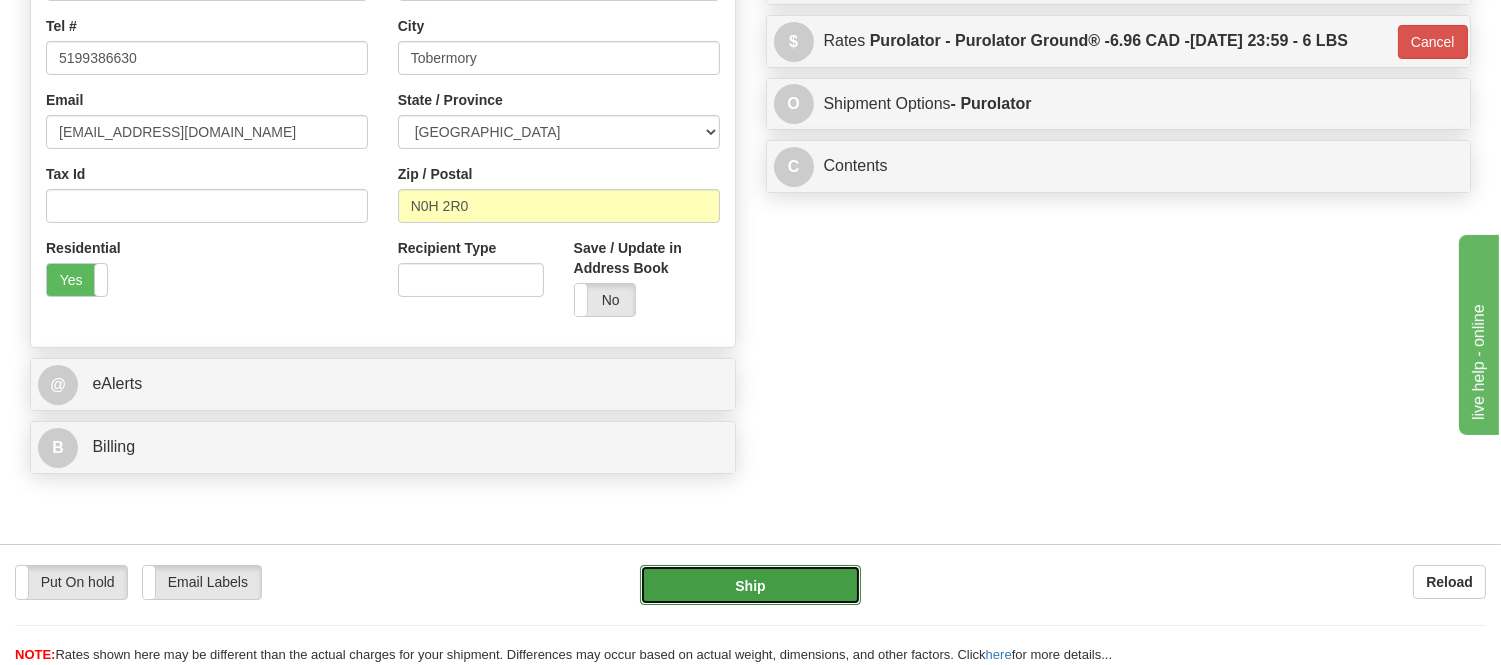 click on "Ship" at bounding box center (750, 585) 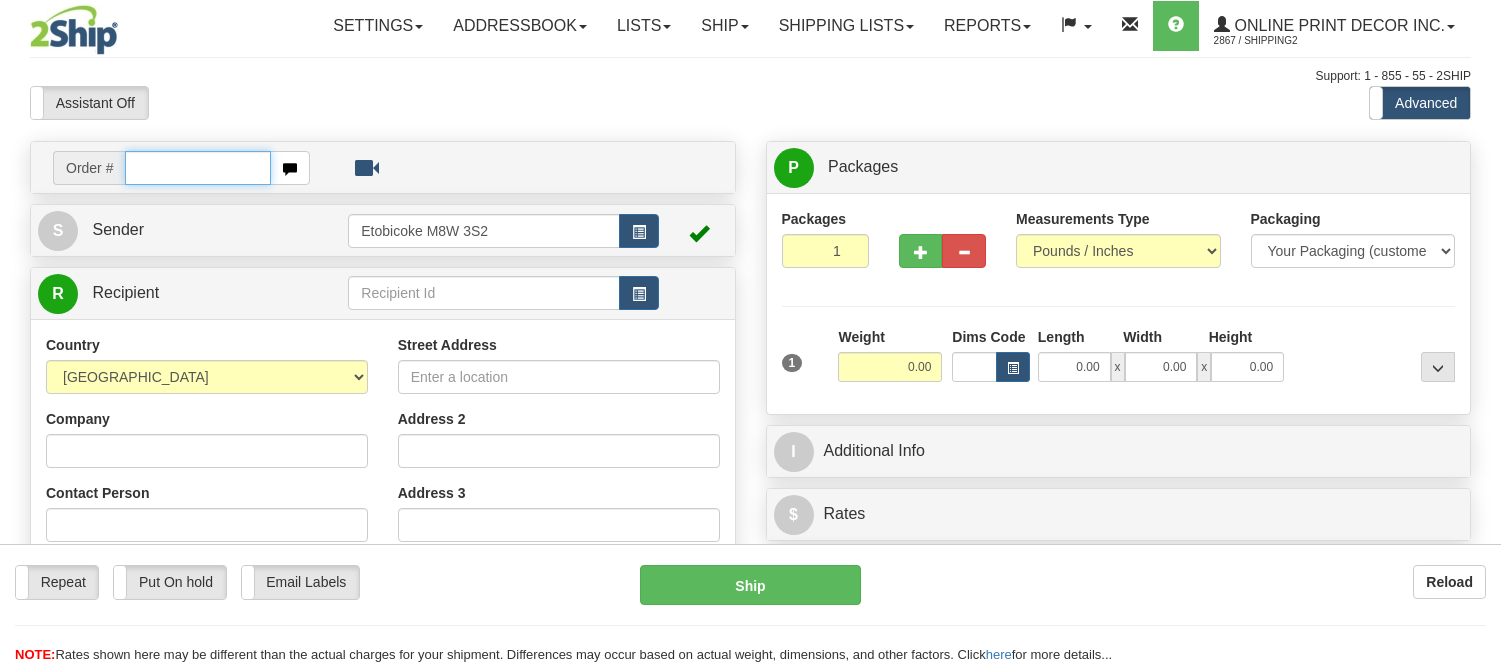 scroll, scrollTop: 0, scrollLeft: 0, axis: both 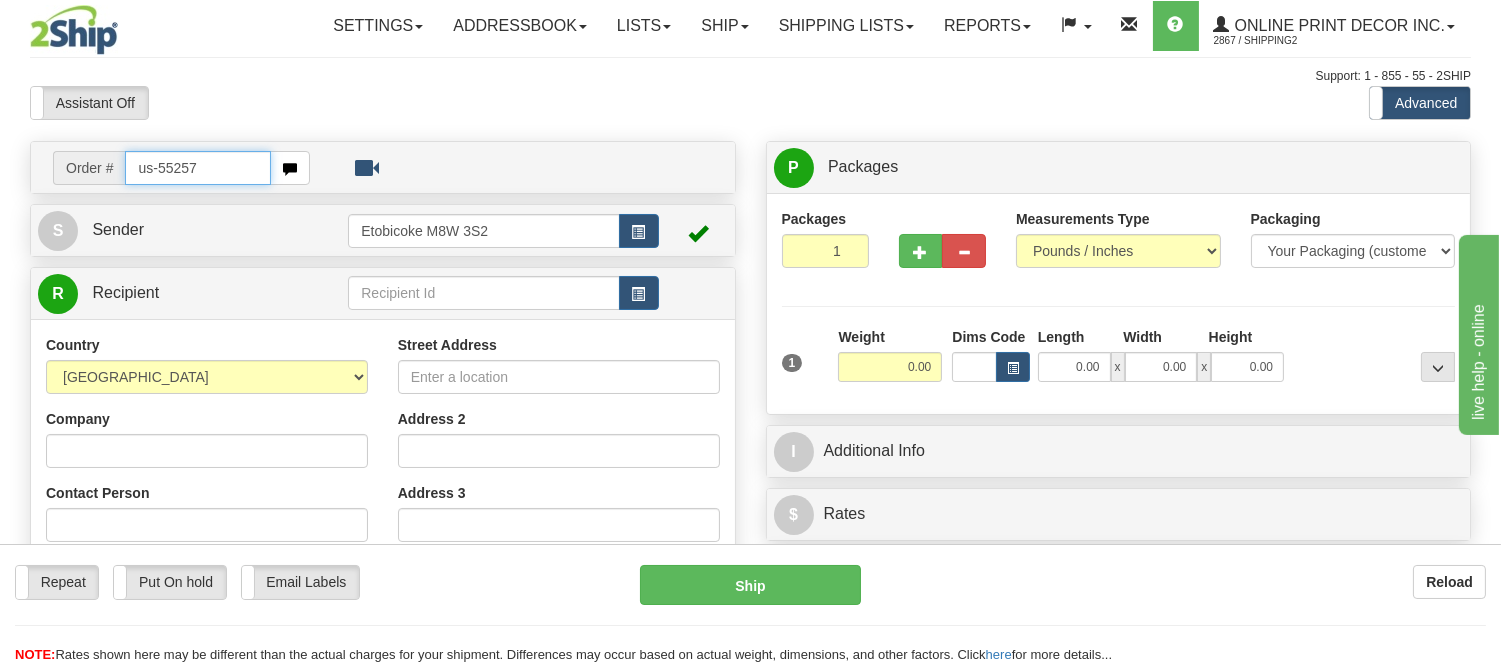 type on "us-55257" 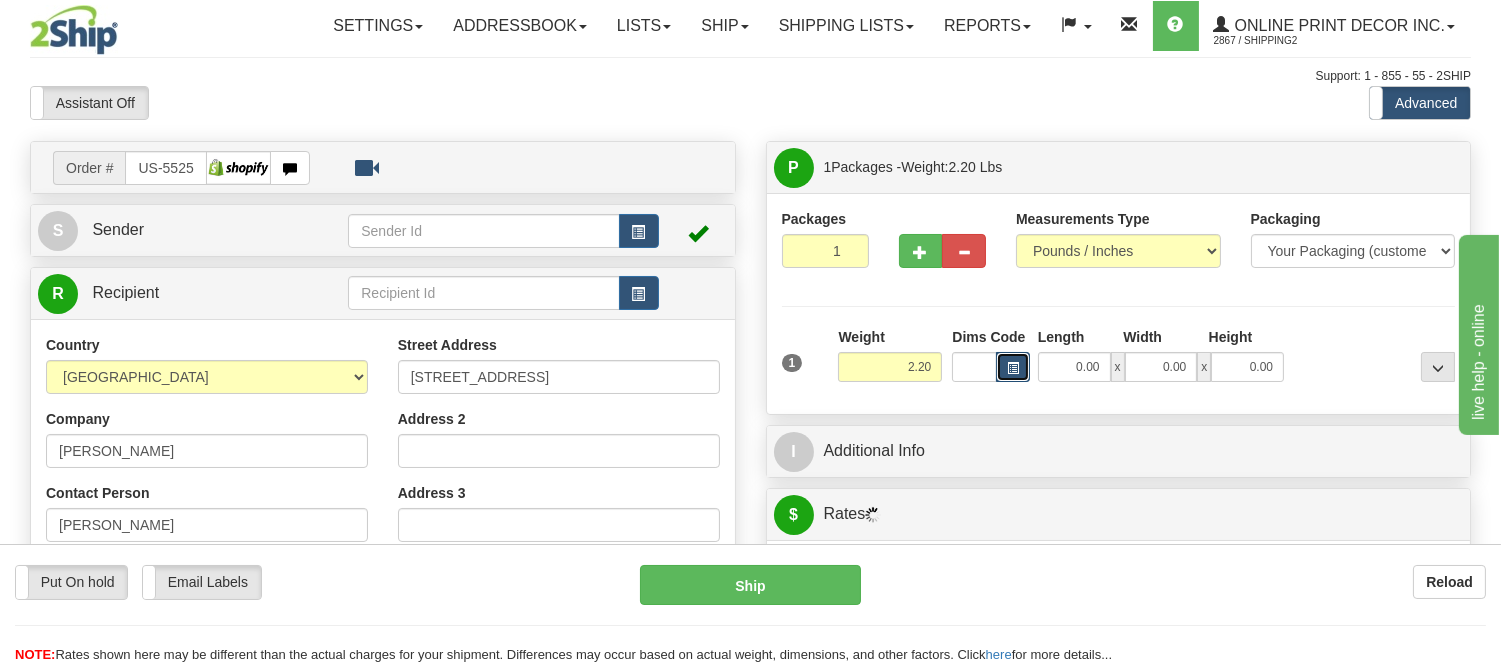 click at bounding box center [1013, 367] 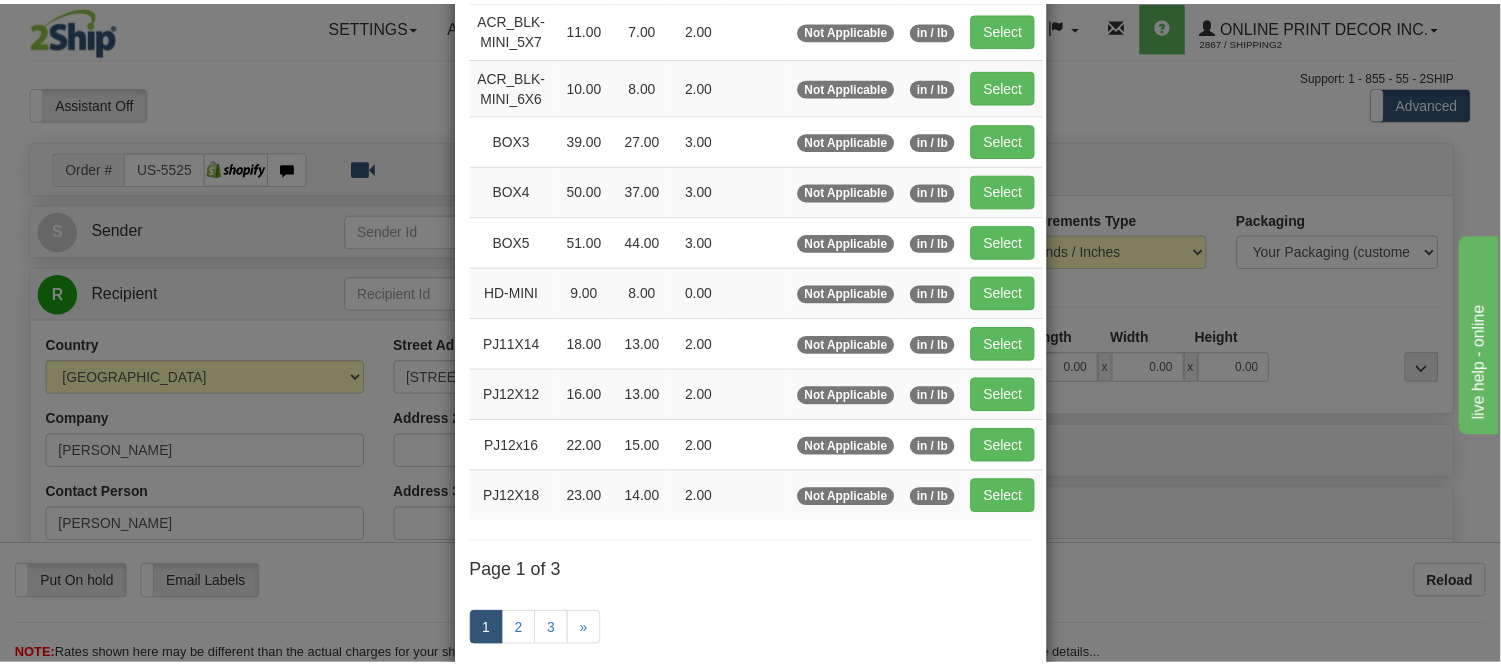 scroll, scrollTop: 222, scrollLeft: 0, axis: vertical 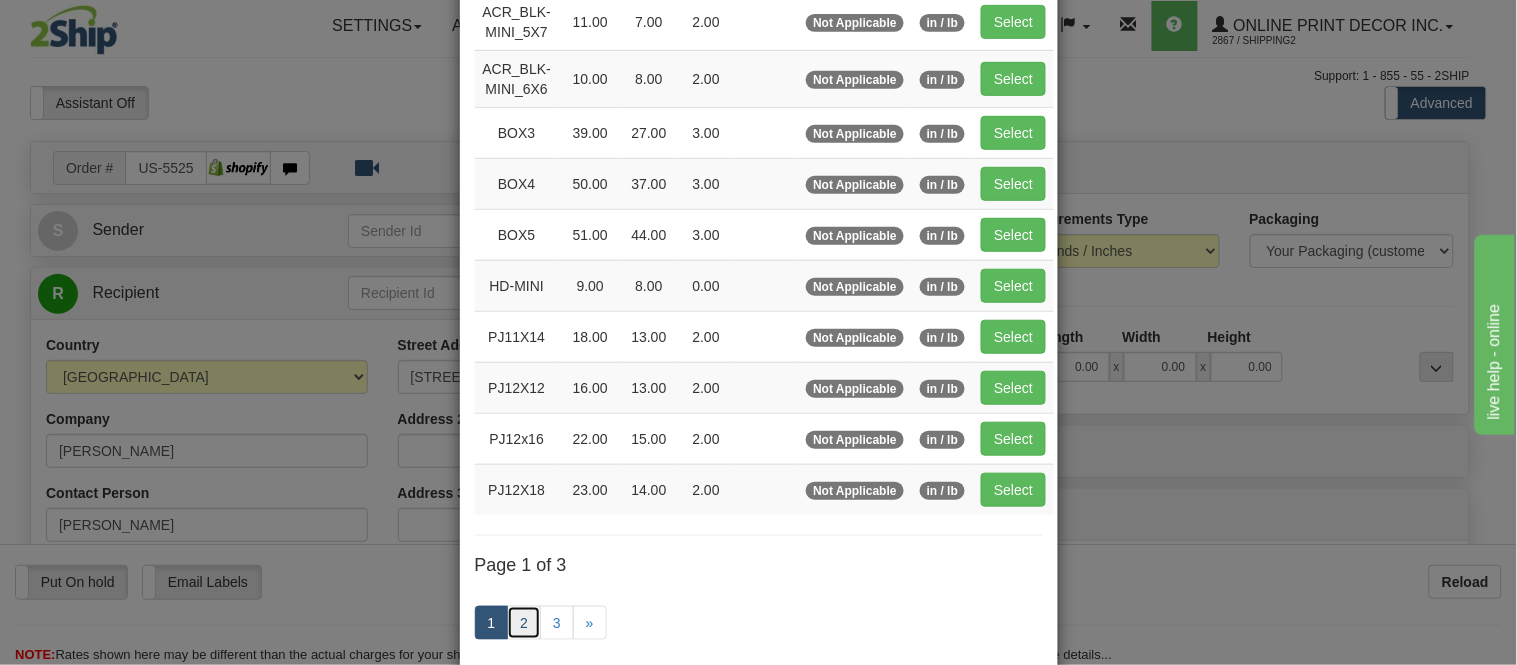 click on "2" at bounding box center [524, 623] 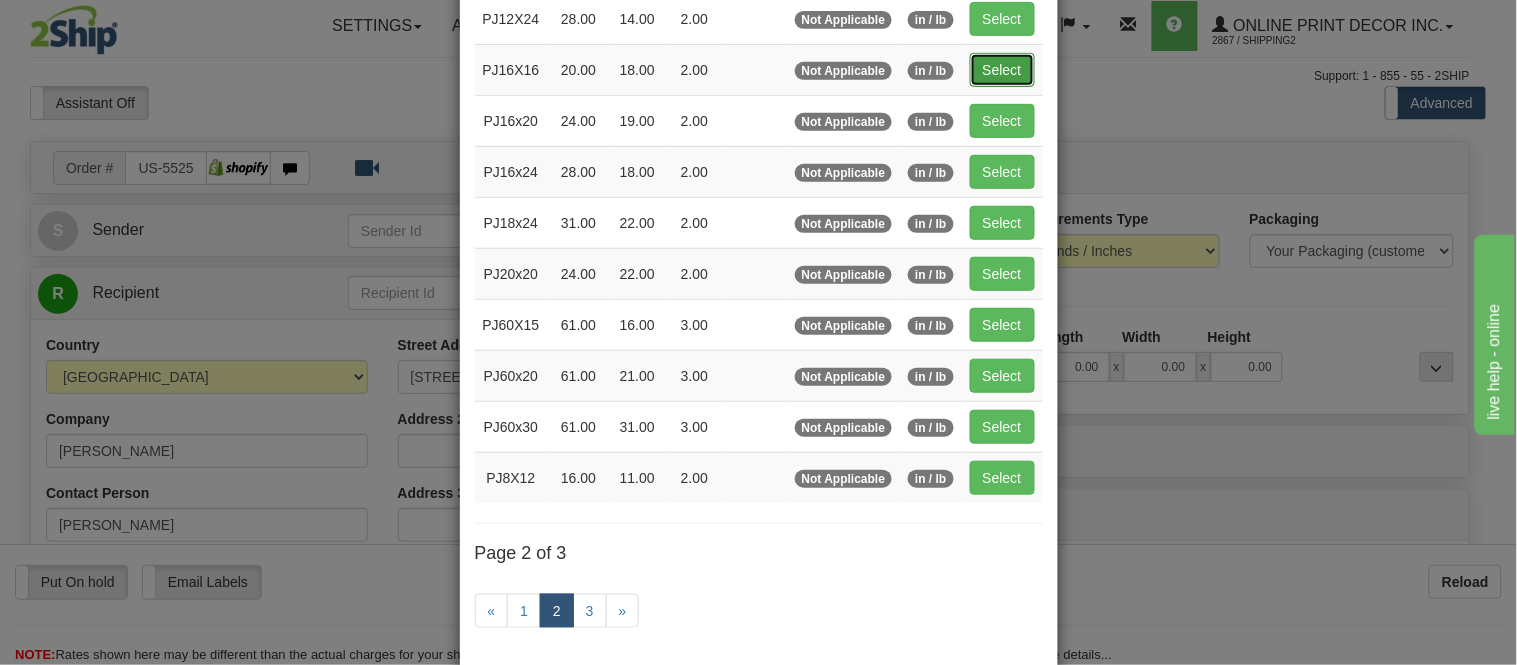 click on "Select" at bounding box center (1002, 70) 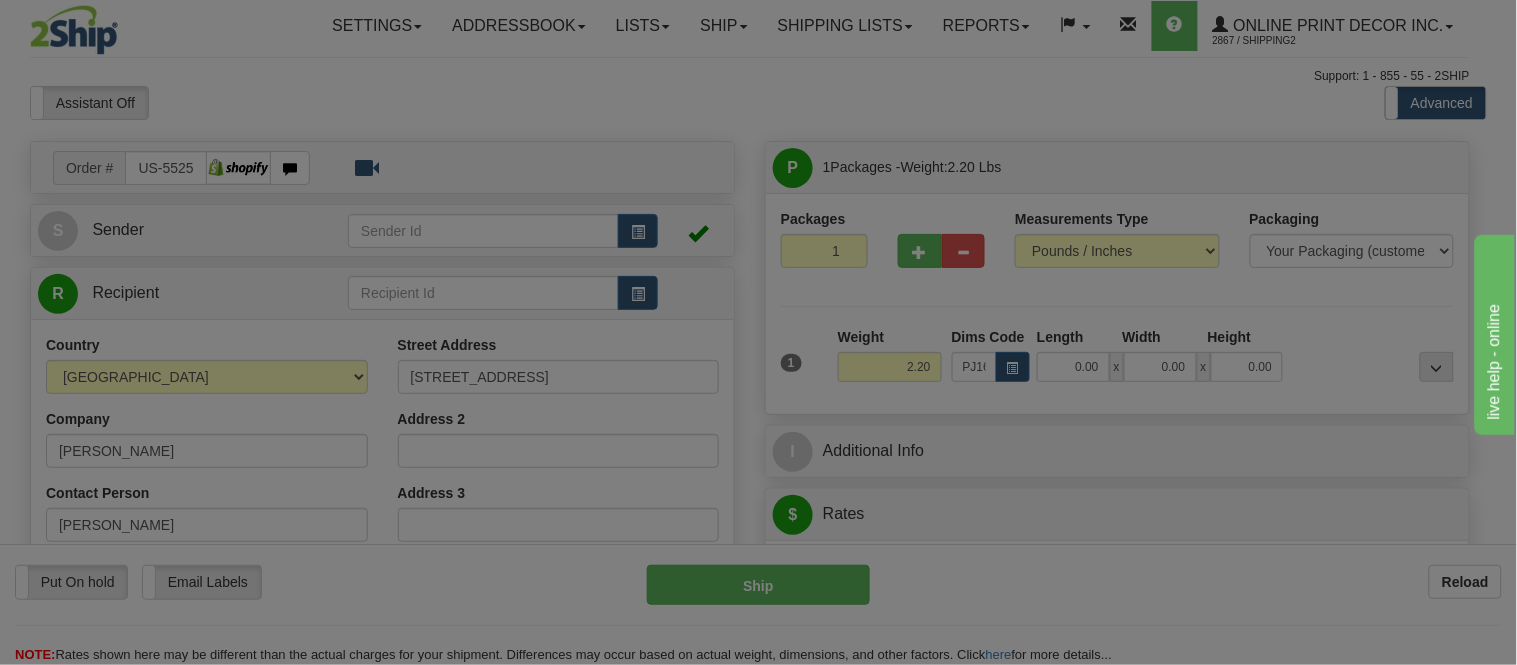 type on "20.00" 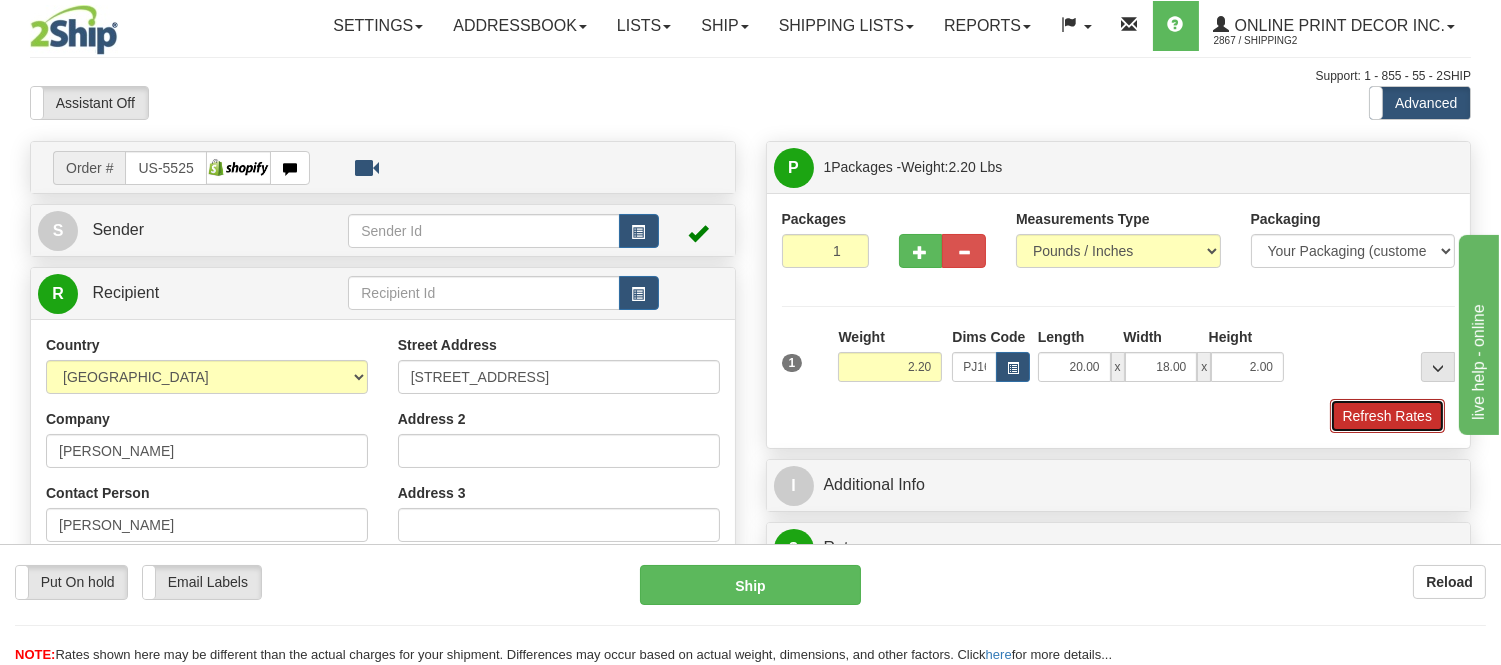 click on "Refresh Rates" at bounding box center (1387, 416) 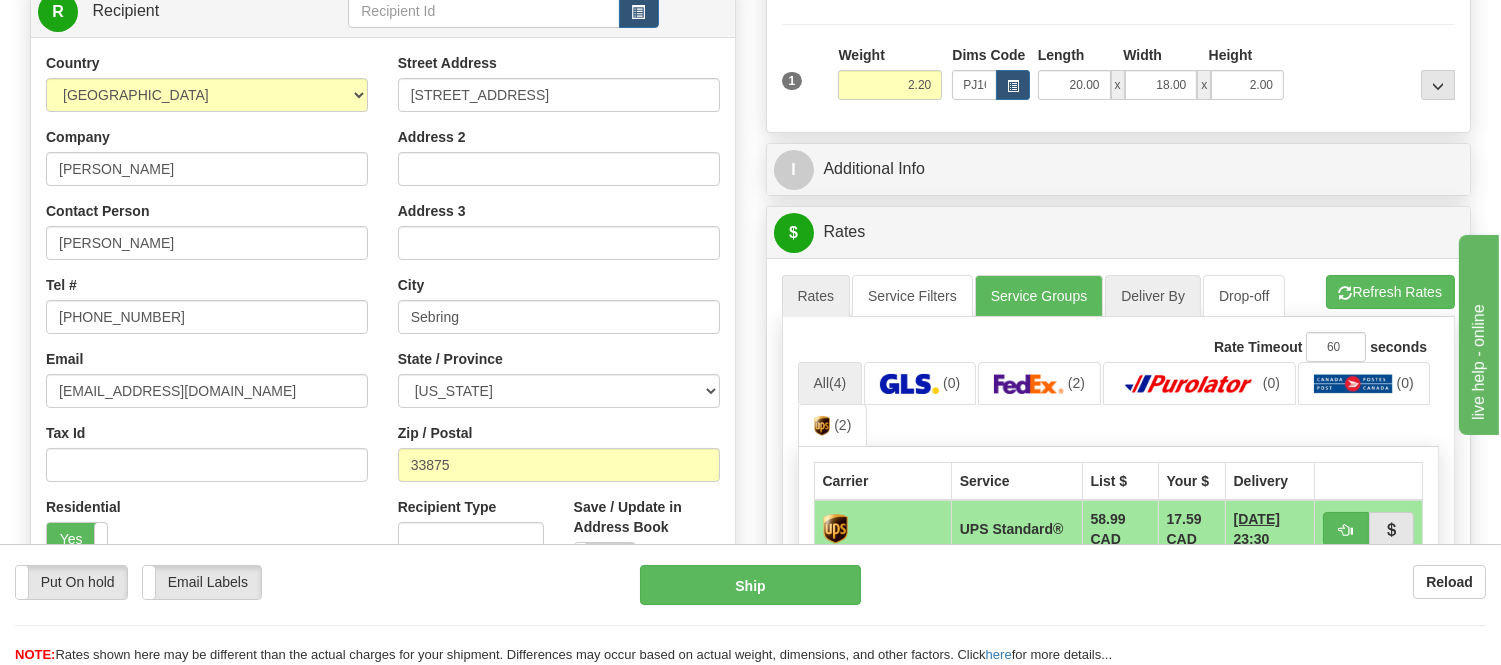 scroll, scrollTop: 333, scrollLeft: 0, axis: vertical 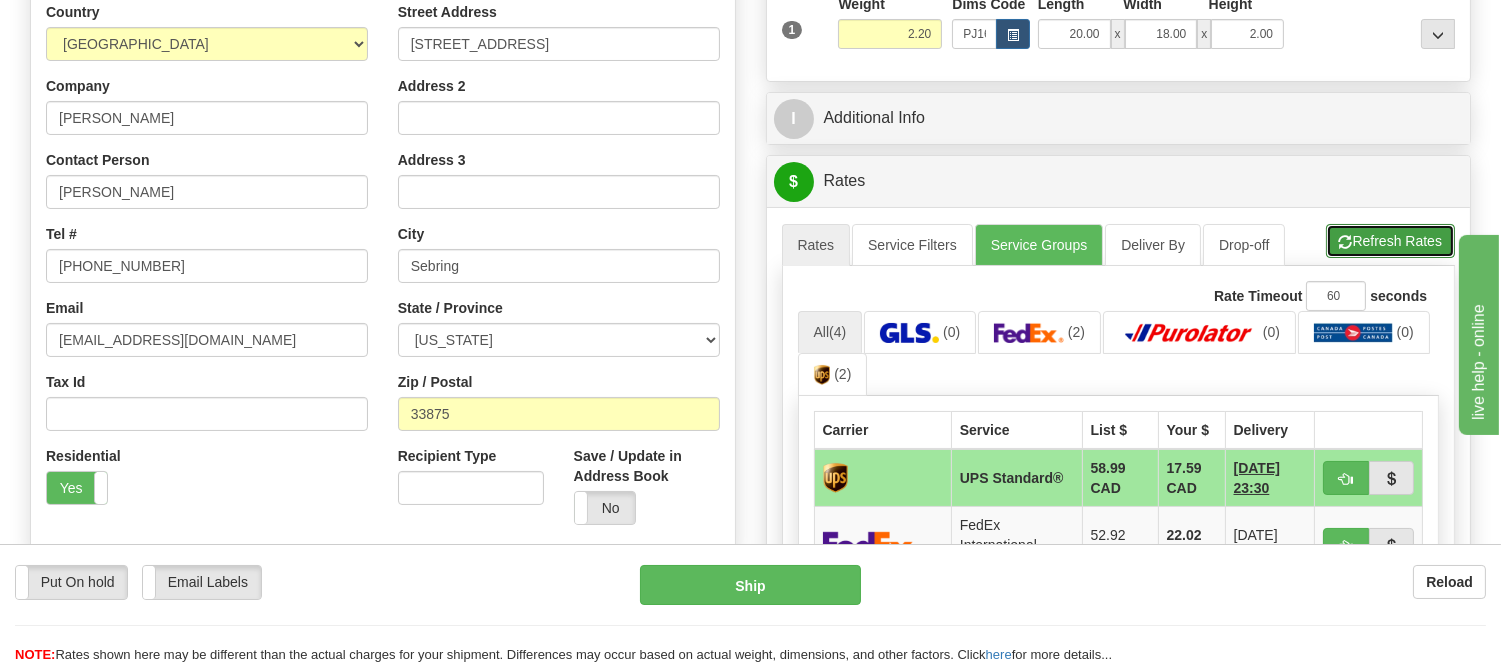 click on "Refresh Rates" at bounding box center (1390, 241) 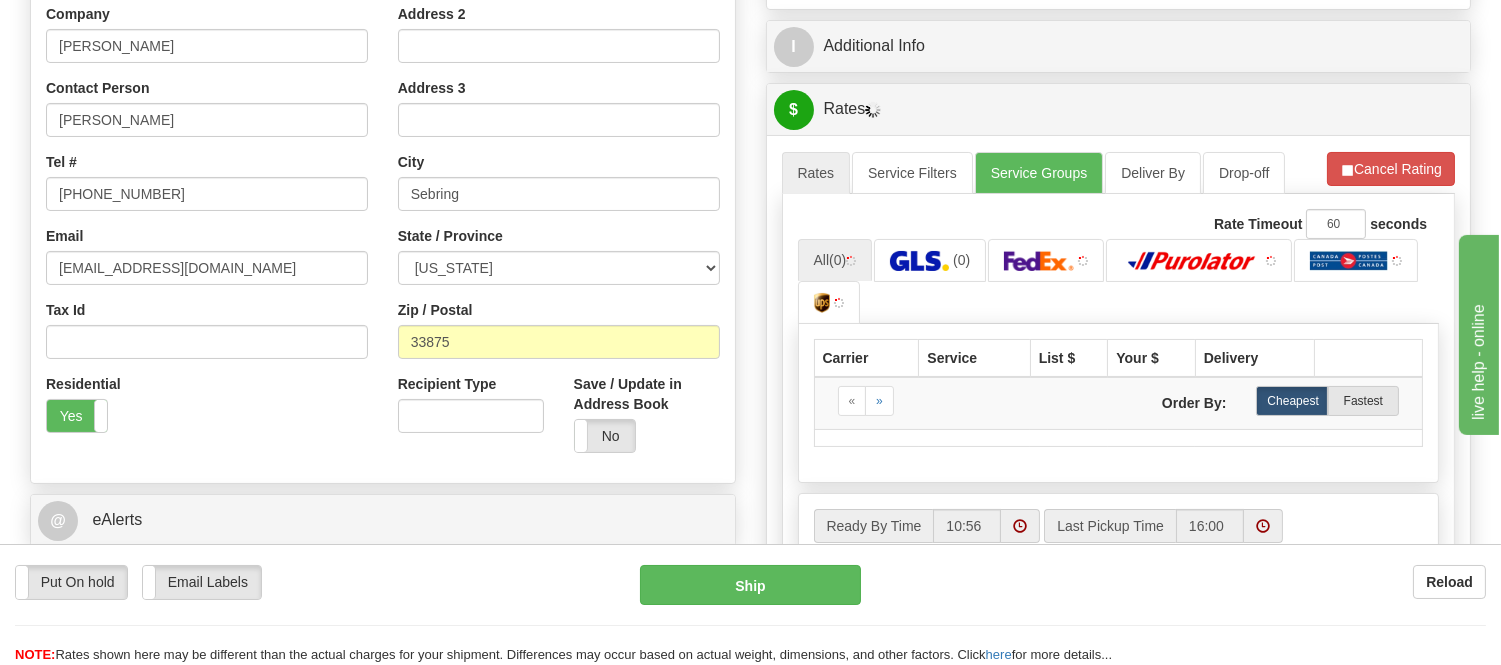 scroll, scrollTop: 444, scrollLeft: 0, axis: vertical 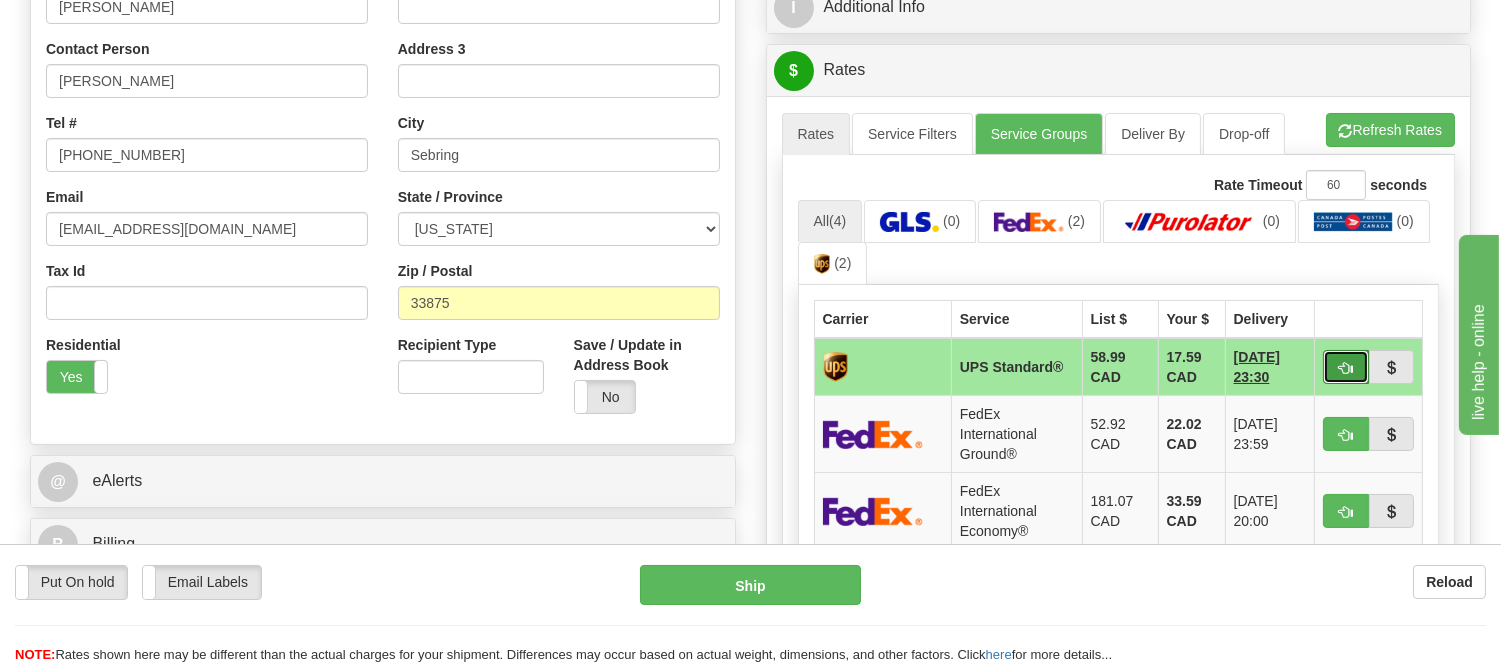 click at bounding box center [1346, 368] 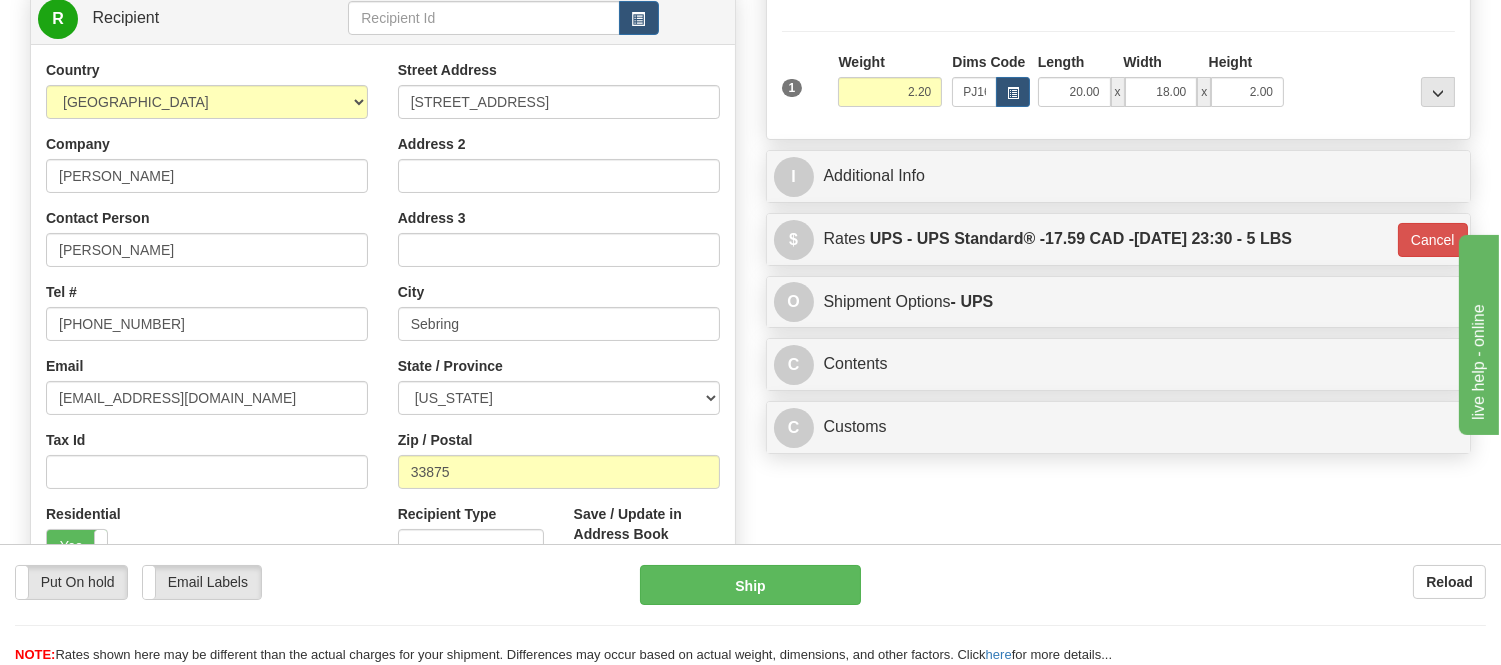scroll, scrollTop: 222, scrollLeft: 0, axis: vertical 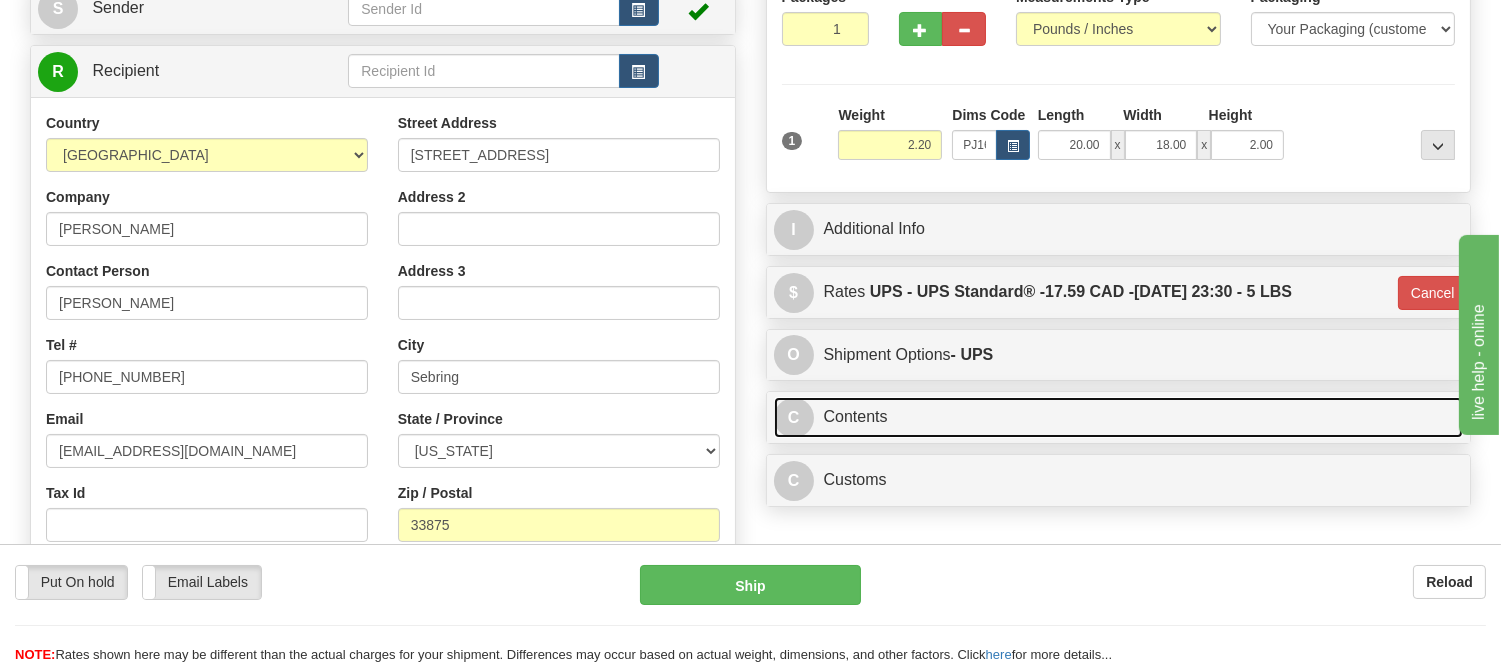 click on "C Contents" at bounding box center (1119, 417) 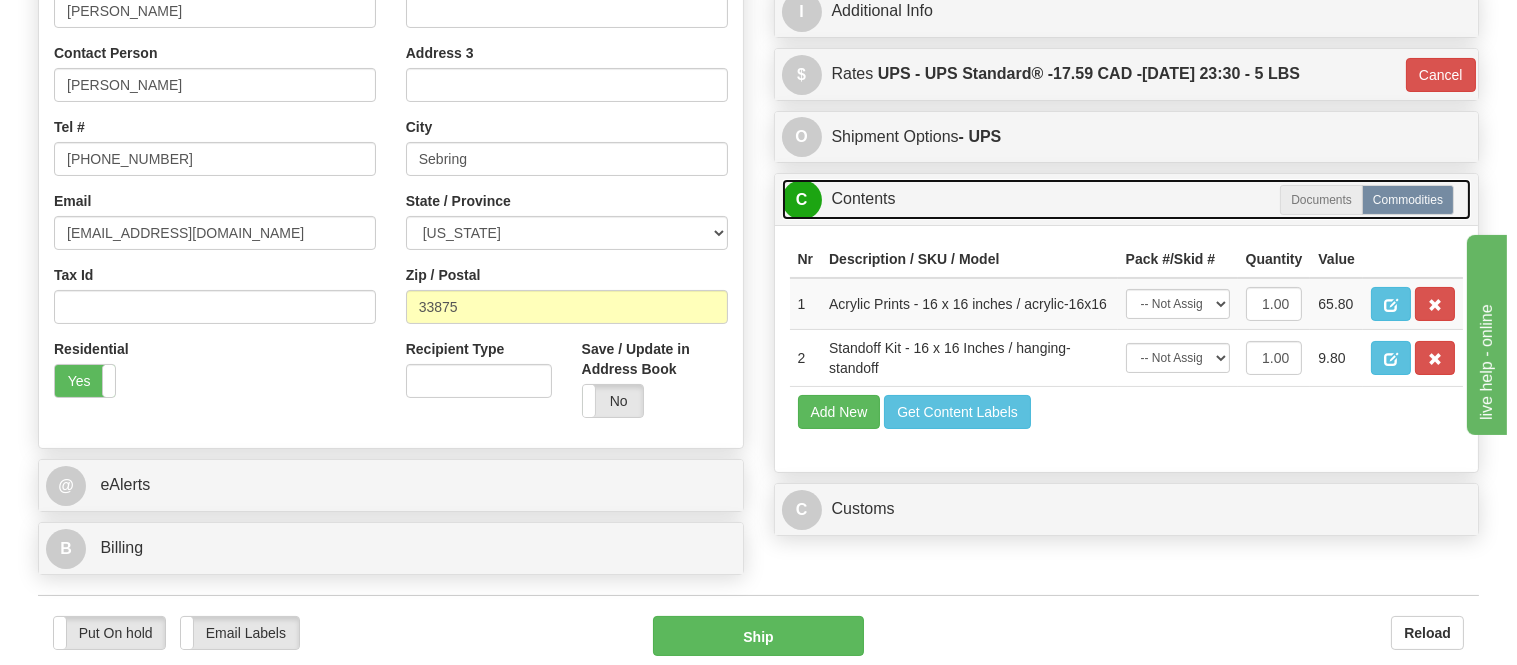 scroll, scrollTop: 555, scrollLeft: 0, axis: vertical 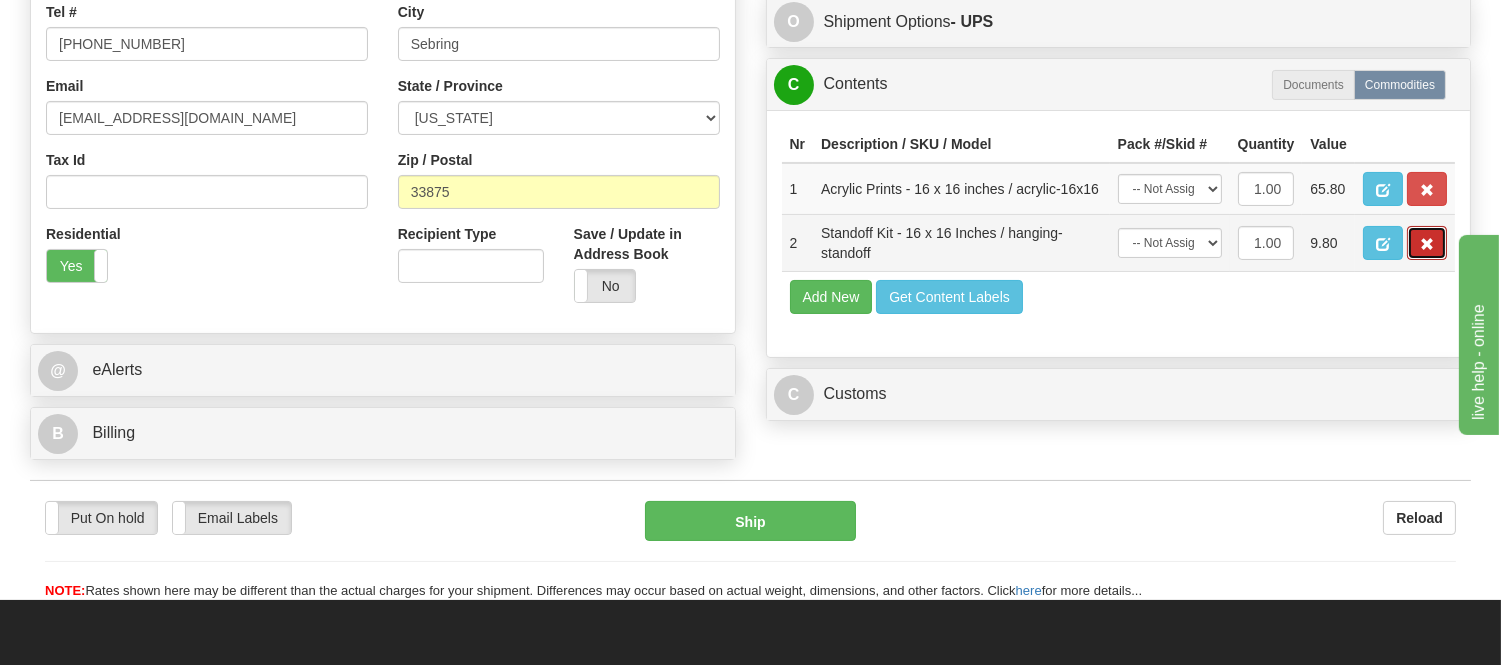 click at bounding box center (1427, 244) 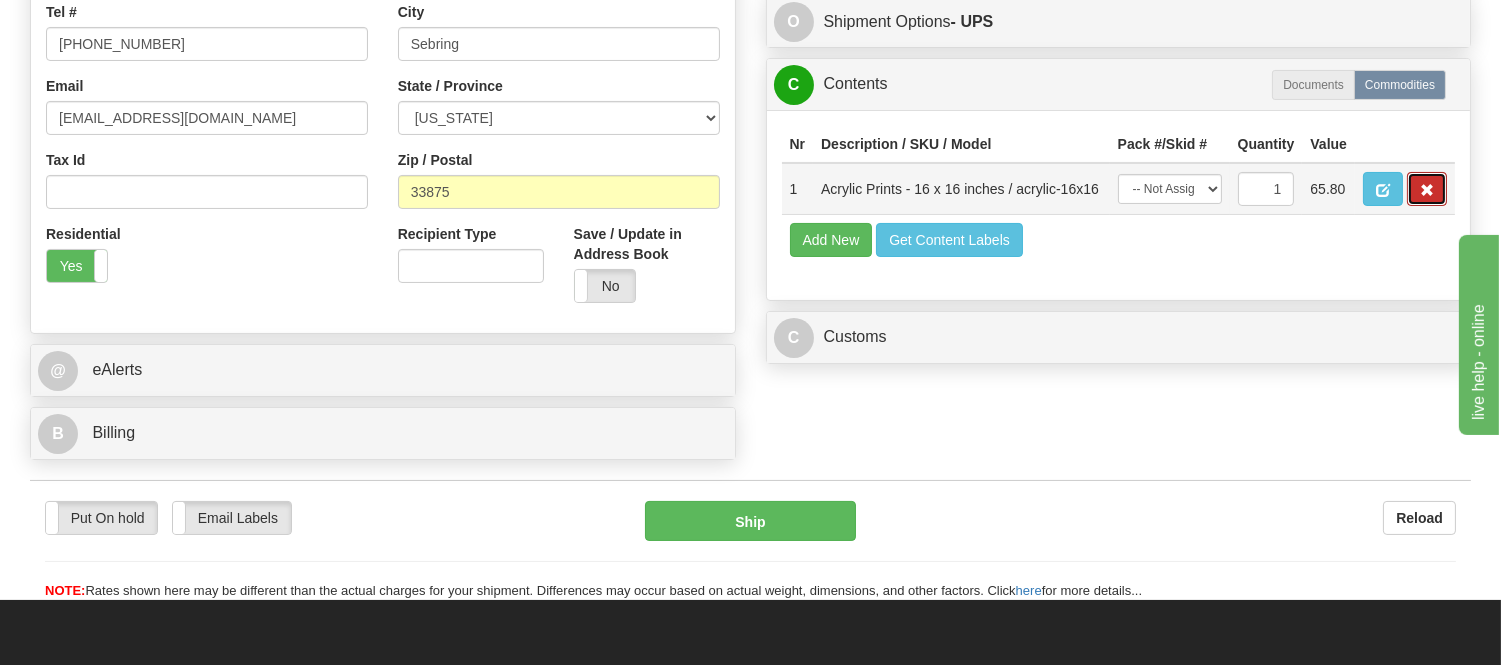 click at bounding box center (1427, 190) 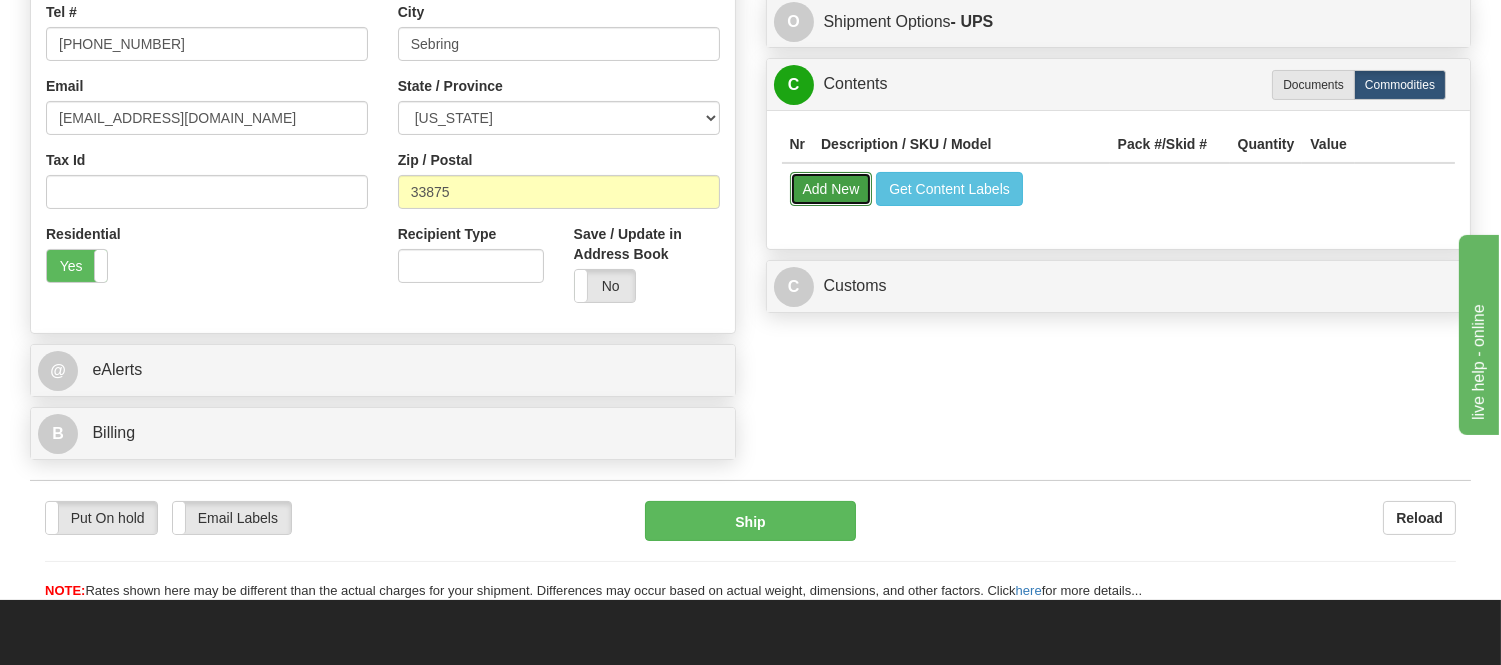 click on "Add New" at bounding box center [831, 189] 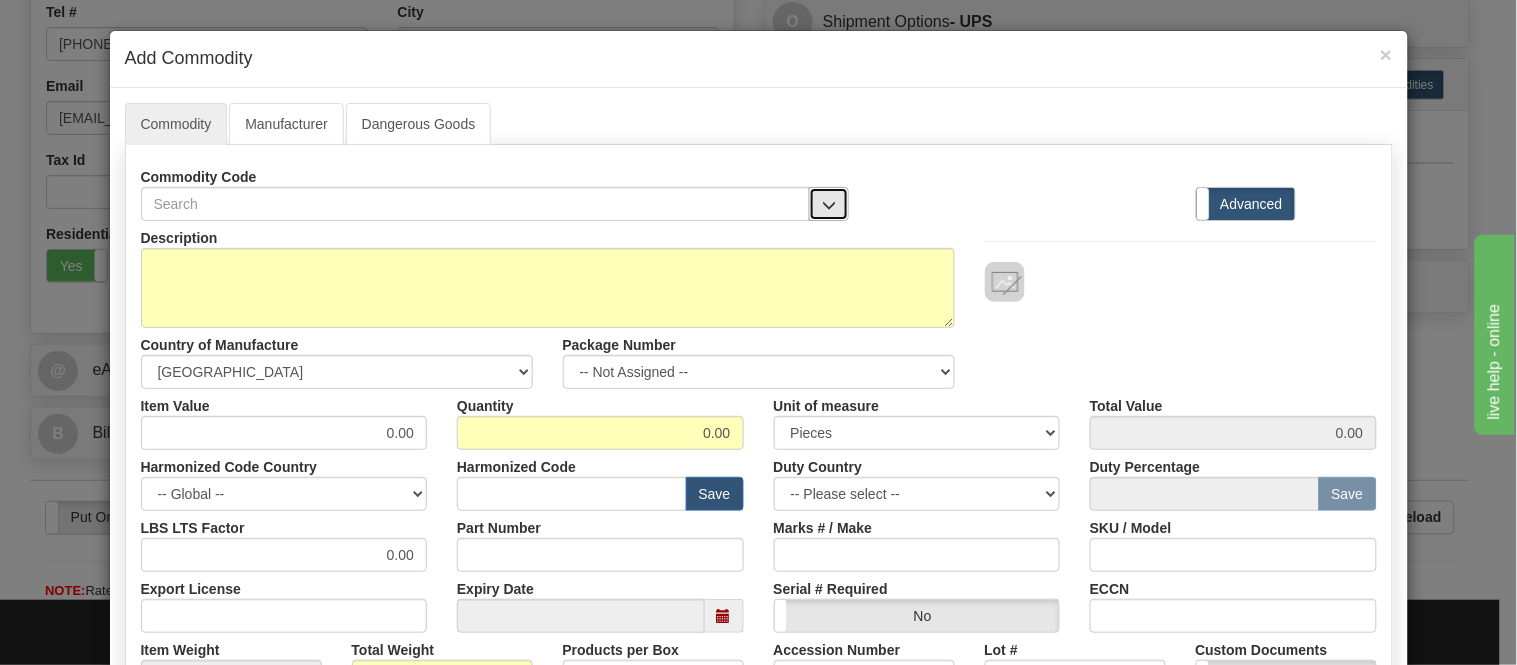 click at bounding box center (829, 204) 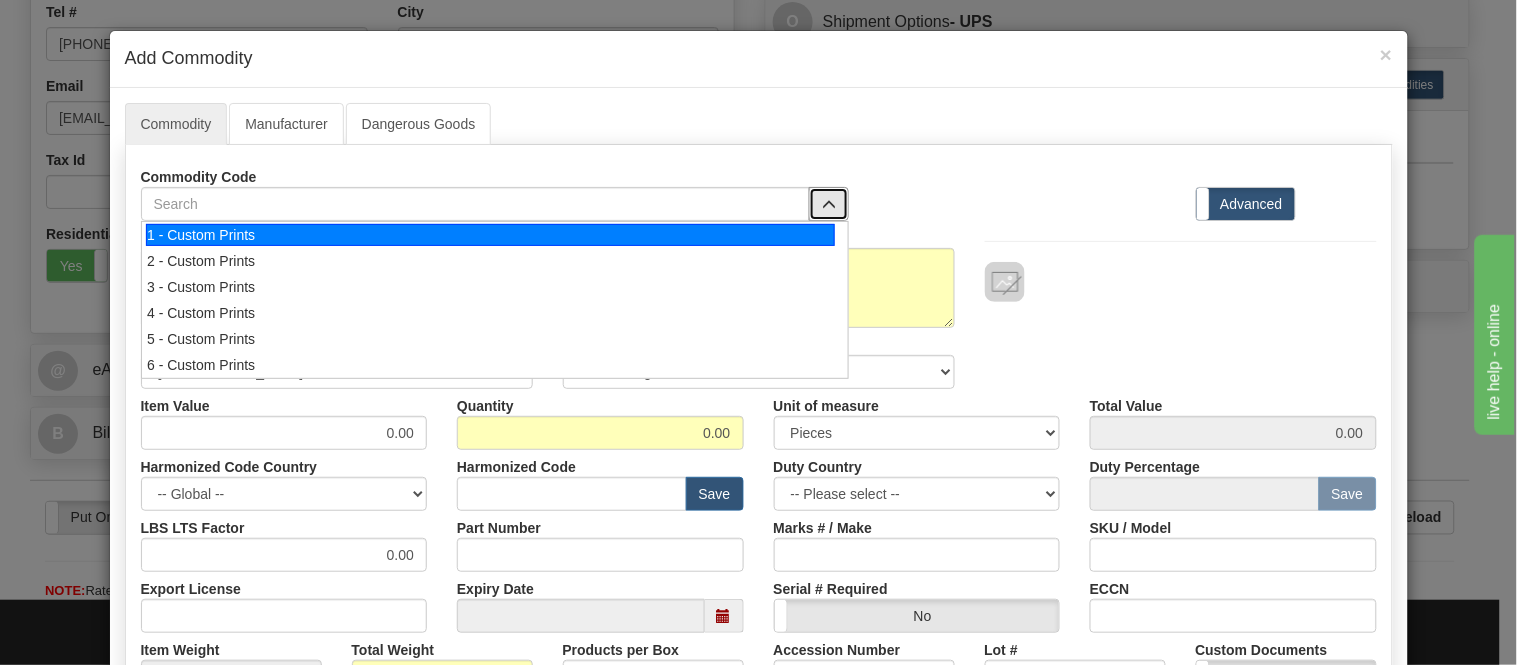 click on "1 - Custom Prints" at bounding box center (495, 235) 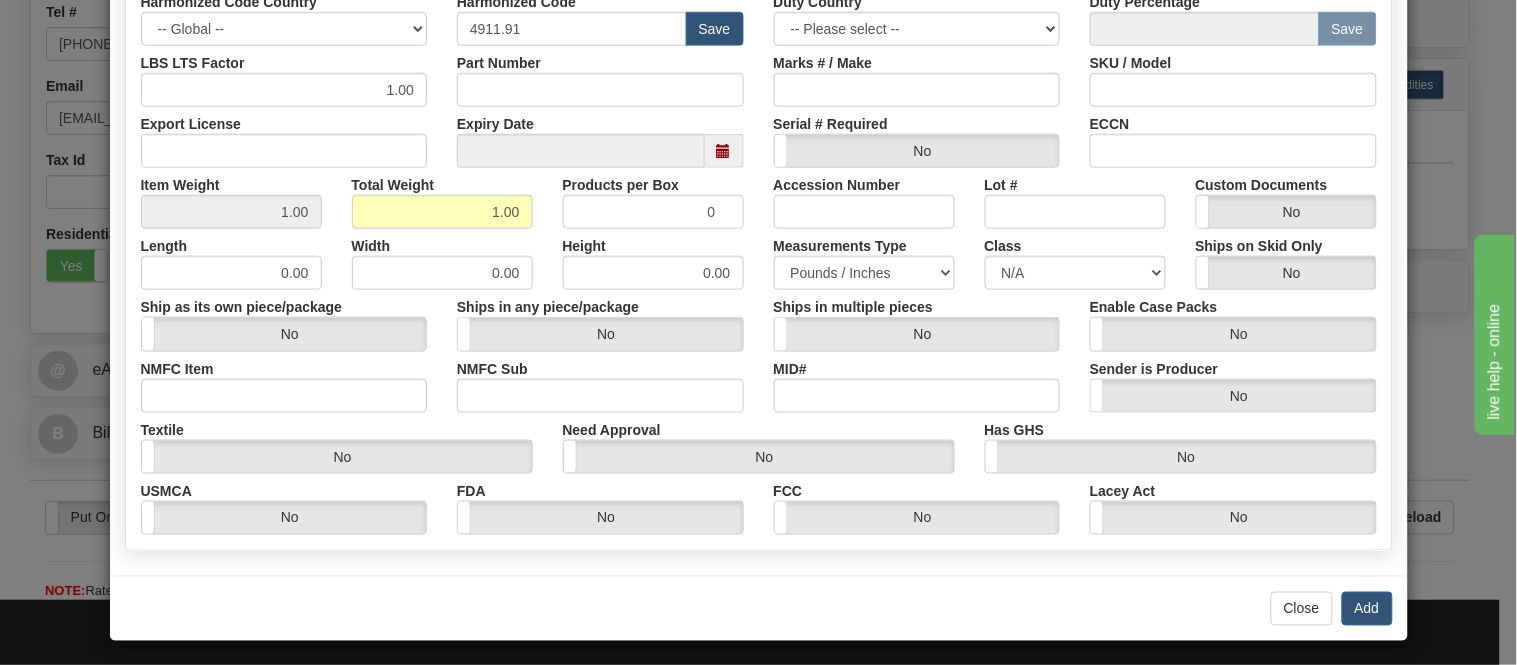 scroll, scrollTop: 472, scrollLeft: 0, axis: vertical 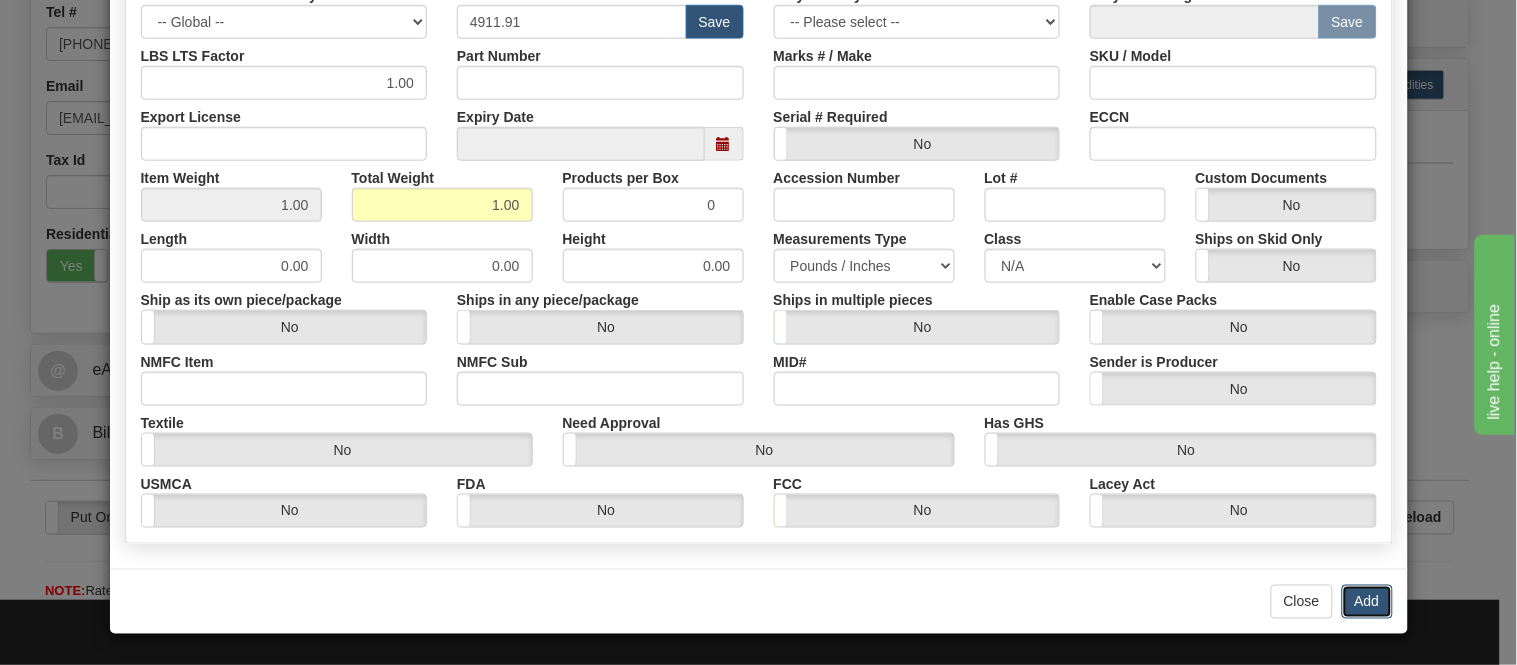 click on "Add" at bounding box center [1367, 602] 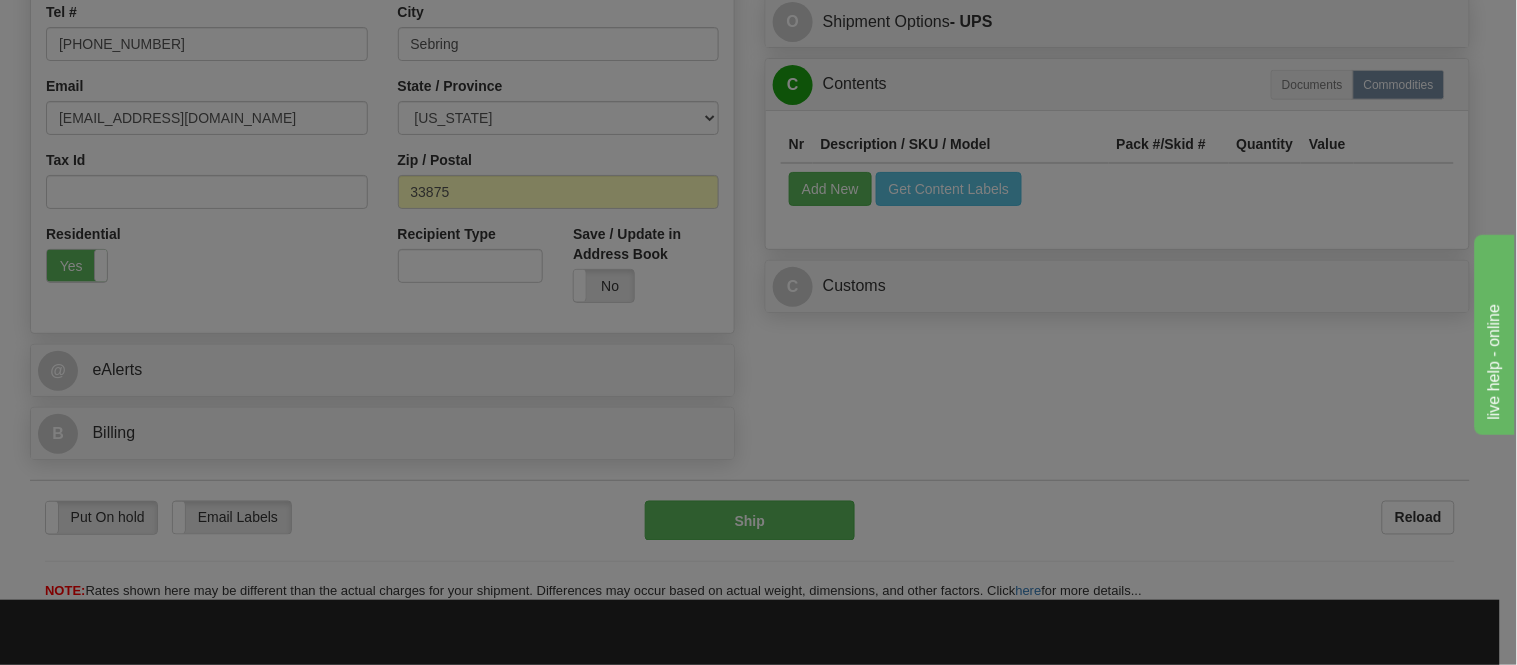 scroll, scrollTop: 0, scrollLeft: 0, axis: both 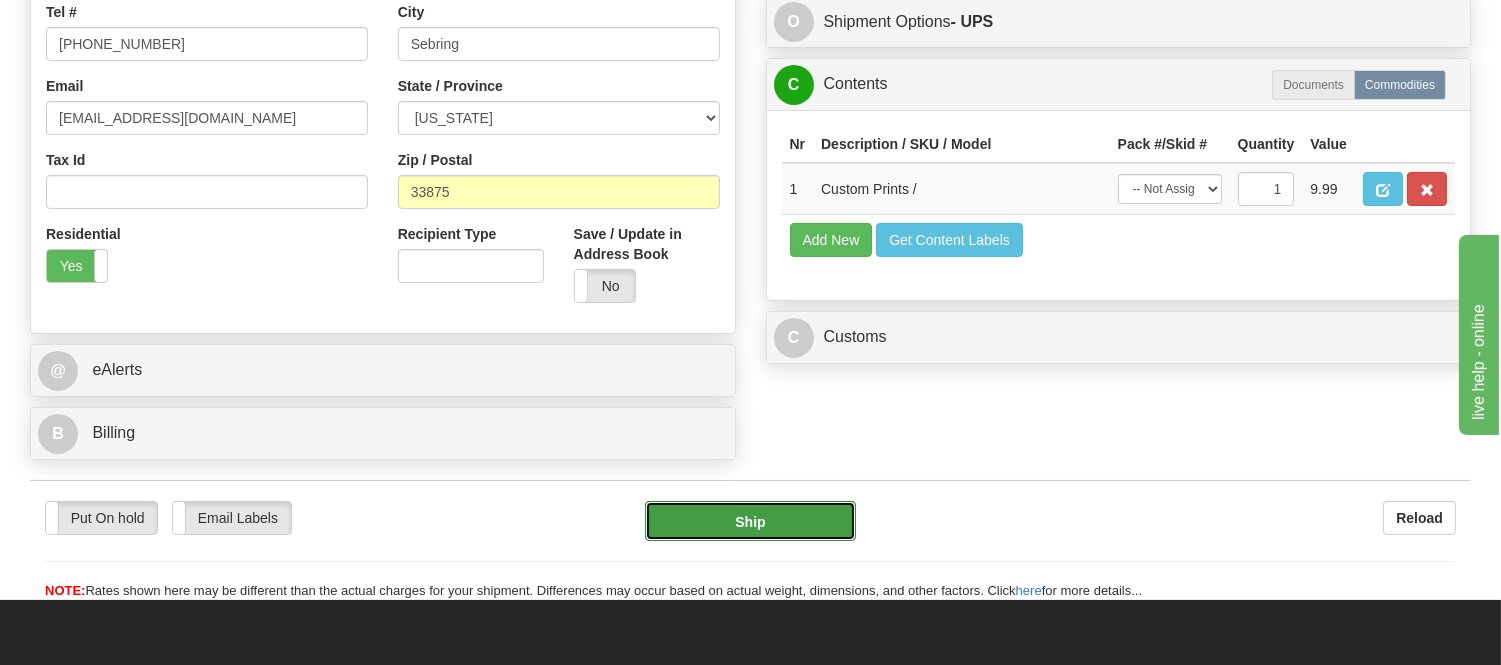 click on "Ship" at bounding box center [750, 521] 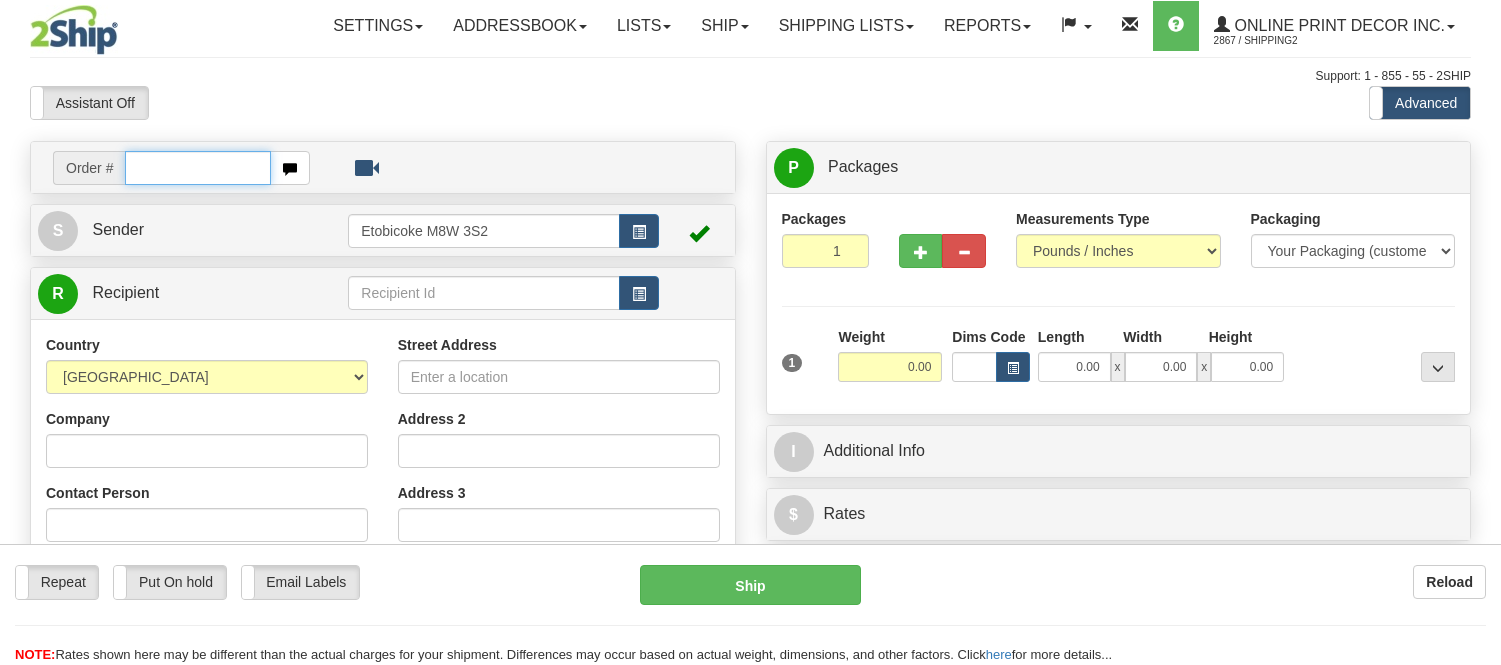 scroll, scrollTop: 0, scrollLeft: 0, axis: both 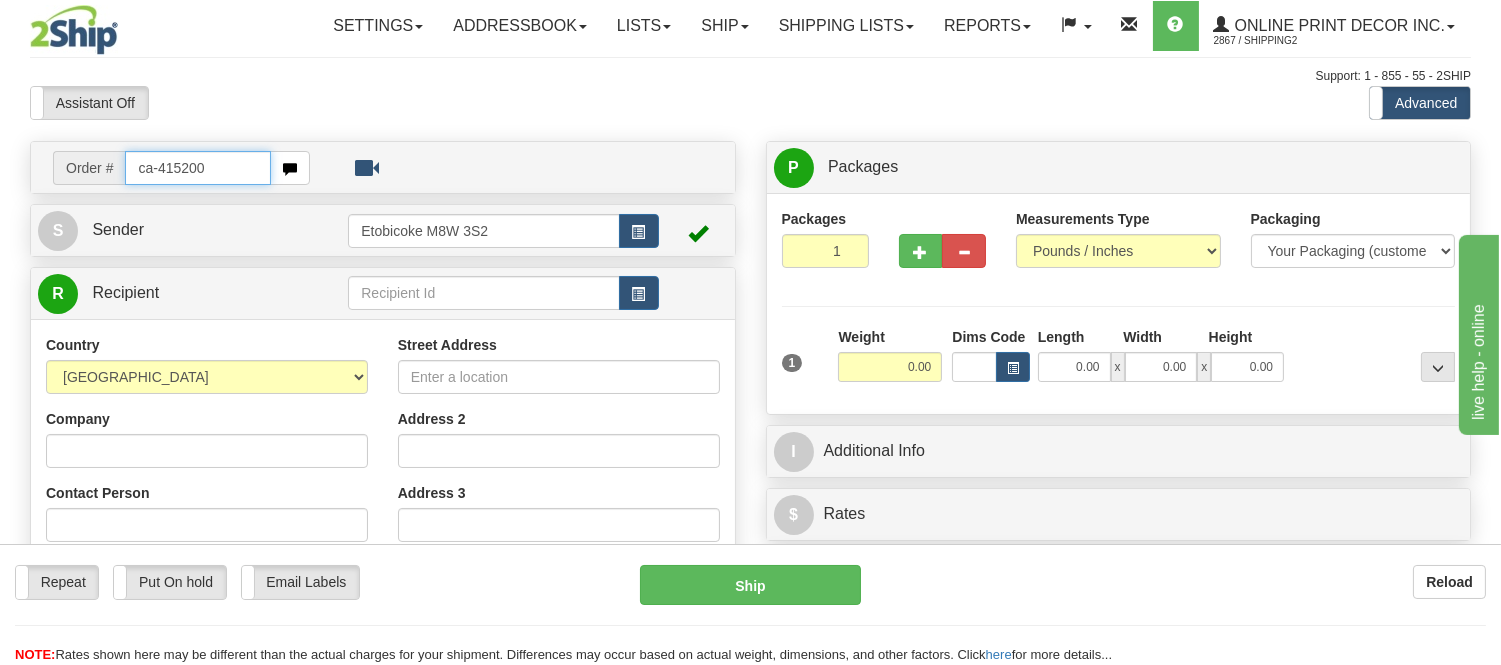 type on "ca-415200" 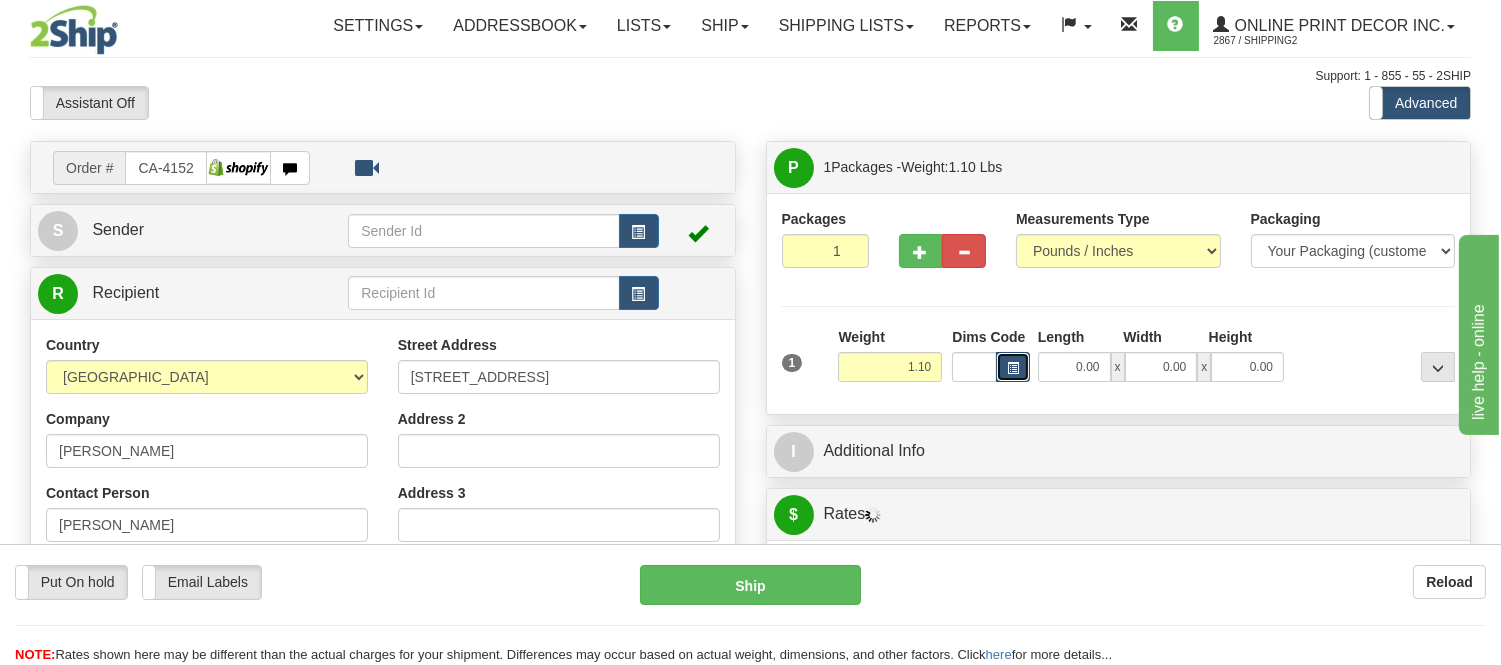 click at bounding box center (1013, 368) 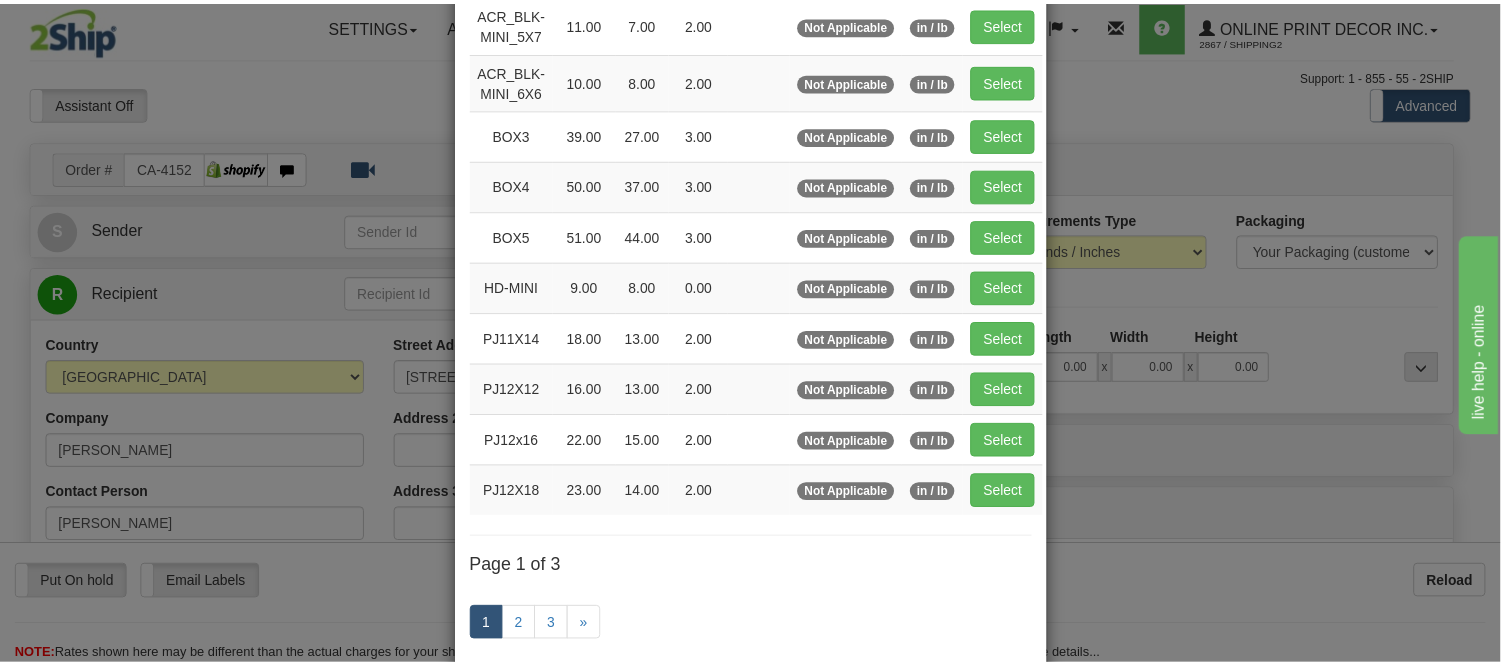scroll, scrollTop: 222, scrollLeft: 0, axis: vertical 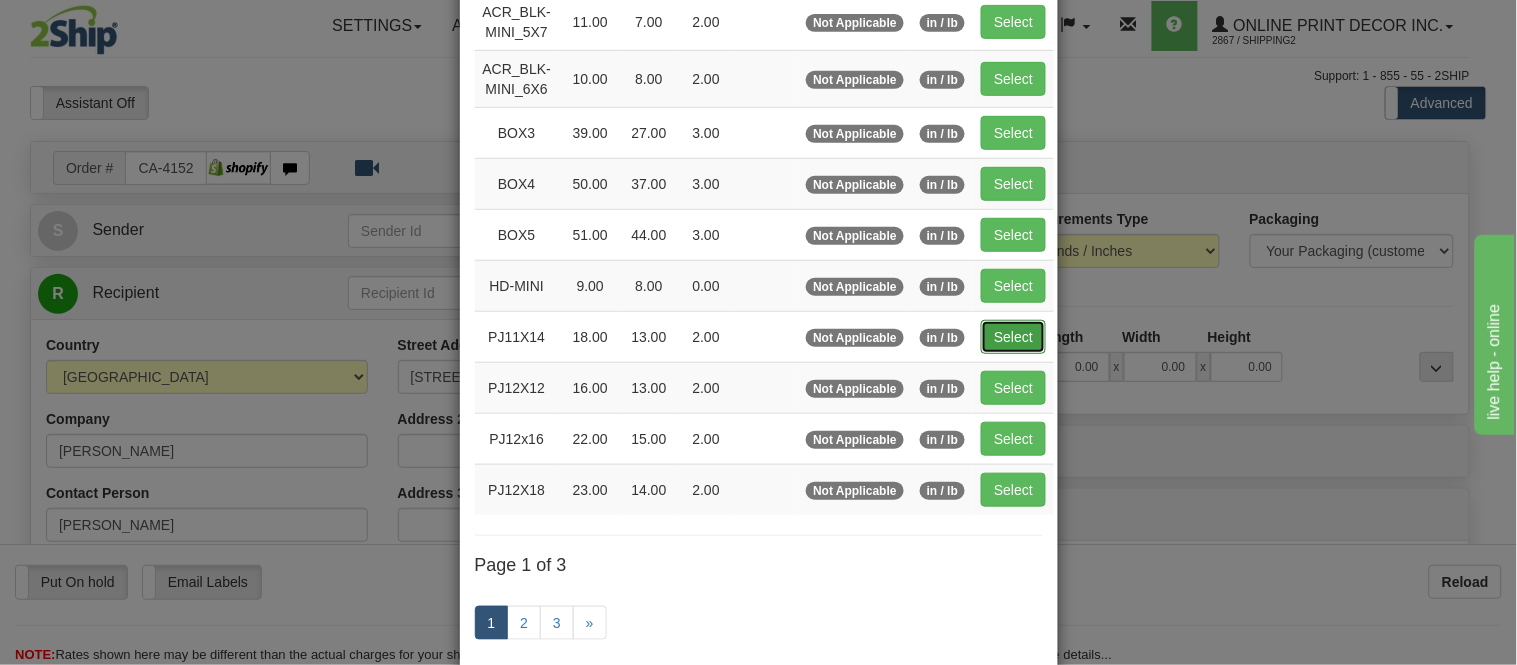 click on "Select" at bounding box center (1013, 337) 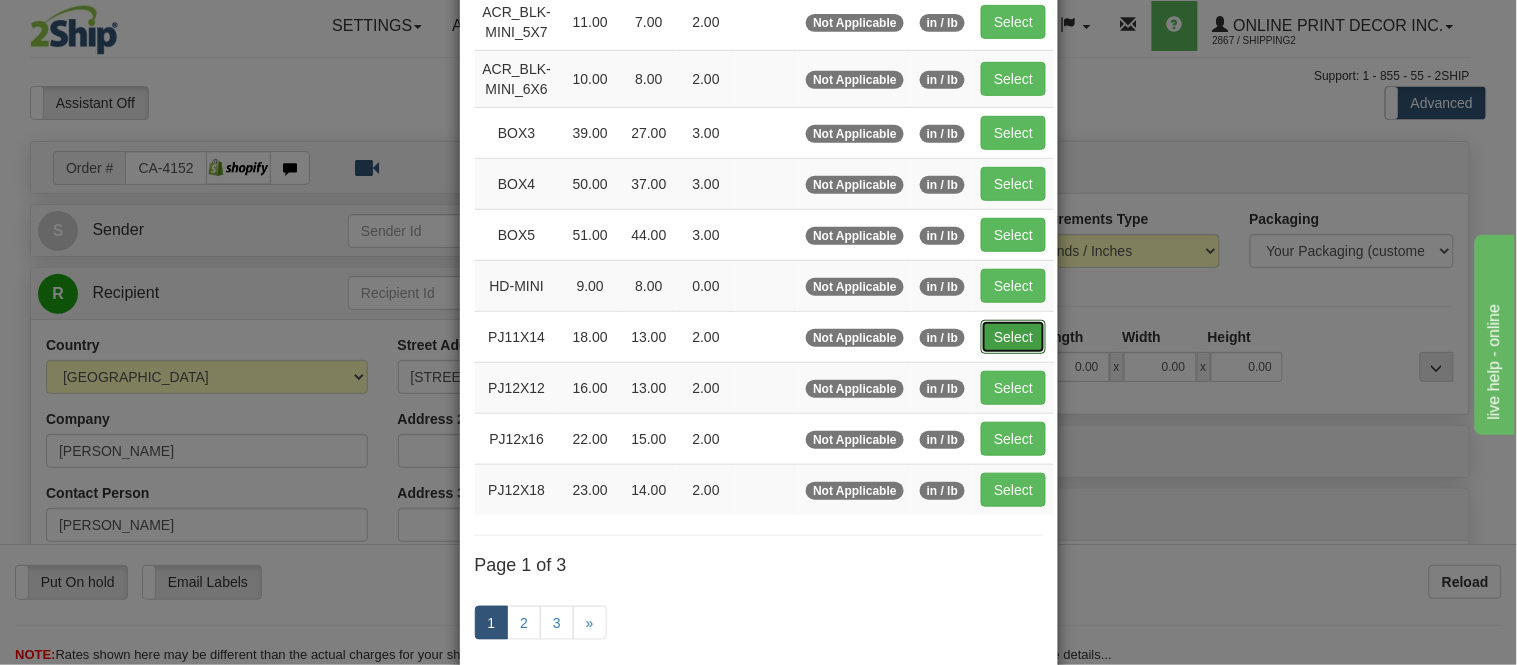 type on "18.00" 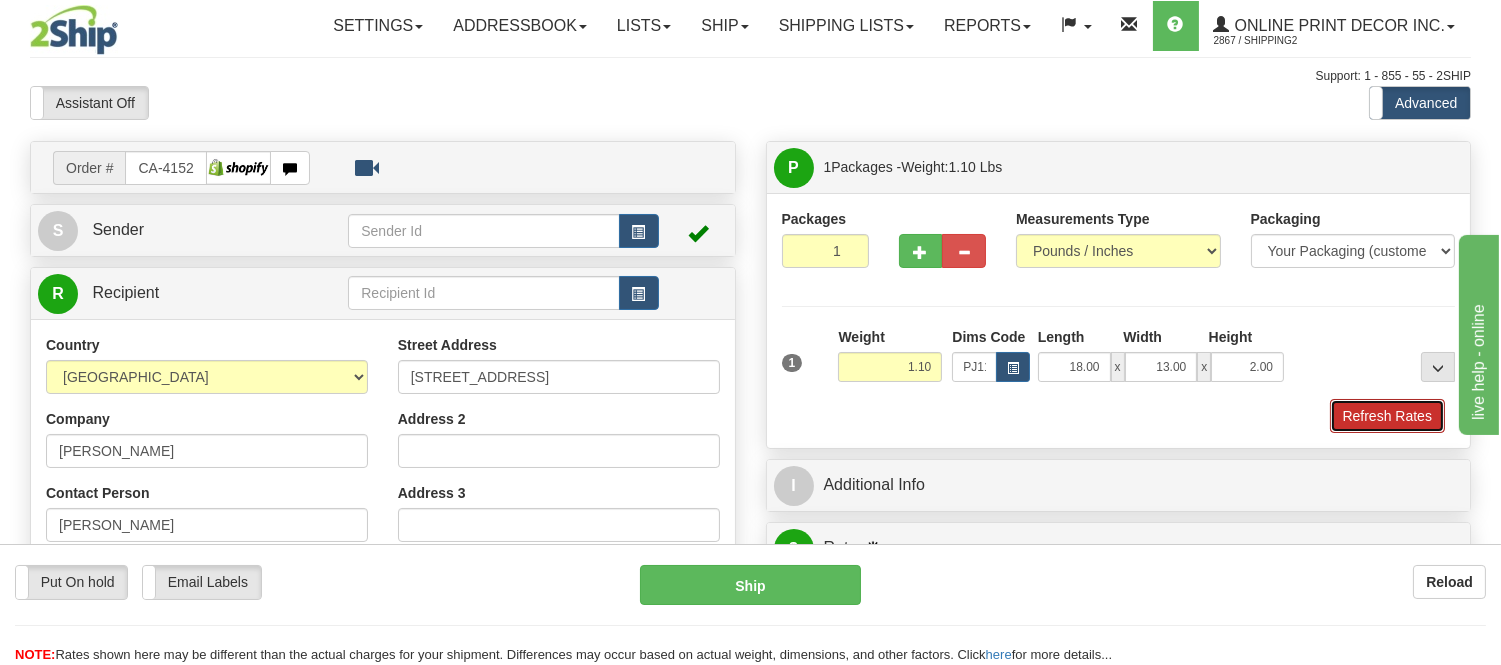 click on "Refresh Rates" at bounding box center (1387, 416) 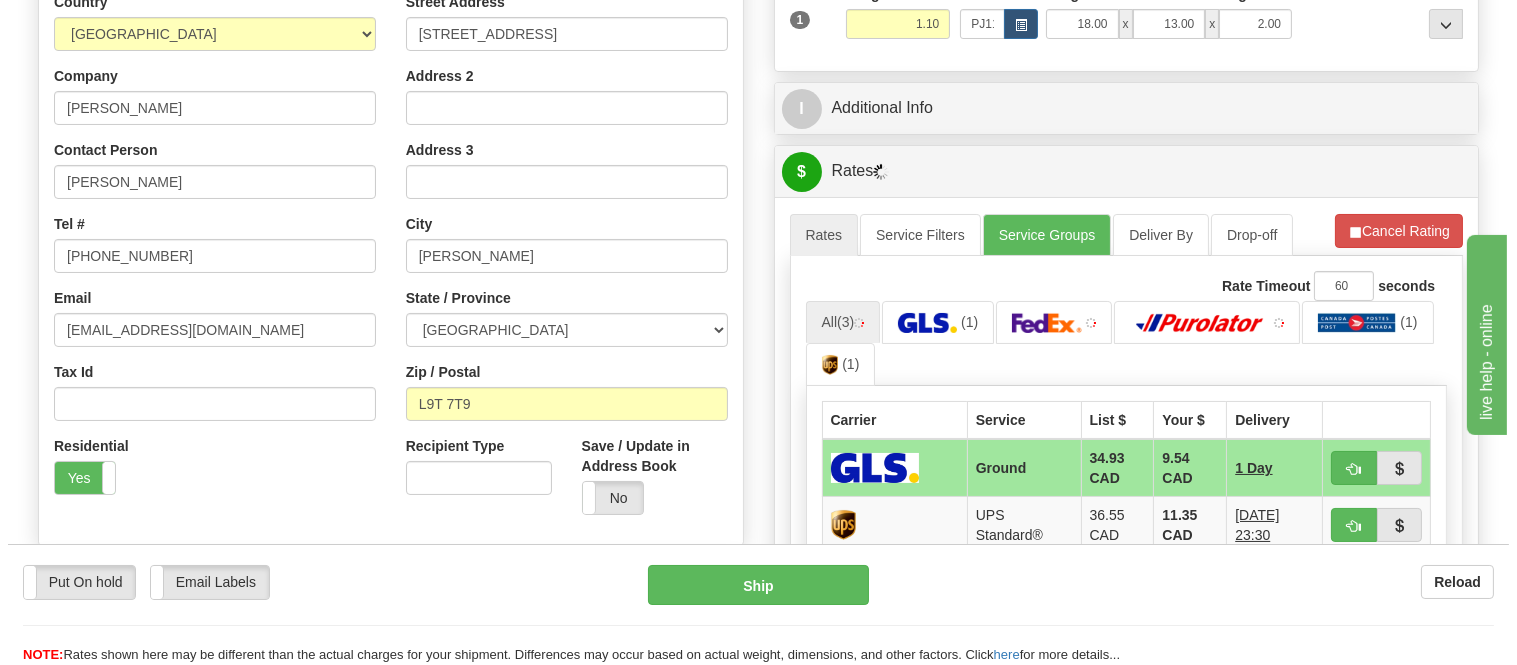 scroll, scrollTop: 451, scrollLeft: 0, axis: vertical 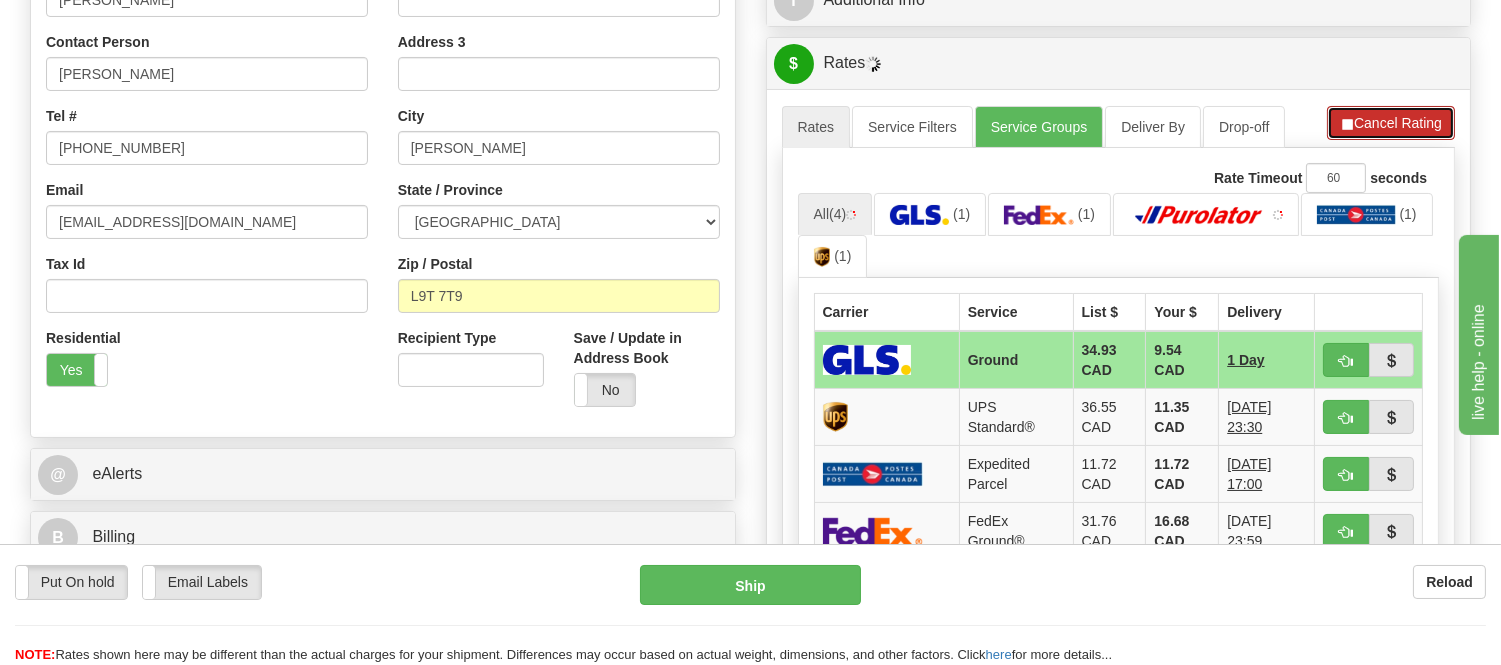 click on "Cancel Rating" at bounding box center [1391, 123] 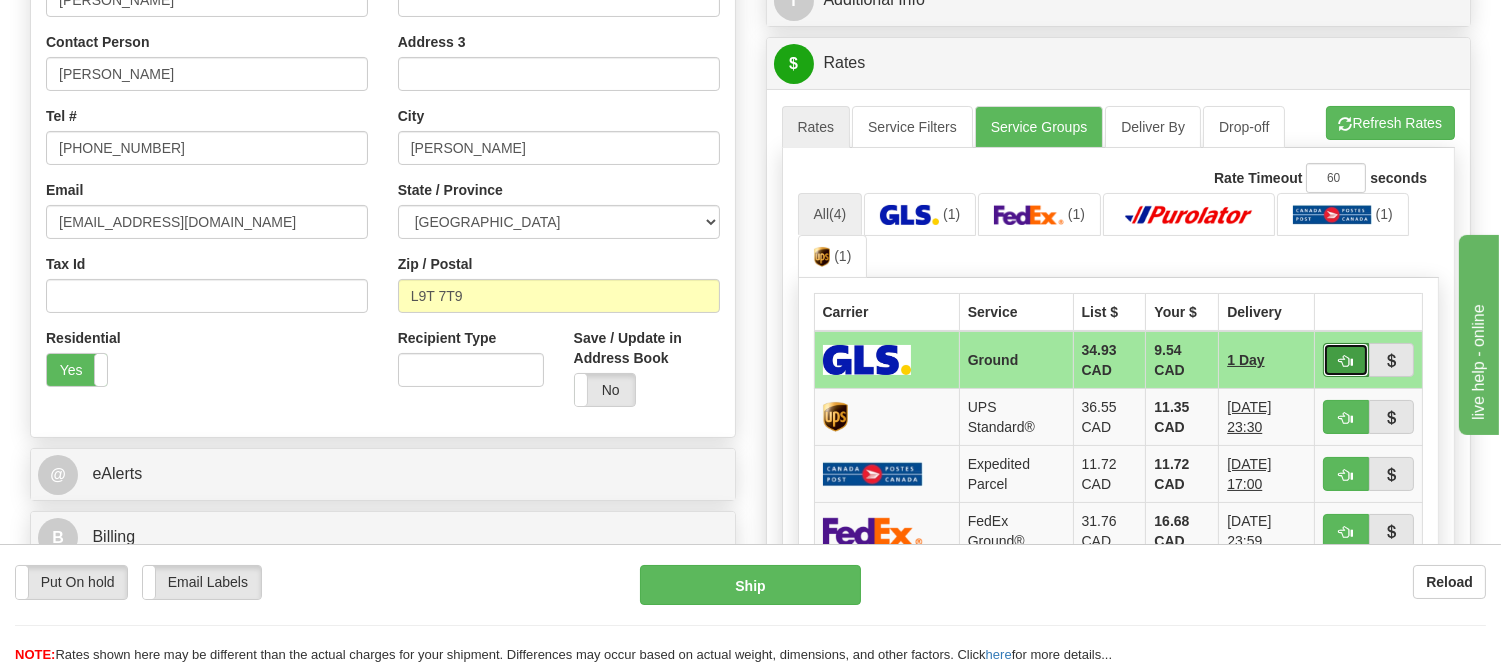 click at bounding box center [1346, 361] 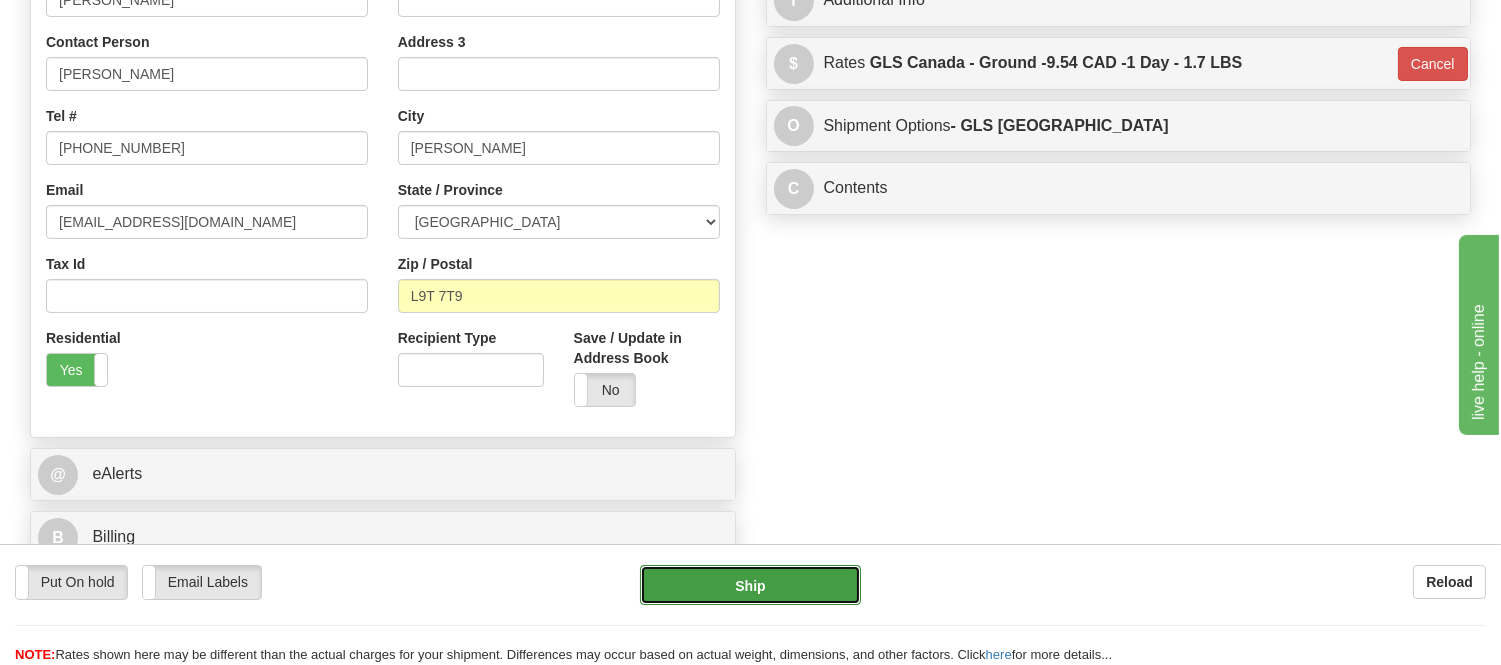 click on "Ship" at bounding box center [750, 585] 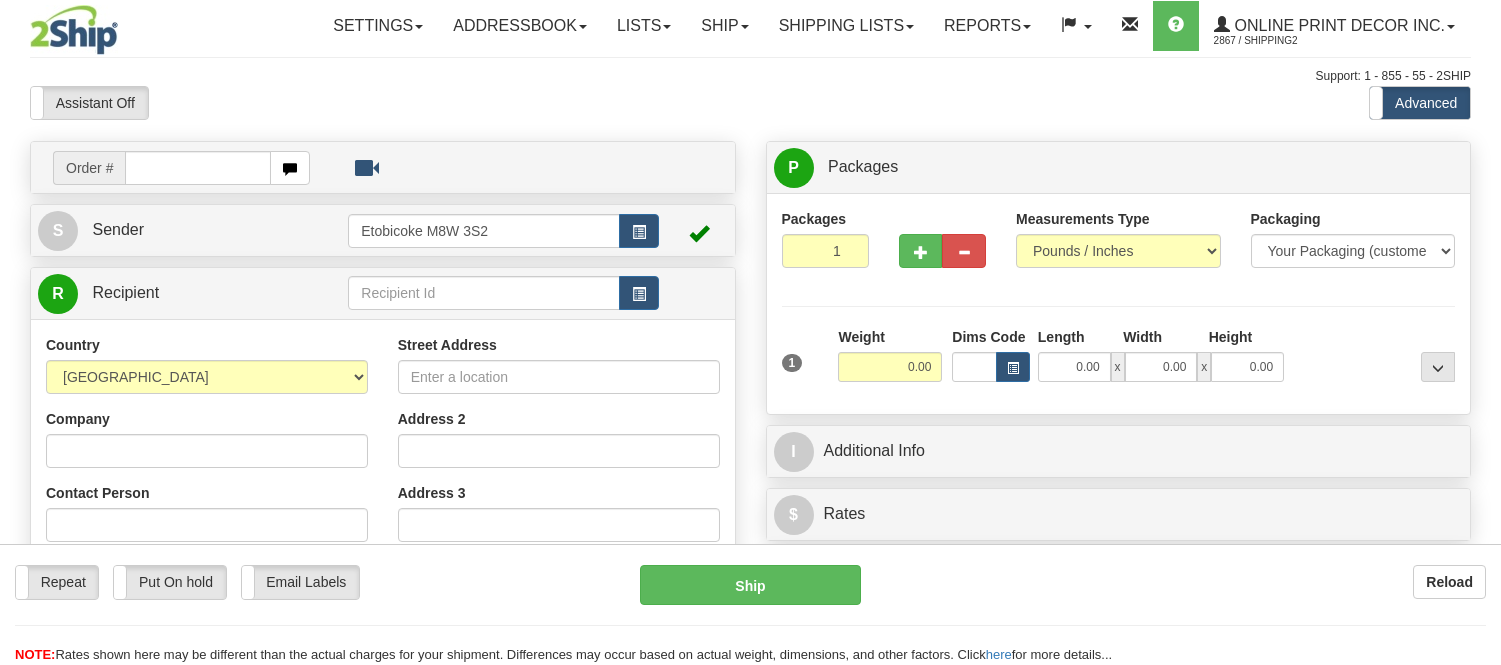 scroll, scrollTop: 0, scrollLeft: 0, axis: both 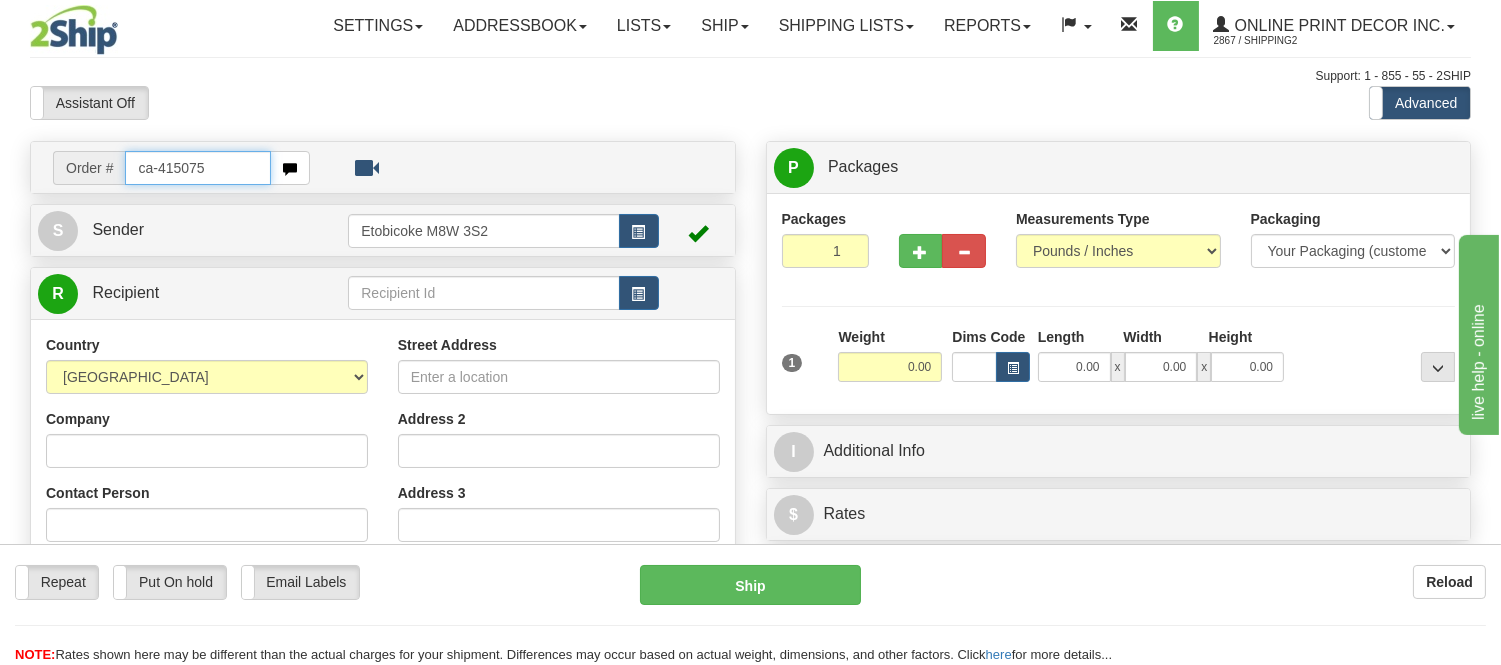 type on "ca-415075" 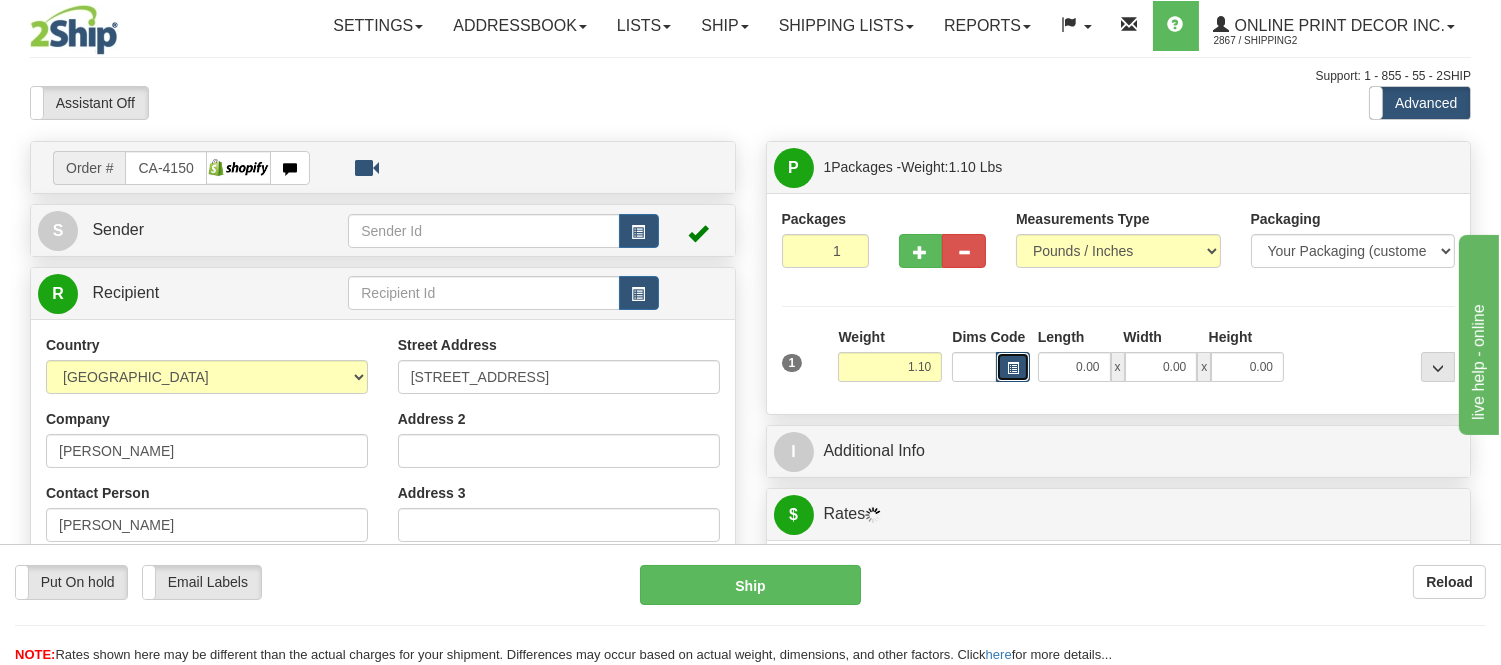 click at bounding box center (1013, 368) 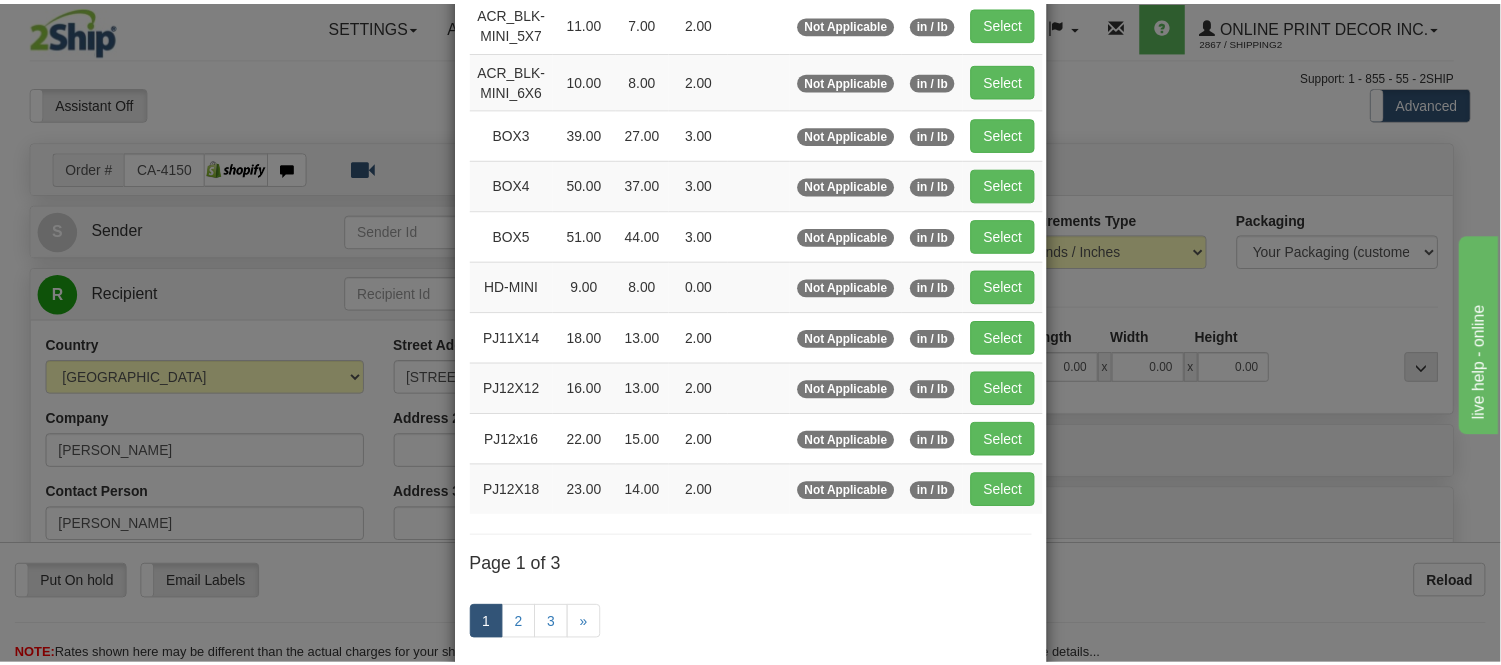 scroll, scrollTop: 222, scrollLeft: 0, axis: vertical 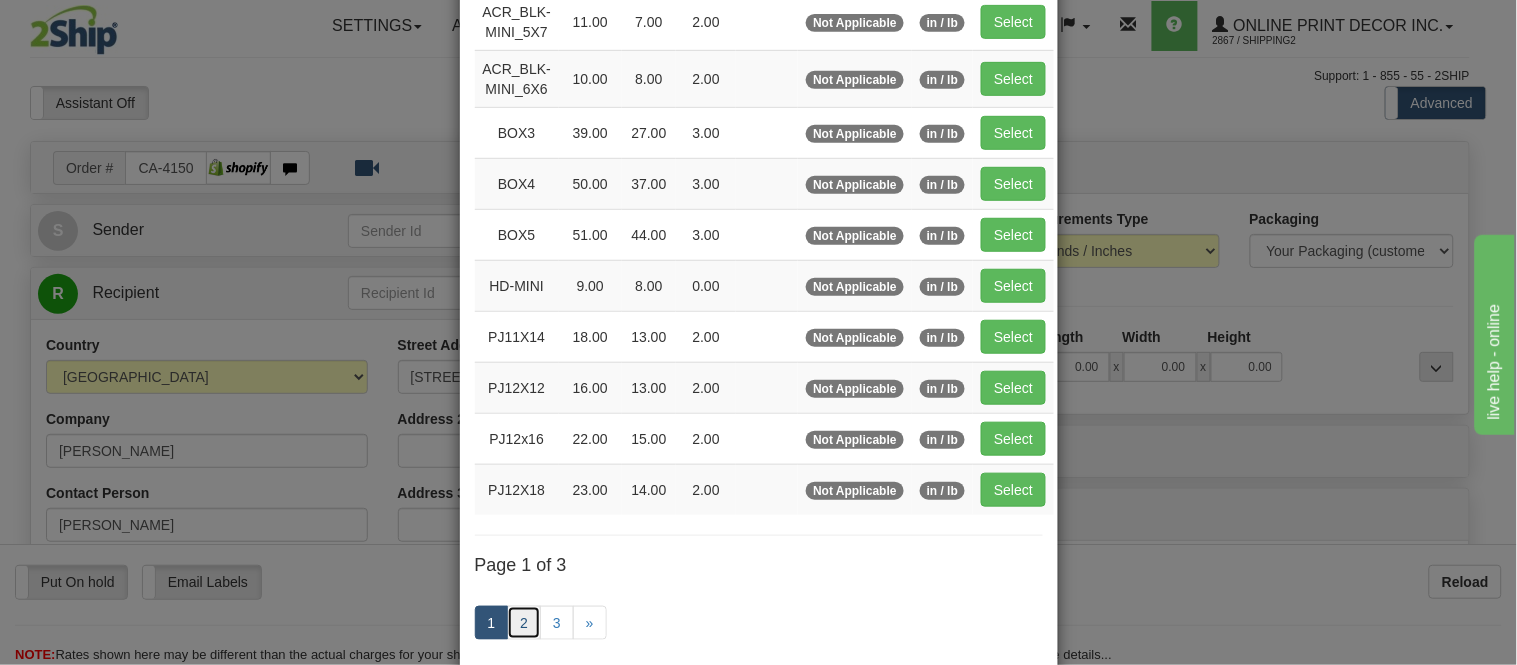 click on "2" at bounding box center (524, 623) 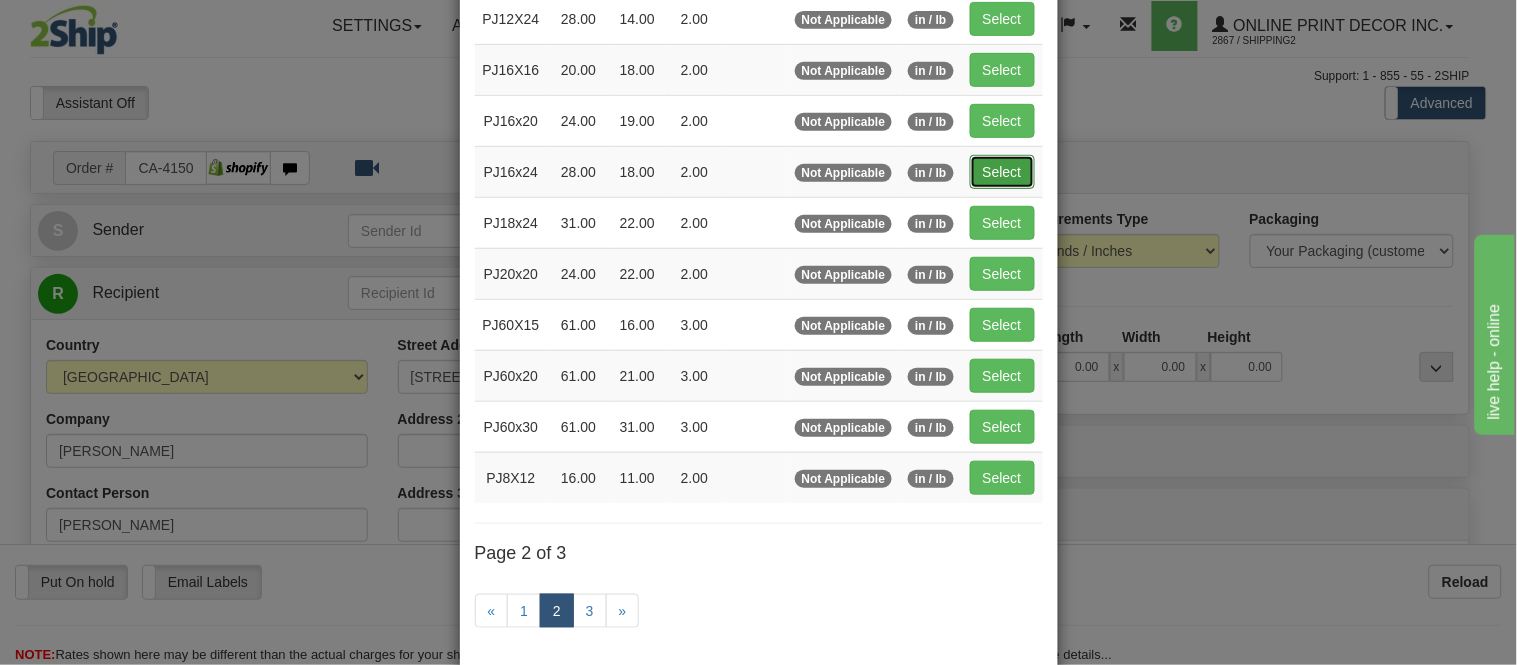 click on "Select" at bounding box center [1002, 172] 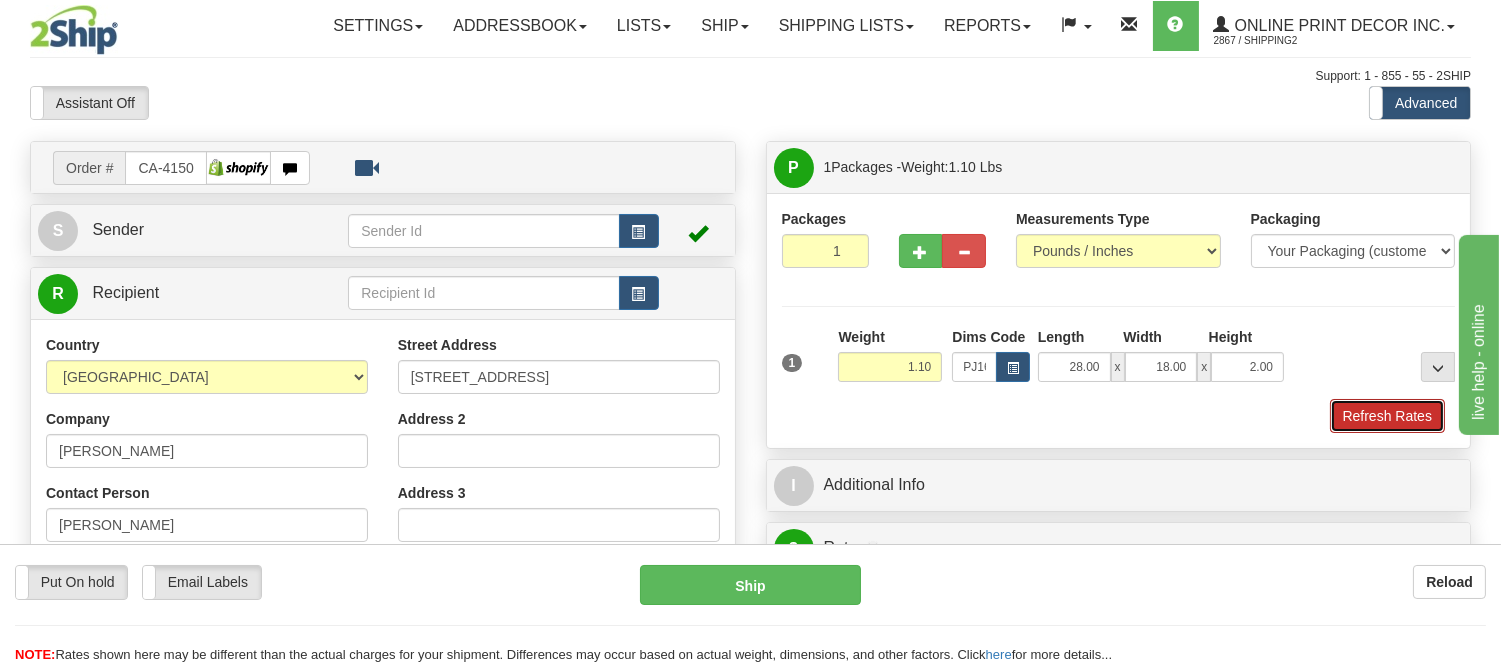 click on "Refresh Rates" at bounding box center (1387, 416) 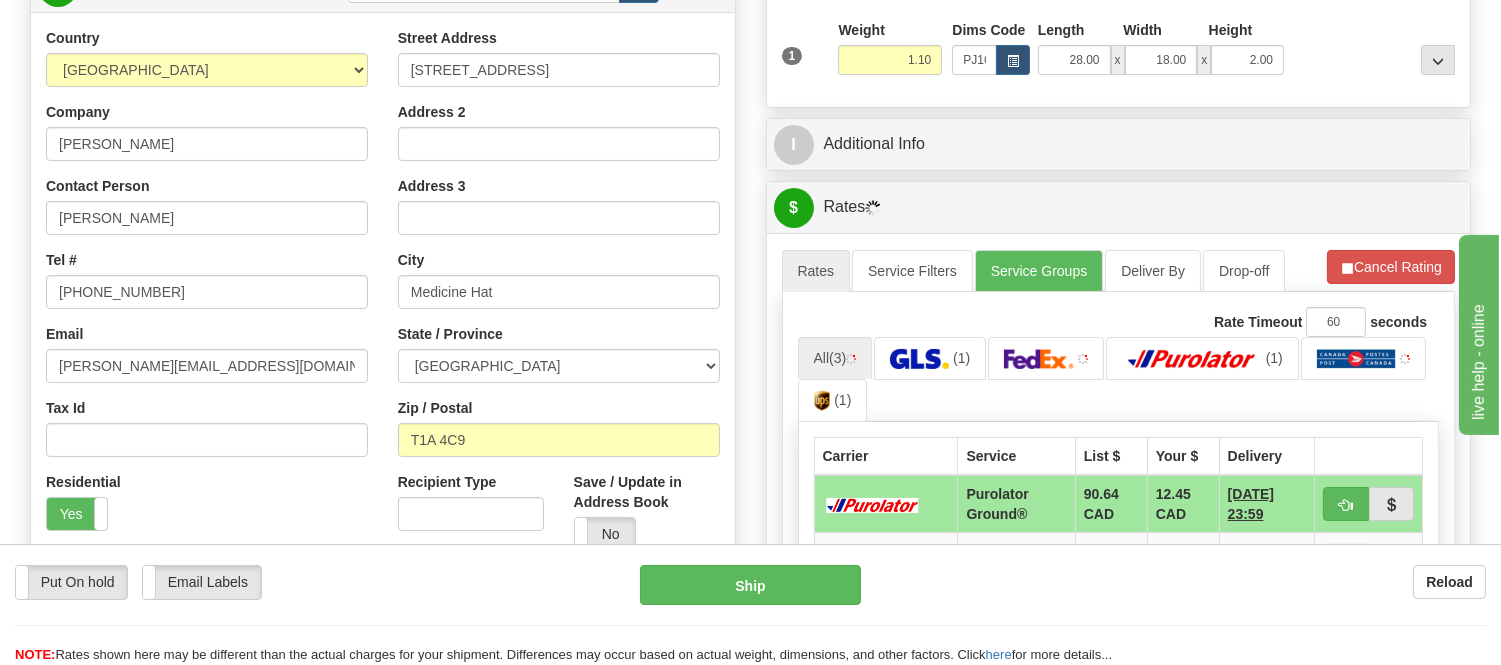 scroll, scrollTop: 321, scrollLeft: 0, axis: vertical 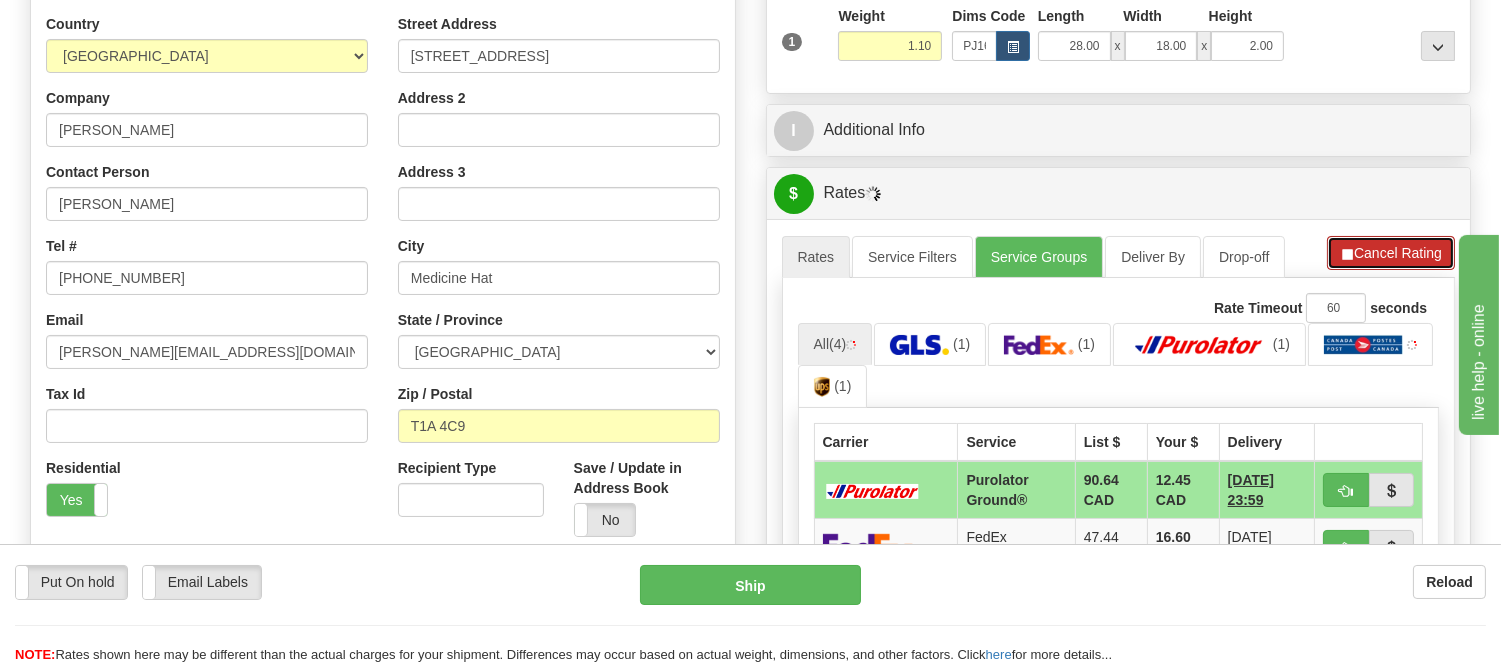 click on "Cancel Rating" at bounding box center (1391, 253) 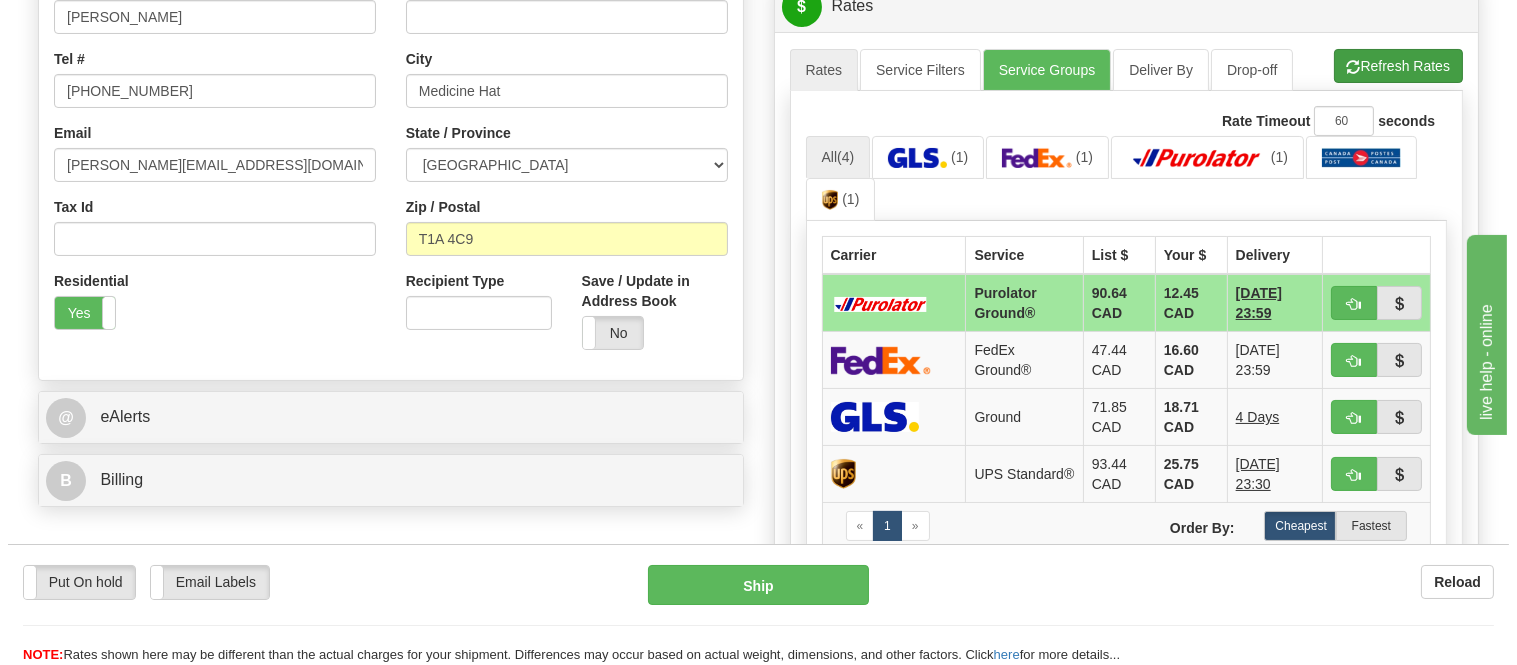 scroll, scrollTop: 543, scrollLeft: 0, axis: vertical 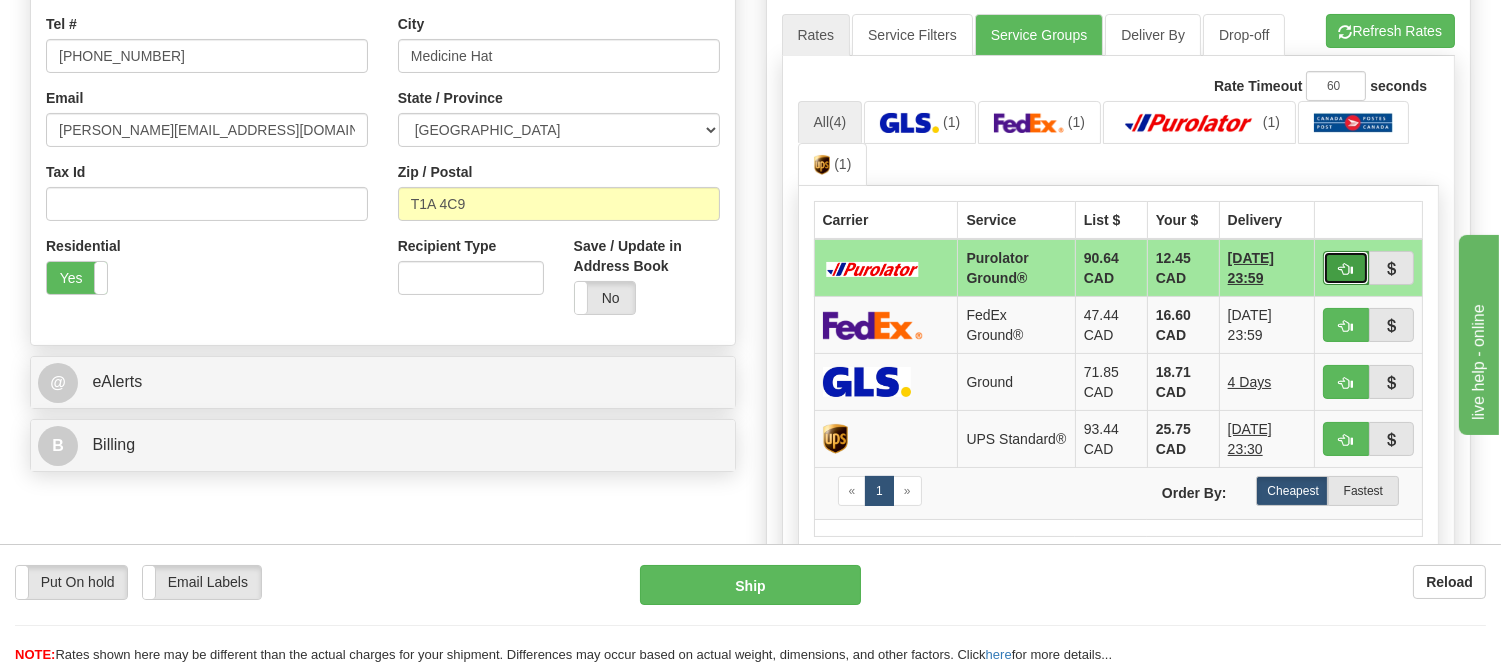 click at bounding box center (1346, 268) 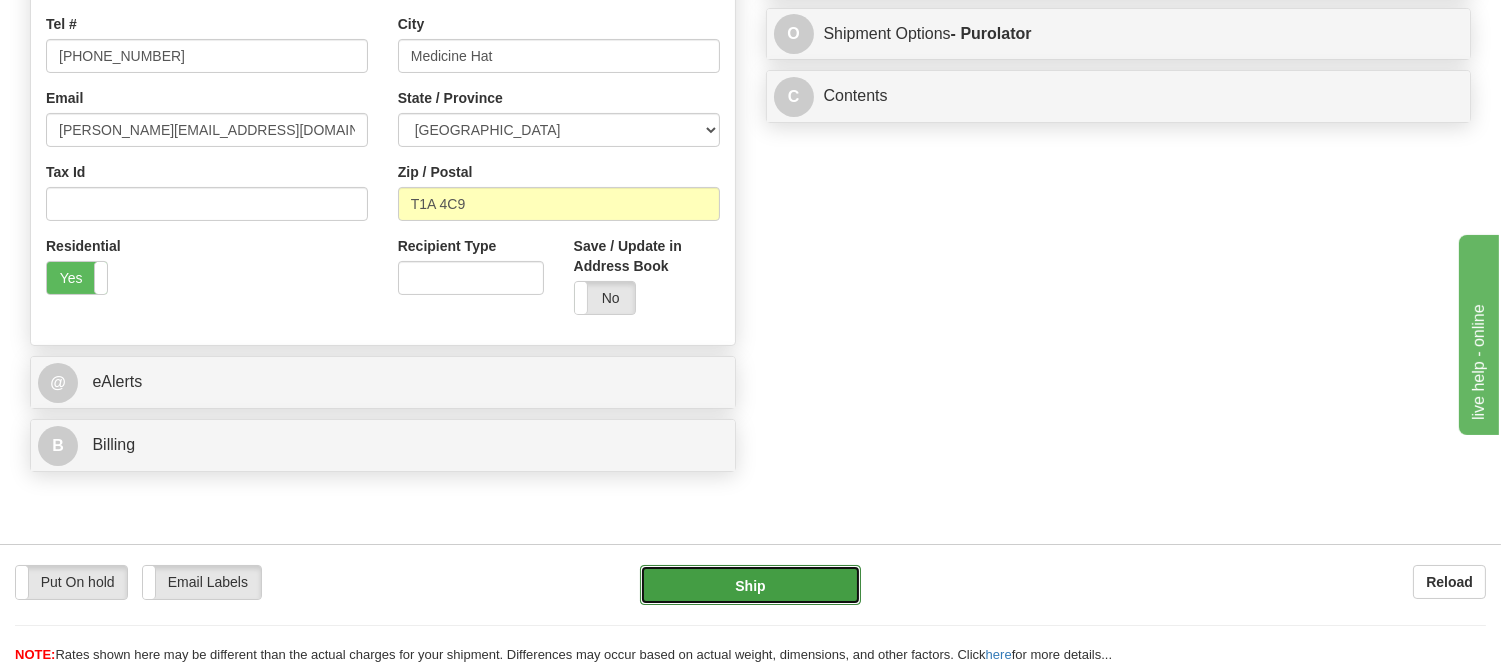 click on "Ship" at bounding box center (750, 585) 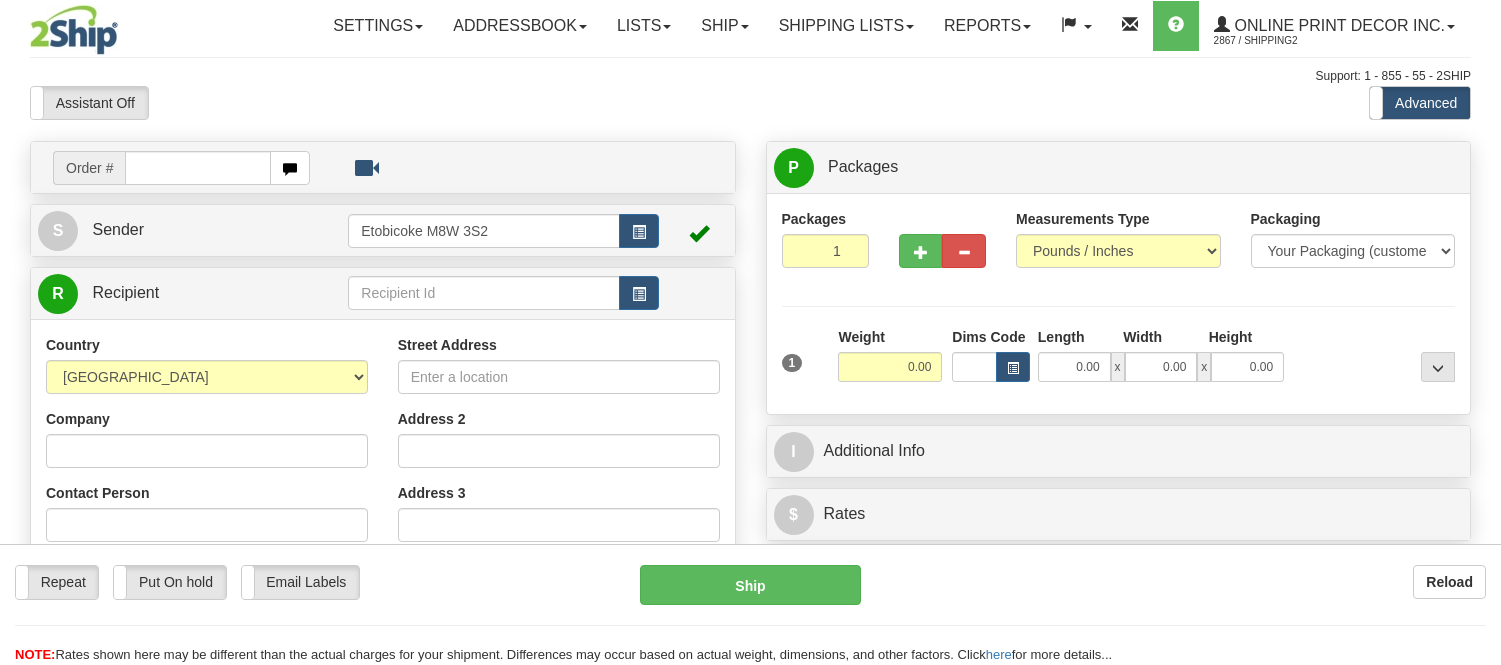 scroll, scrollTop: 0, scrollLeft: 0, axis: both 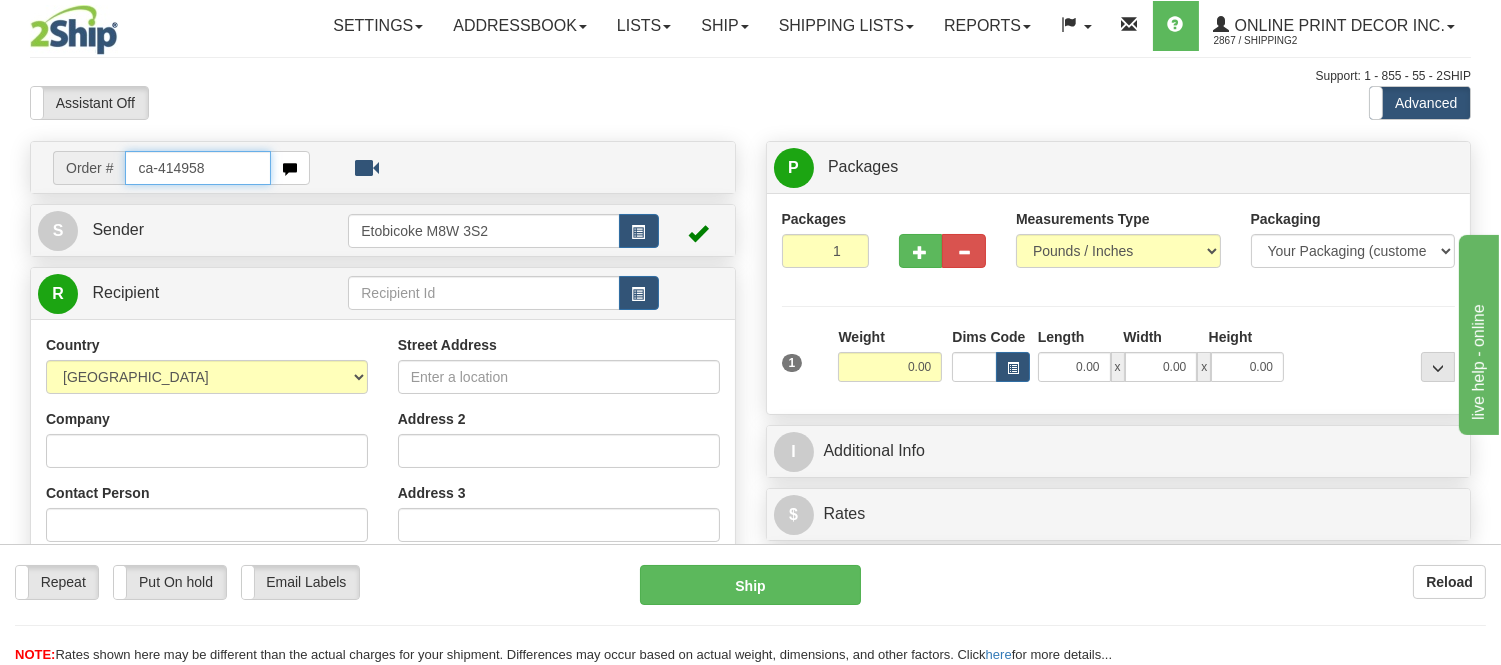 type on "ca-414958" 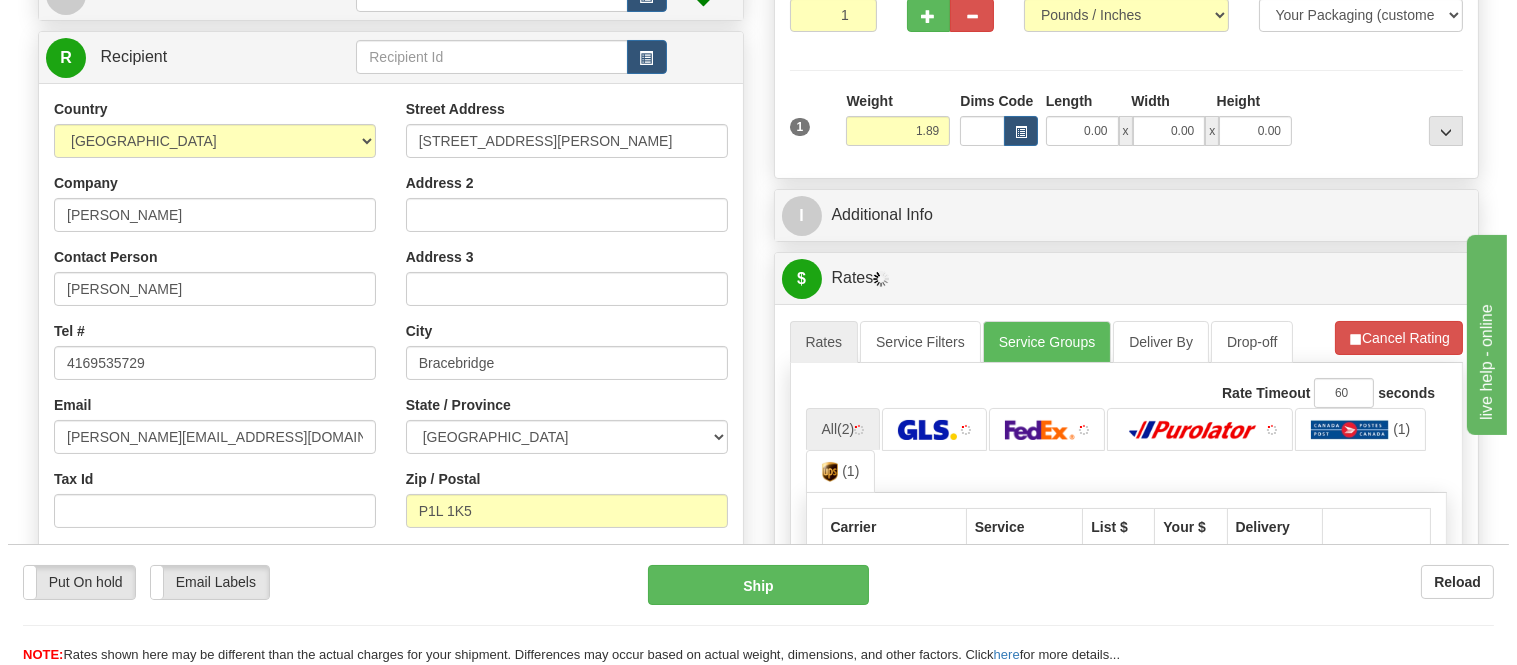 scroll, scrollTop: 333, scrollLeft: 0, axis: vertical 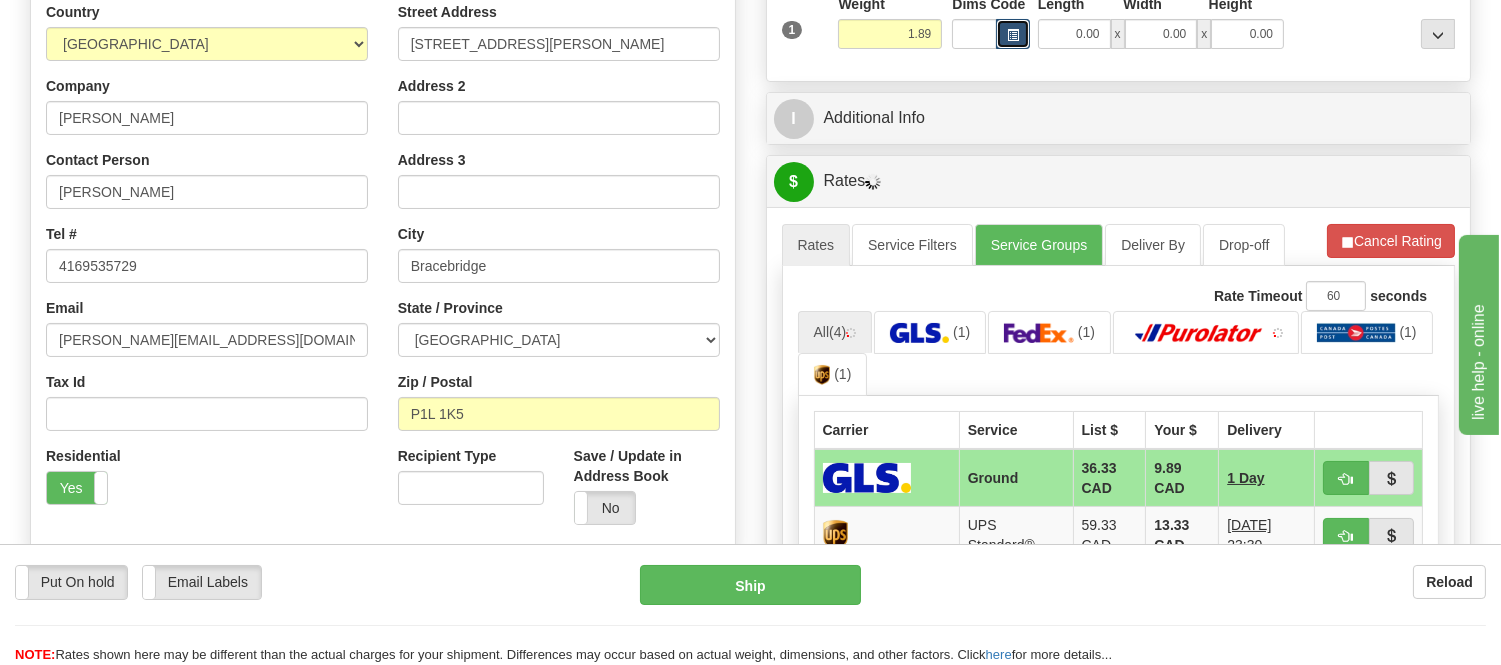 click at bounding box center [1013, 34] 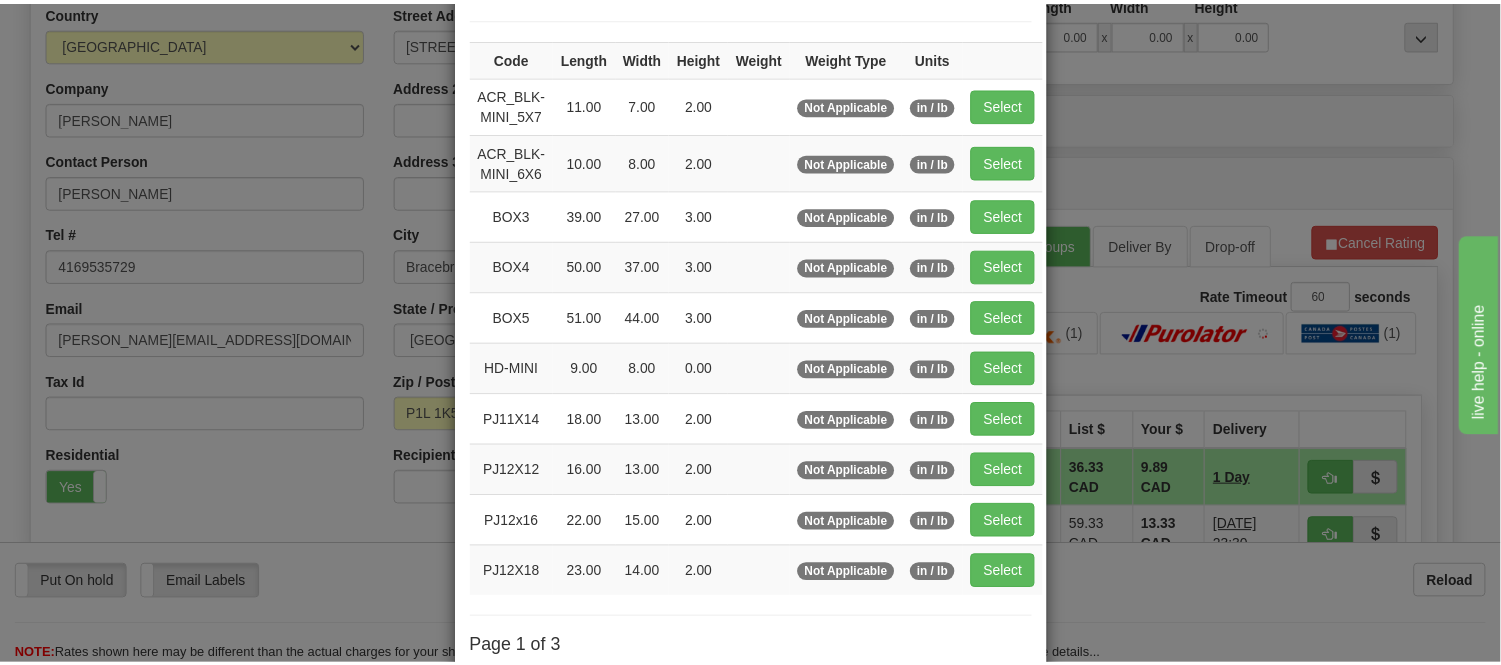 scroll, scrollTop: 222, scrollLeft: 0, axis: vertical 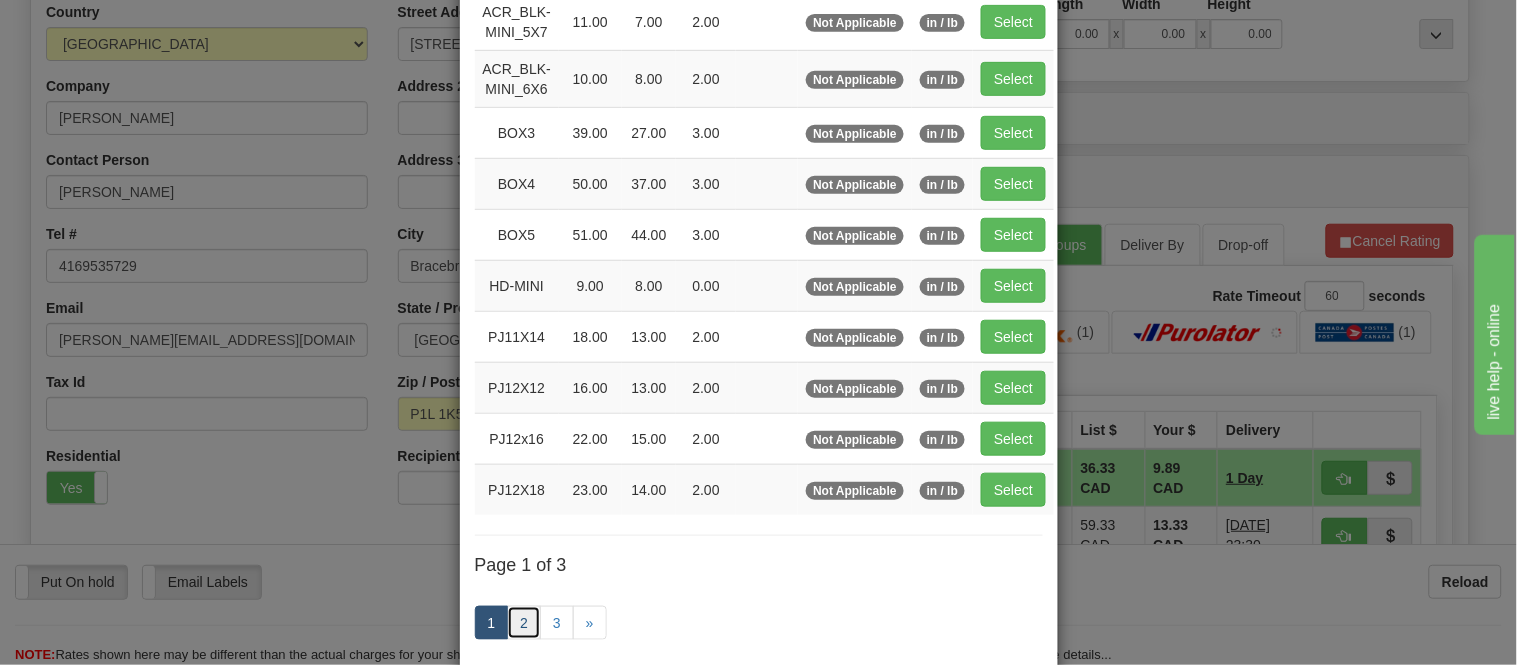 click on "2" at bounding box center [524, 623] 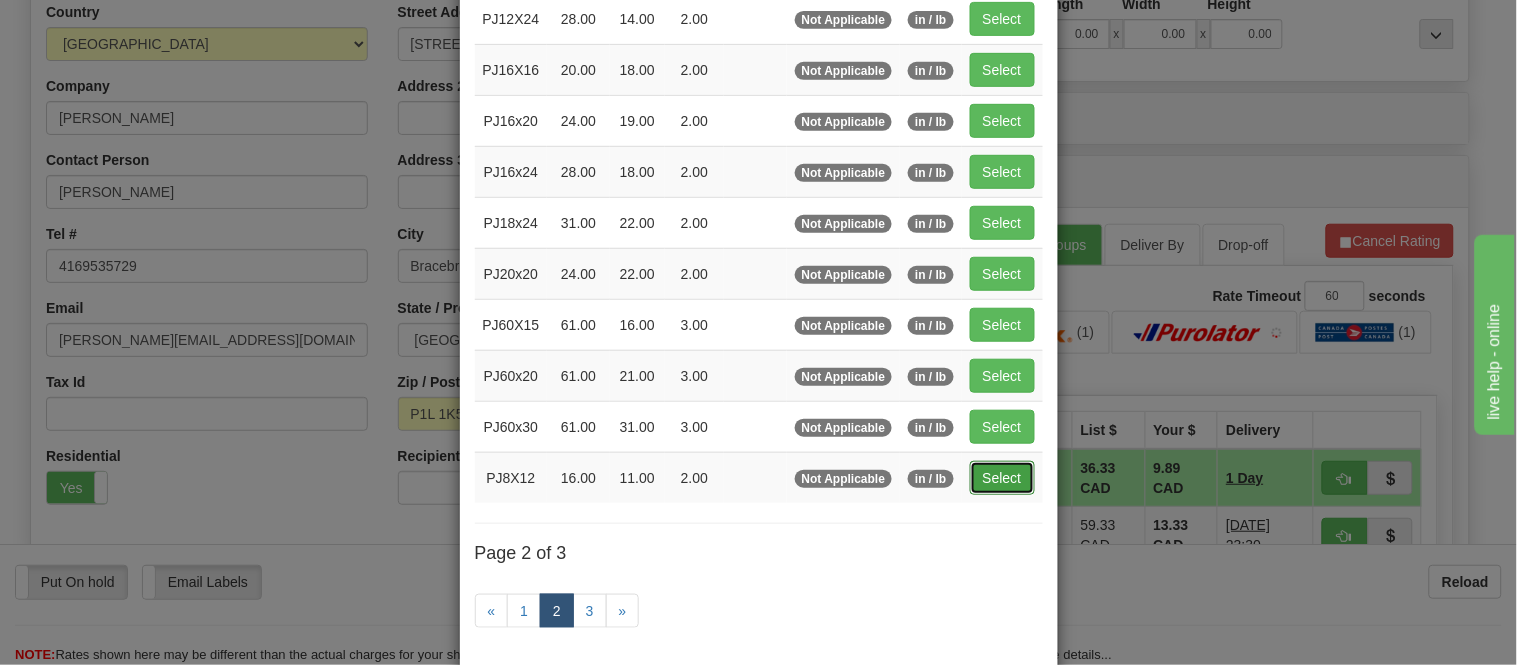 click on "Select" at bounding box center (1002, 478) 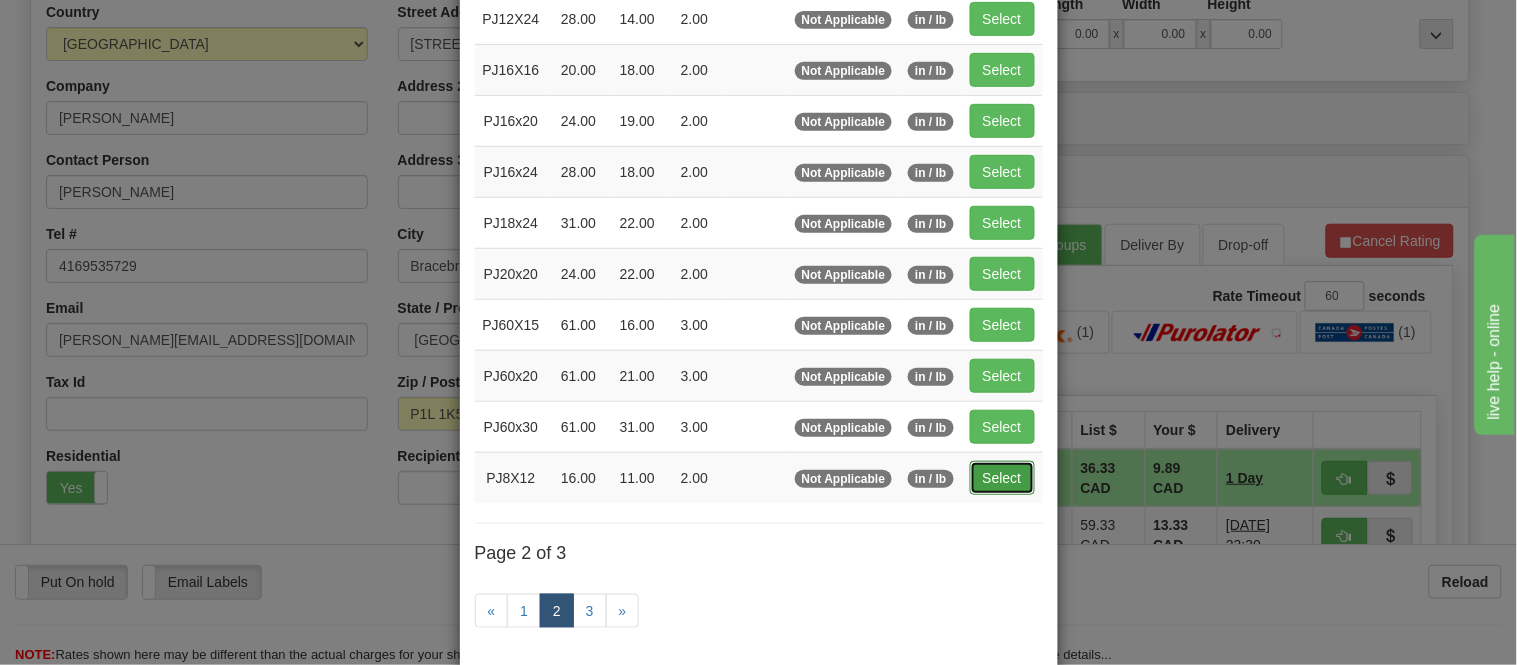 type on "PJ8X12" 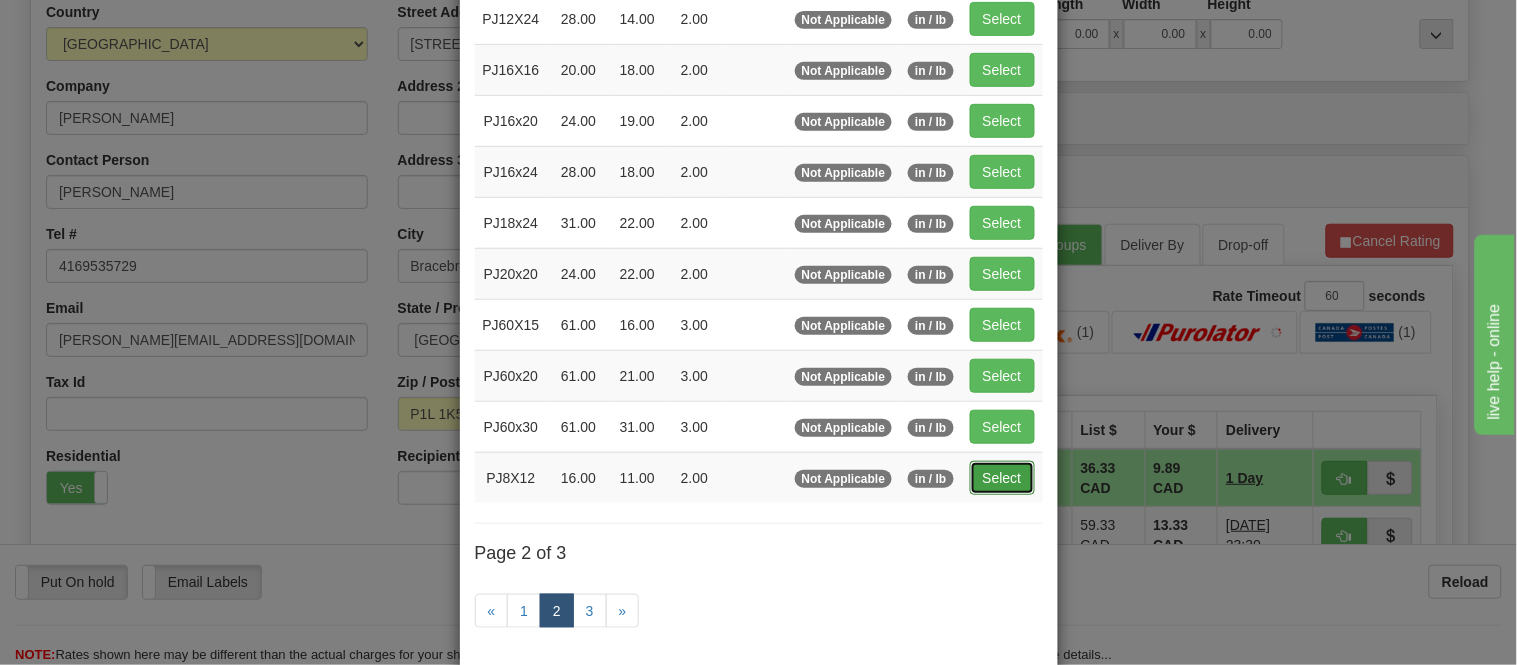 type on "11.00" 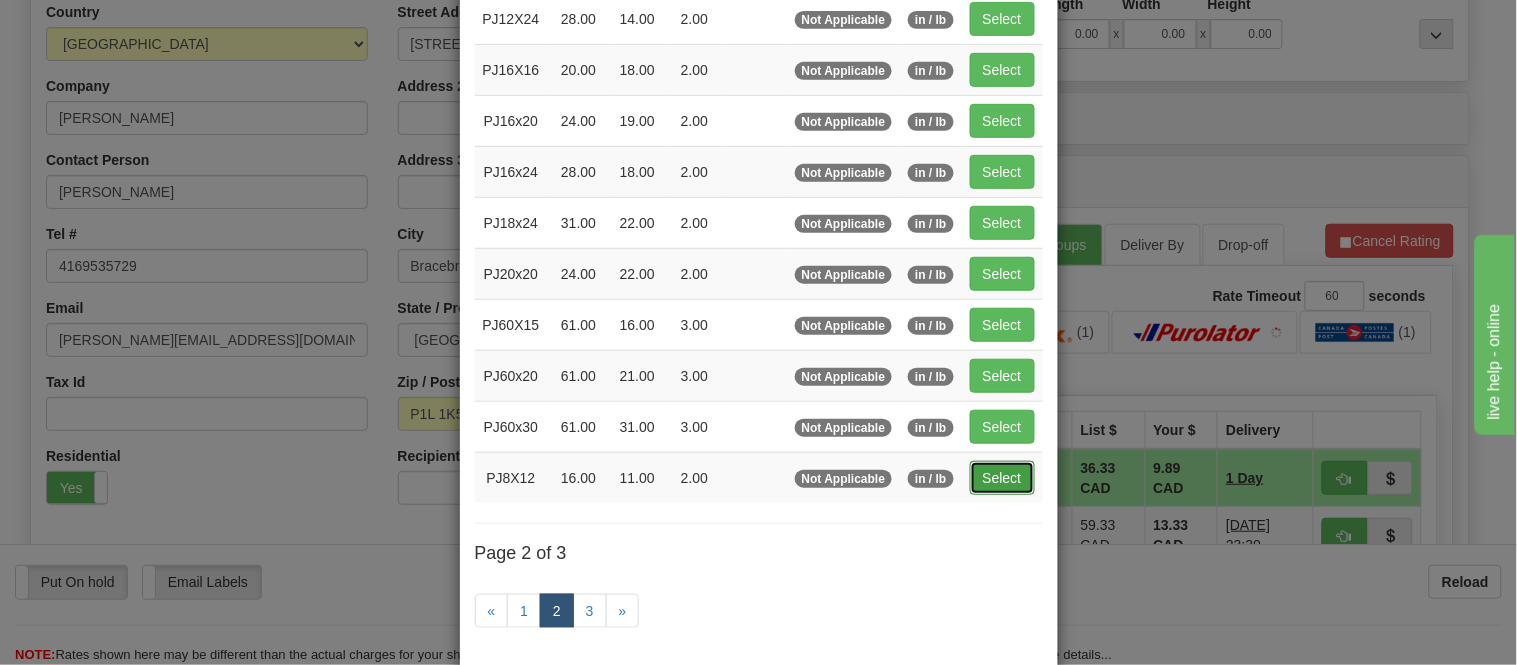 type on "2.00" 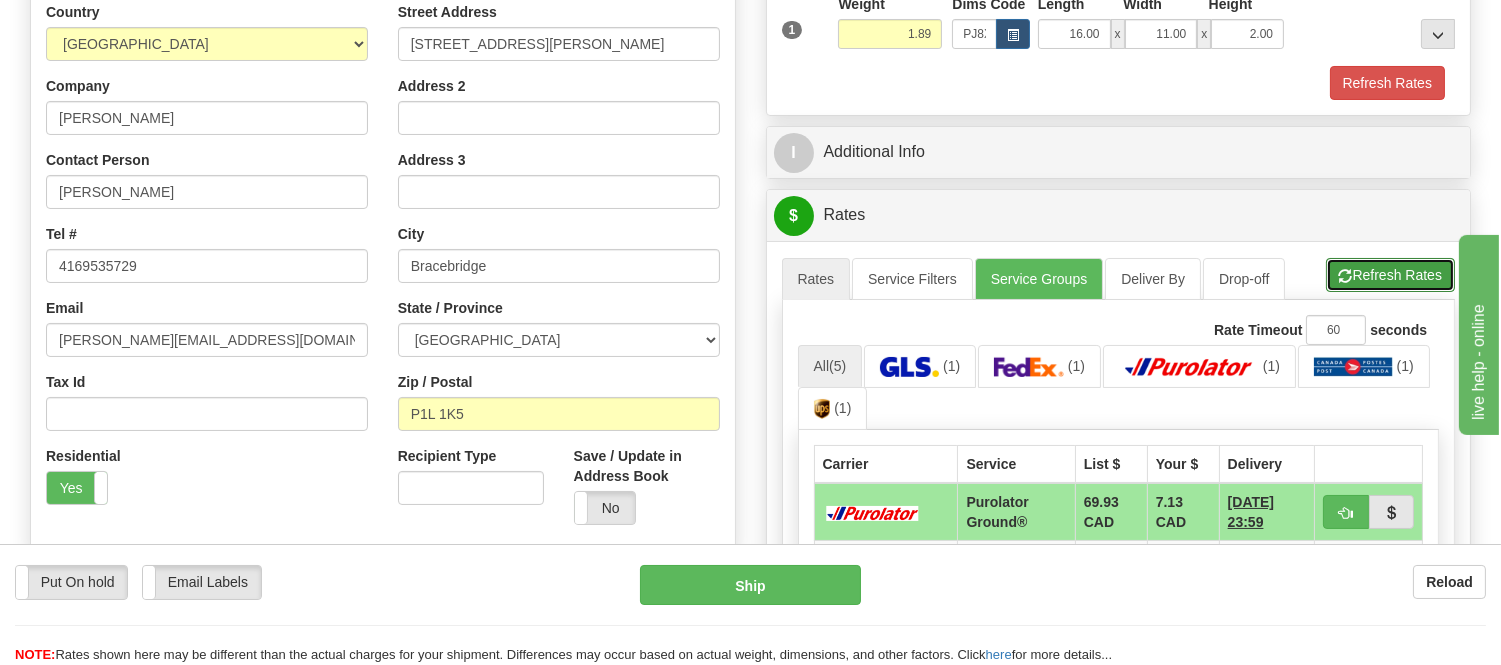 click on "Refresh Rates" at bounding box center [1390, 275] 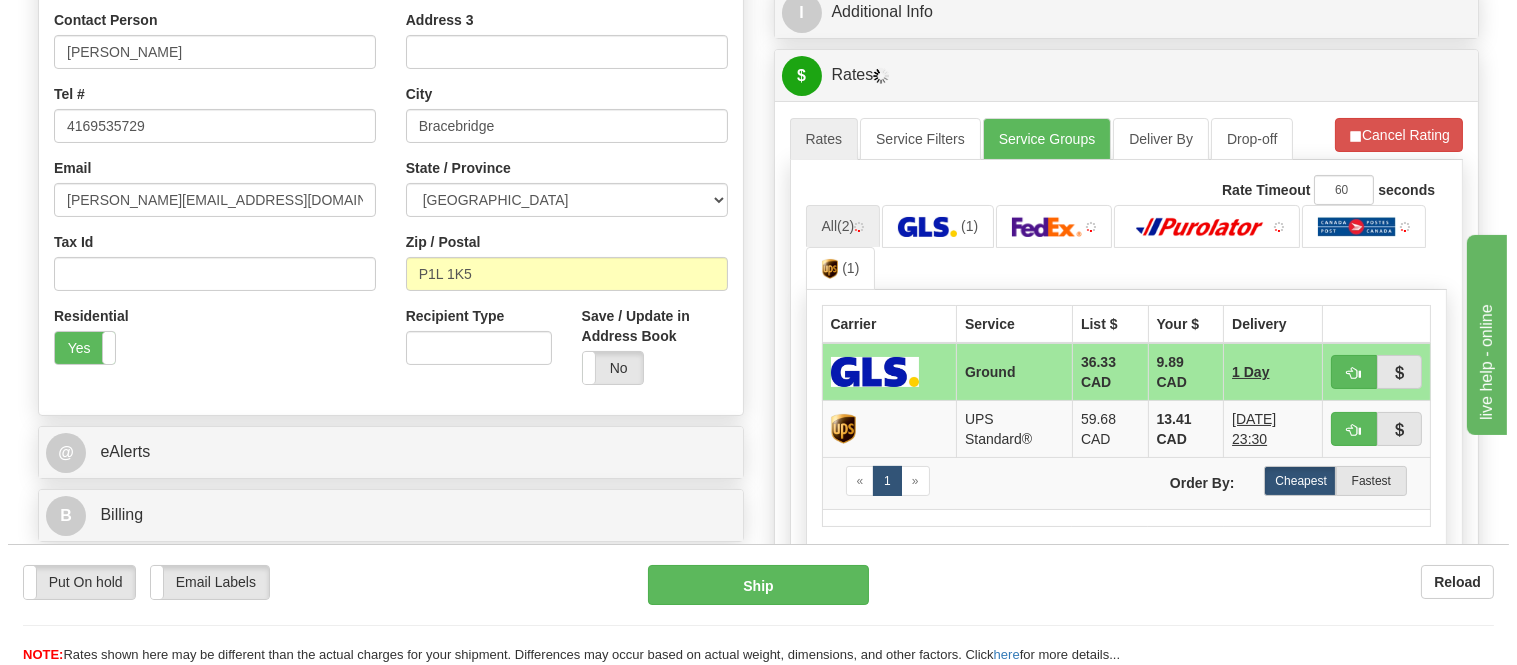 scroll, scrollTop: 555, scrollLeft: 0, axis: vertical 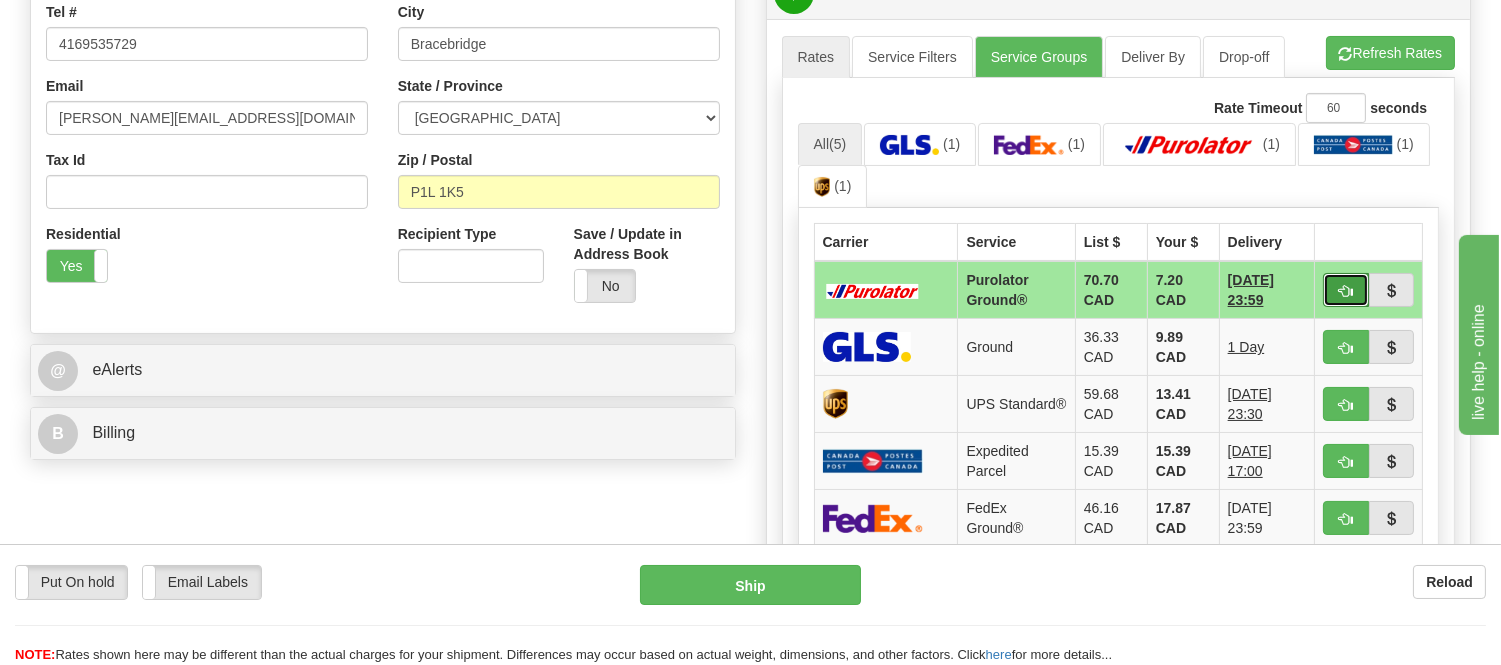 click at bounding box center [1346, 291] 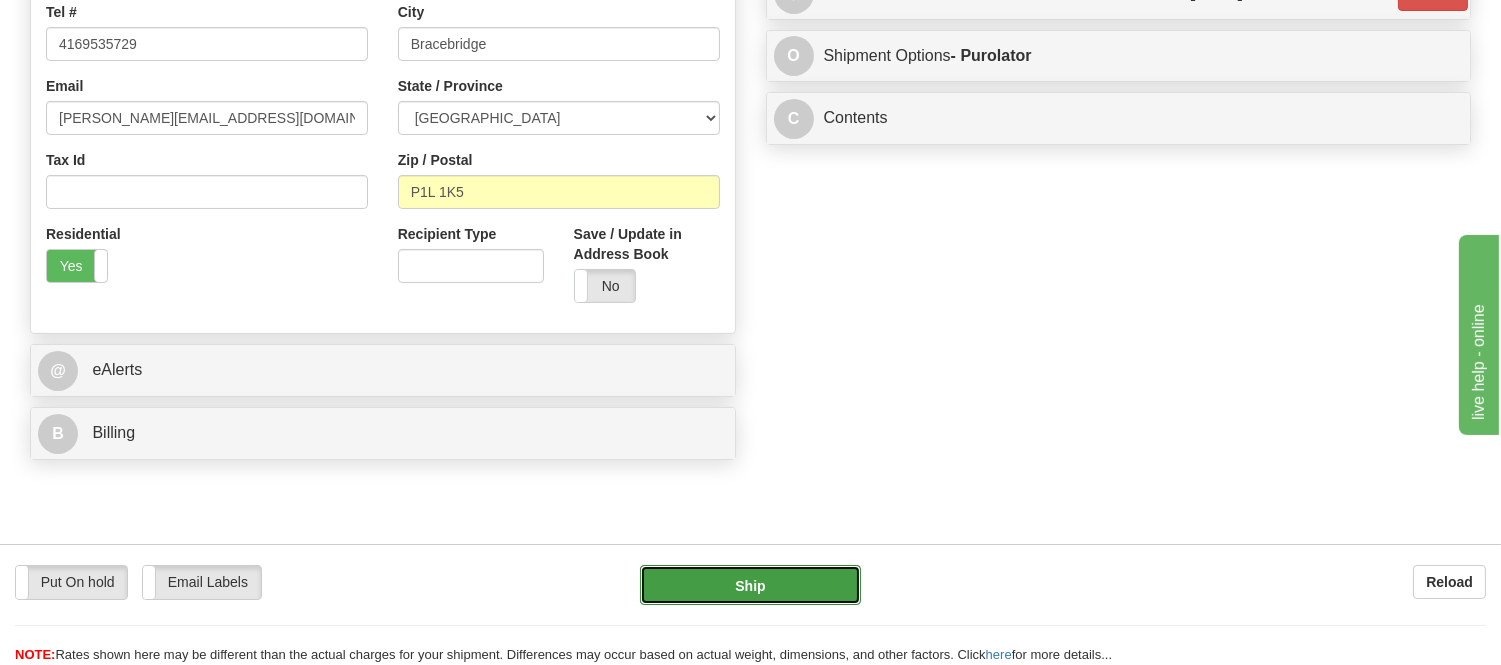 click on "Ship" at bounding box center [750, 585] 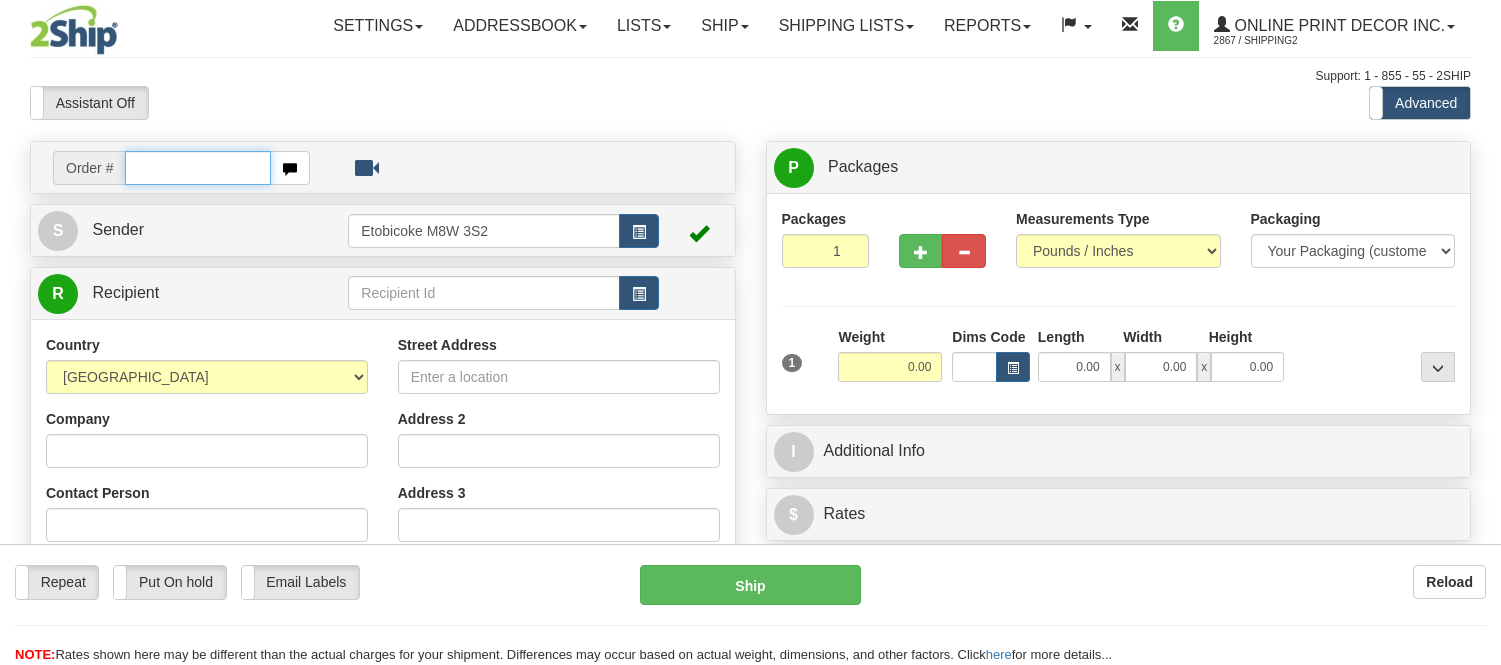 scroll, scrollTop: 0, scrollLeft: 0, axis: both 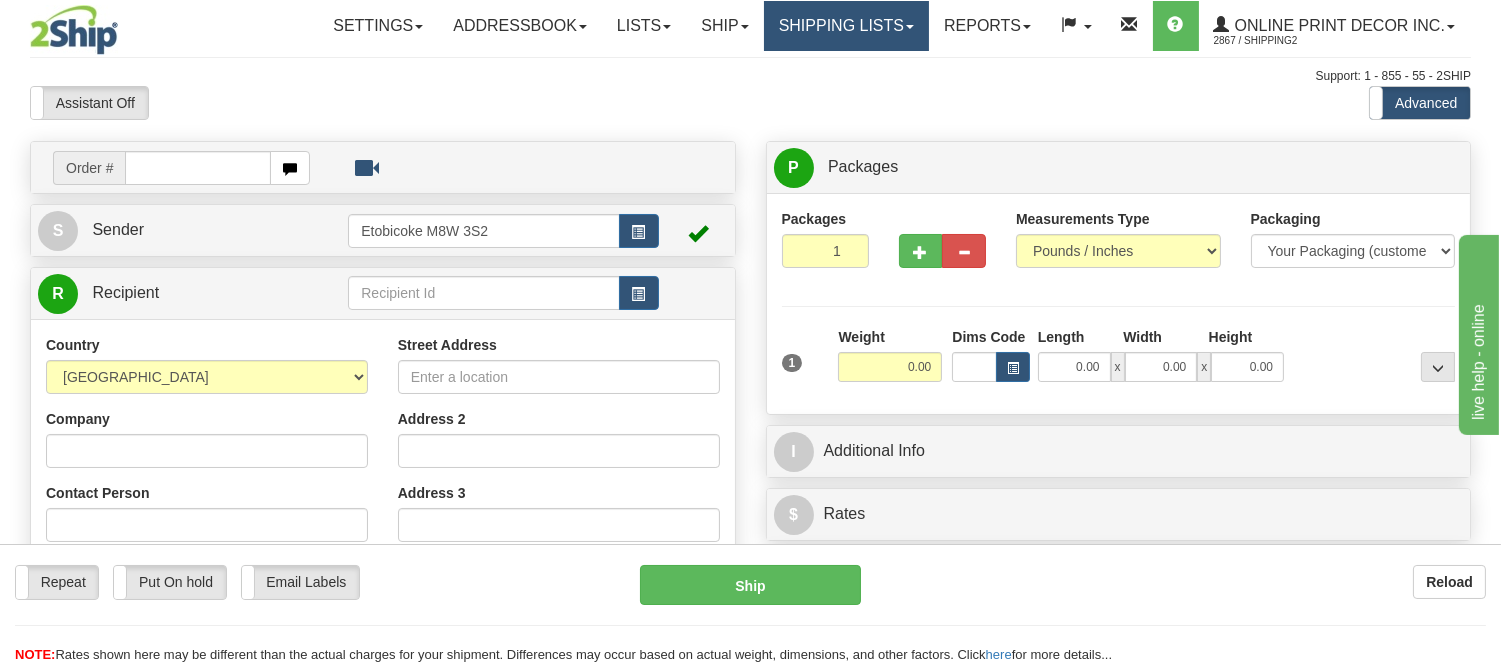 click on "Shipping lists" at bounding box center [846, 26] 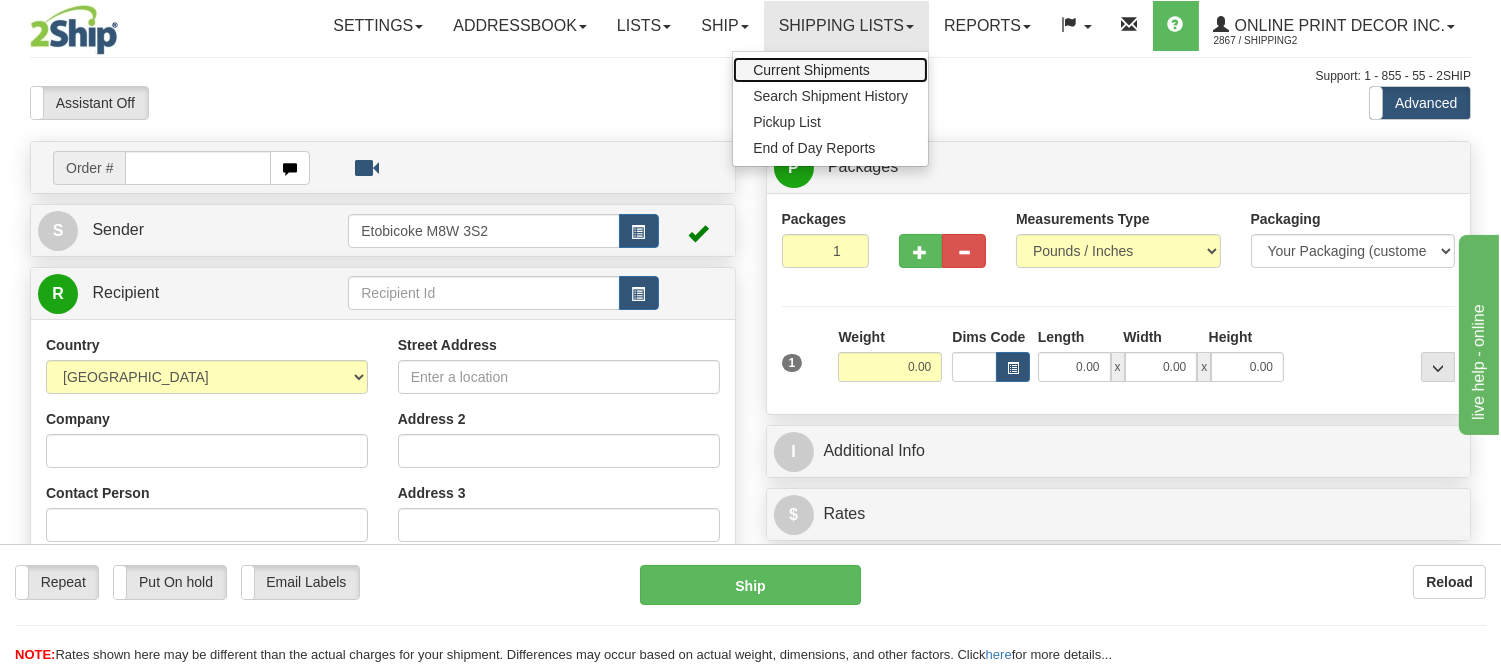 click on "Current Shipments" at bounding box center (811, 70) 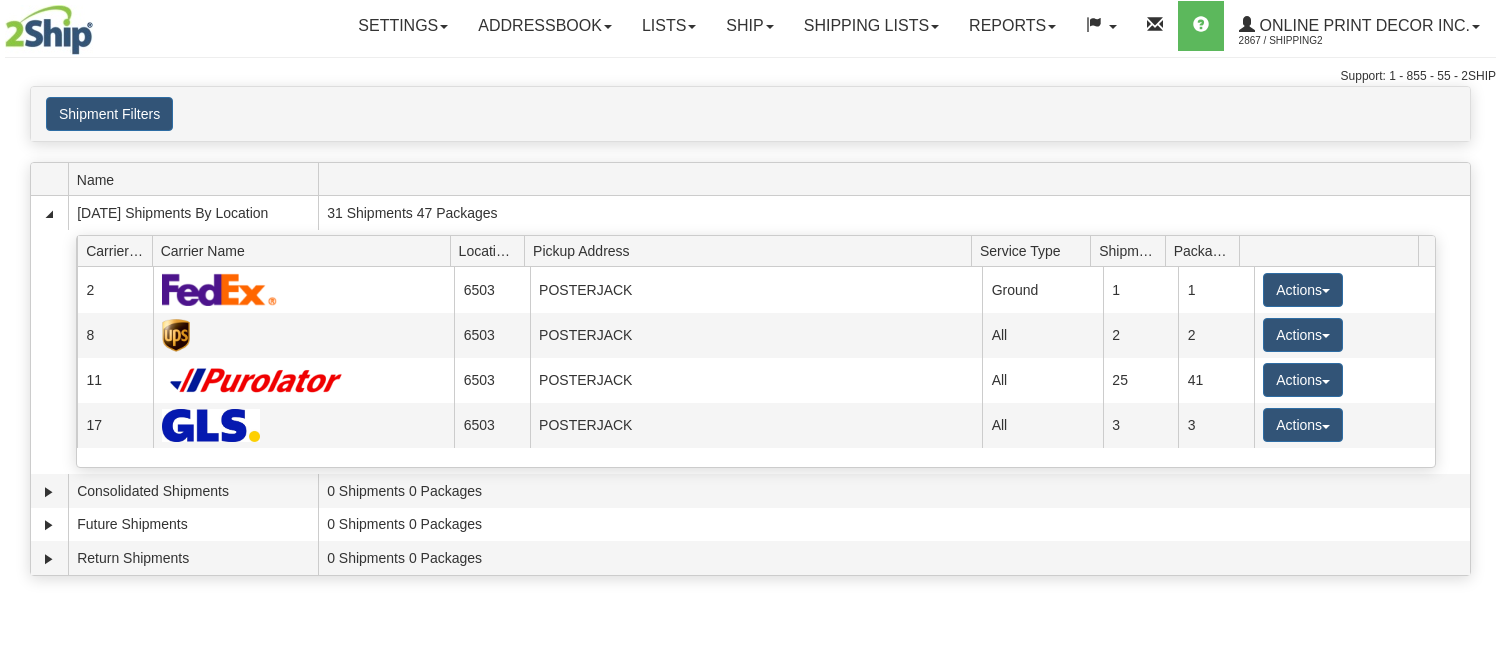 scroll, scrollTop: 0, scrollLeft: 0, axis: both 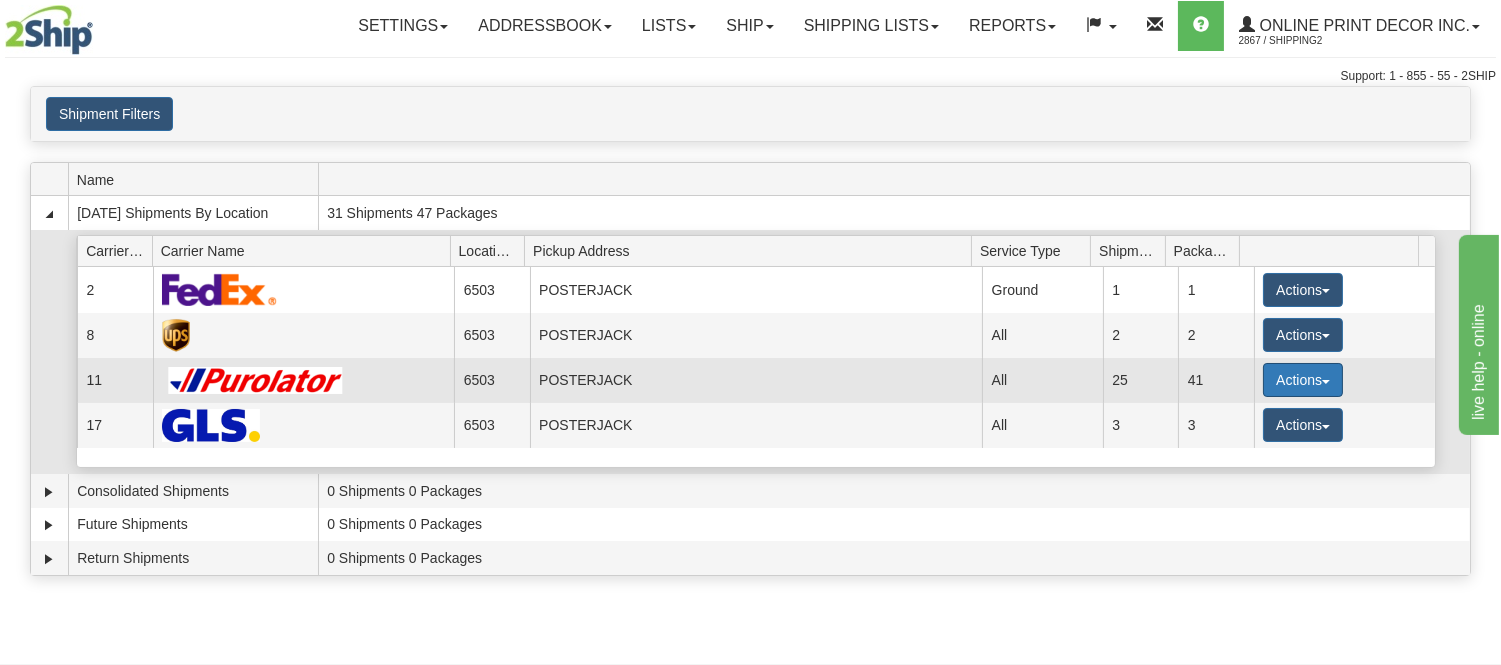 click on "Actions" at bounding box center (1303, 380) 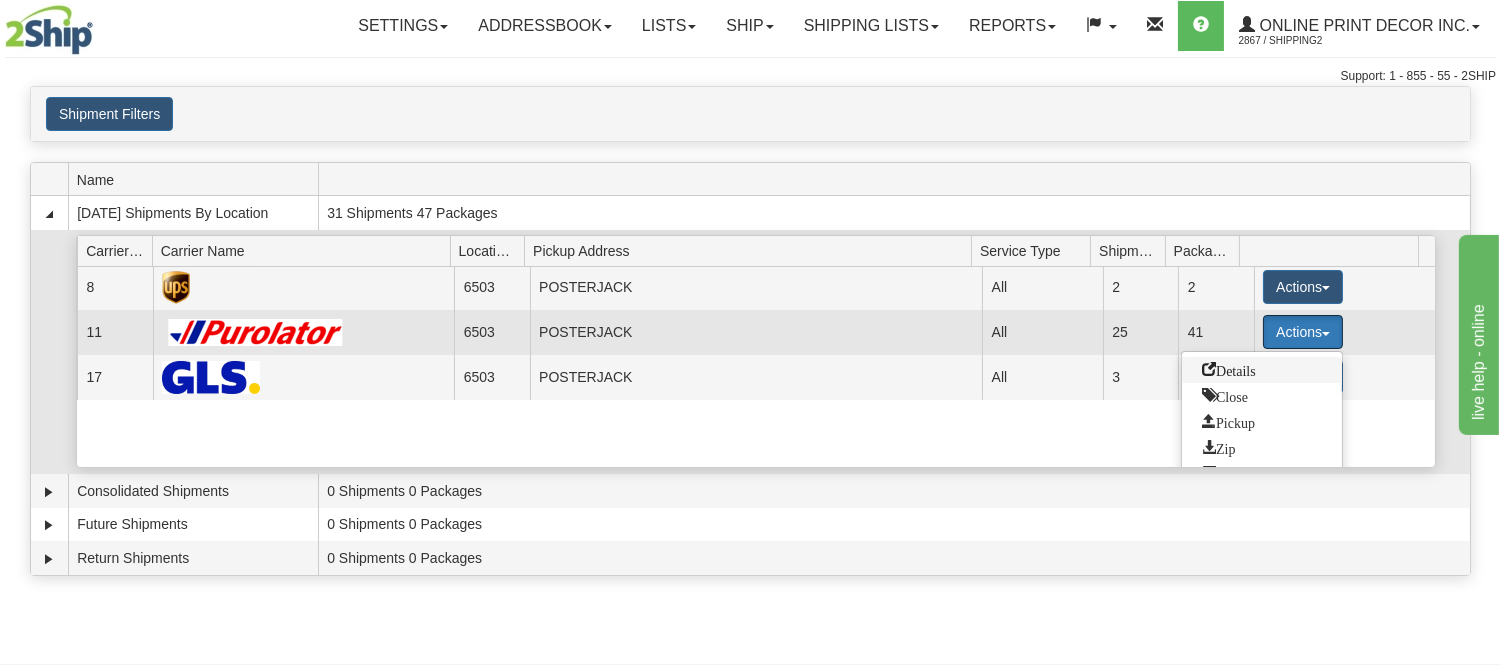 scroll, scrollTop: 74, scrollLeft: 0, axis: vertical 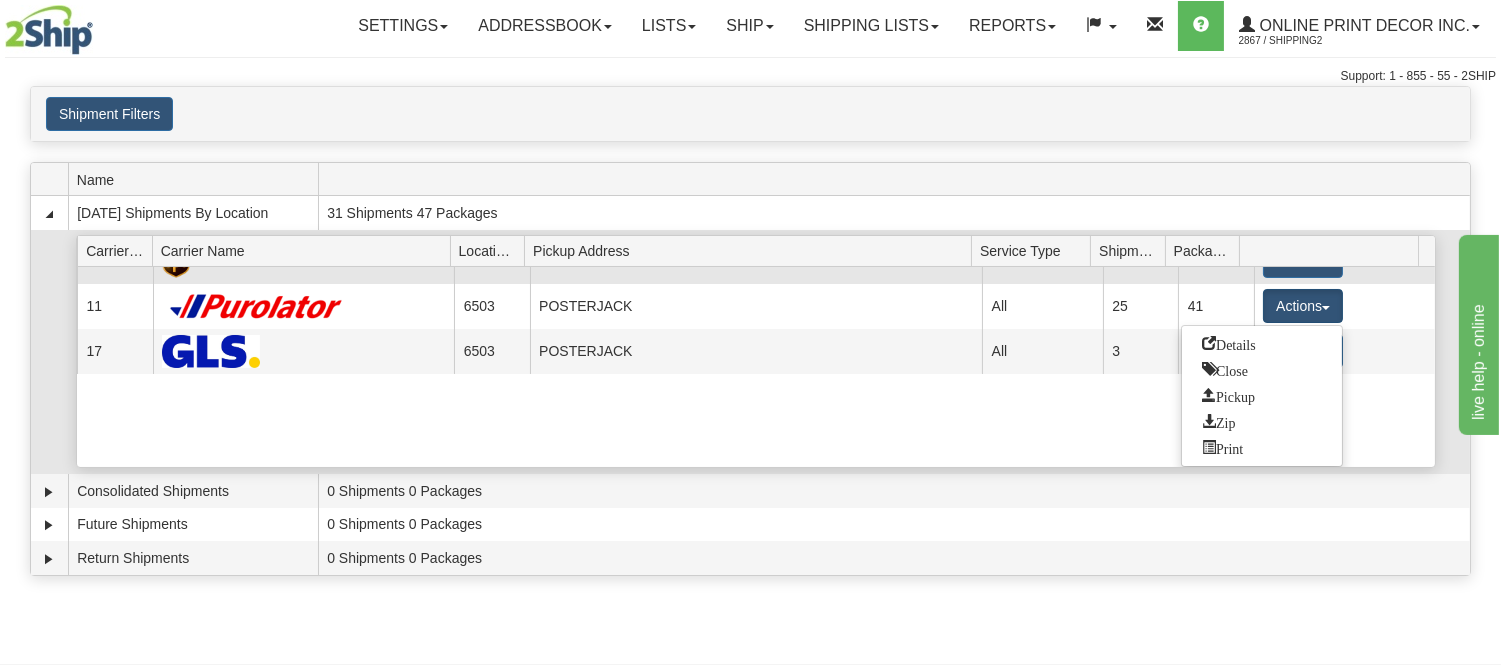 click on "Details" at bounding box center [1229, 343] 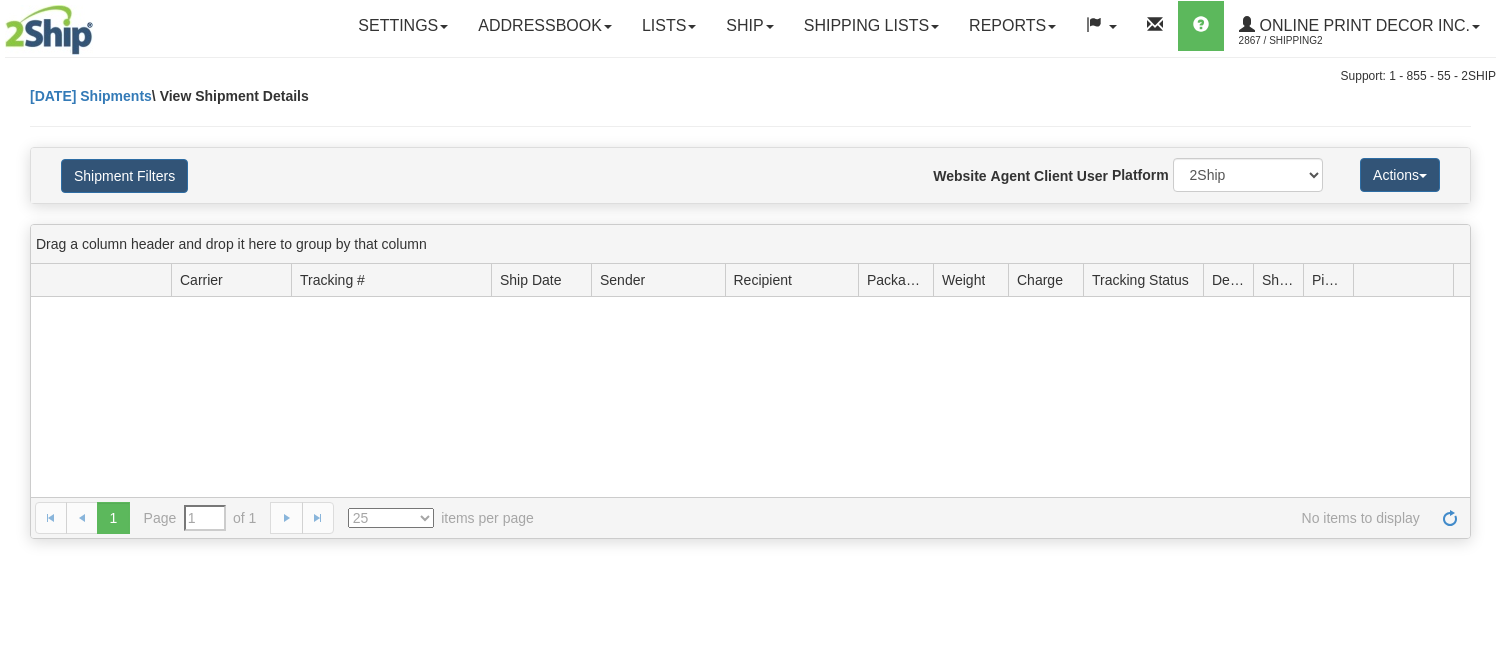 scroll, scrollTop: 0, scrollLeft: 0, axis: both 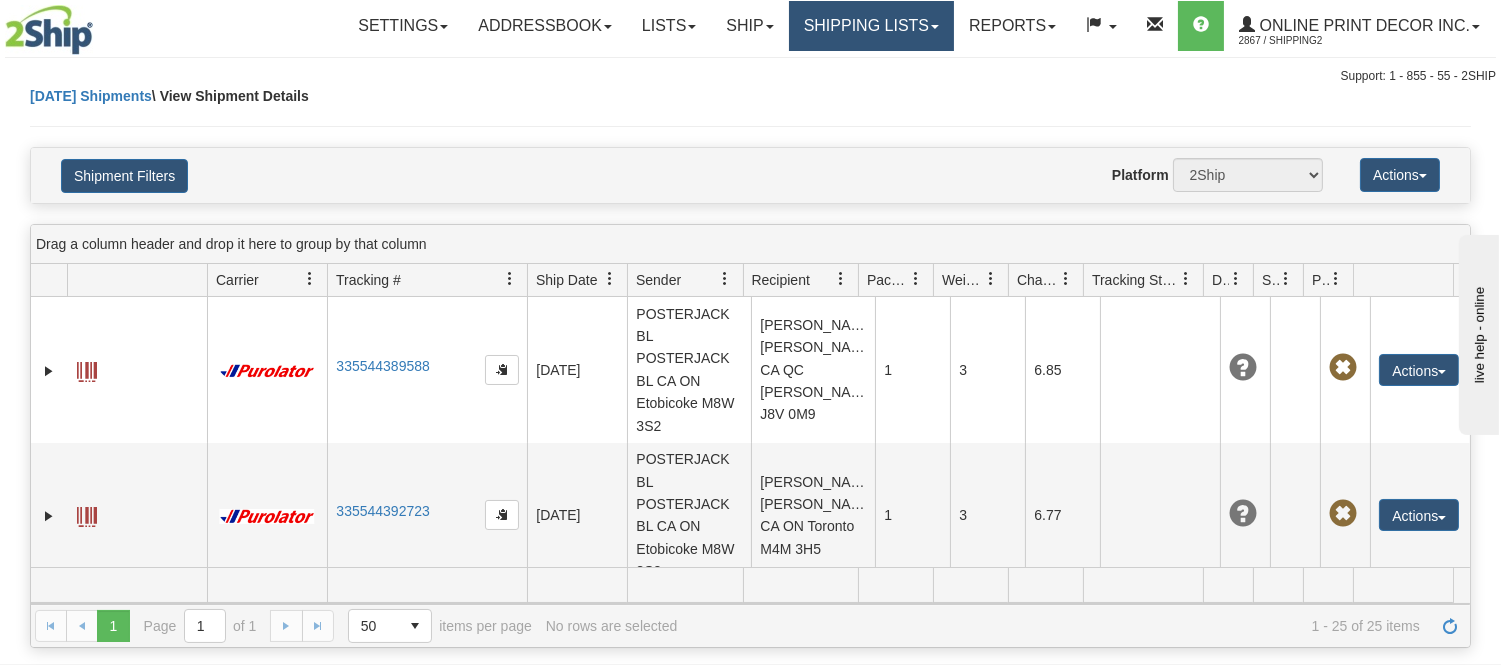 click on "Shipping lists" at bounding box center [871, 26] 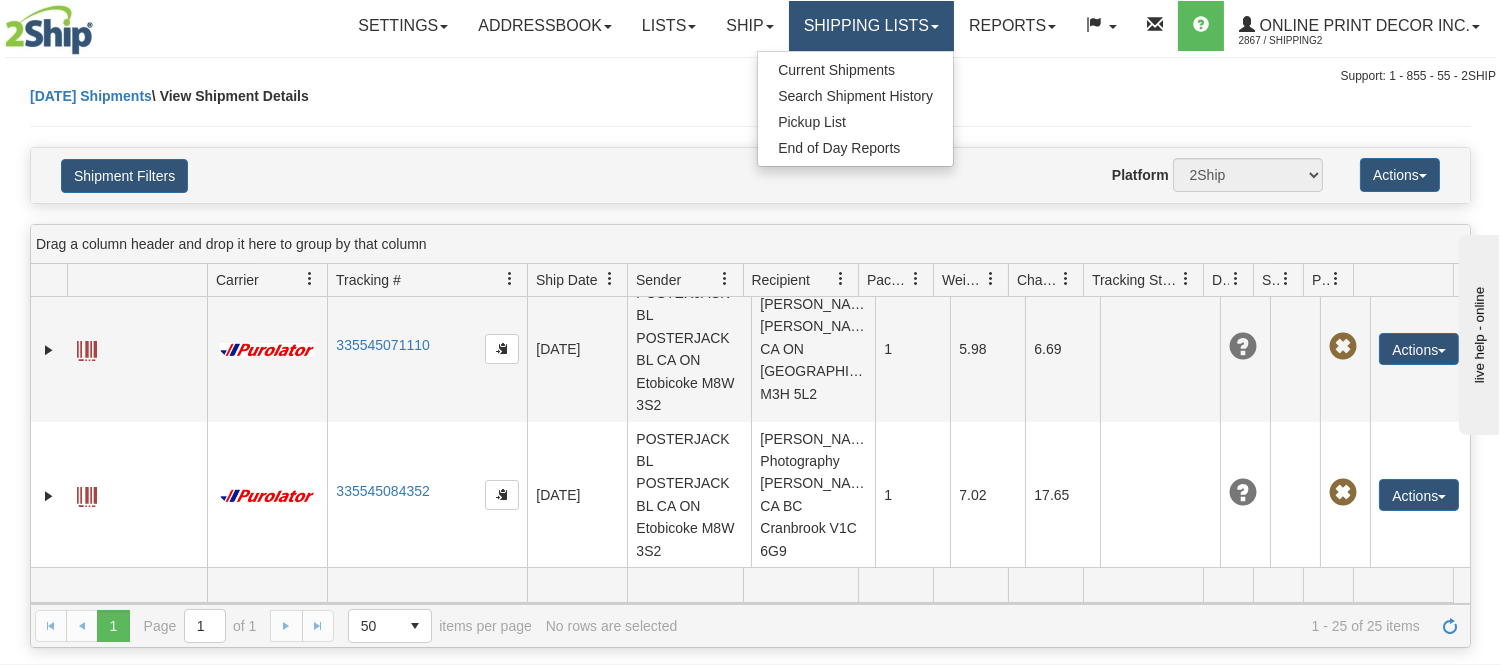 scroll, scrollTop: 3412, scrollLeft: 0, axis: vertical 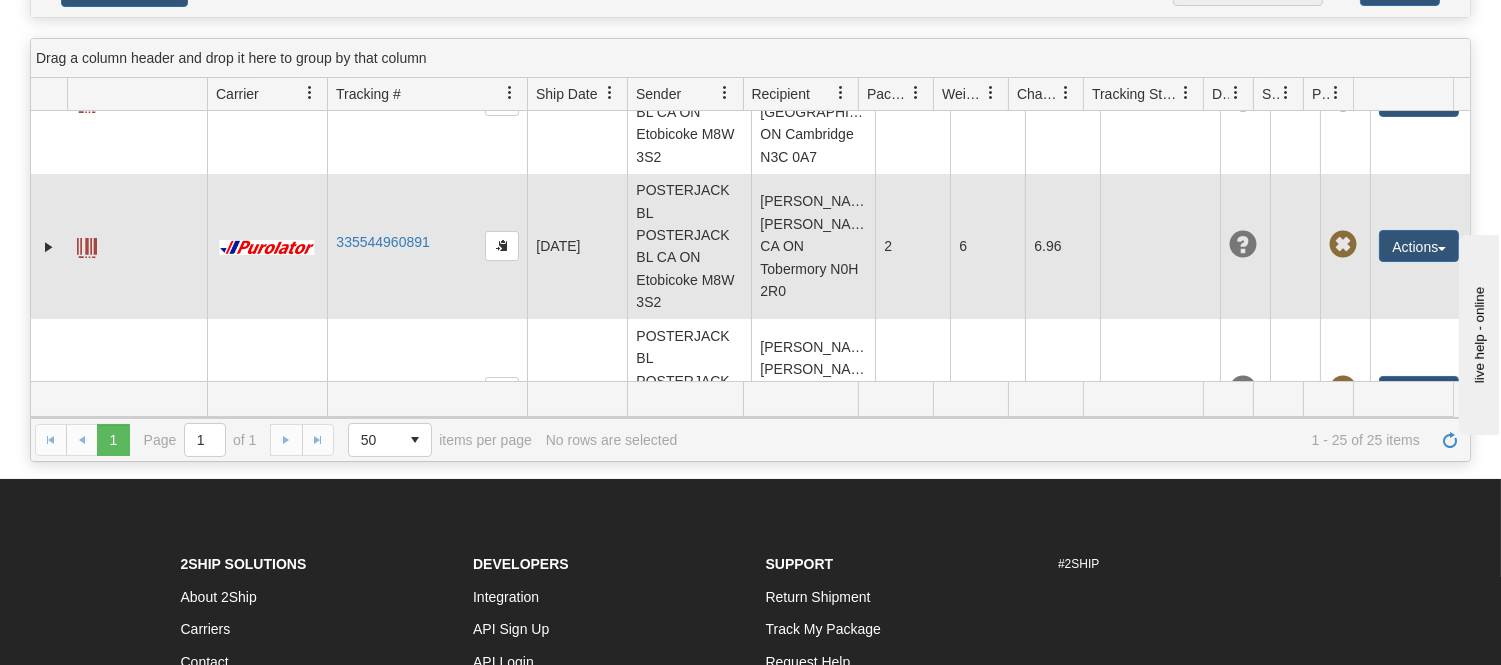 click on "[PERSON_NAME] [PERSON_NAME] CA ON Tobermory N0H 2R0" at bounding box center [813, 247] 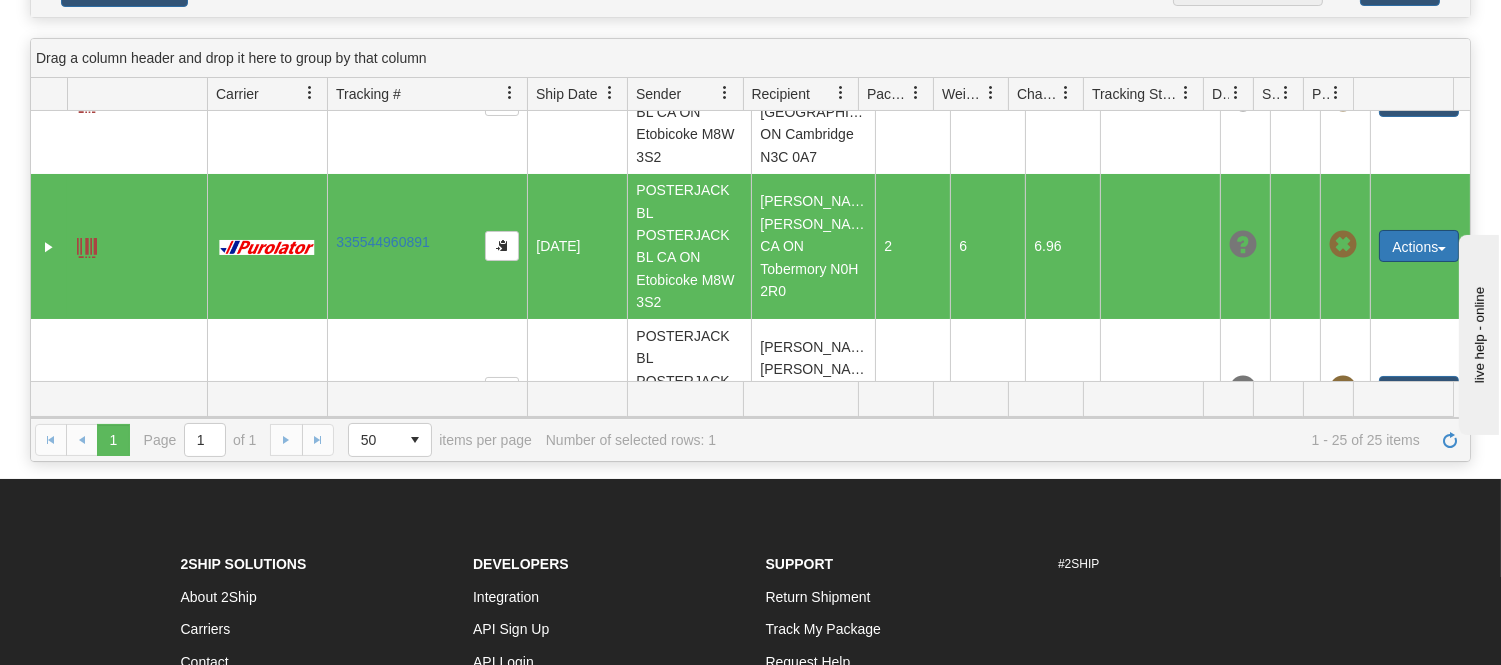 click on "Actions" at bounding box center [1419, 246] 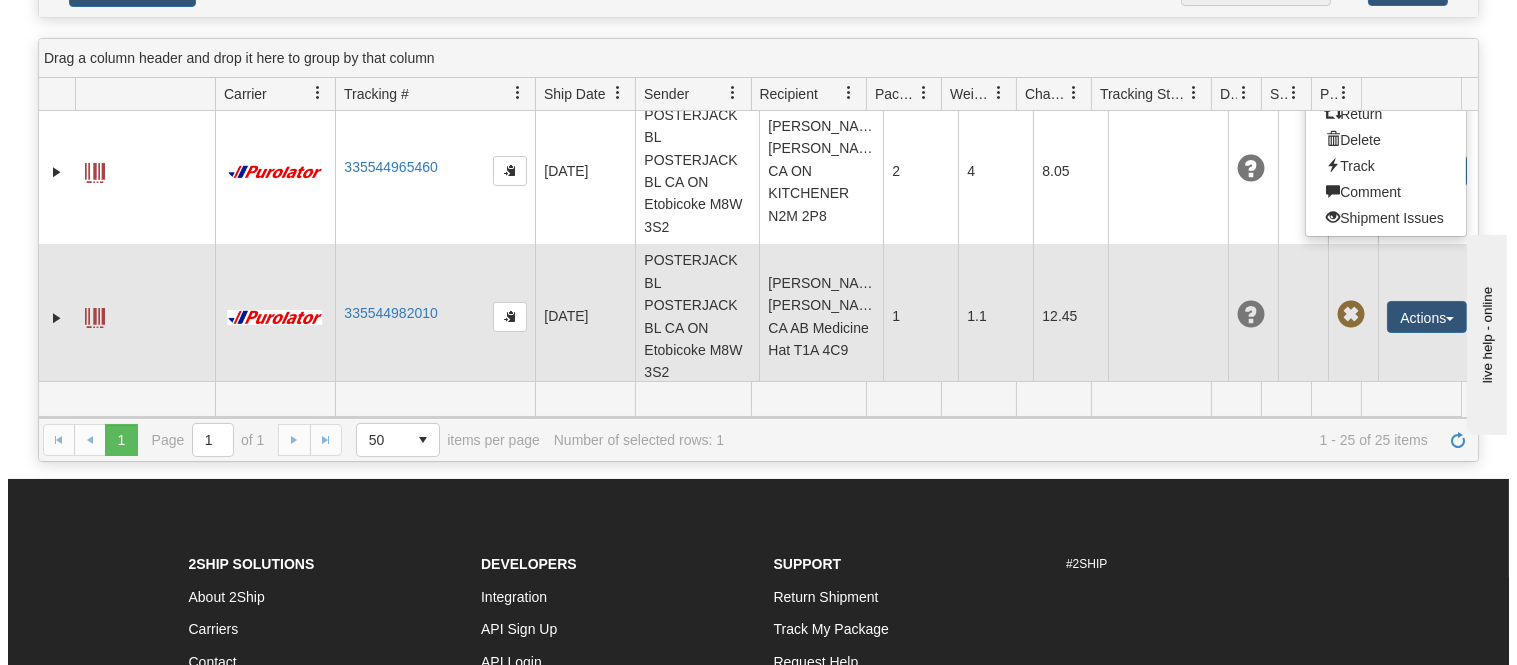 scroll, scrollTop: 2635, scrollLeft: 0, axis: vertical 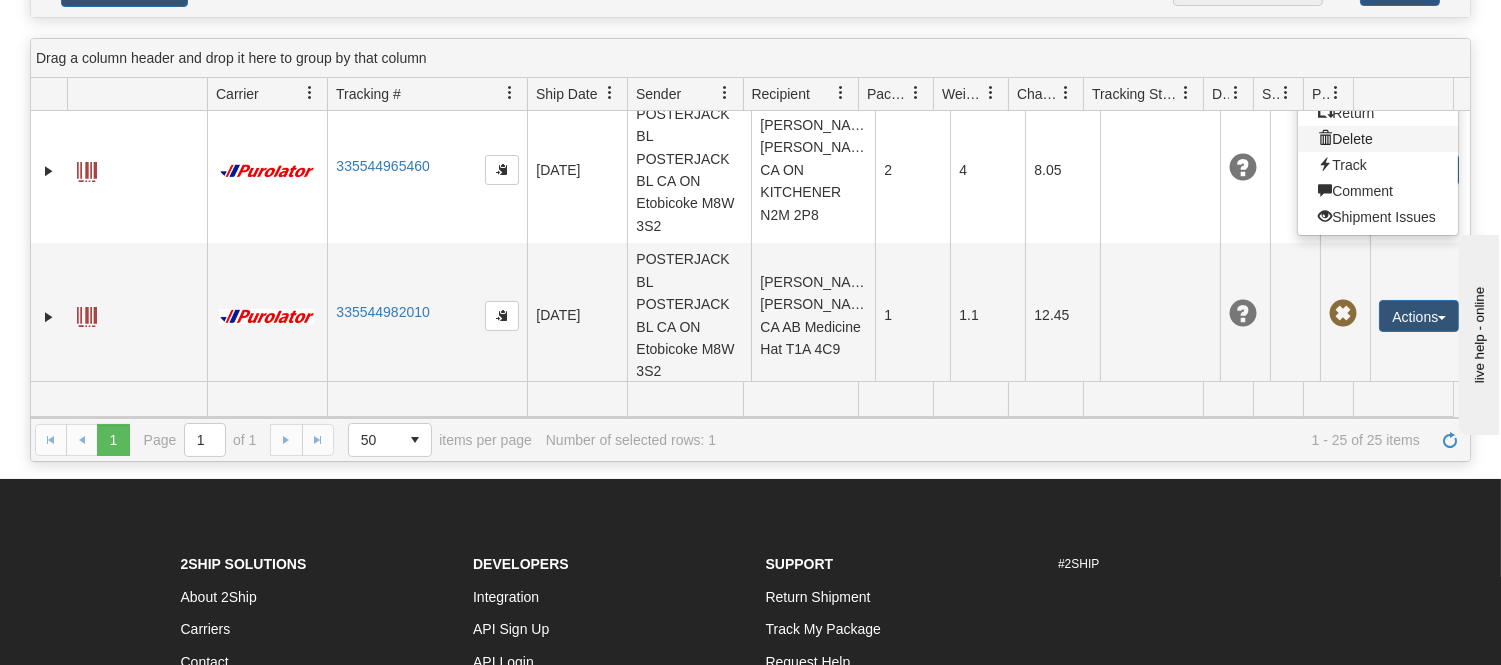 click on "Delete" at bounding box center (1378, 139) 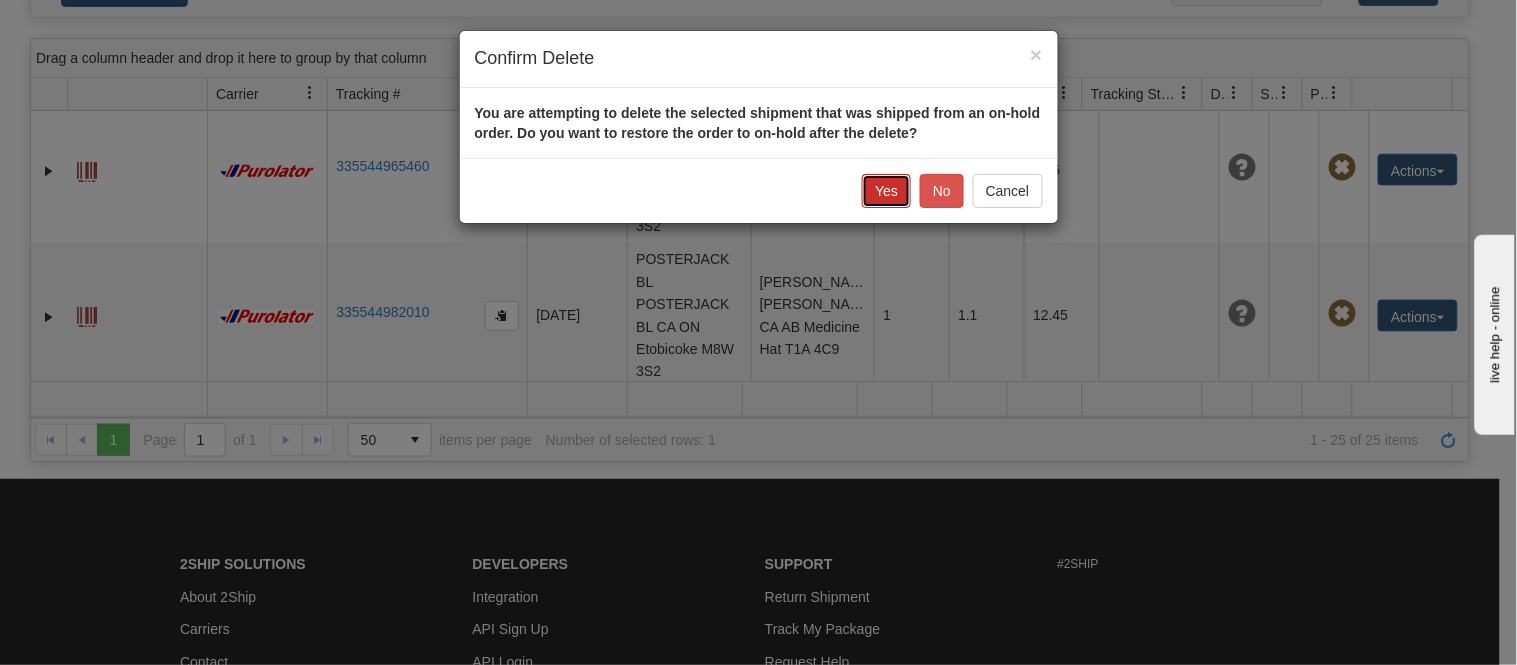 click on "Yes" at bounding box center [886, 191] 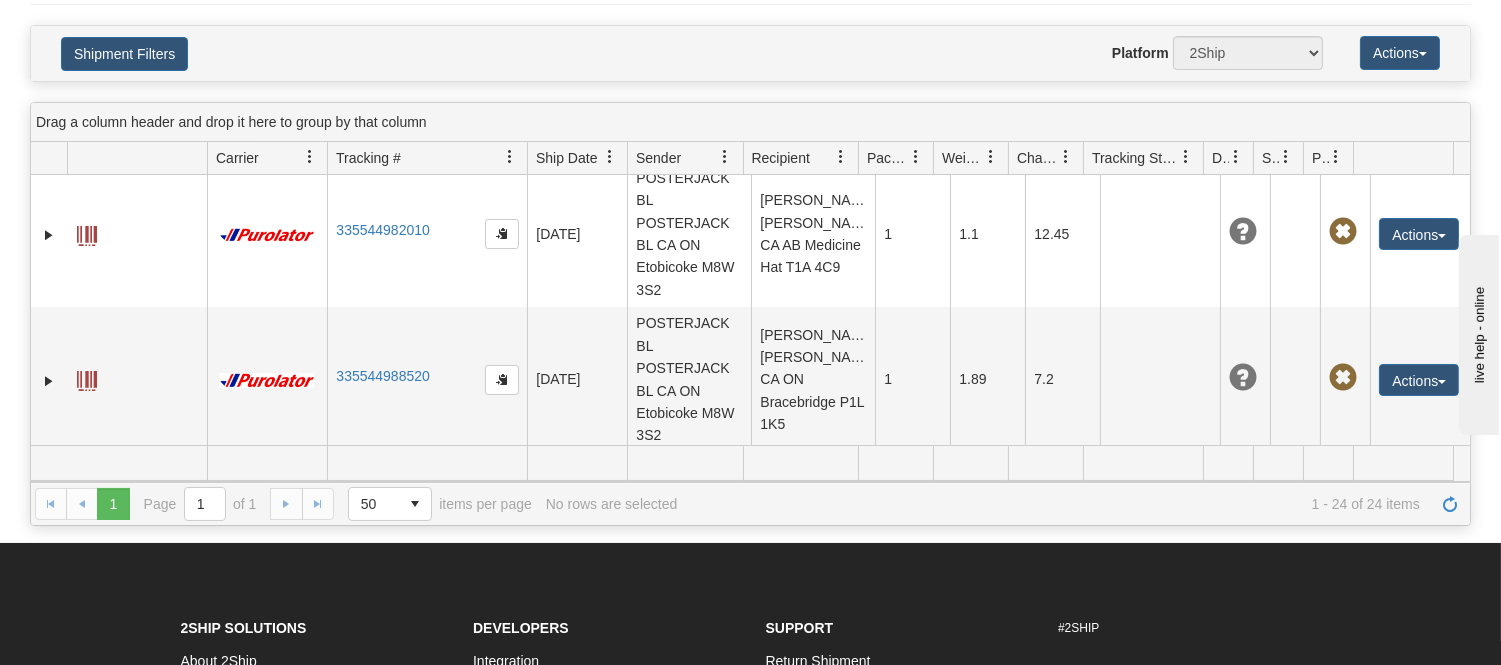 scroll, scrollTop: 186, scrollLeft: 0, axis: vertical 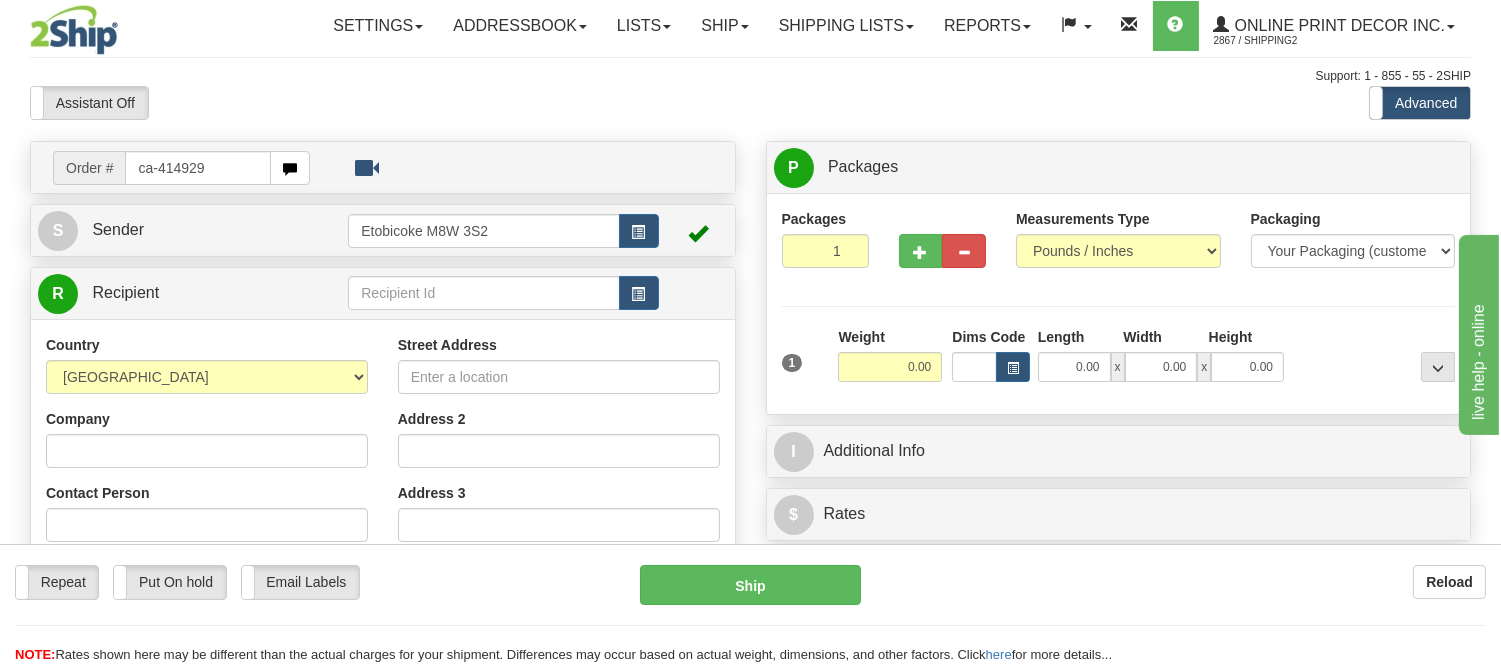 type on "ca-414929" 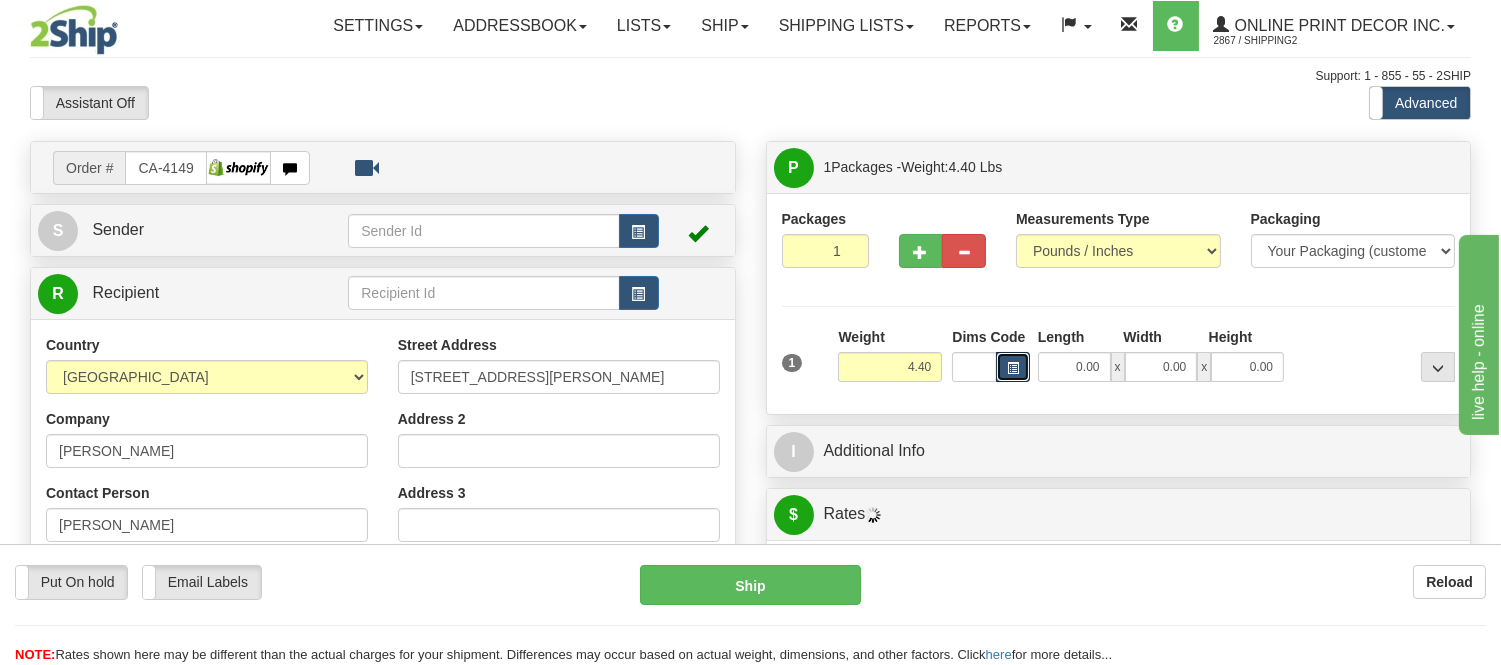 click at bounding box center (1013, 368) 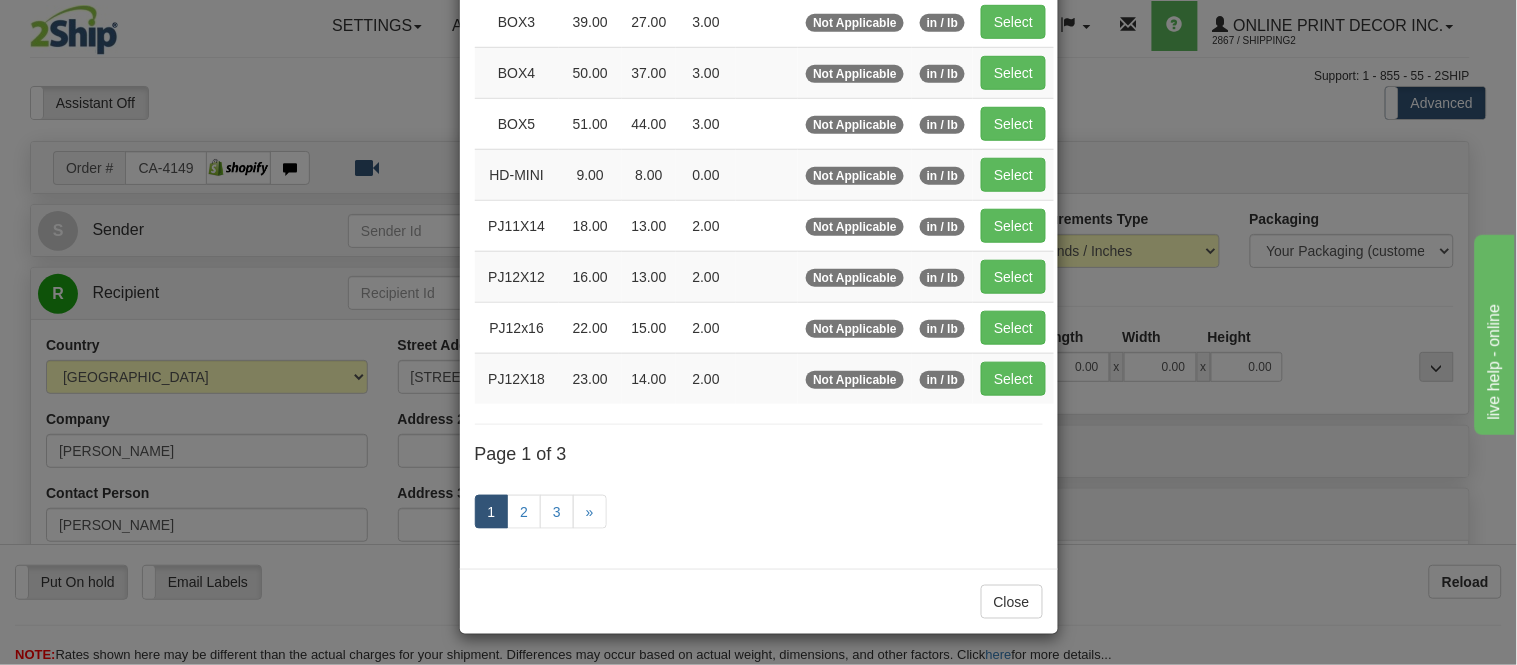 scroll, scrollTop: 336, scrollLeft: 0, axis: vertical 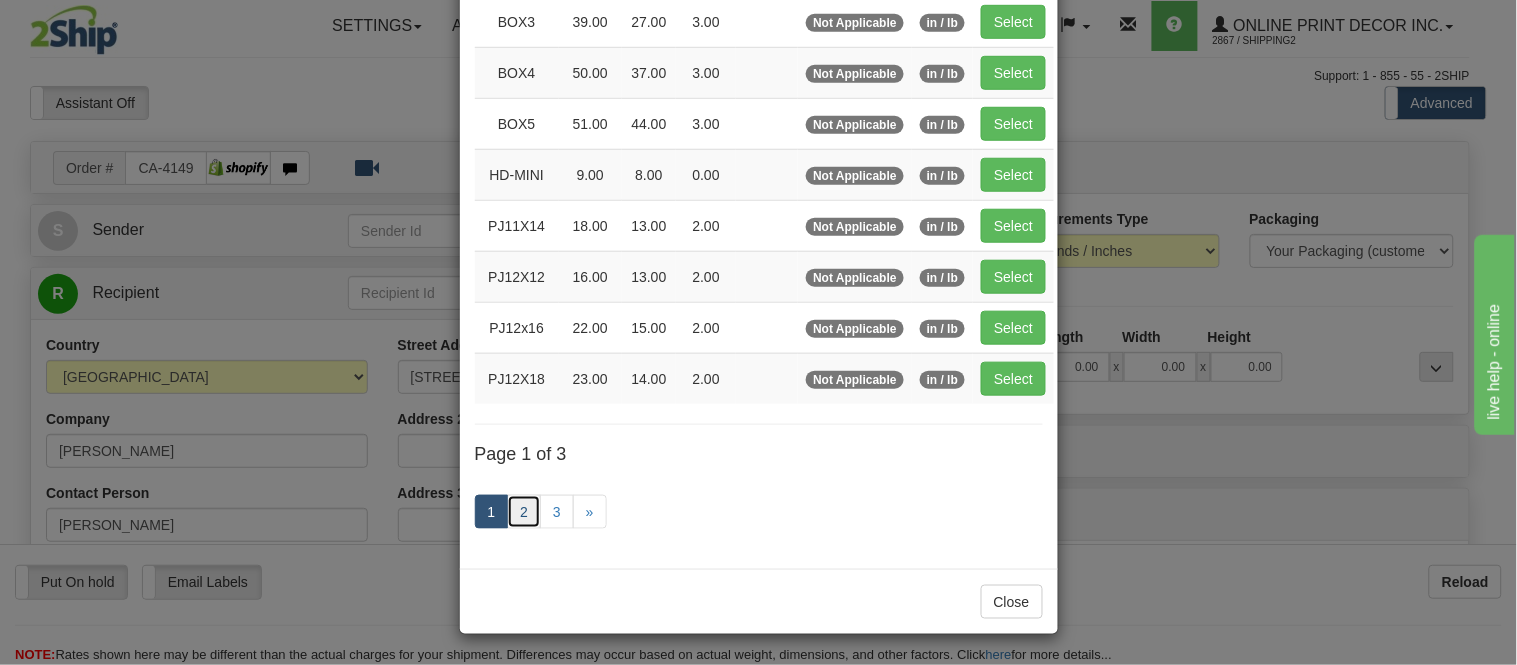 click on "2" at bounding box center [524, 512] 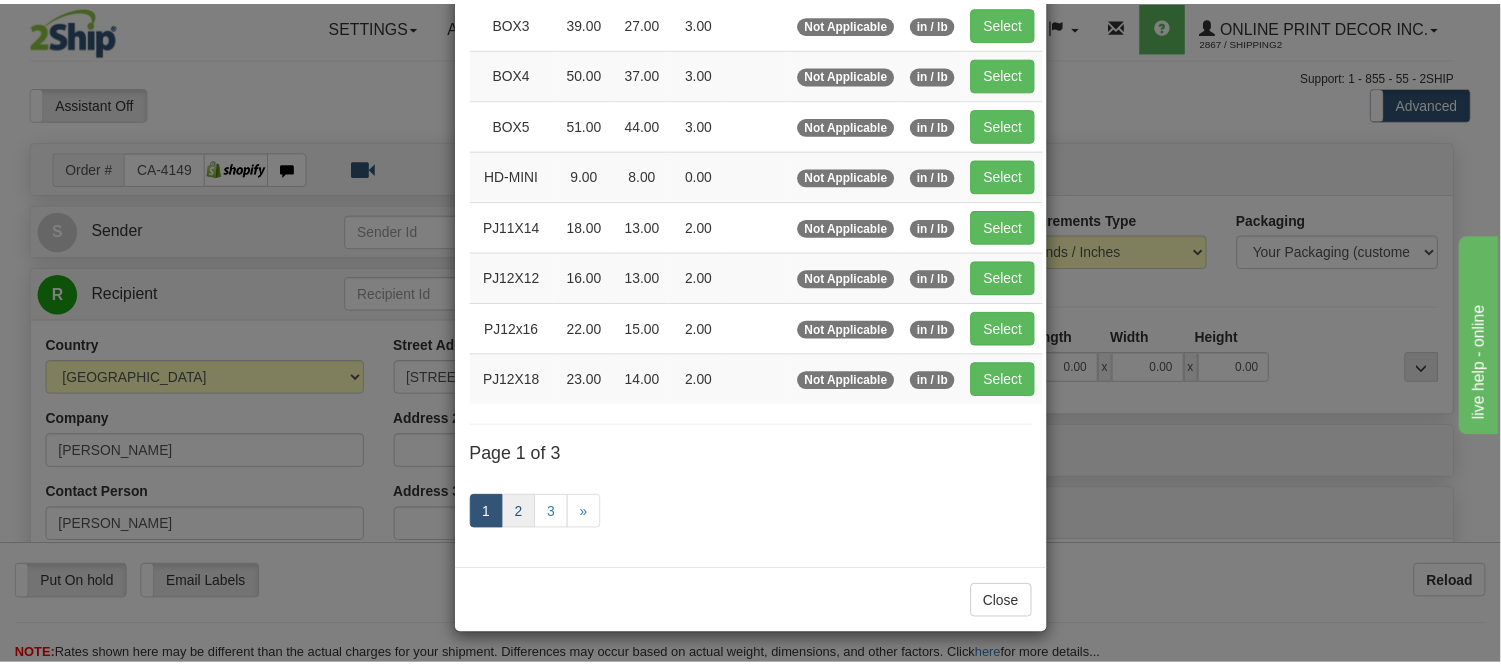 scroll, scrollTop: 325, scrollLeft: 0, axis: vertical 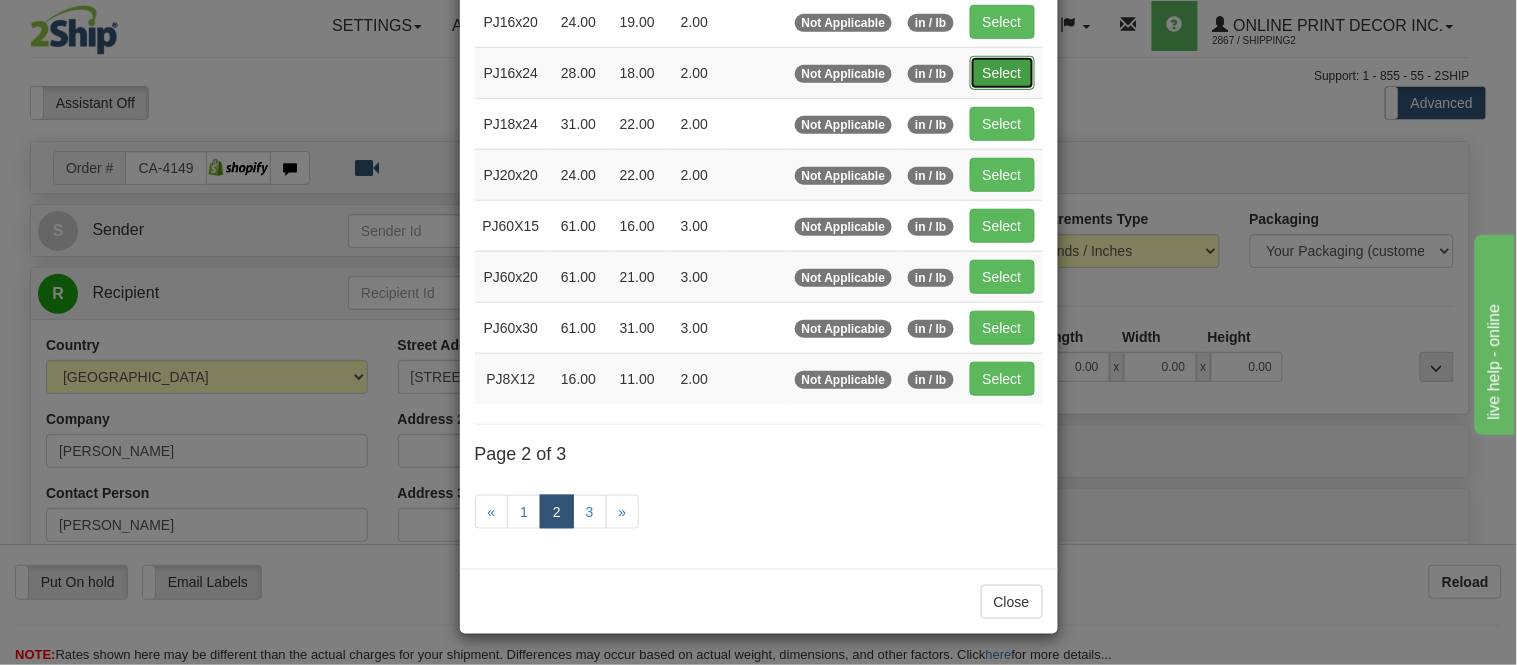 click on "Select" at bounding box center [1002, 73] 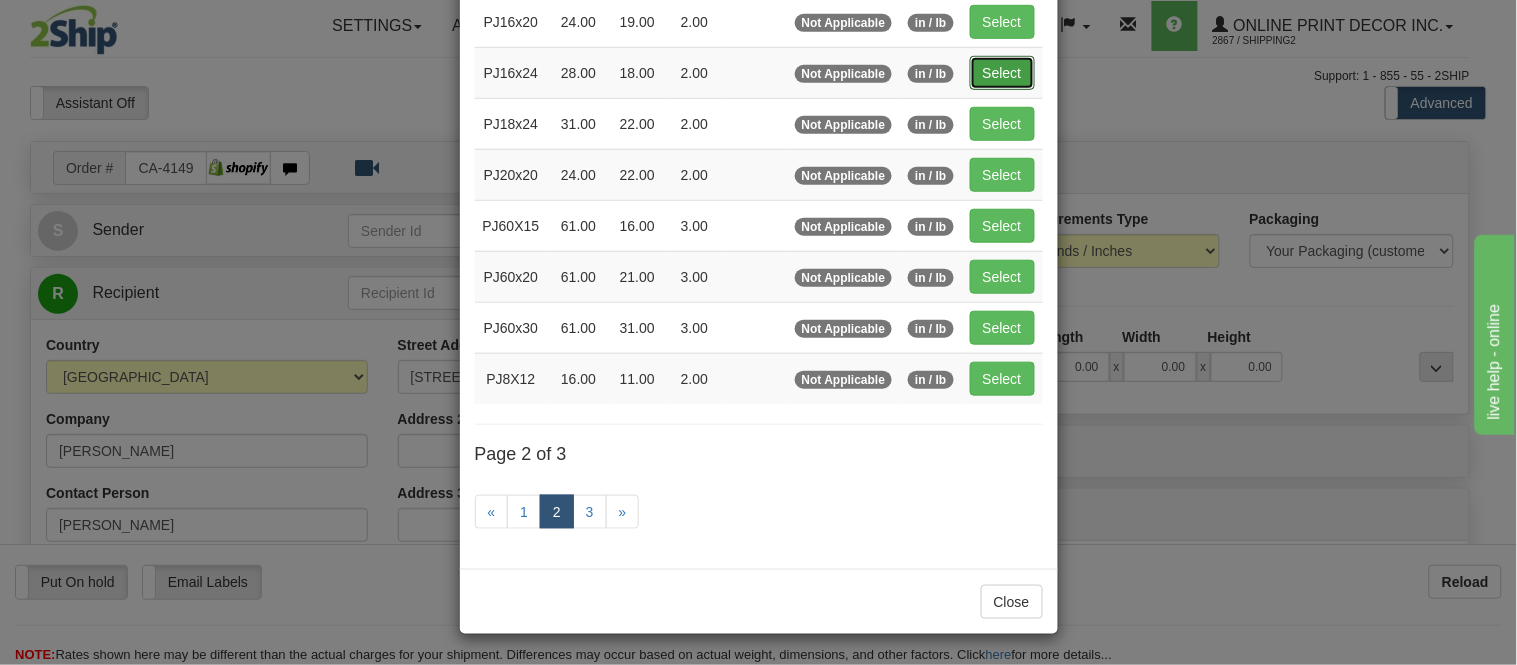 type on "28.00" 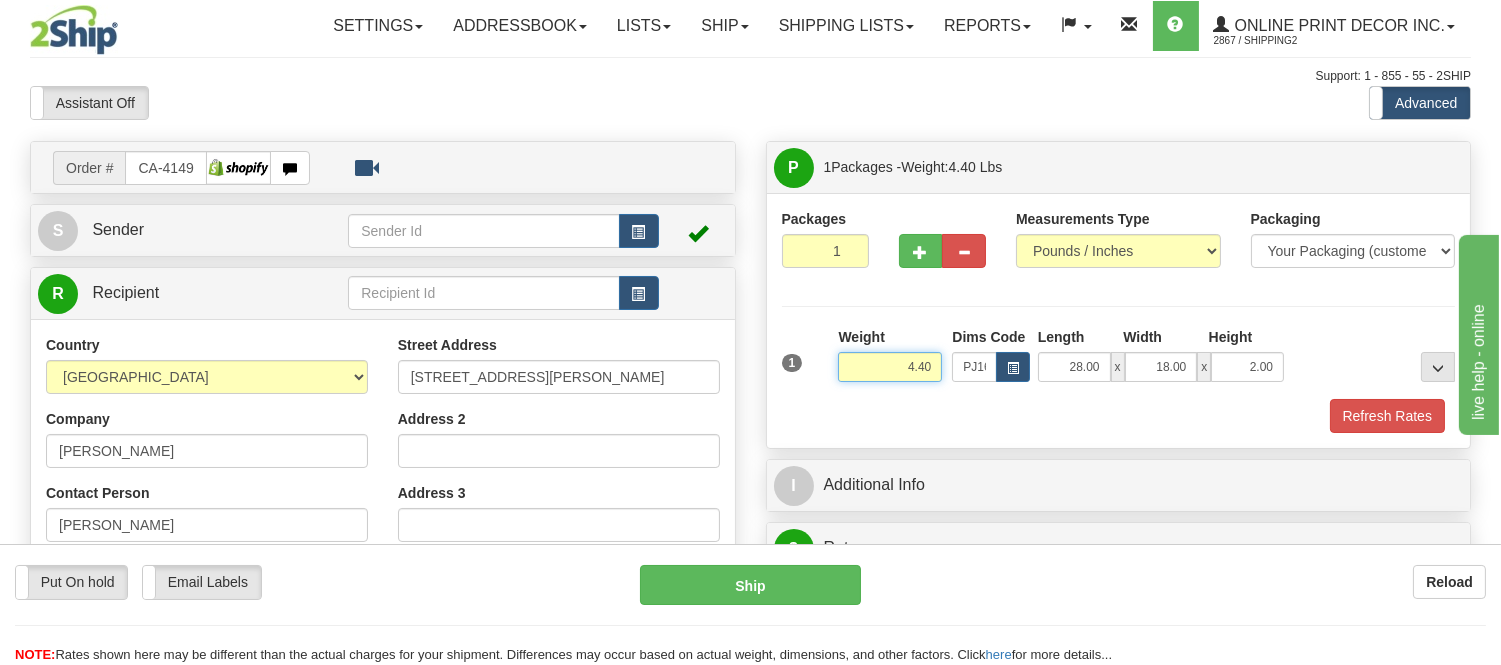 drag, startPoint x: 938, startPoint y: 370, endPoint x: 882, endPoint y: 368, distance: 56.0357 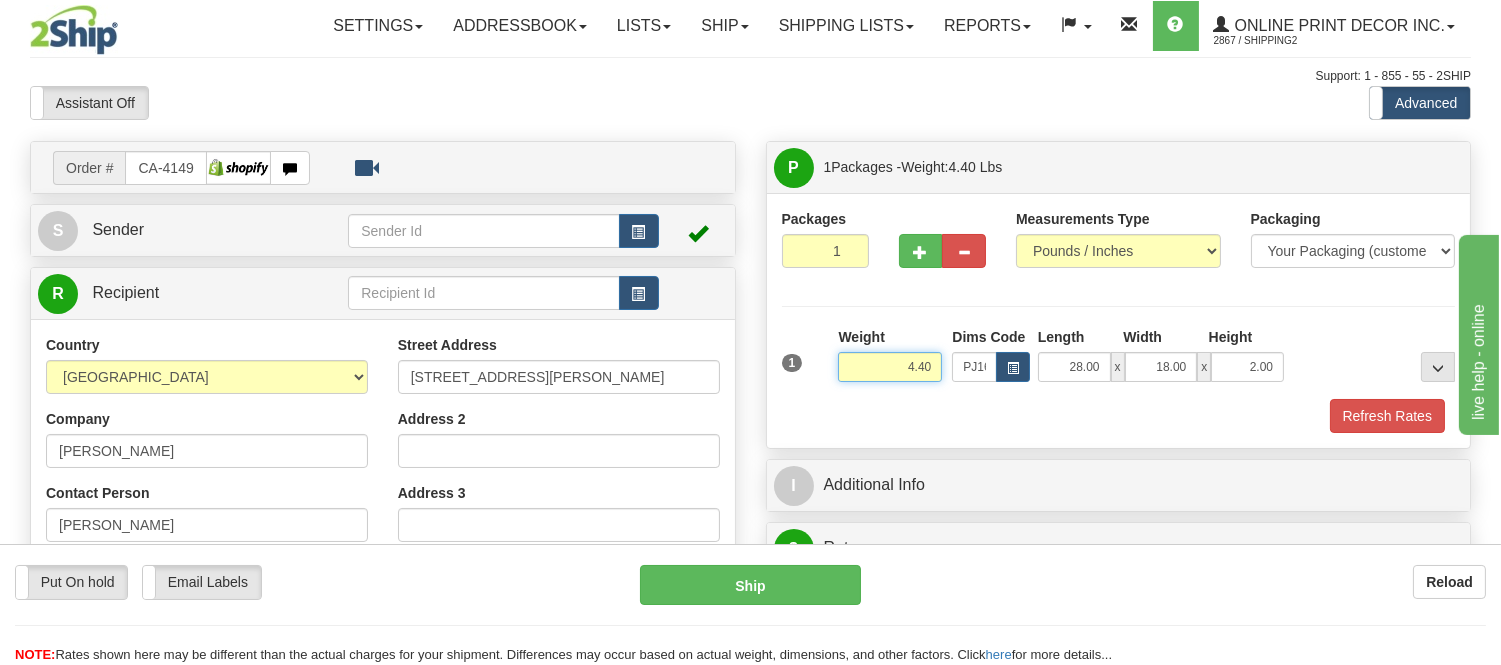 click on "4.40" at bounding box center [890, 367] 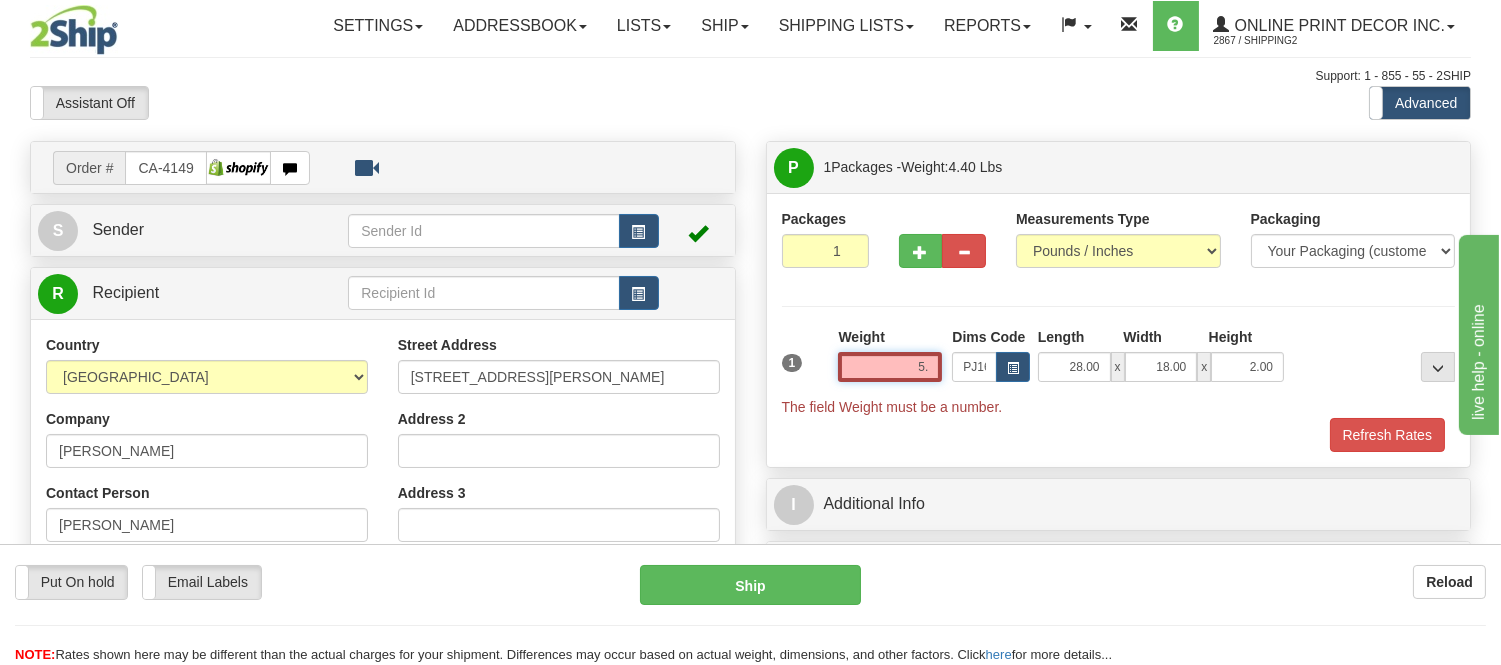 type on "5" 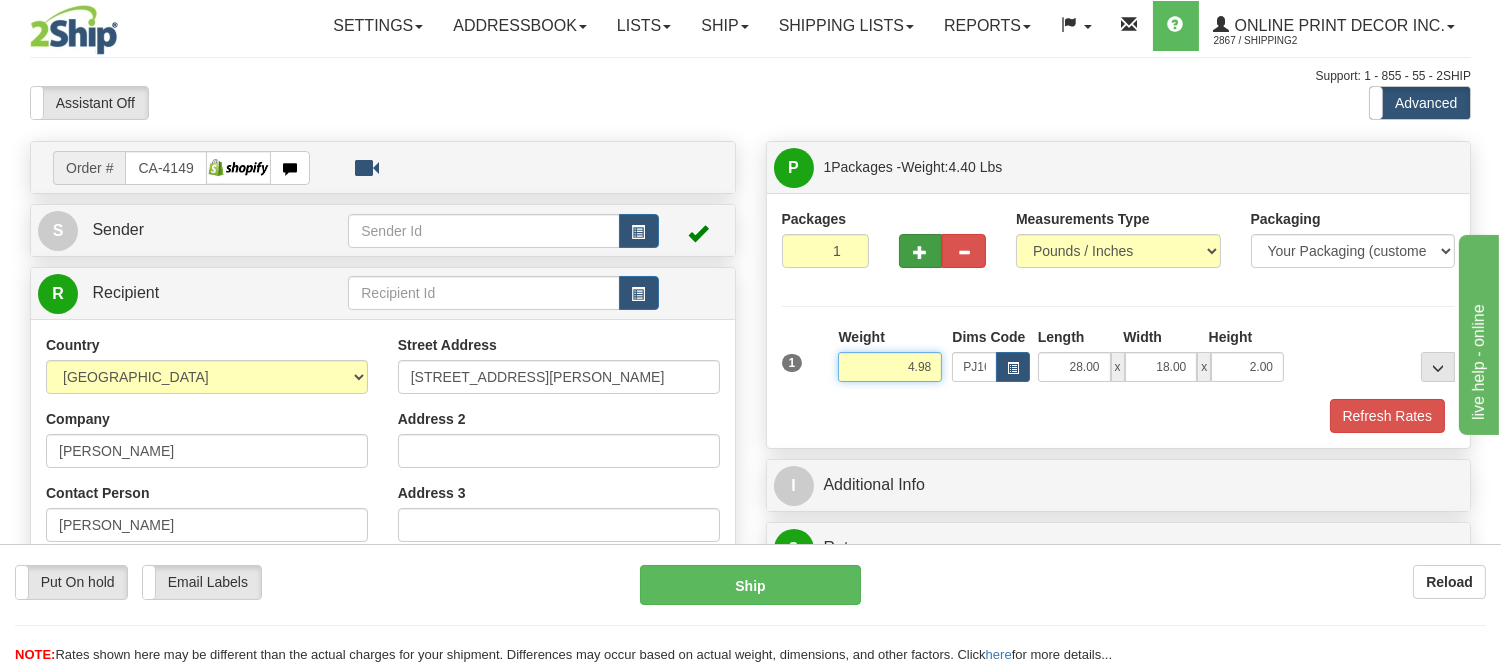 type on "4.98" 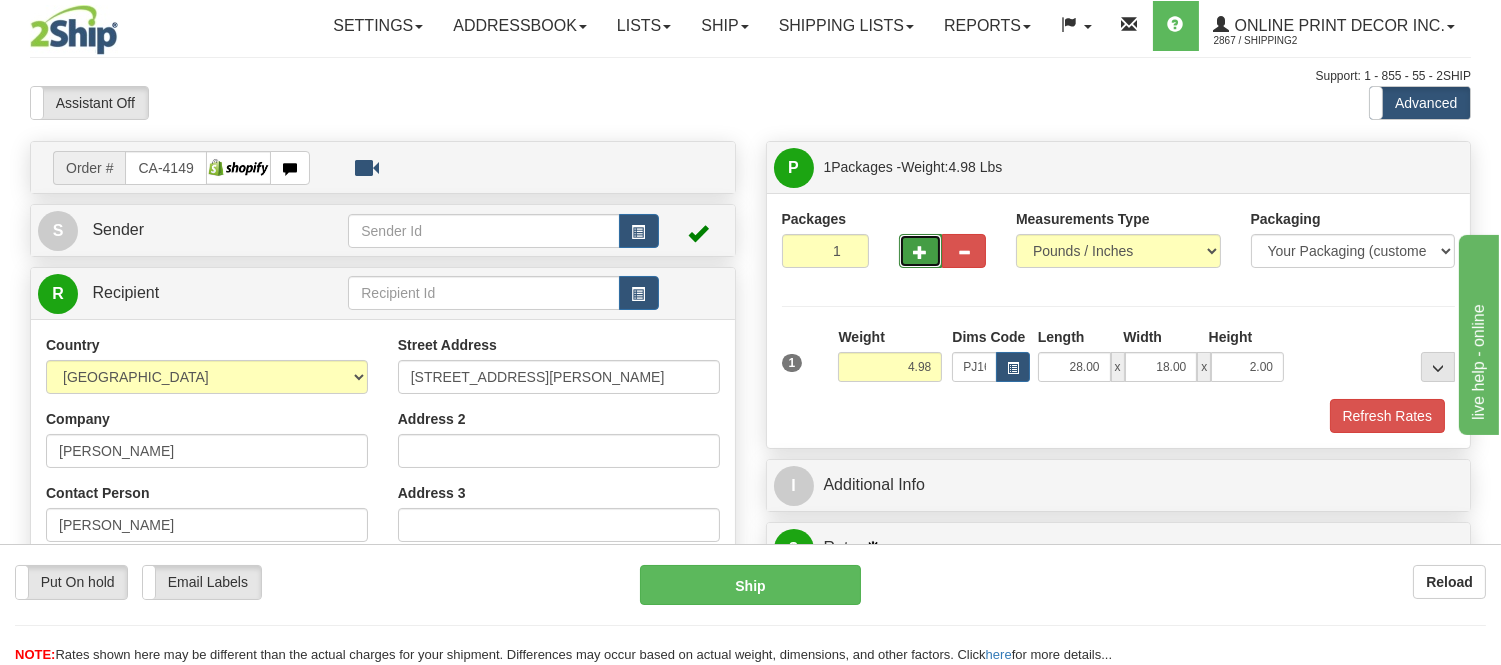 click at bounding box center [921, 251] 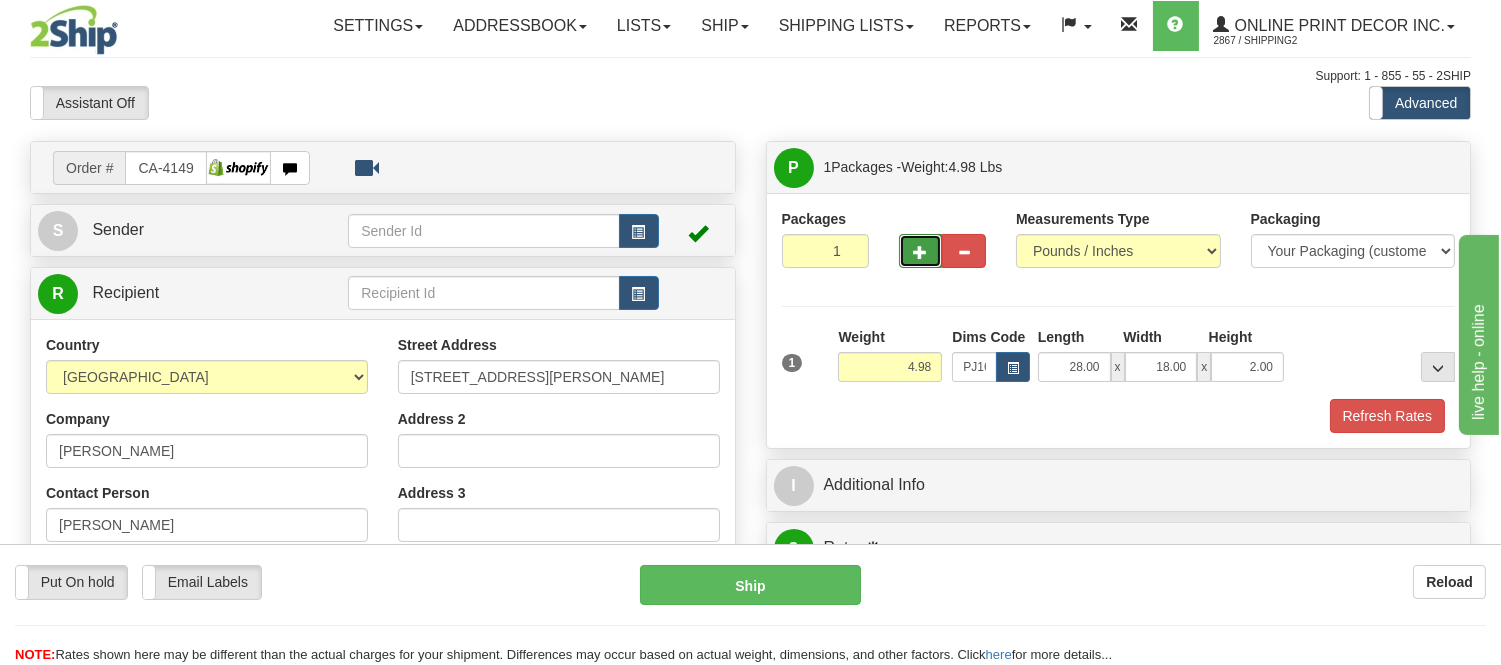 radio on "true" 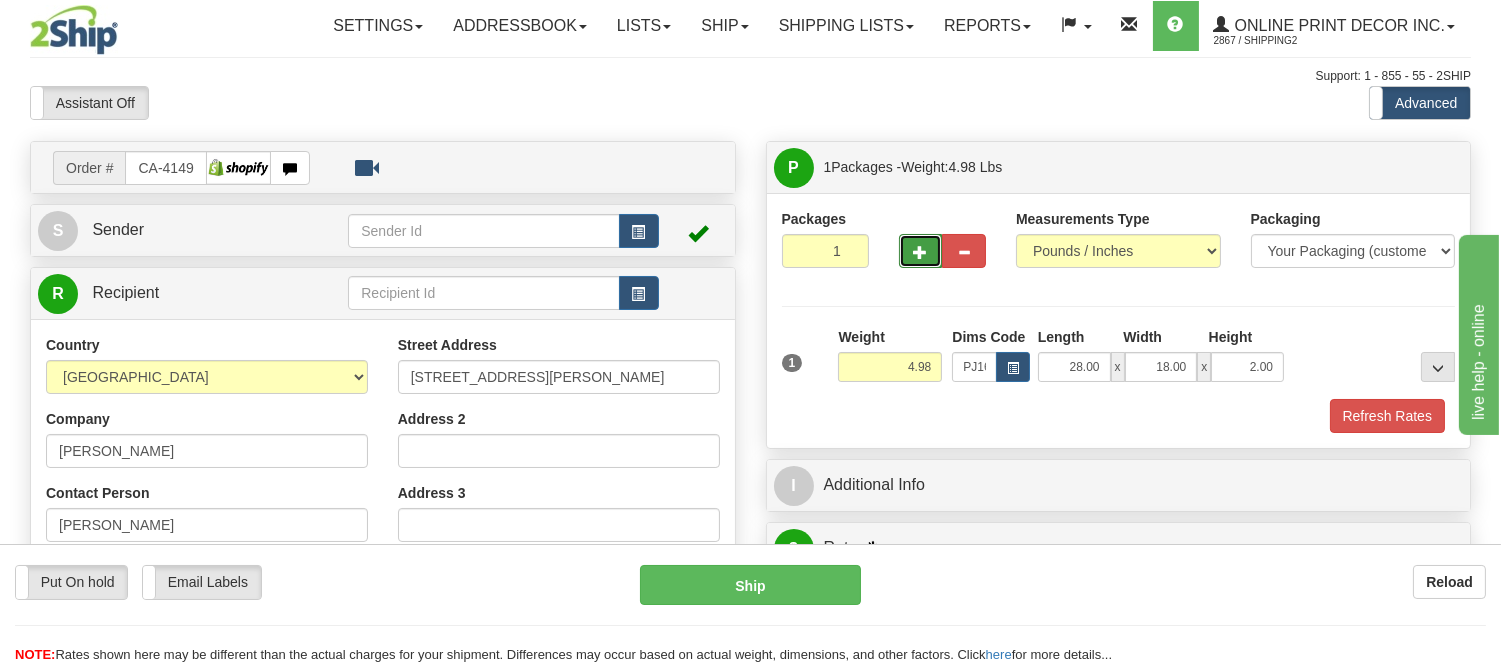 type on "2" 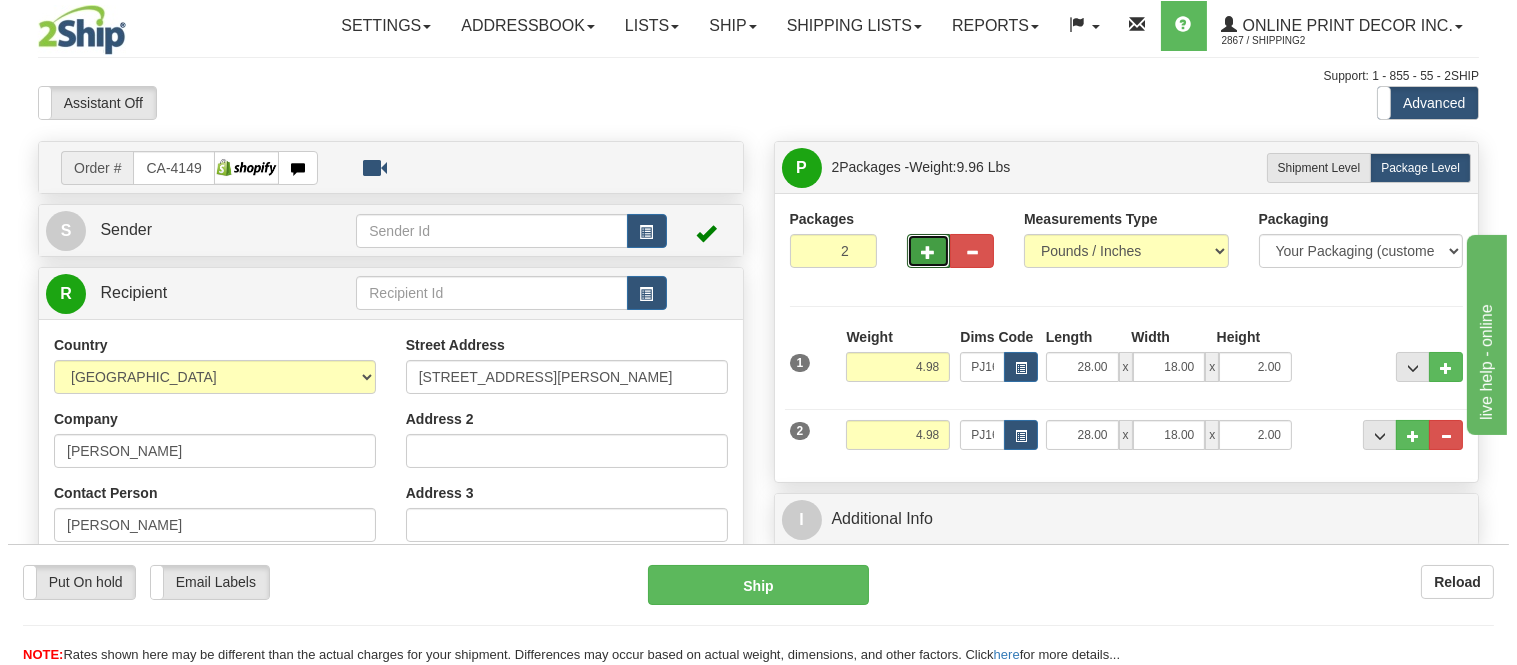scroll, scrollTop: 111, scrollLeft: 0, axis: vertical 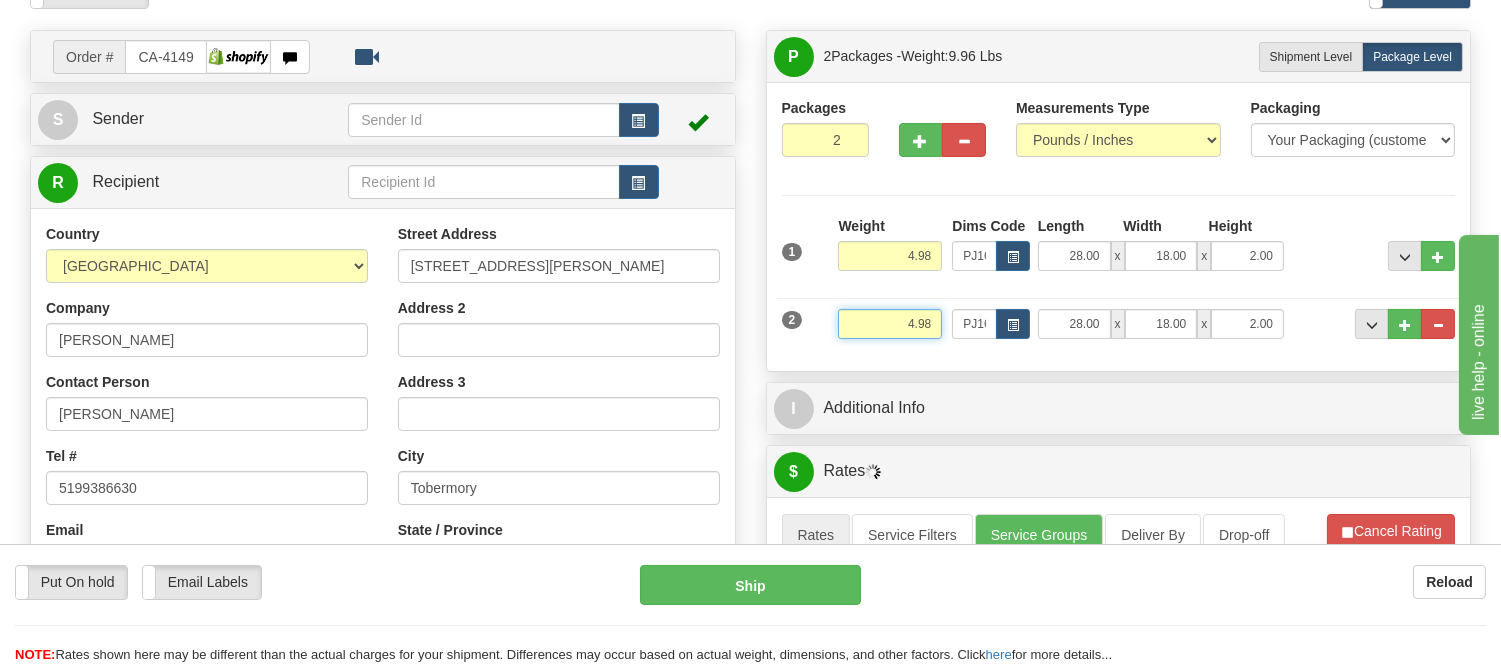 drag, startPoint x: 936, startPoint y: 325, endPoint x: 884, endPoint y: 321, distance: 52.153618 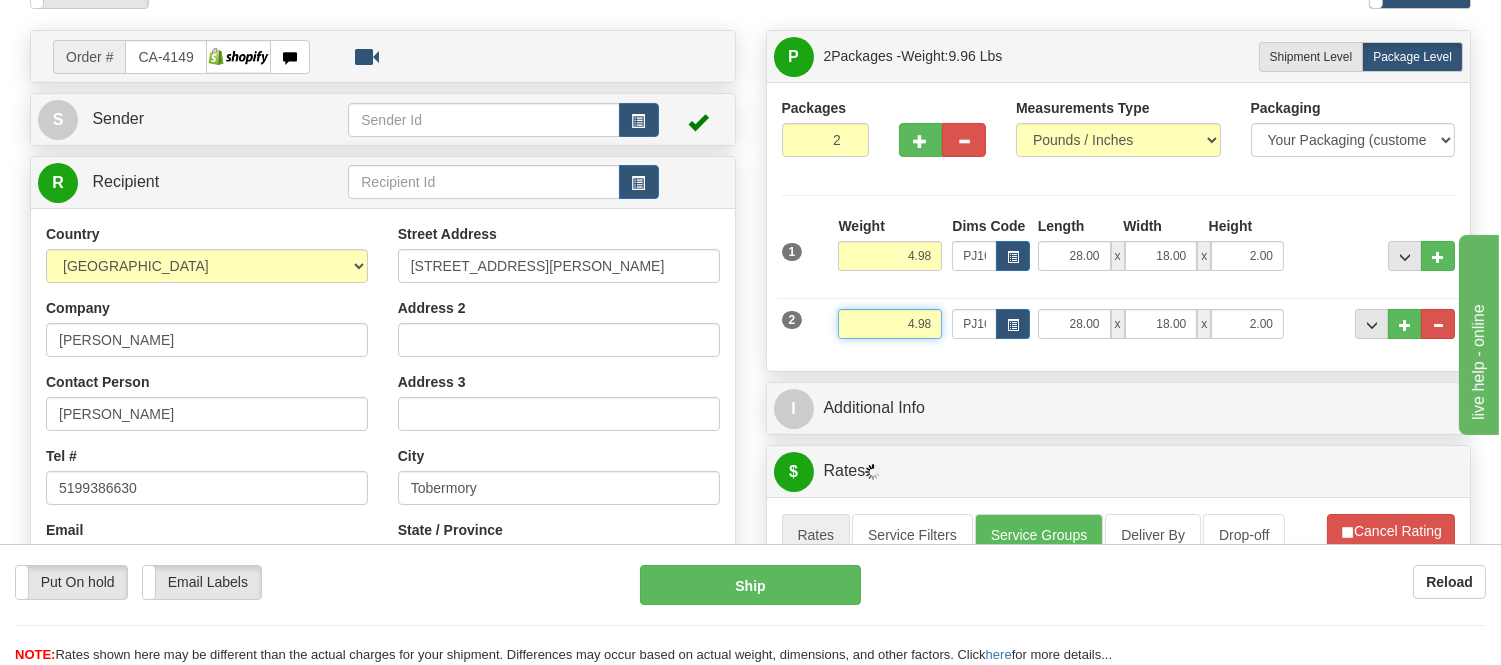 click on "4.98" at bounding box center (890, 324) 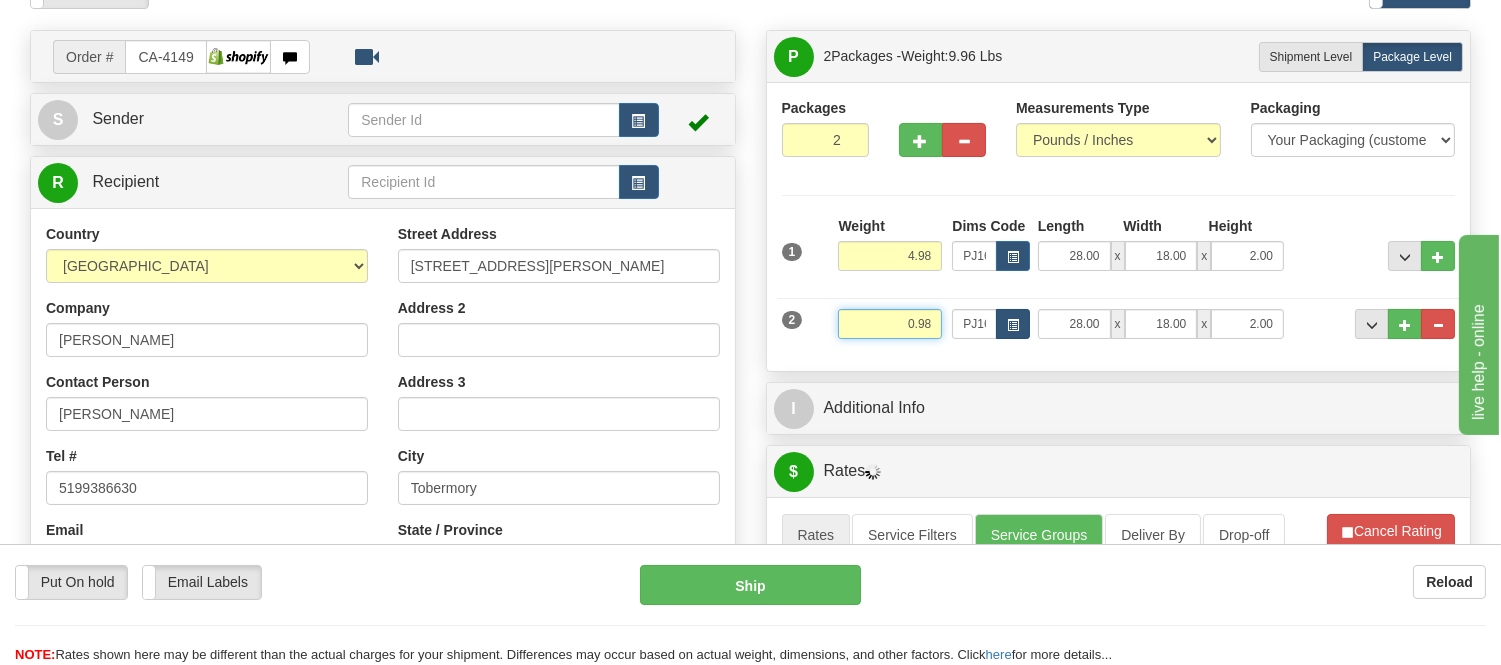 type on "0.98" 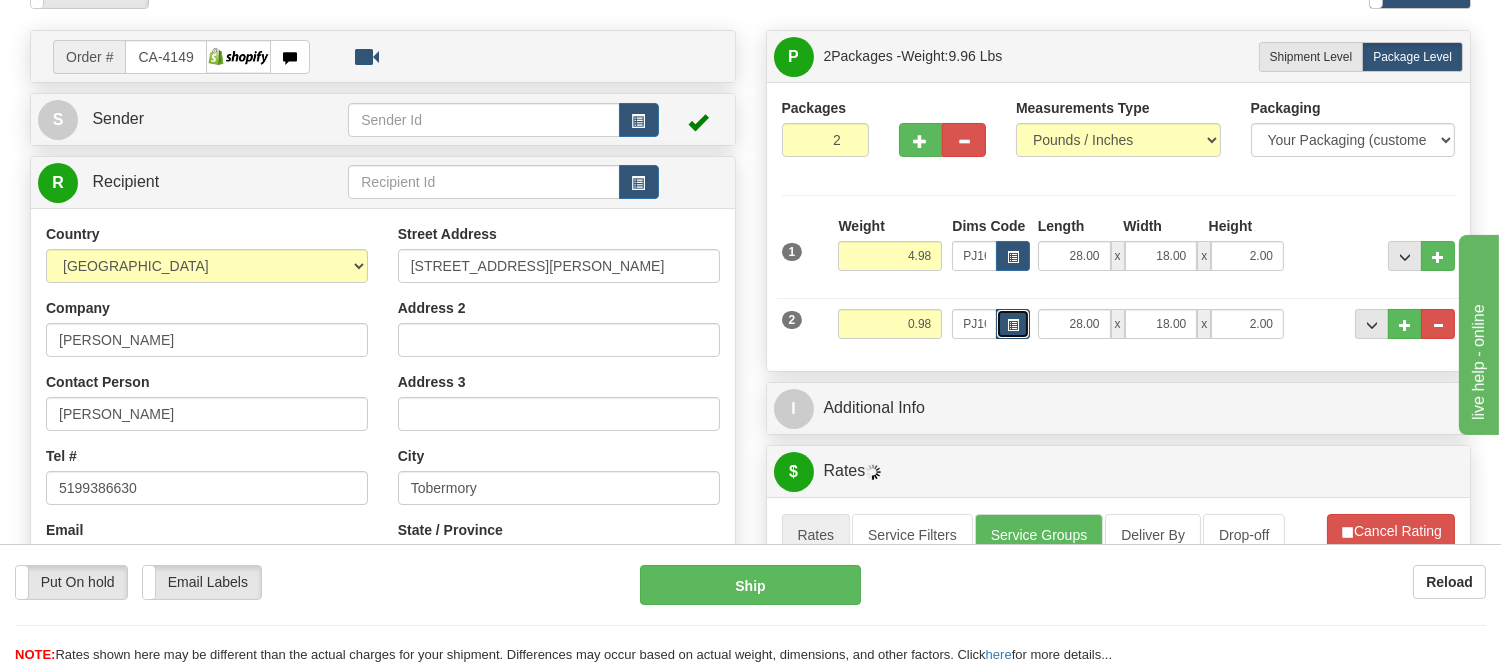 click at bounding box center (1013, 324) 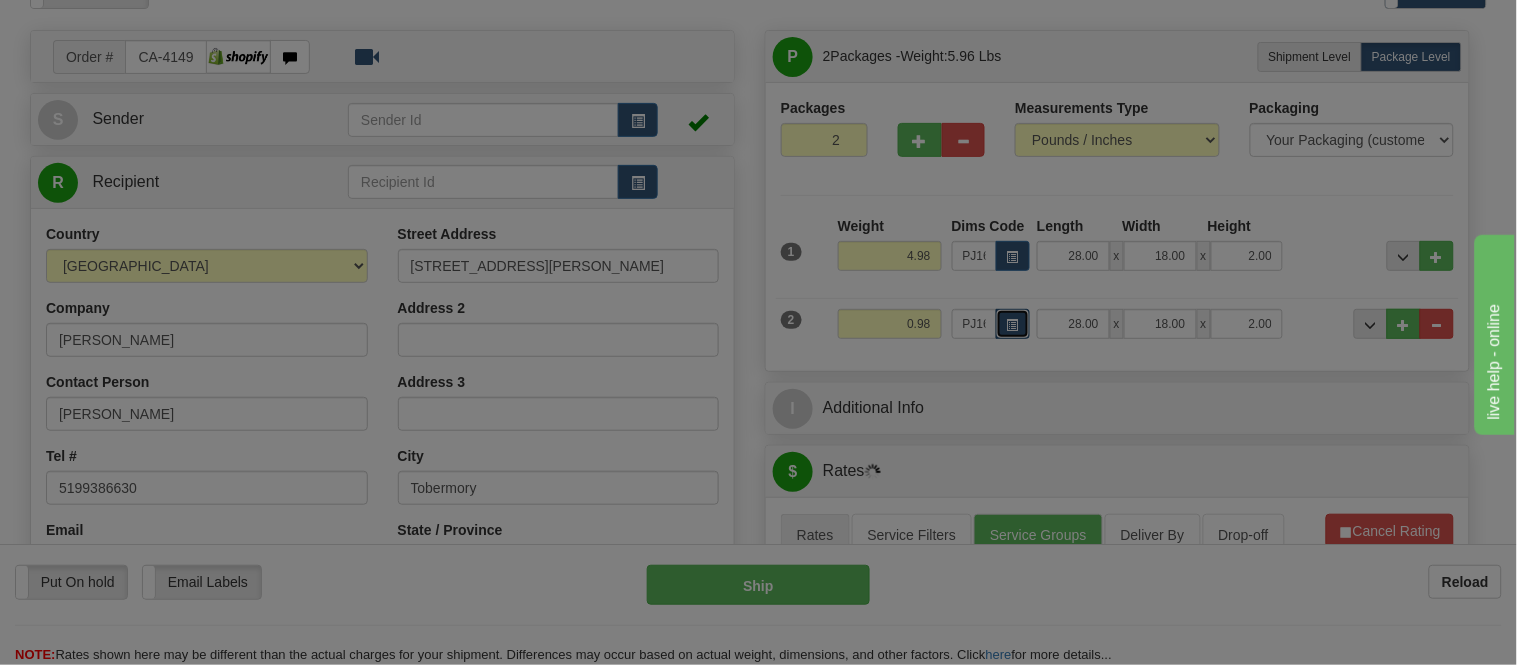 scroll, scrollTop: 0, scrollLeft: 0, axis: both 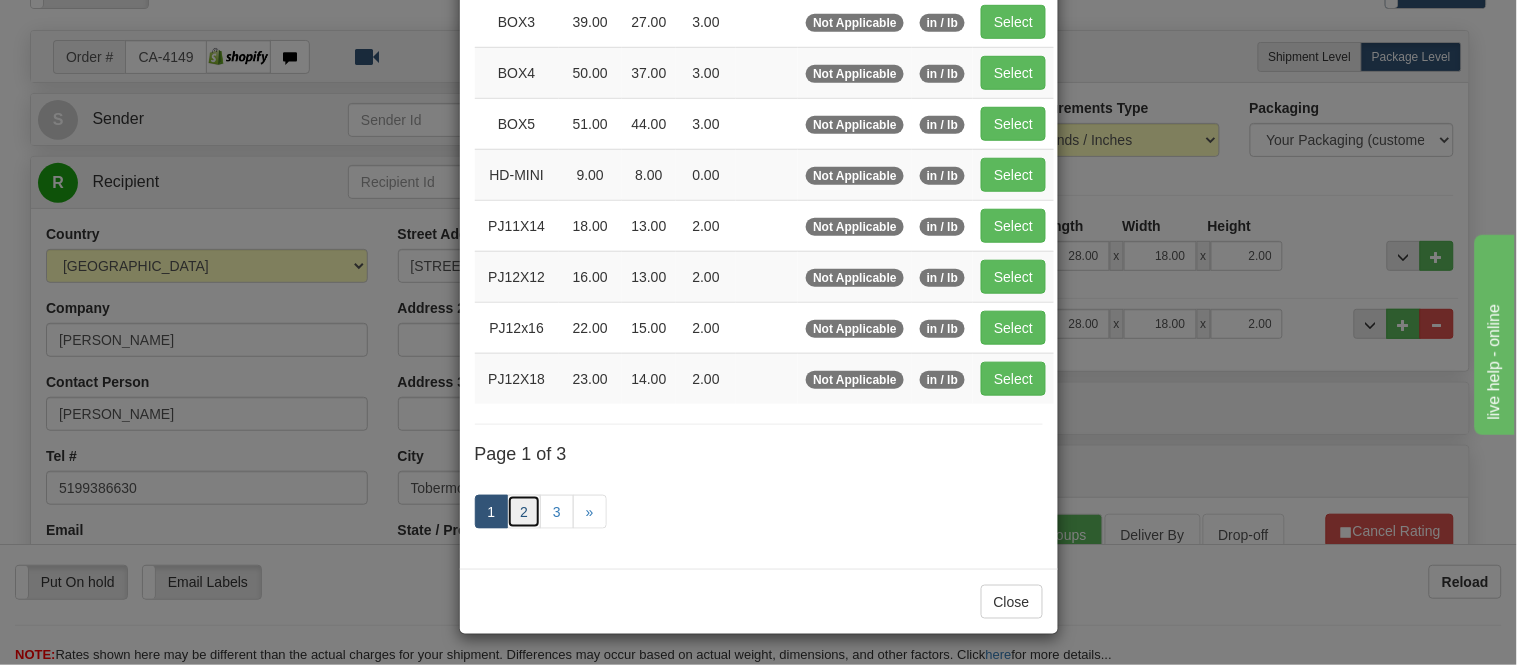 click on "2" at bounding box center (524, 512) 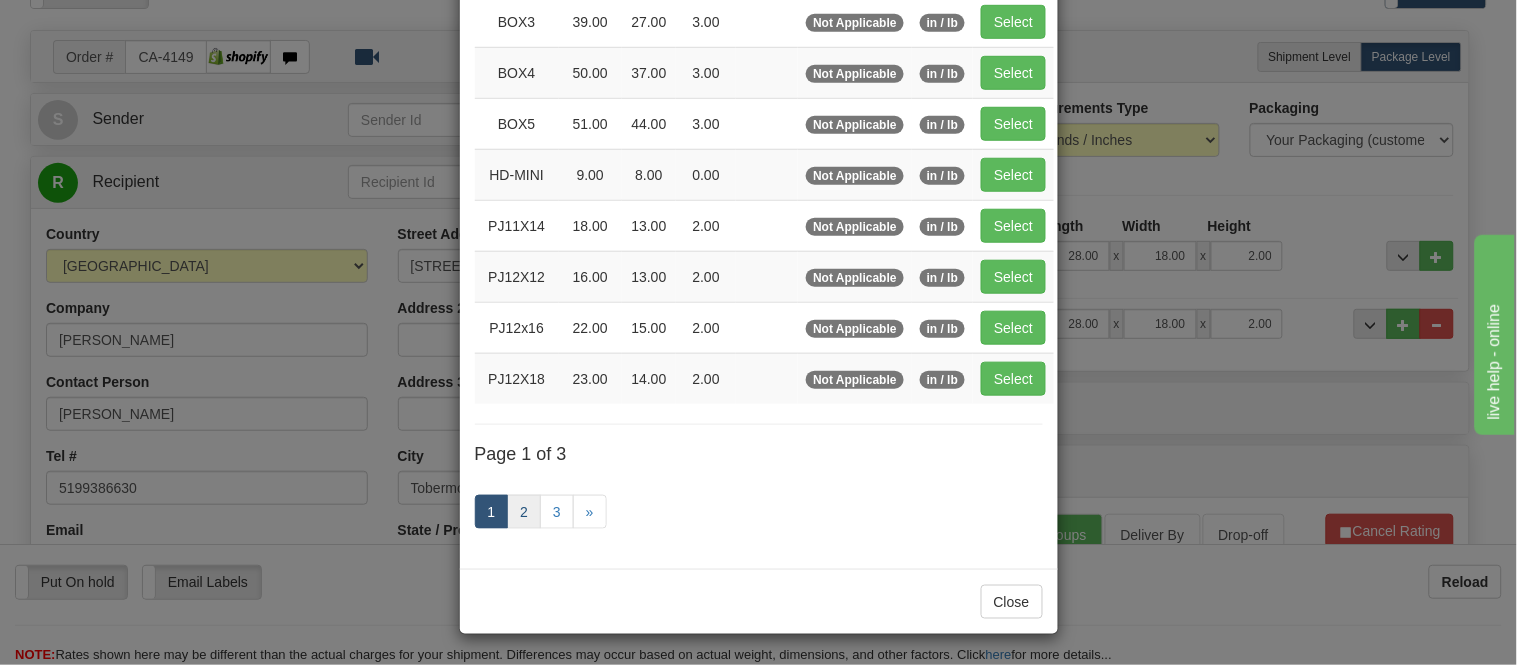 scroll, scrollTop: 325, scrollLeft: 0, axis: vertical 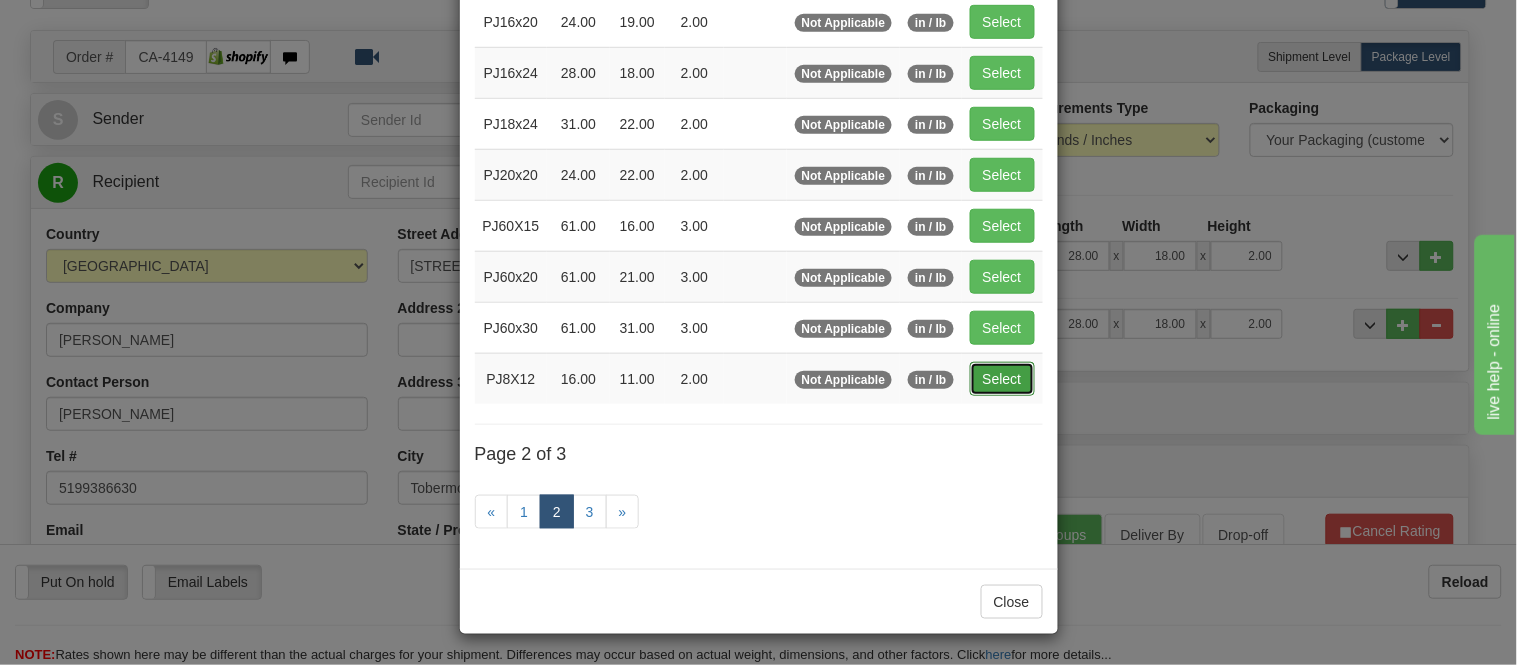 click on "Select" at bounding box center [1002, 379] 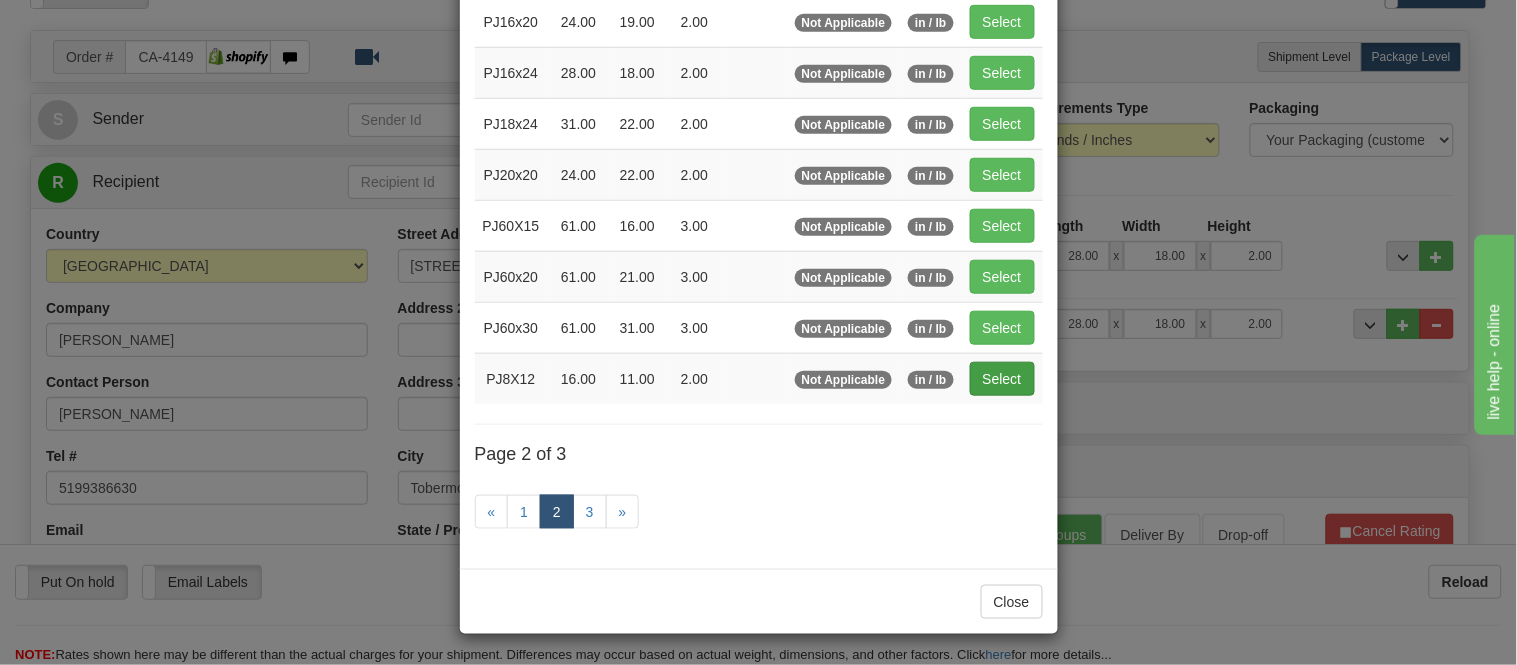 type on "16.00" 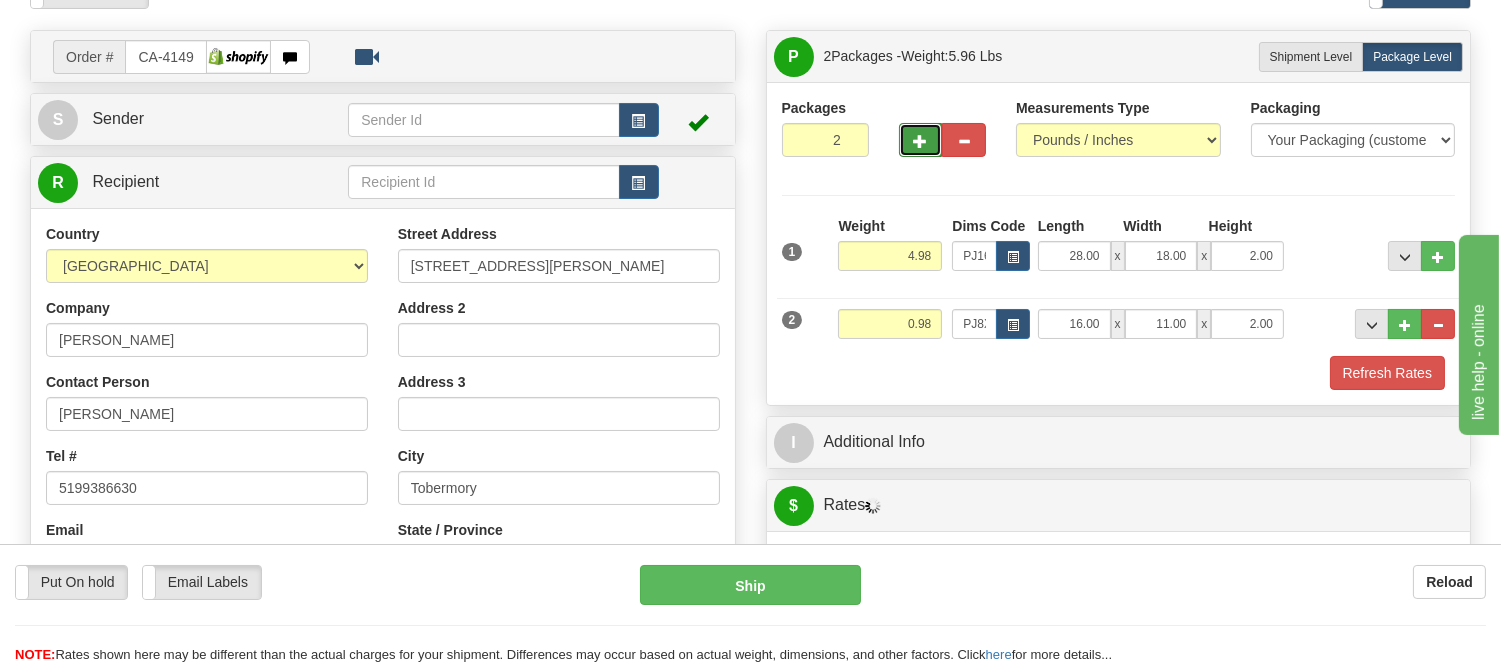click at bounding box center (921, 140) 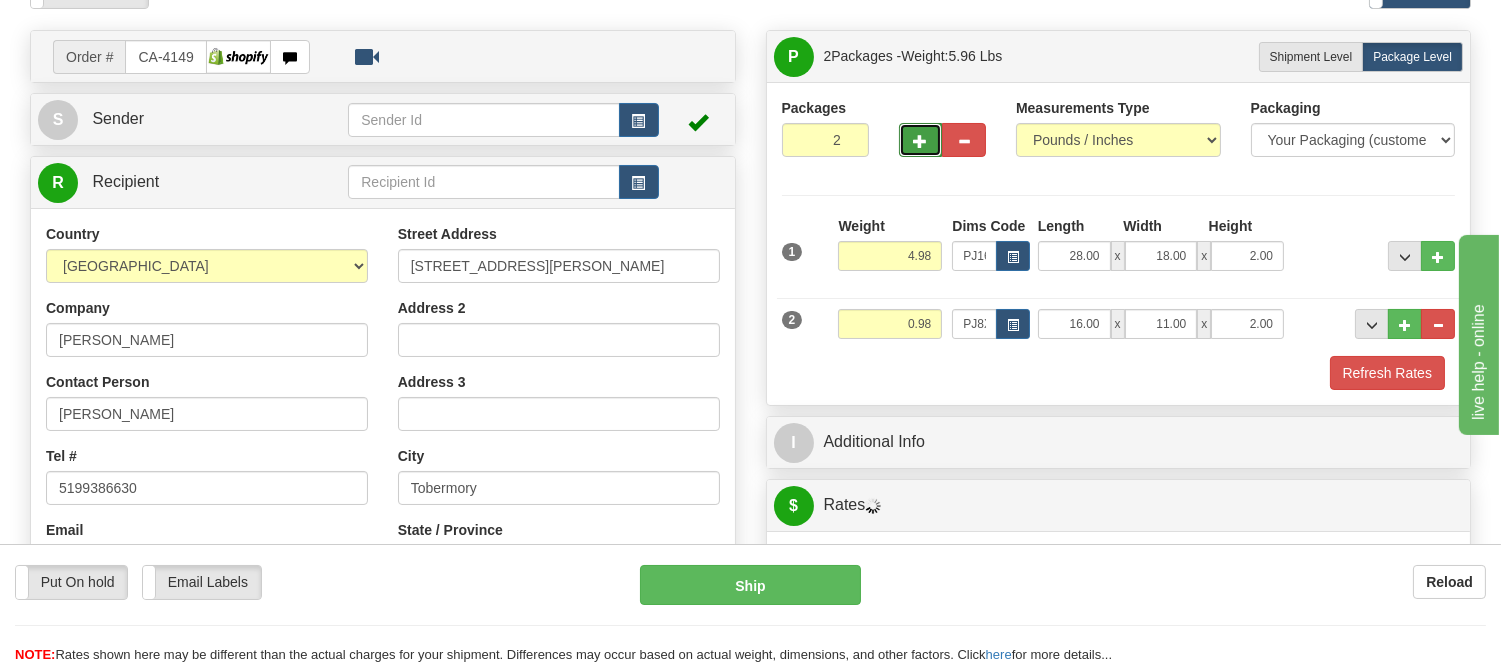 type on "3" 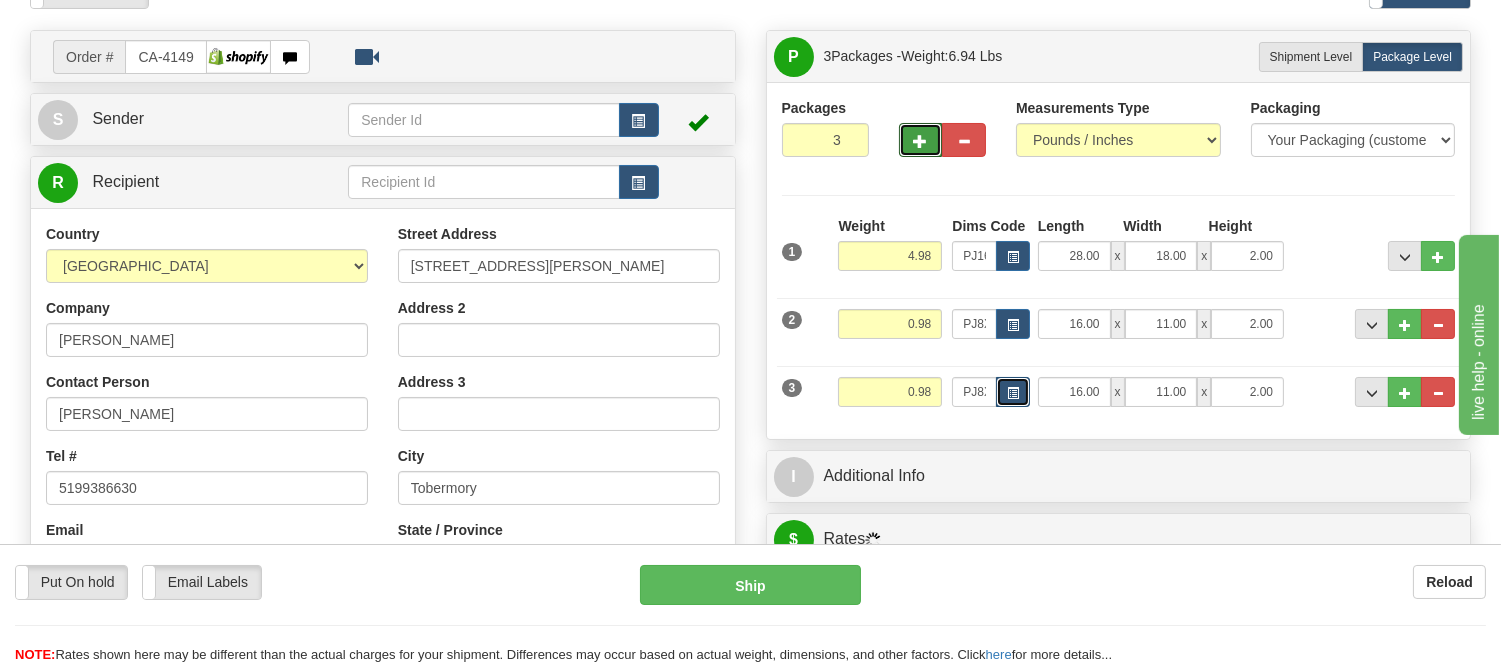 click at bounding box center (1013, 392) 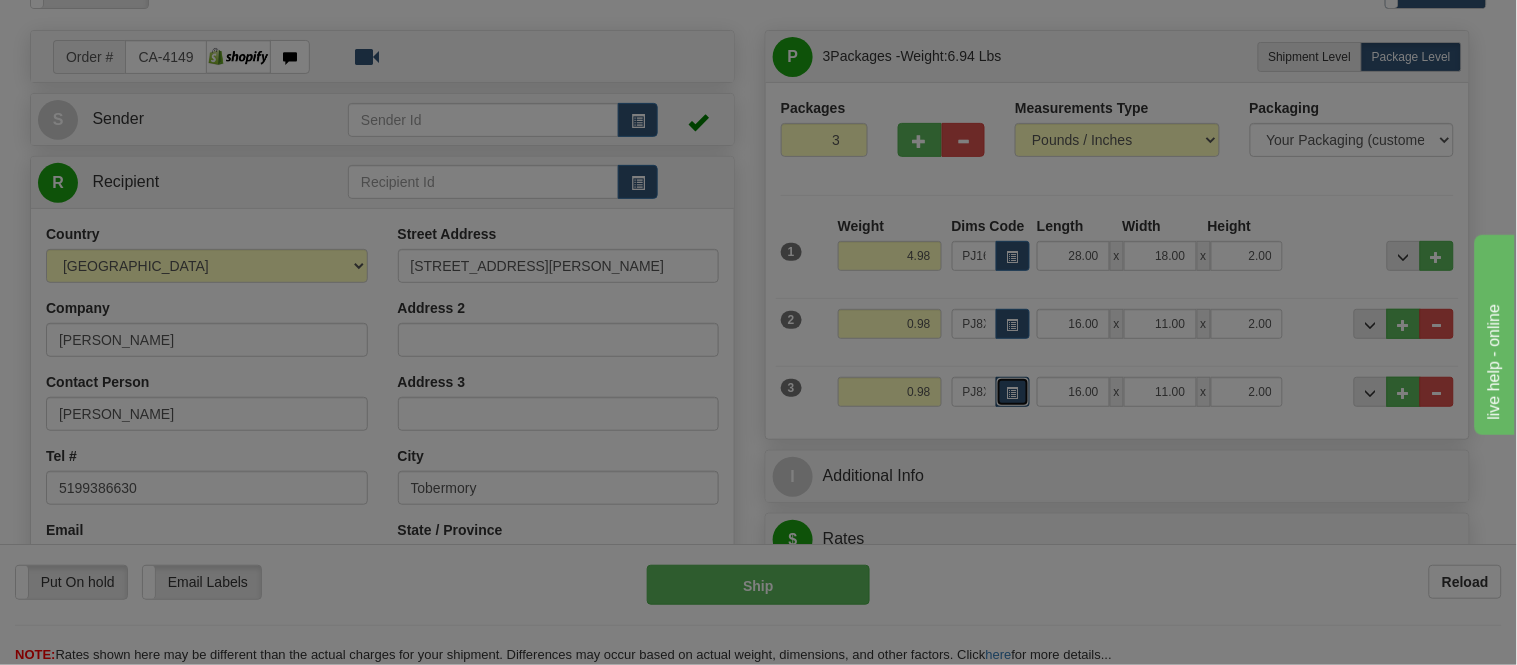 scroll, scrollTop: 0, scrollLeft: 0, axis: both 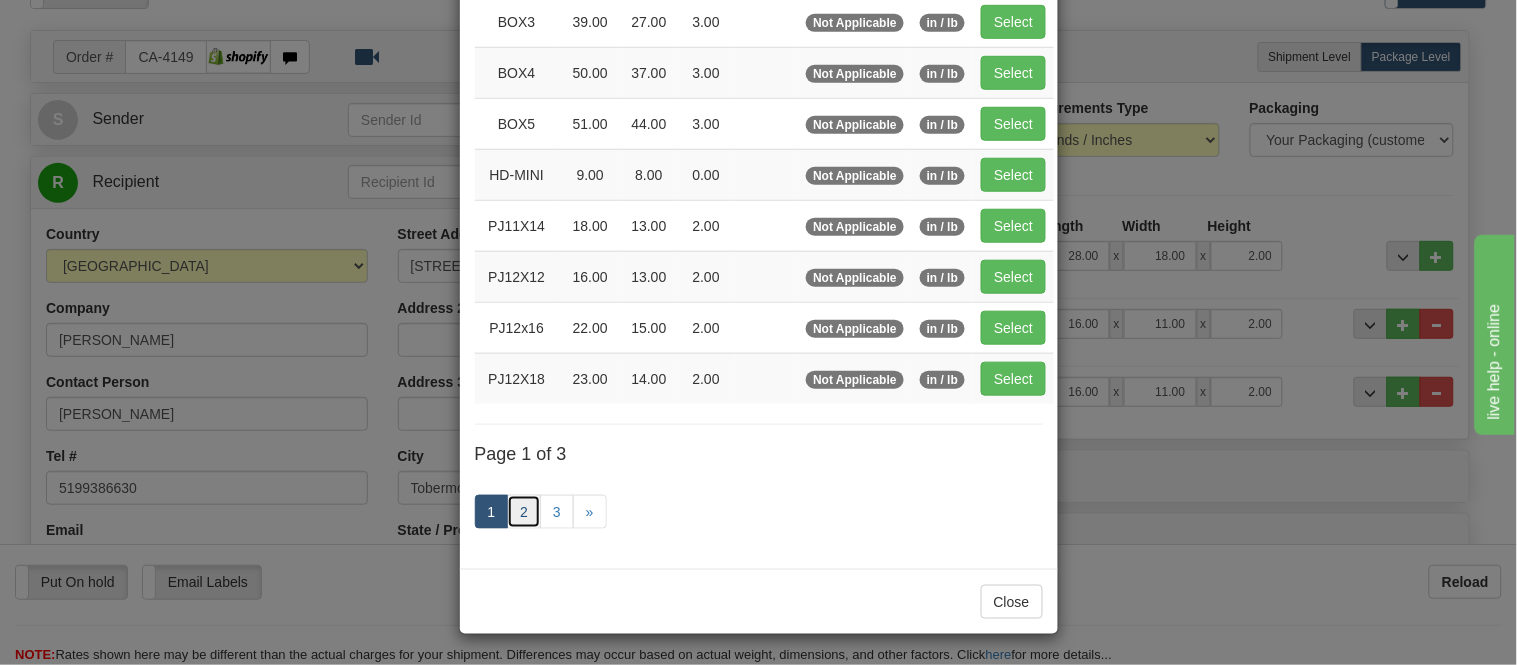 click on "2" at bounding box center [524, 512] 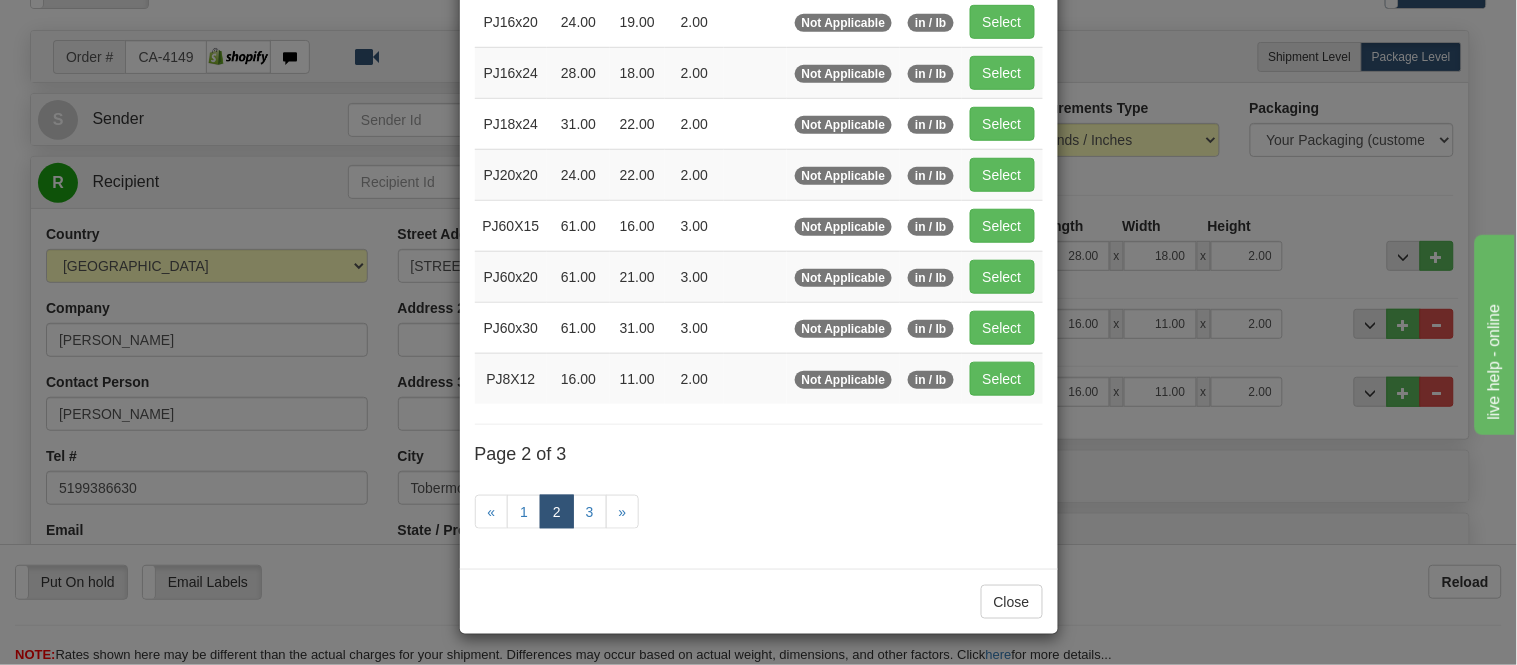 scroll, scrollTop: 325, scrollLeft: 0, axis: vertical 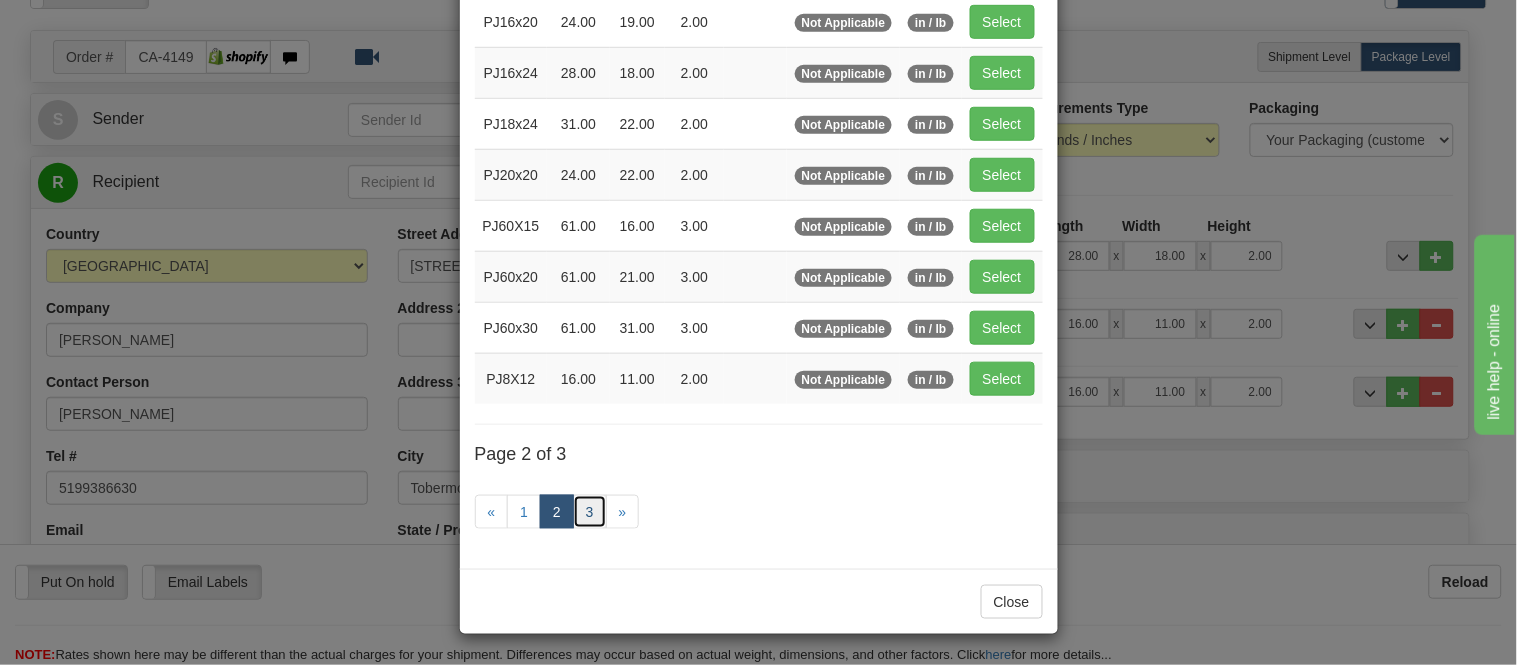 click on "3" at bounding box center (590, 512) 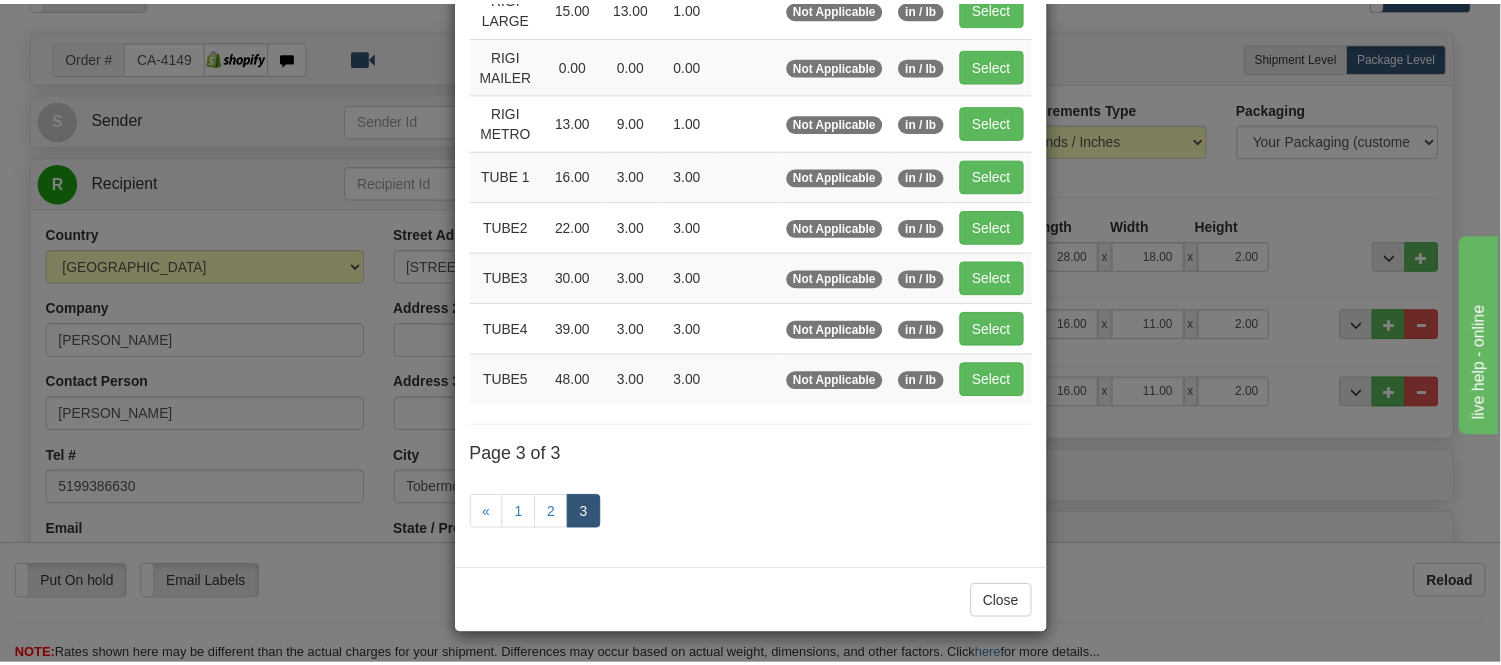 scroll, scrollTop: 240, scrollLeft: 0, axis: vertical 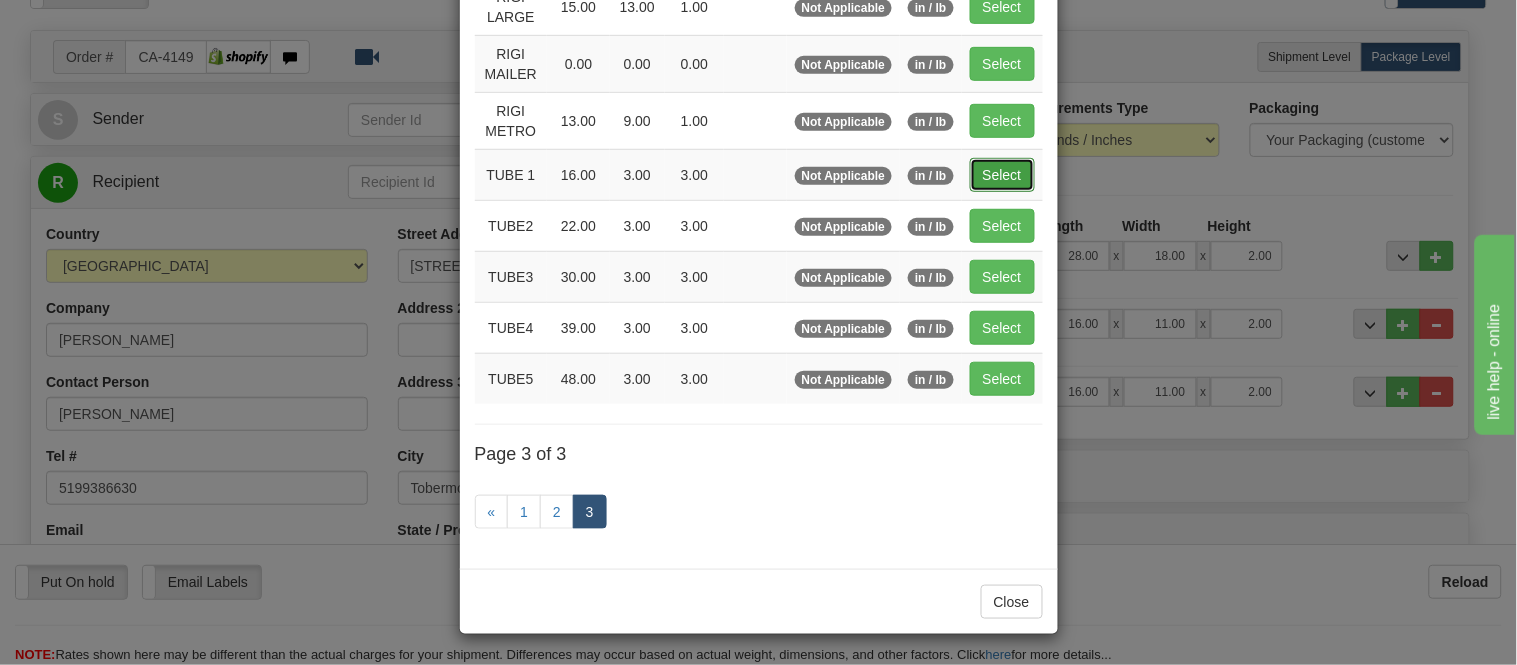 click on "Select" at bounding box center [1002, 175] 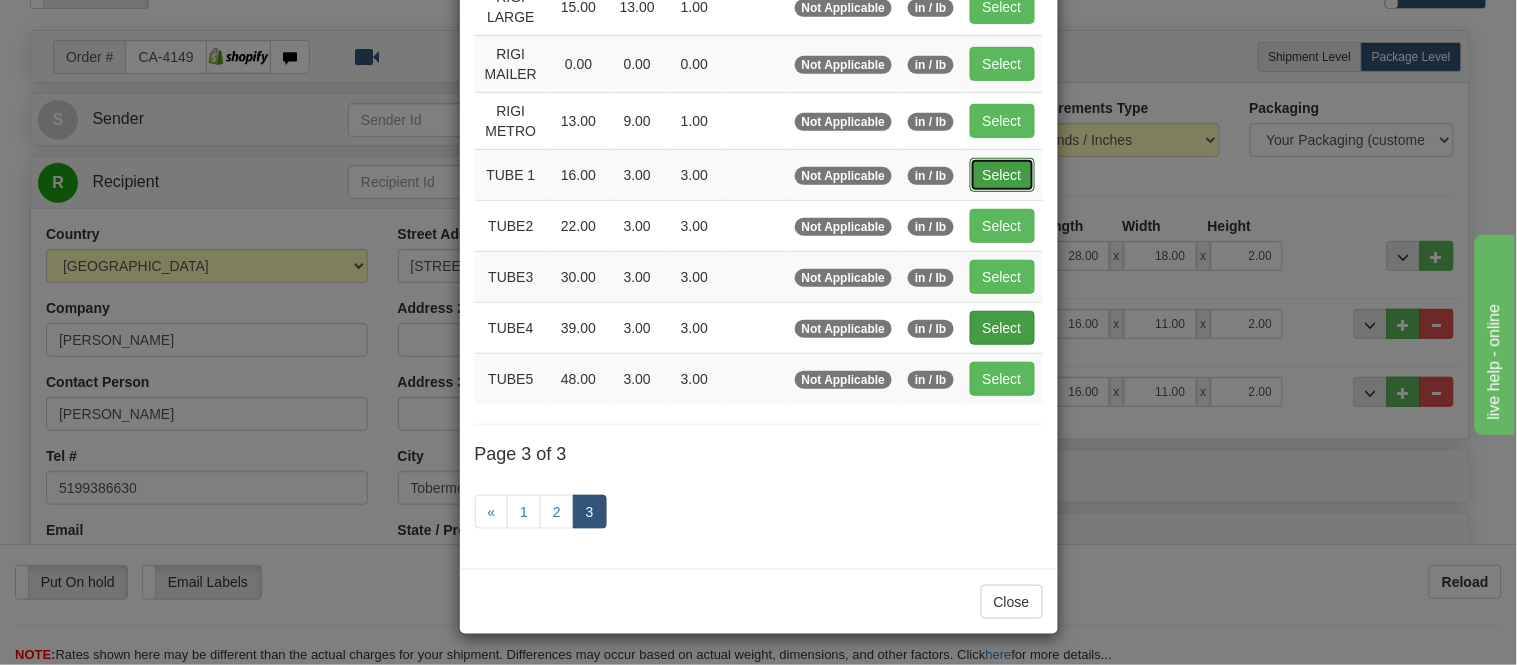 type on "3.00" 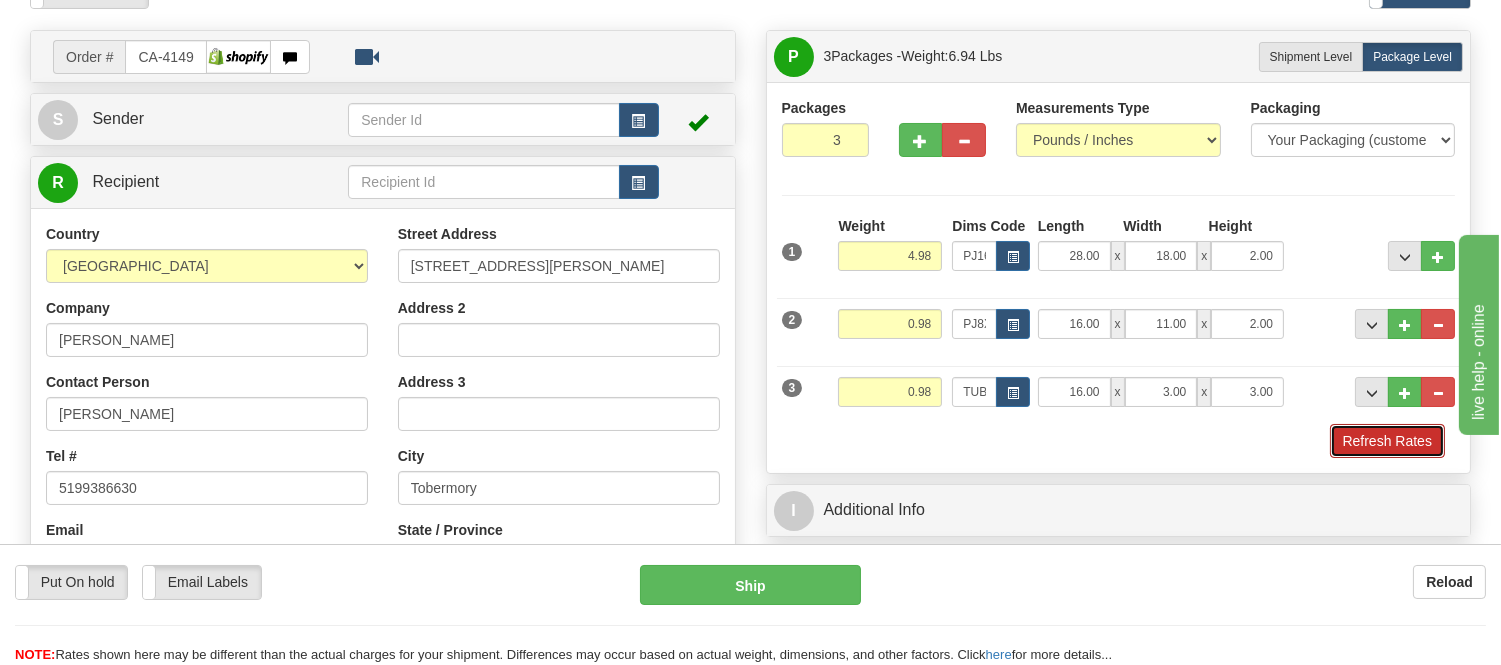 click on "Refresh Rates" at bounding box center [1387, 441] 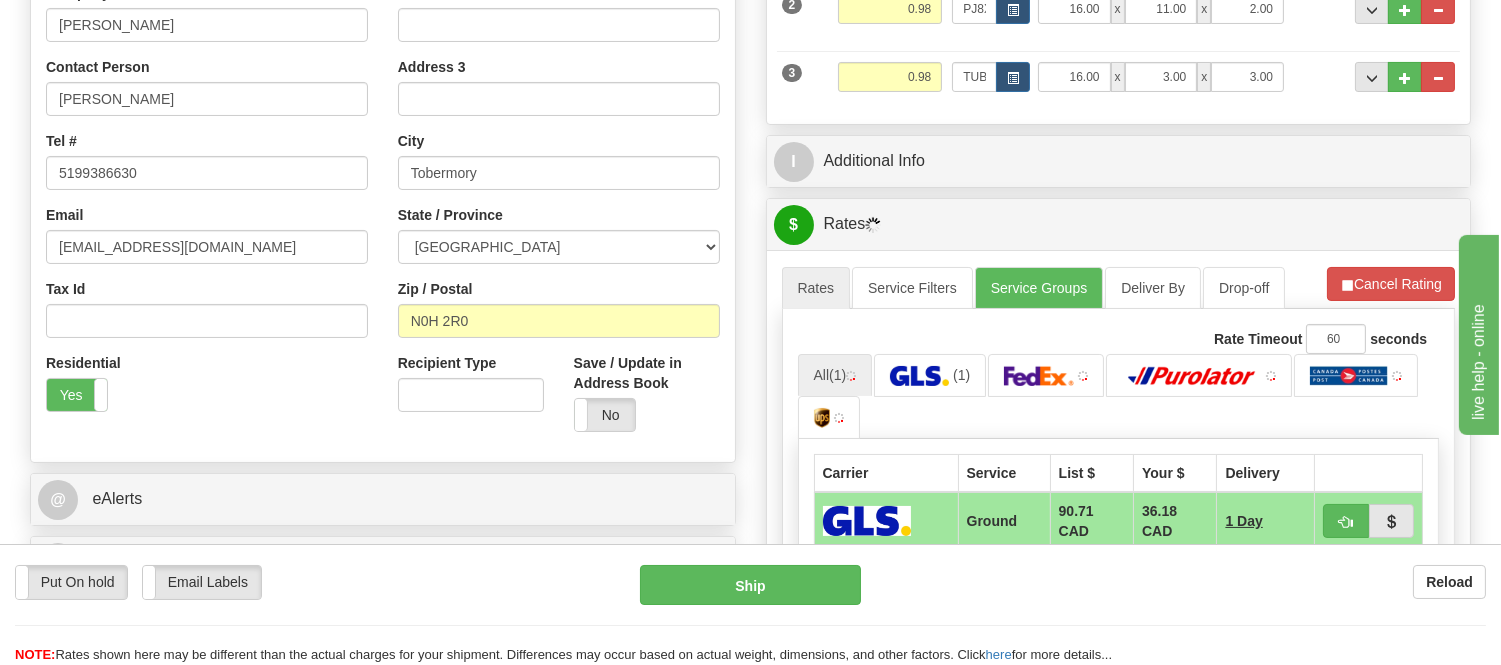 scroll, scrollTop: 472, scrollLeft: 0, axis: vertical 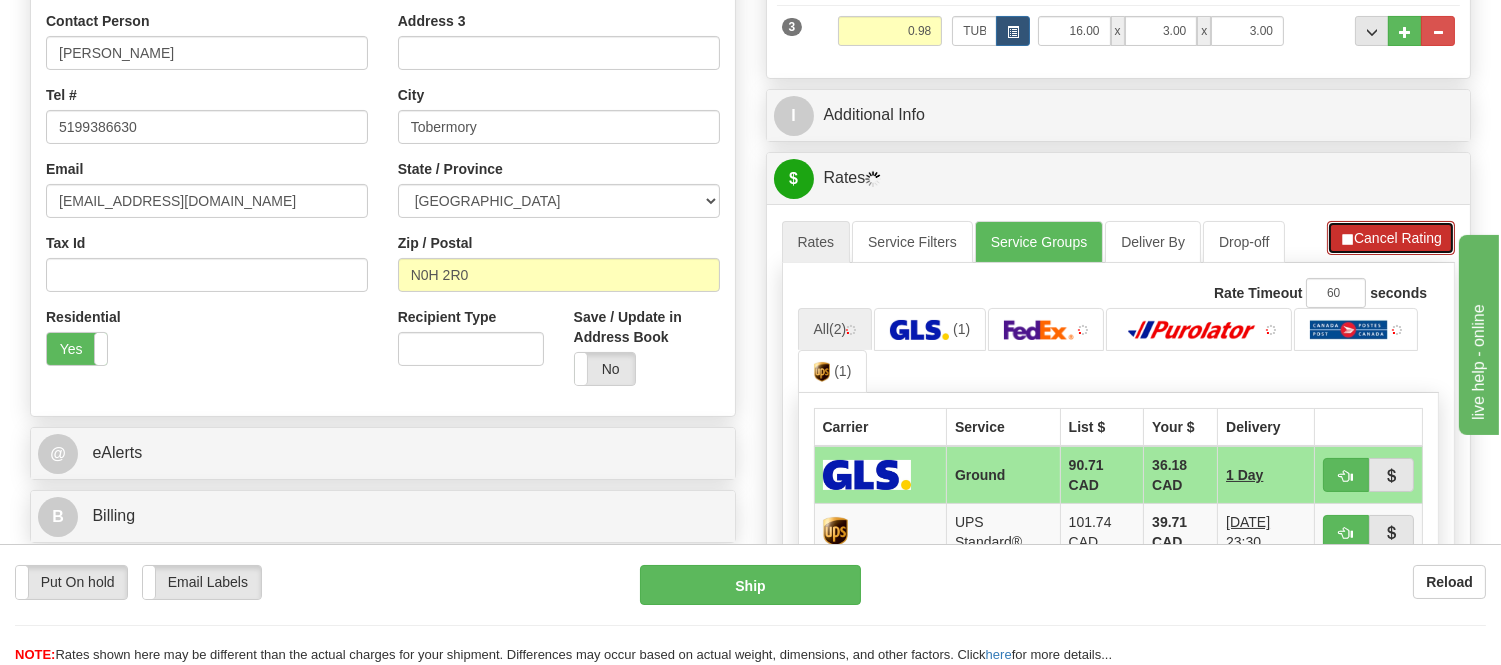 click on "Cancel Rating" at bounding box center (1391, 238) 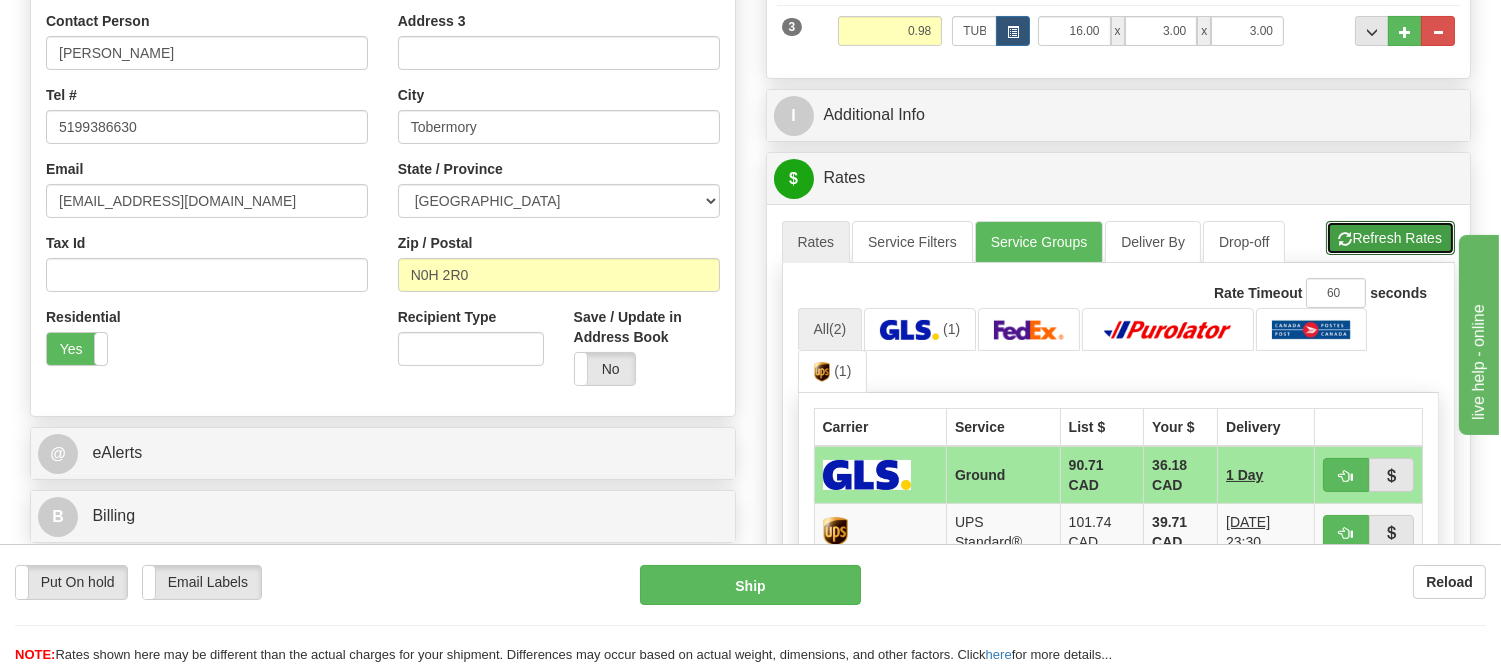 click on "Refresh Rates" at bounding box center [1390, 238] 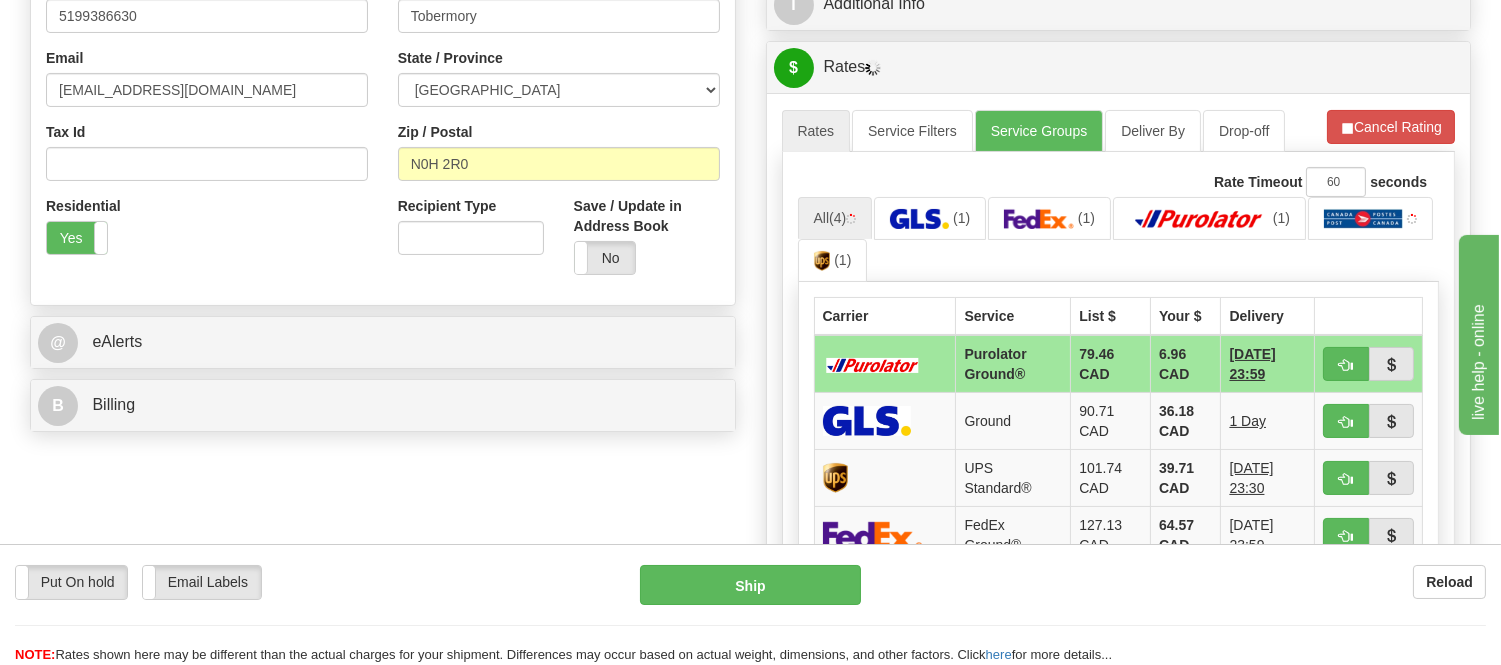 scroll, scrollTop: 694, scrollLeft: 0, axis: vertical 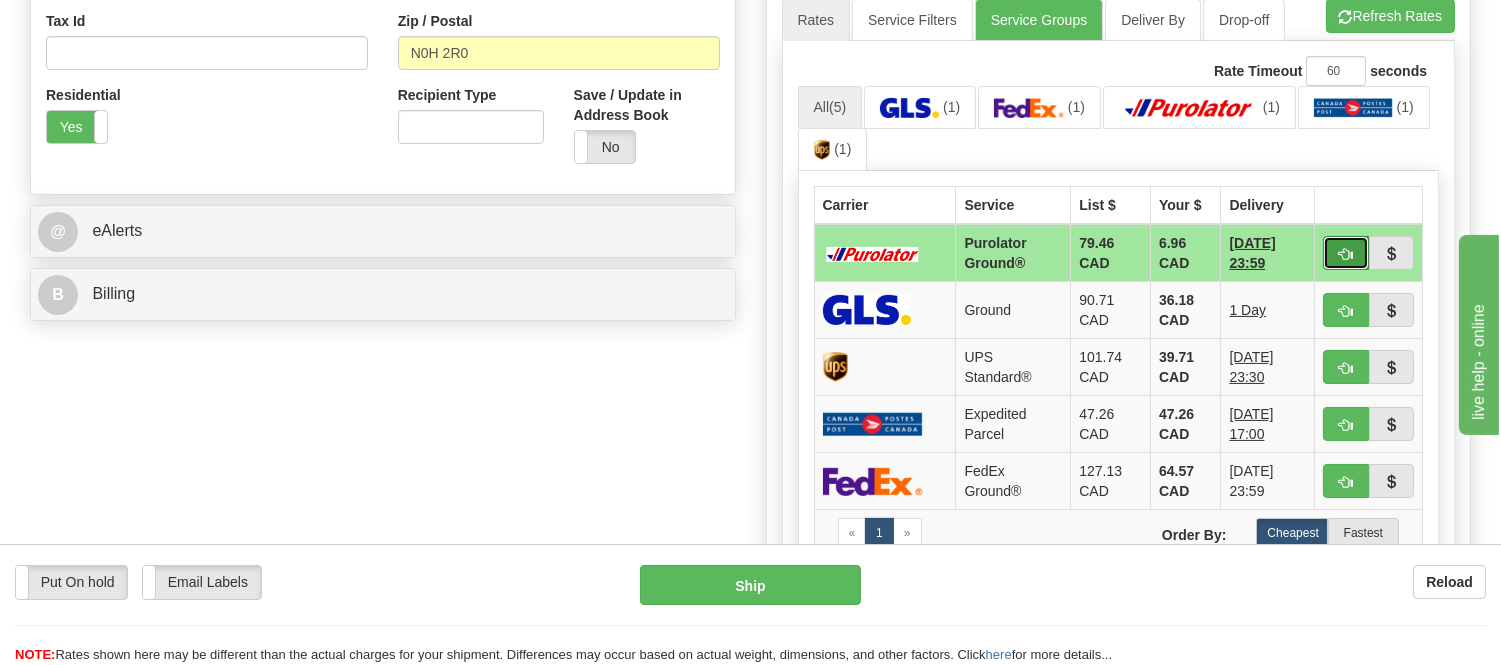click at bounding box center [1346, 254] 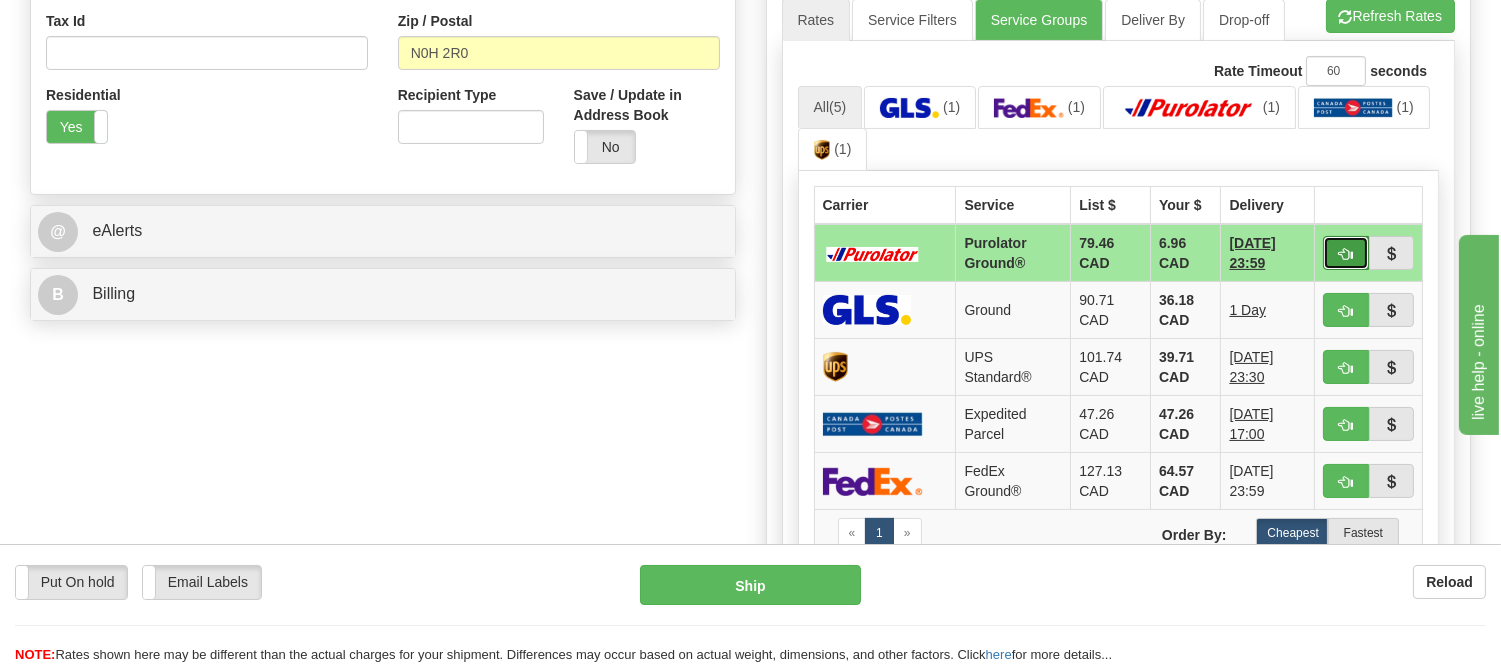 type on "260" 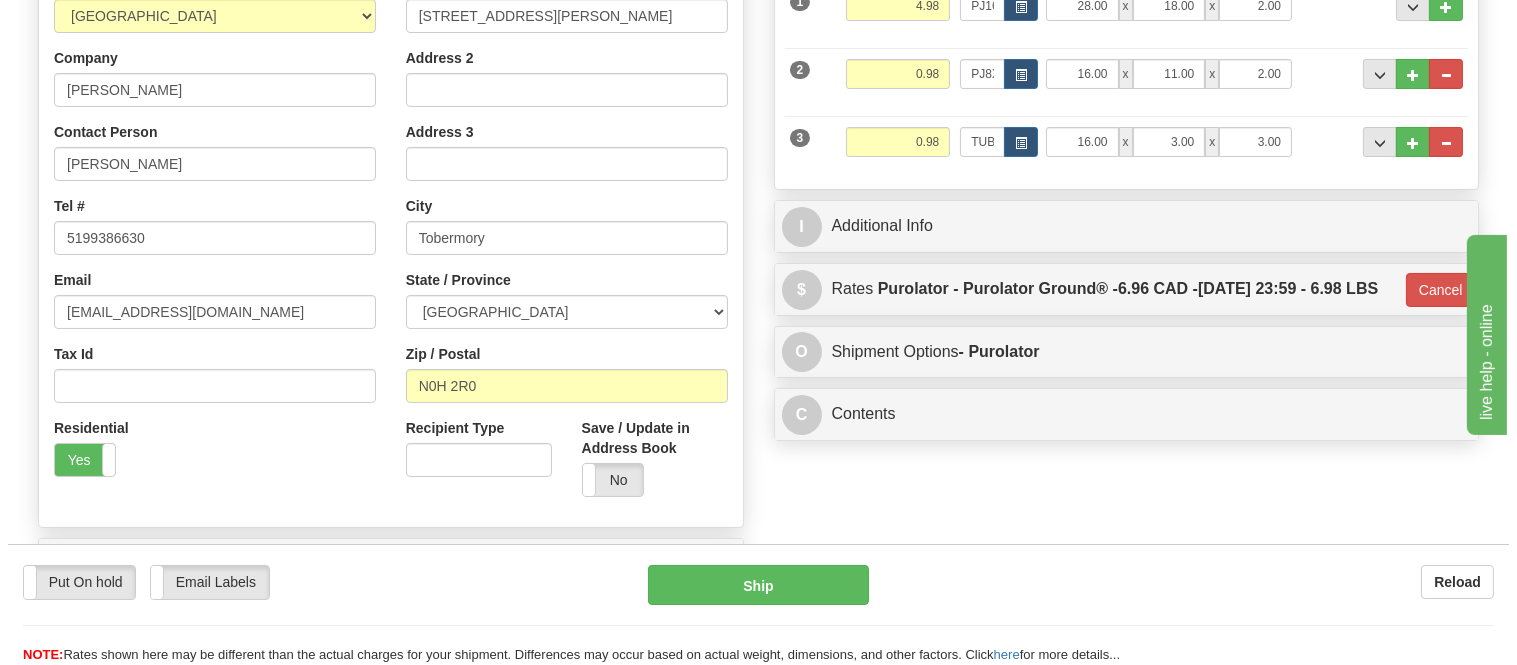 scroll, scrollTop: 250, scrollLeft: 0, axis: vertical 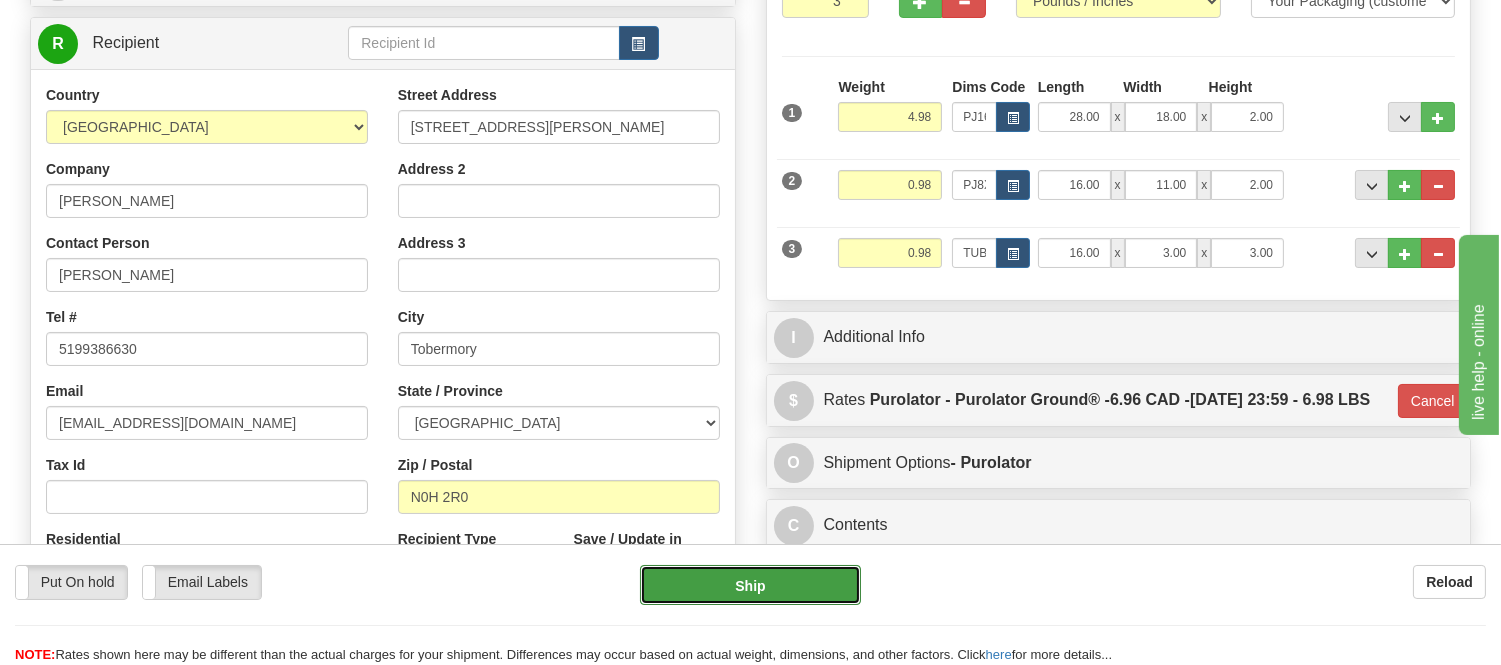click on "Ship" at bounding box center (750, 585) 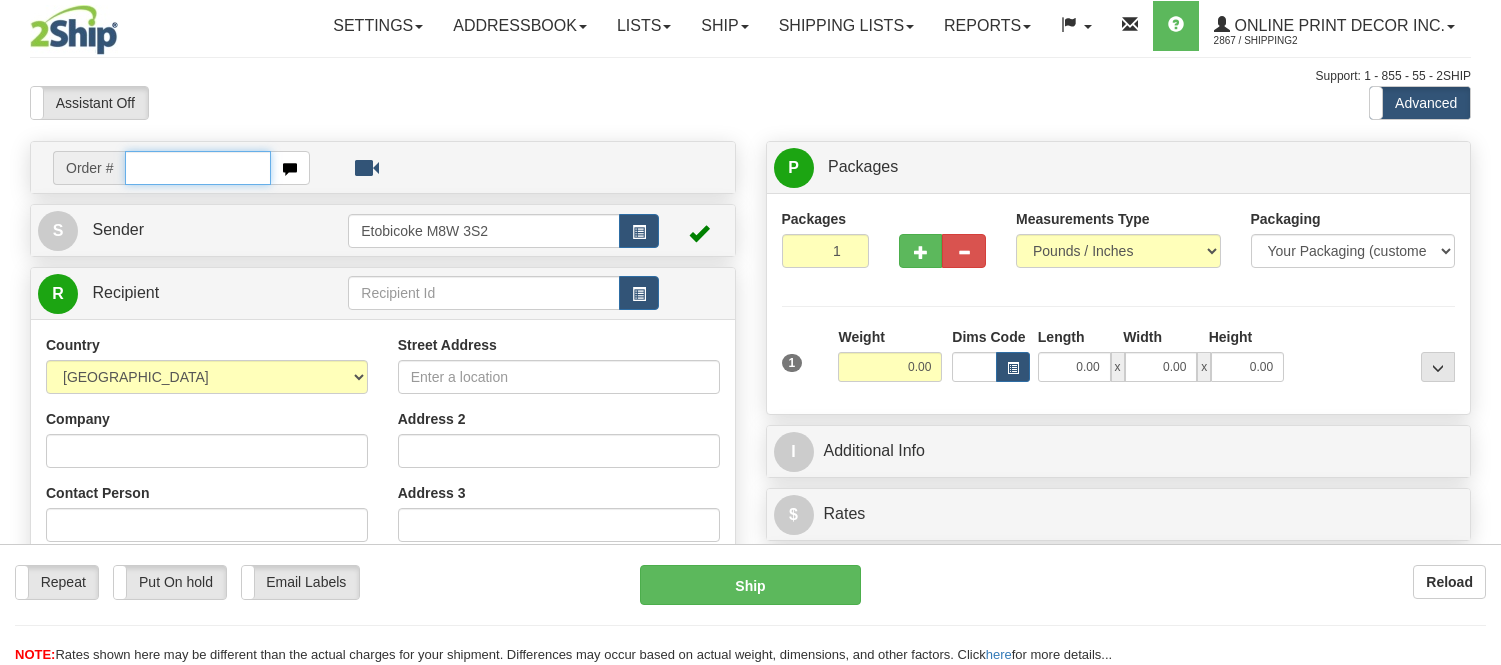 scroll, scrollTop: 0, scrollLeft: 0, axis: both 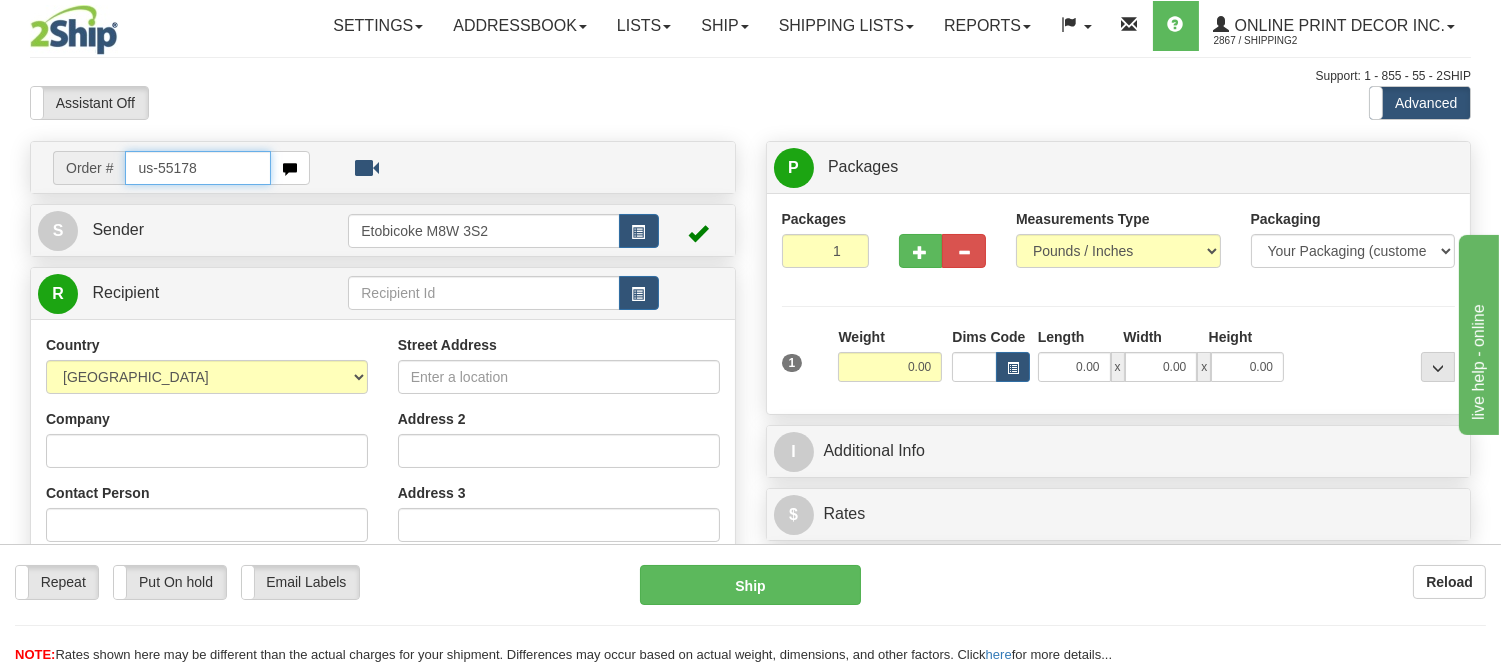 type on "us-55178" 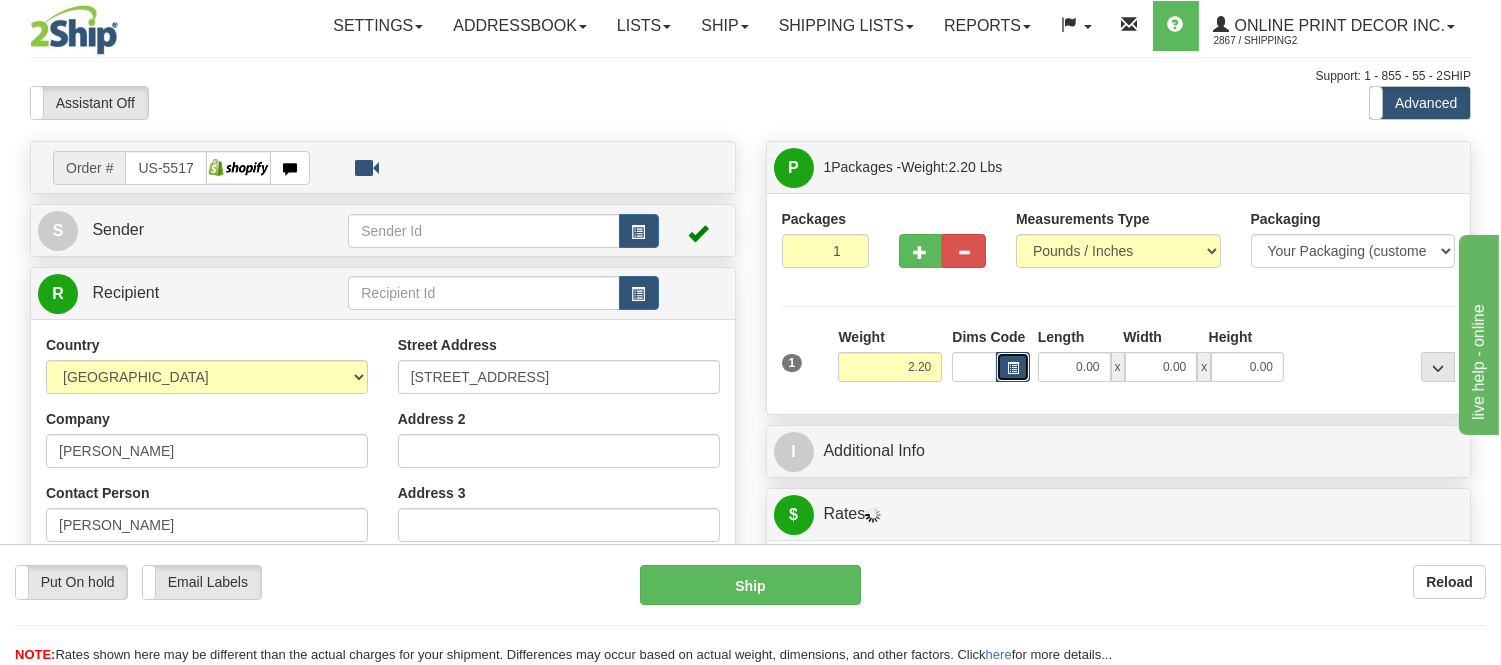 click at bounding box center (1013, 367) 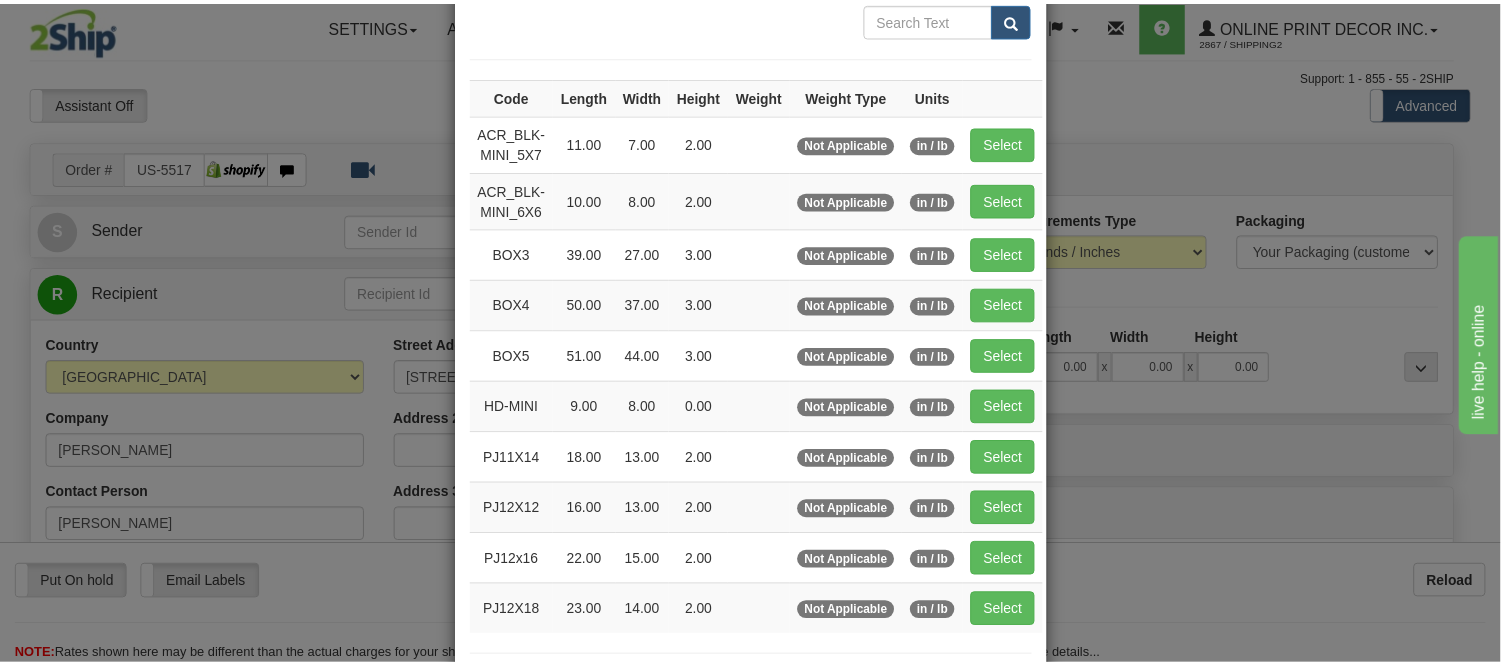 scroll, scrollTop: 111, scrollLeft: 0, axis: vertical 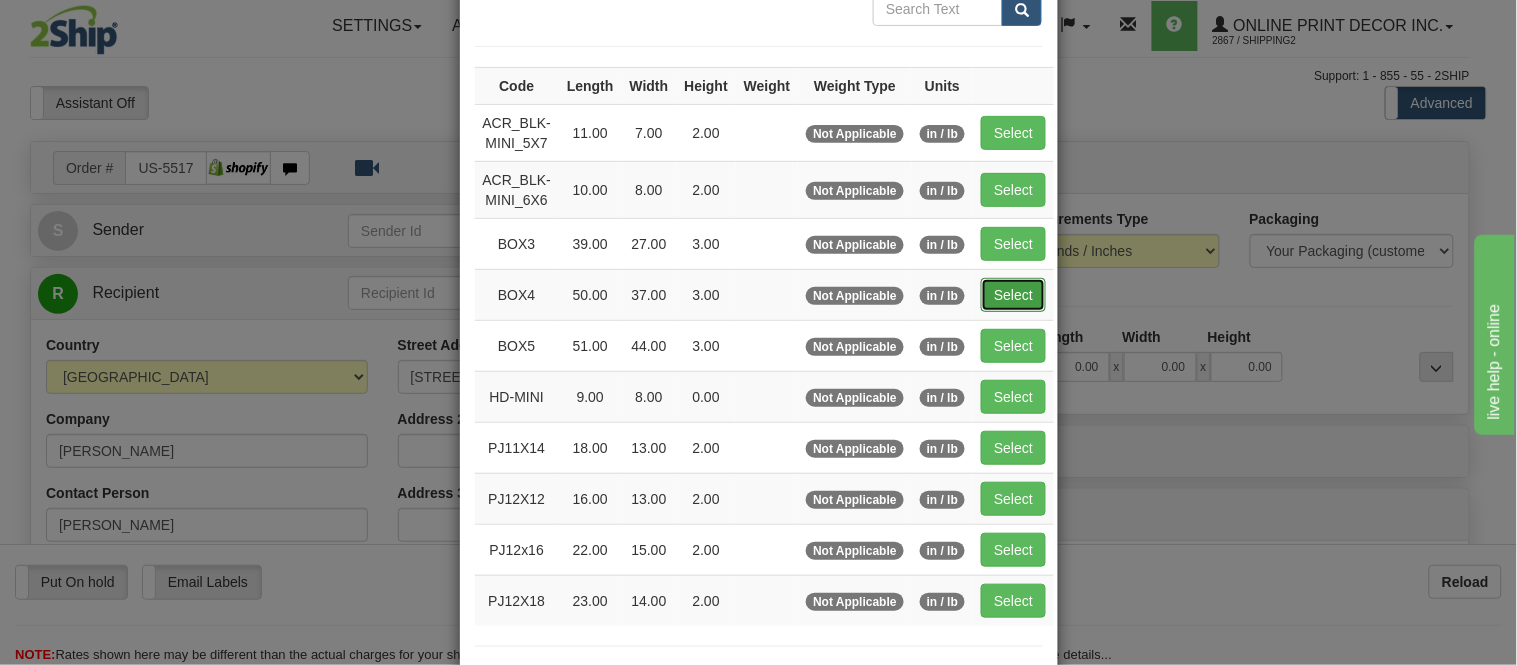 click on "Select" at bounding box center [1013, 295] 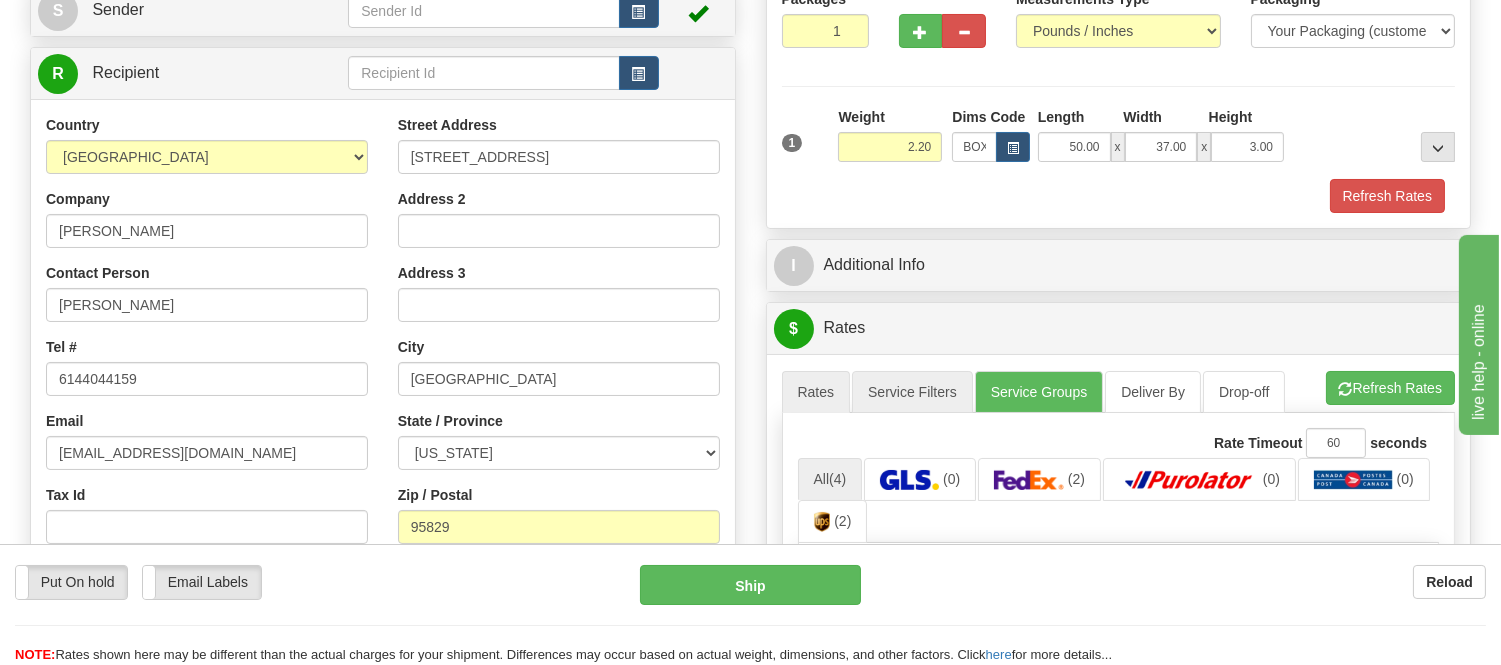 scroll, scrollTop: 222, scrollLeft: 0, axis: vertical 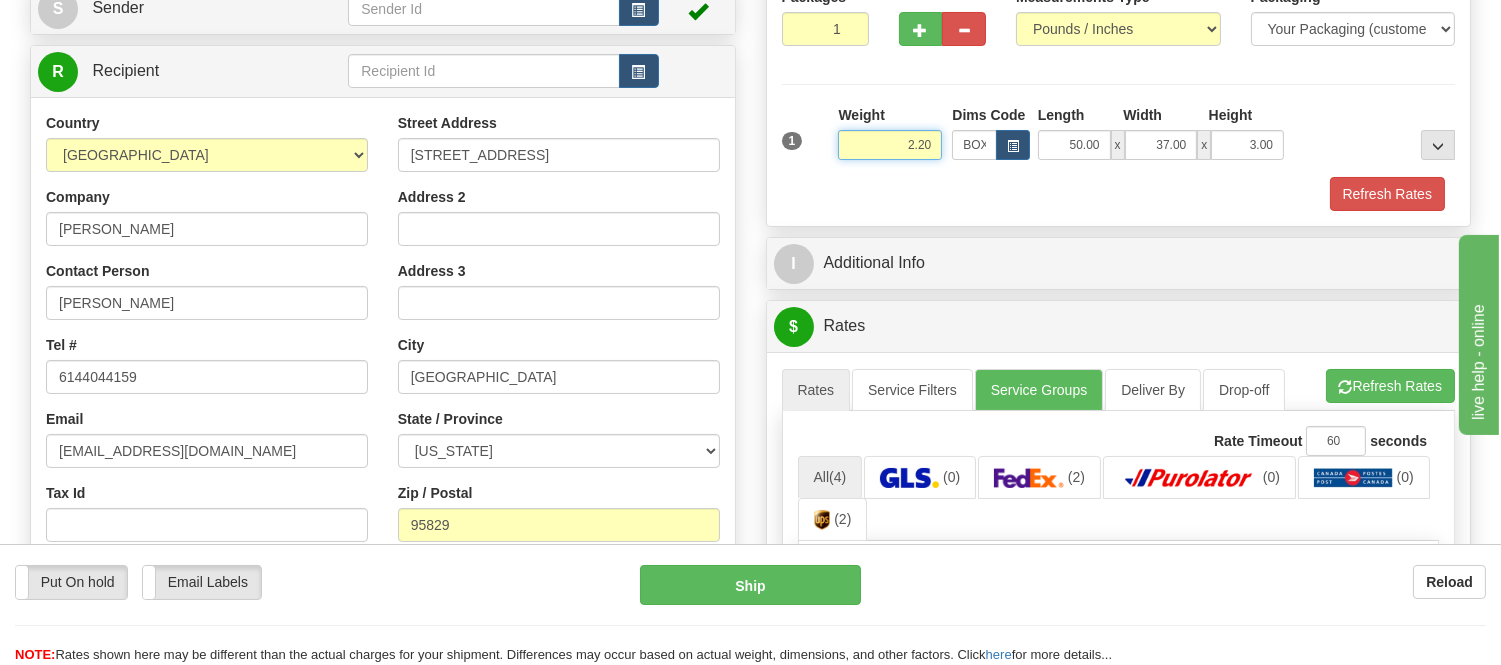 drag, startPoint x: 942, startPoint y: 145, endPoint x: 855, endPoint y: 153, distance: 87.36704 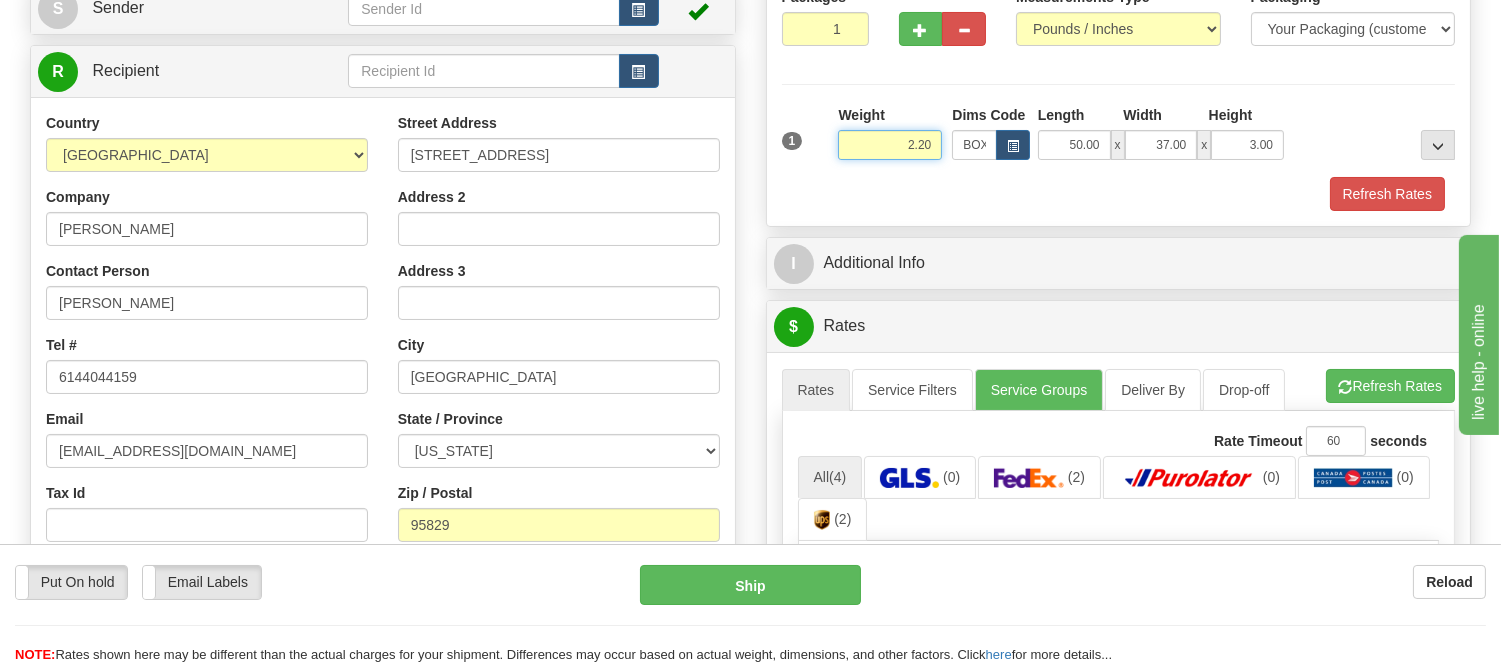 click on "2.20" at bounding box center [890, 145] 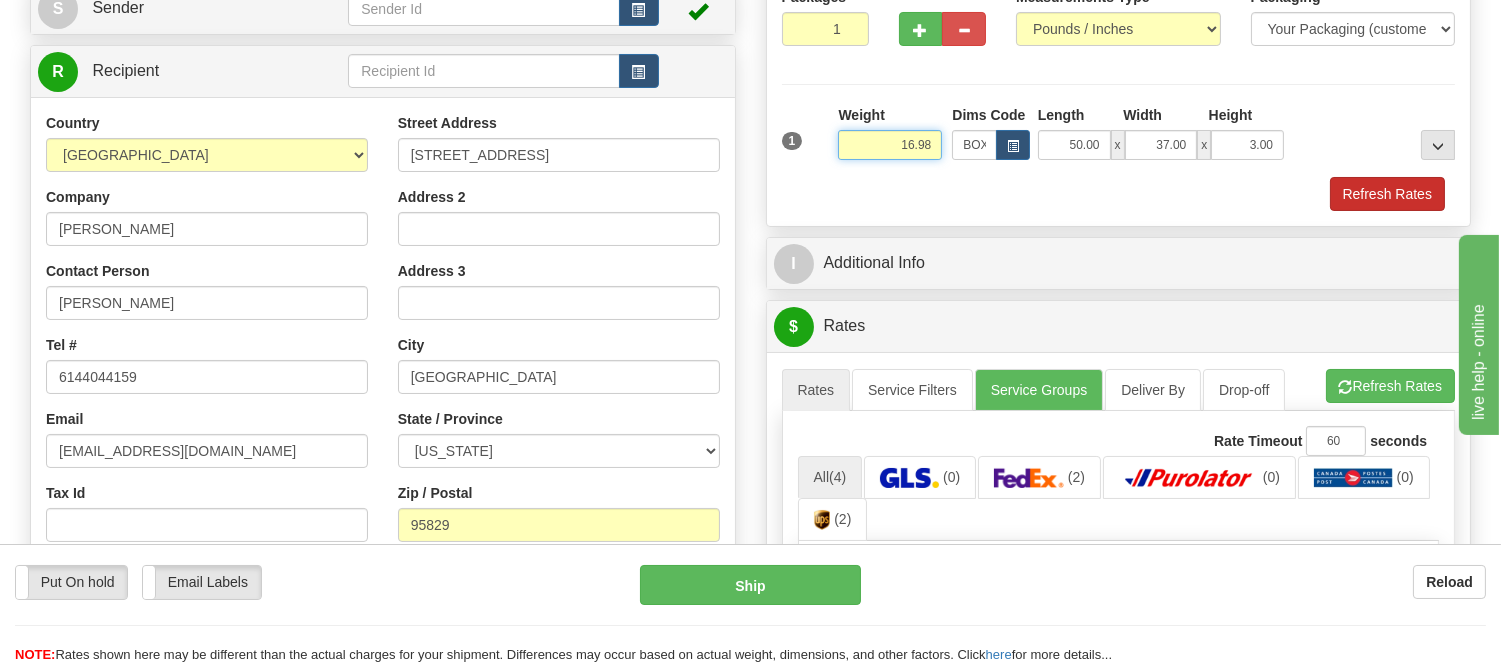type on "16.98" 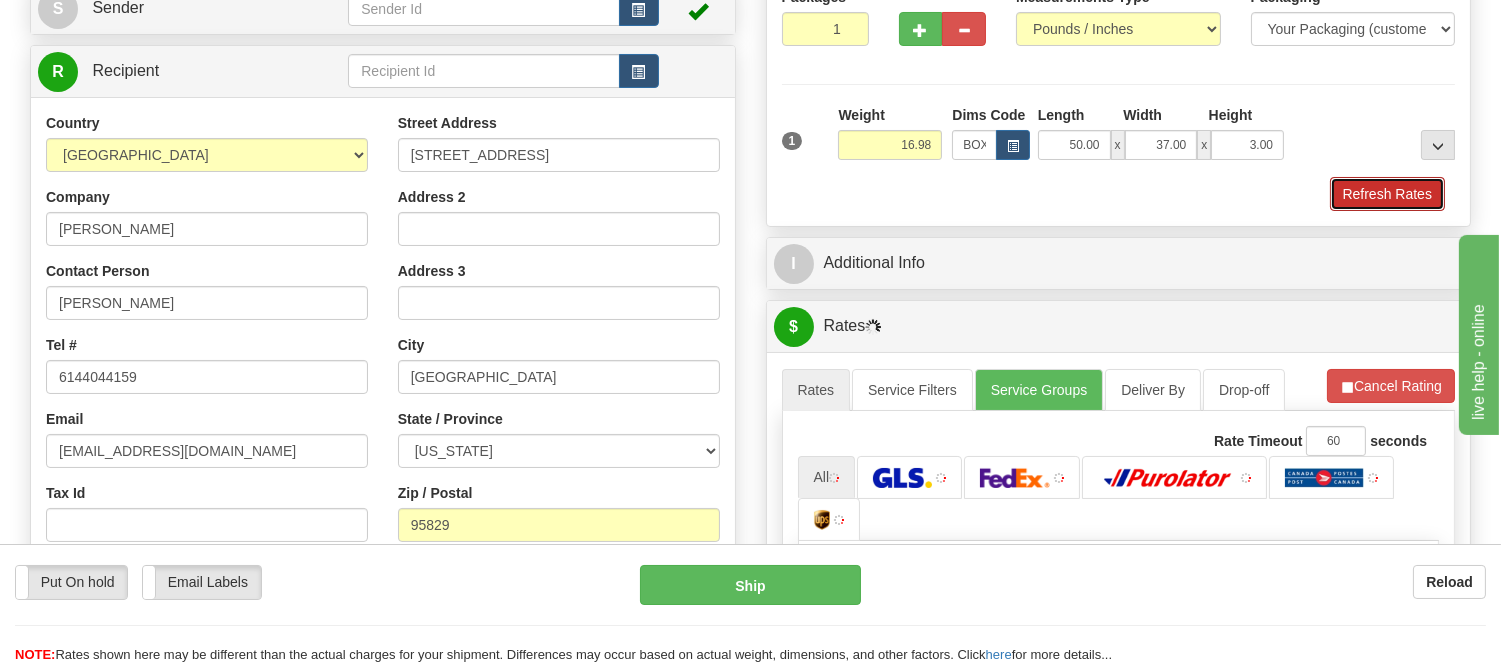 click on "Refresh Rates" at bounding box center (1387, 194) 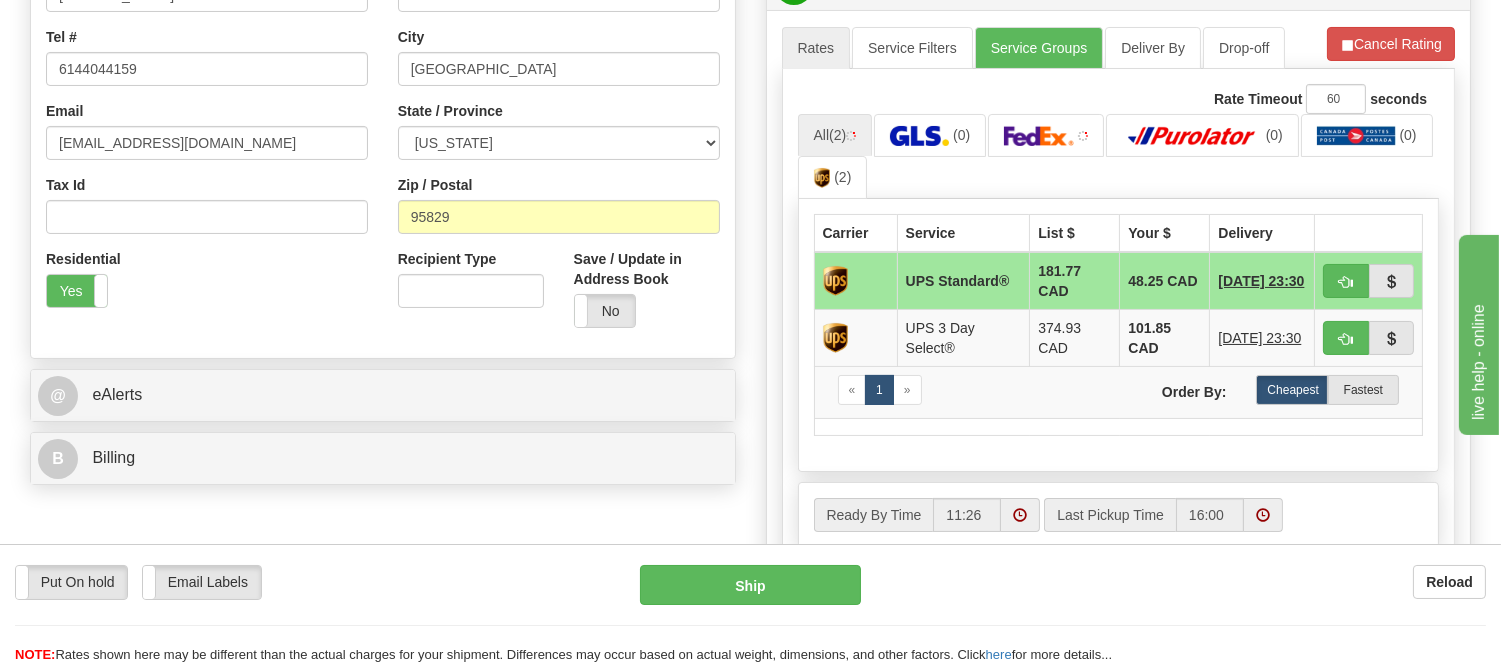 scroll, scrollTop: 555, scrollLeft: 0, axis: vertical 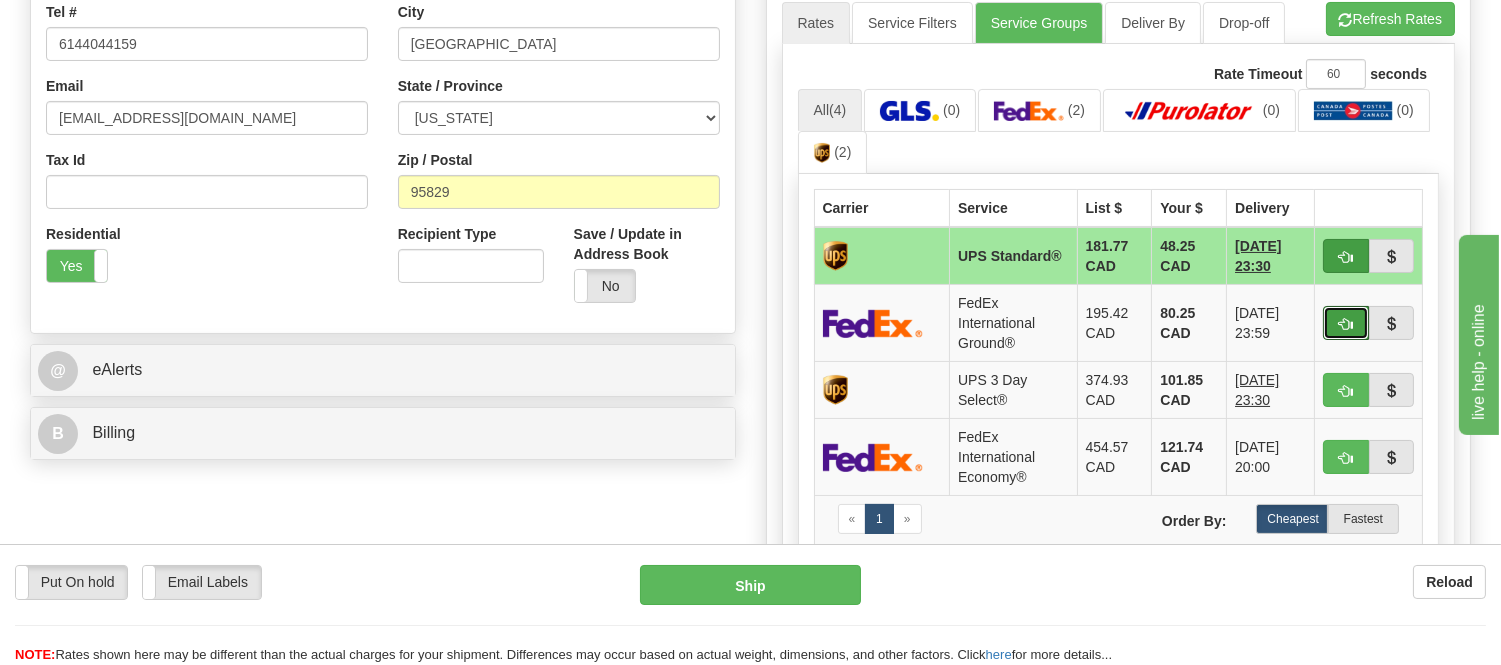 click at bounding box center (1346, 324) 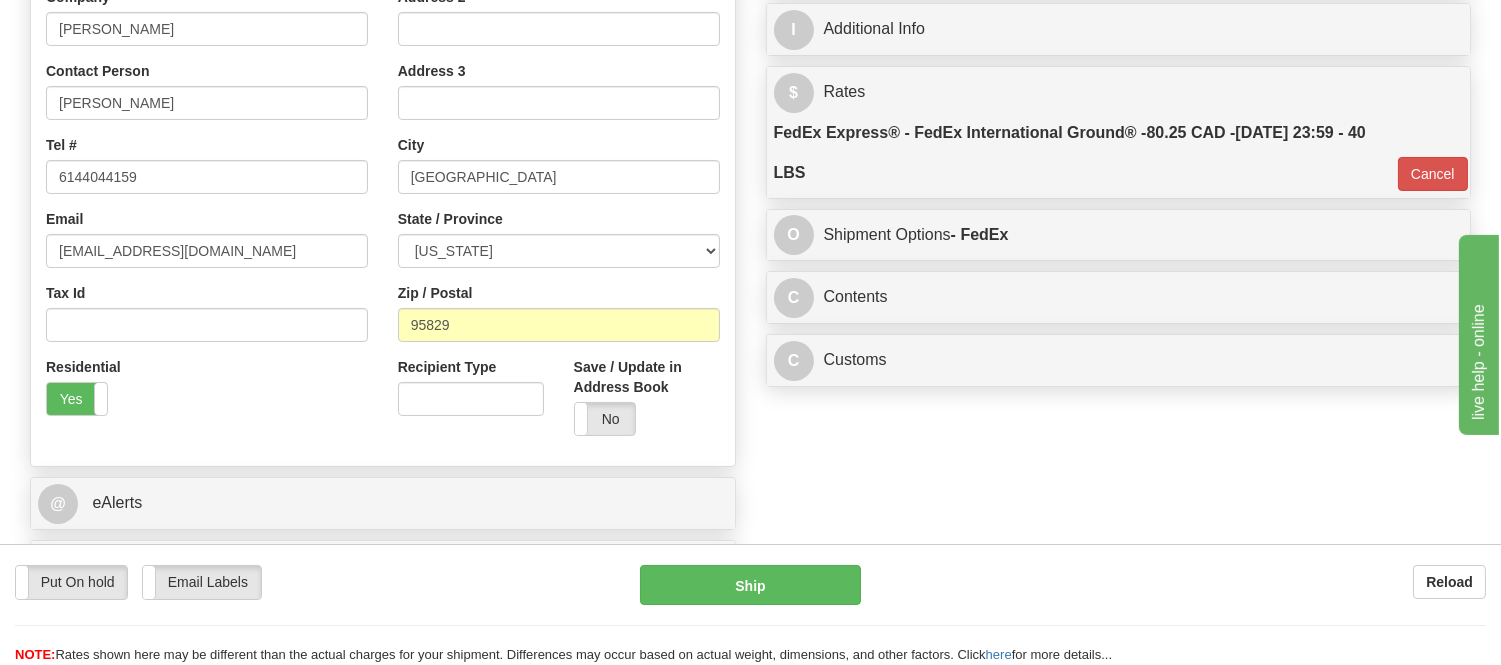 scroll, scrollTop: 444, scrollLeft: 0, axis: vertical 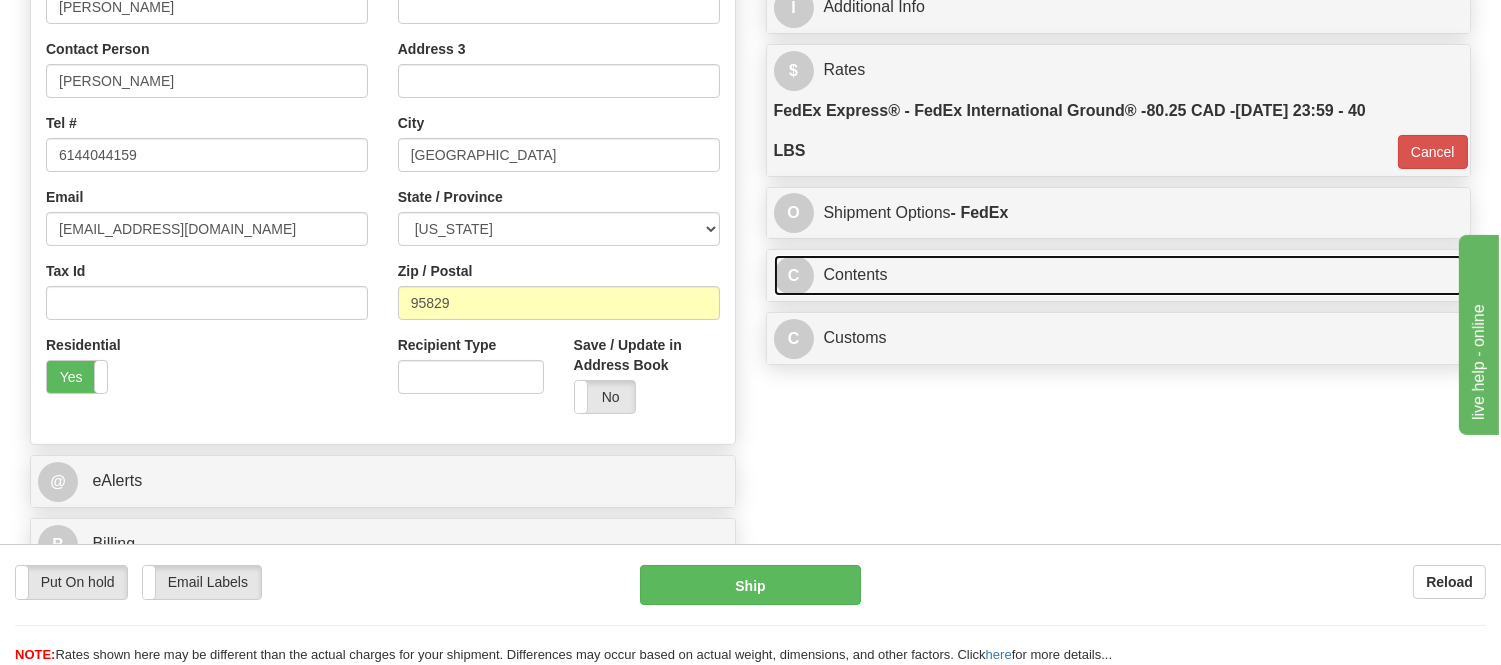 click on "C Contents" at bounding box center (1119, 275) 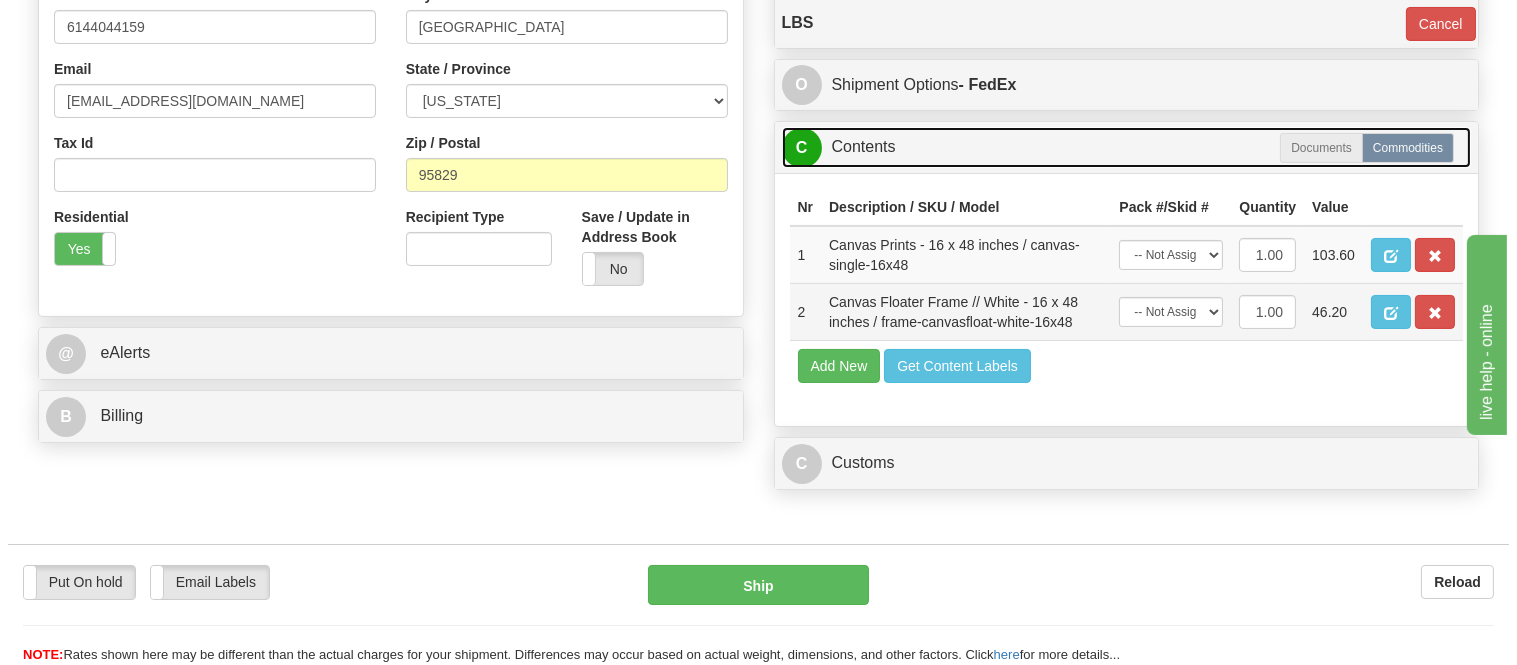 scroll, scrollTop: 666, scrollLeft: 0, axis: vertical 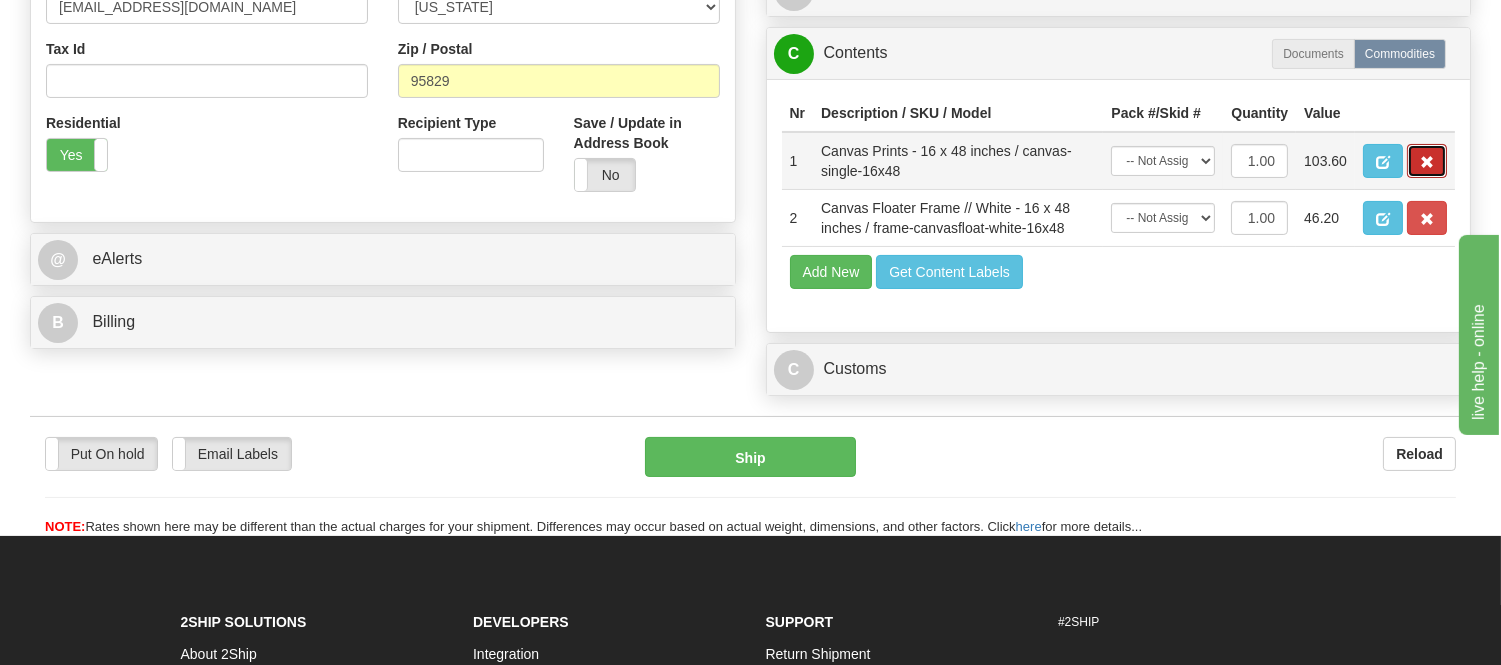 click at bounding box center [1427, 162] 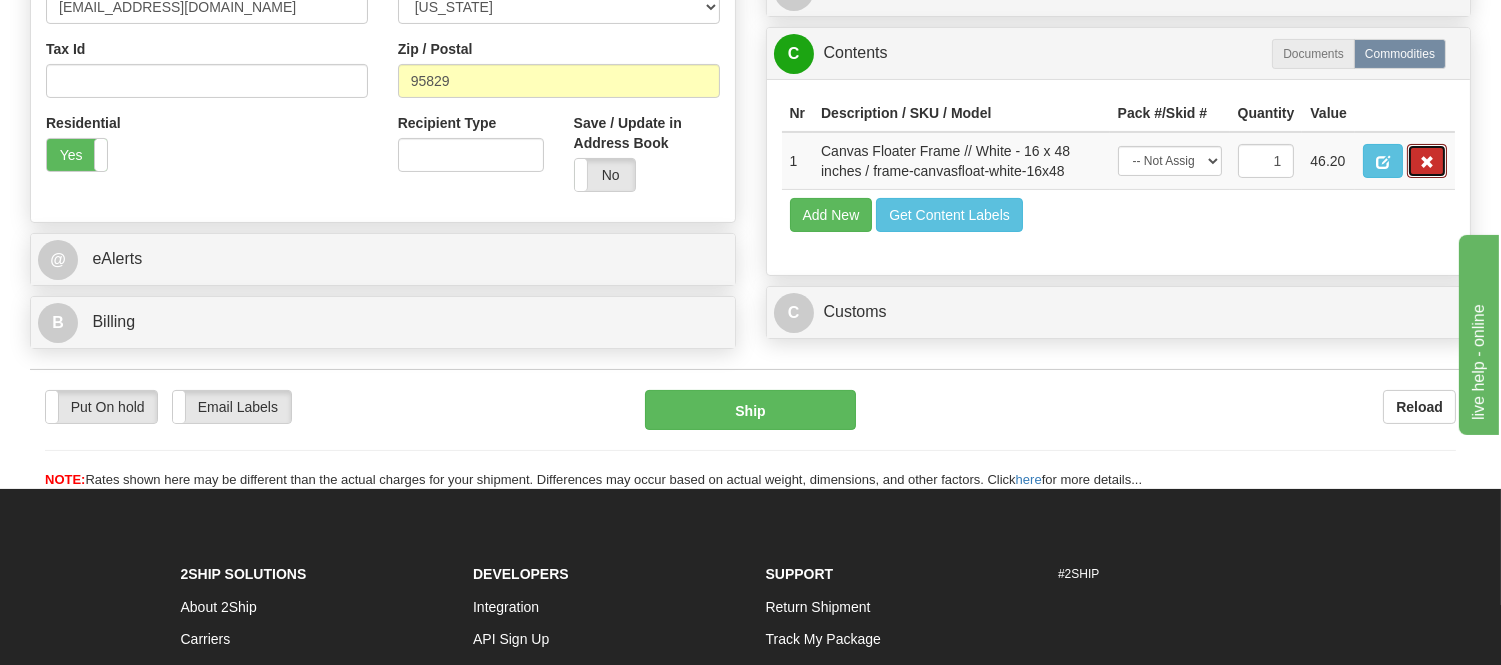 click at bounding box center [1427, 162] 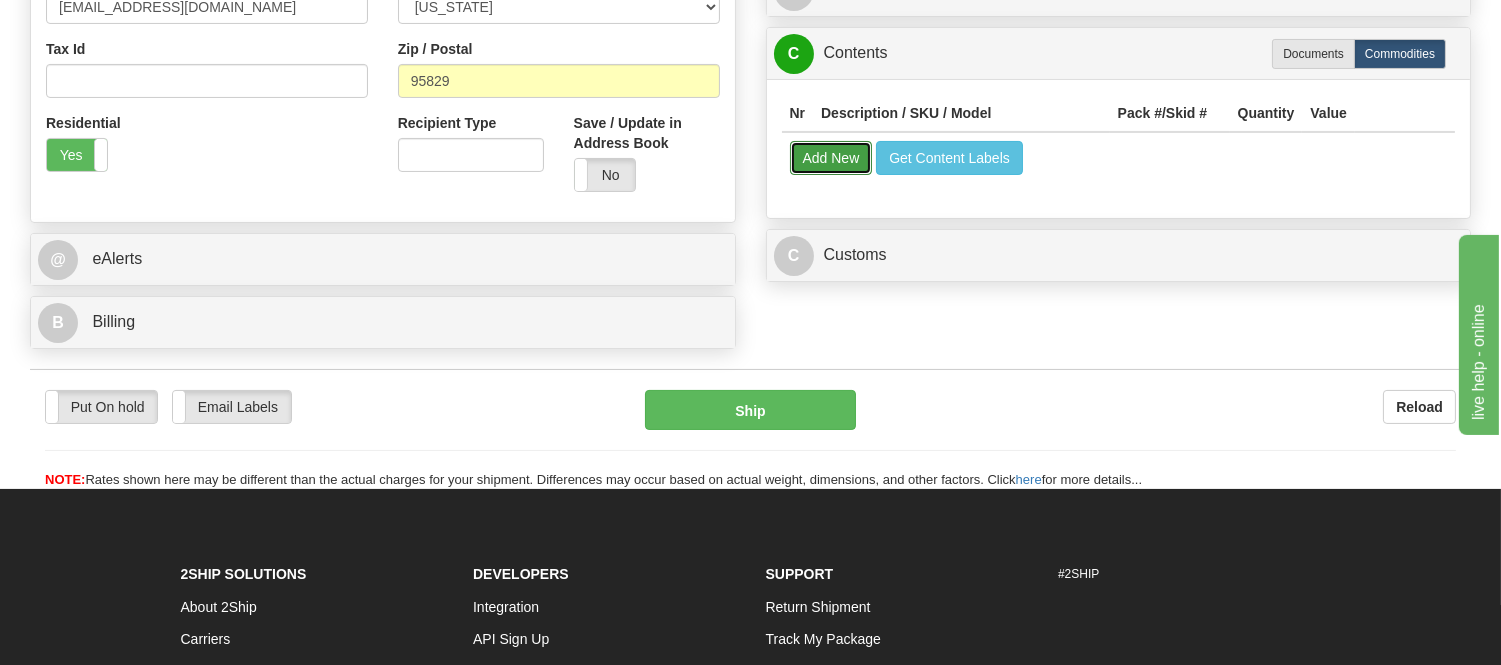 click on "Add New" at bounding box center (831, 158) 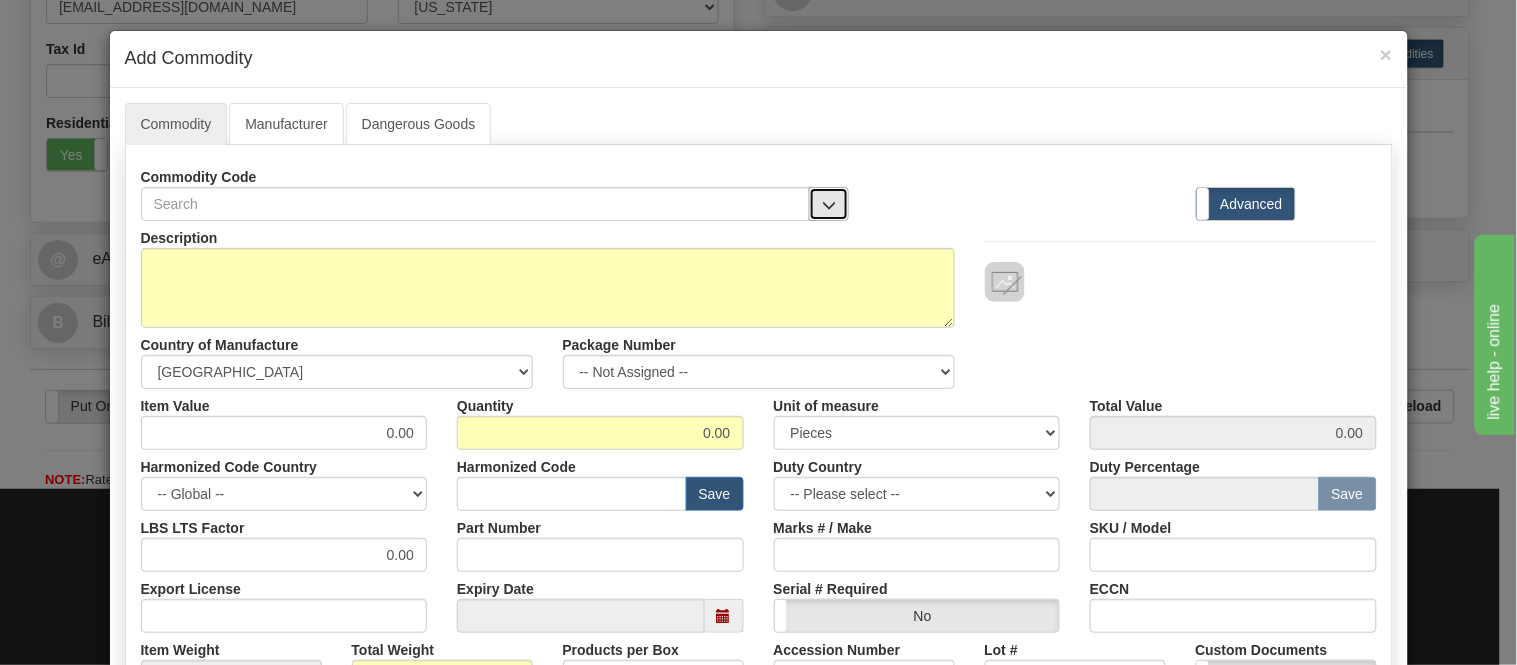 click at bounding box center (829, 204) 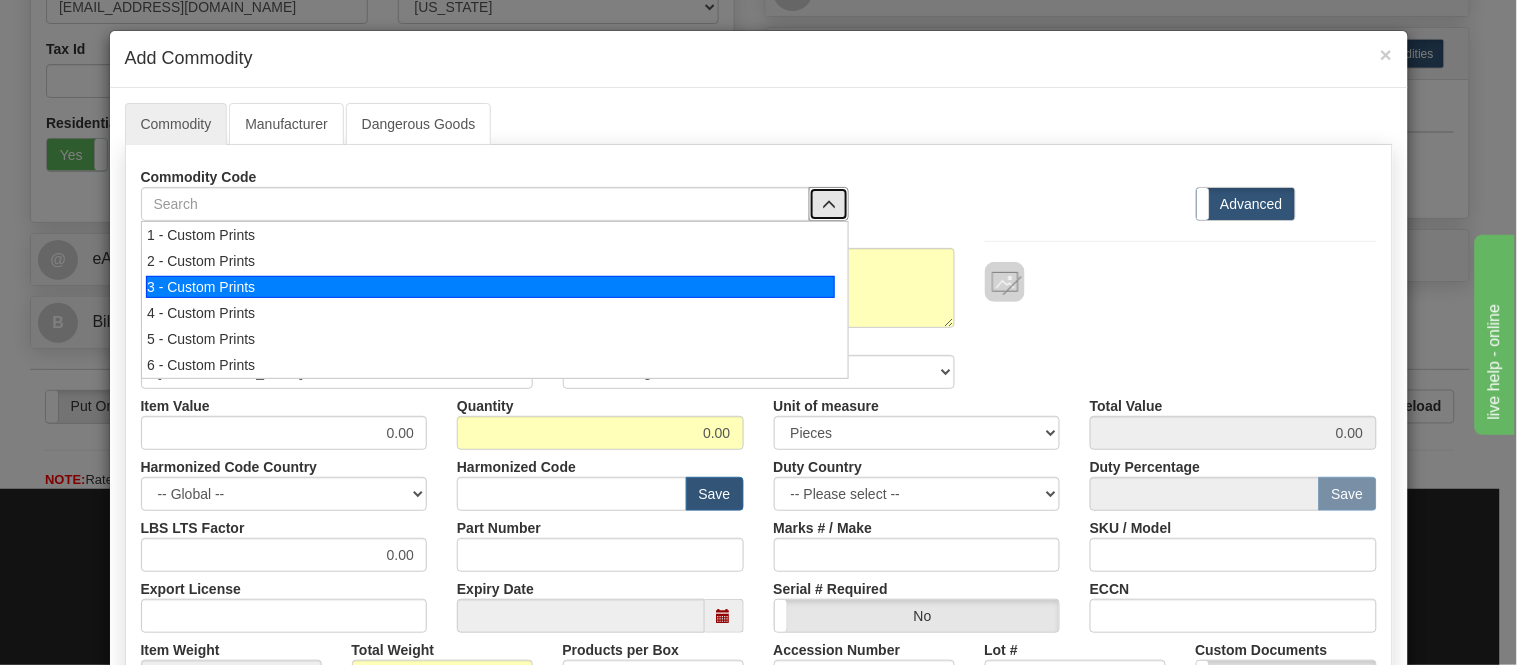 click on "3 - Custom Prints" at bounding box center (490, 287) 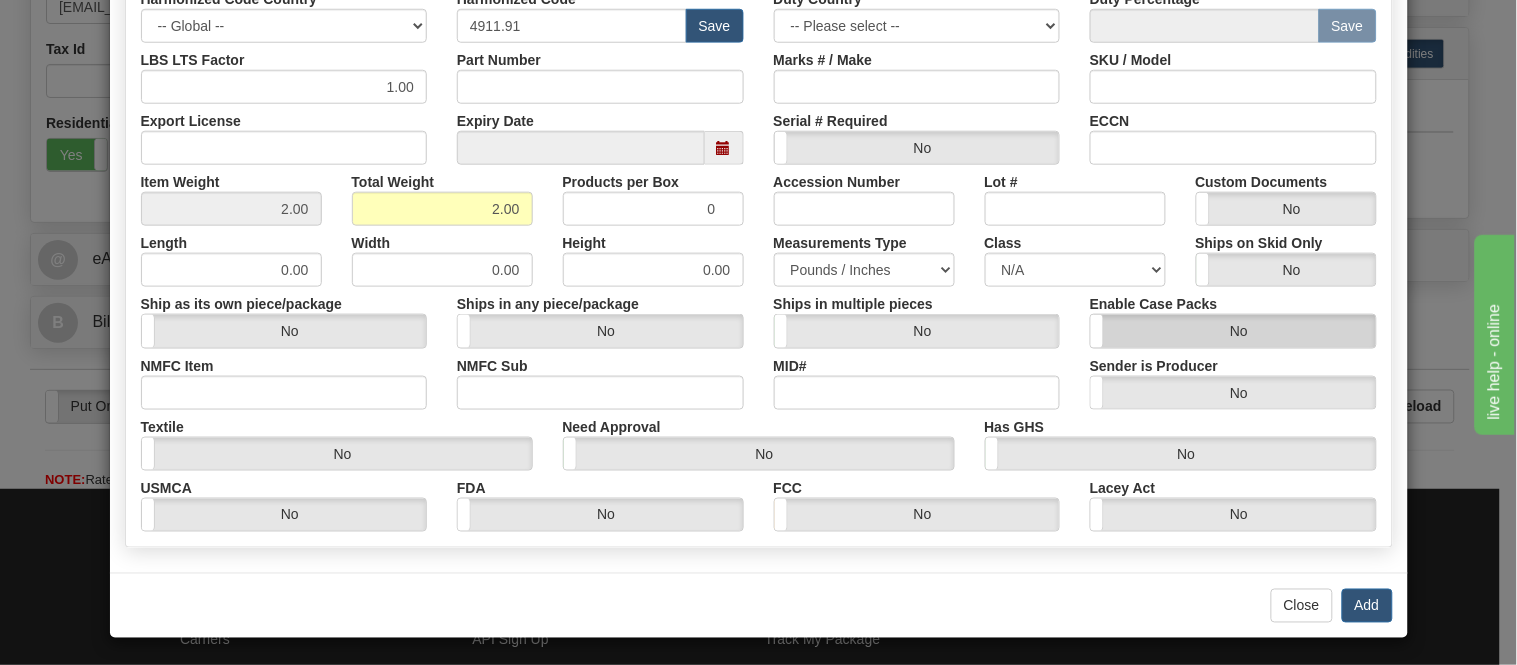 scroll, scrollTop: 472, scrollLeft: 0, axis: vertical 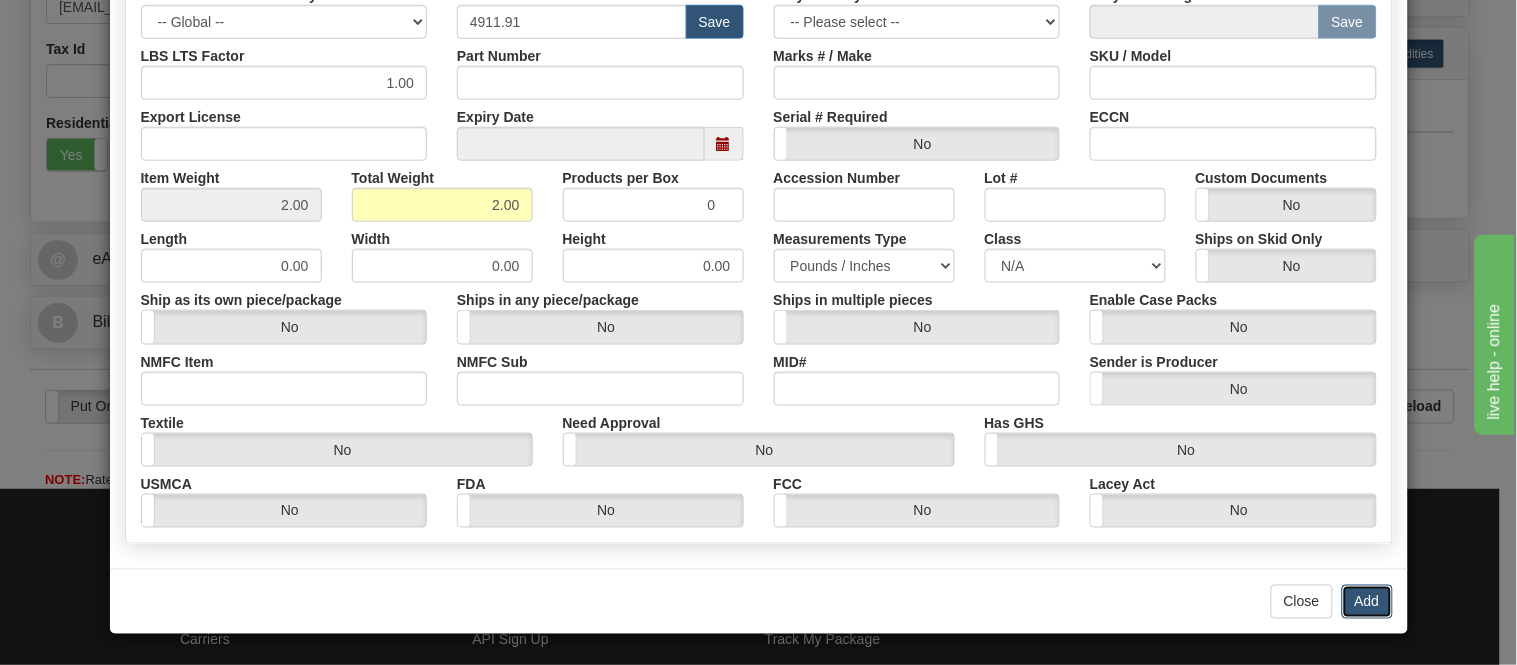 click on "Add" at bounding box center (1367, 602) 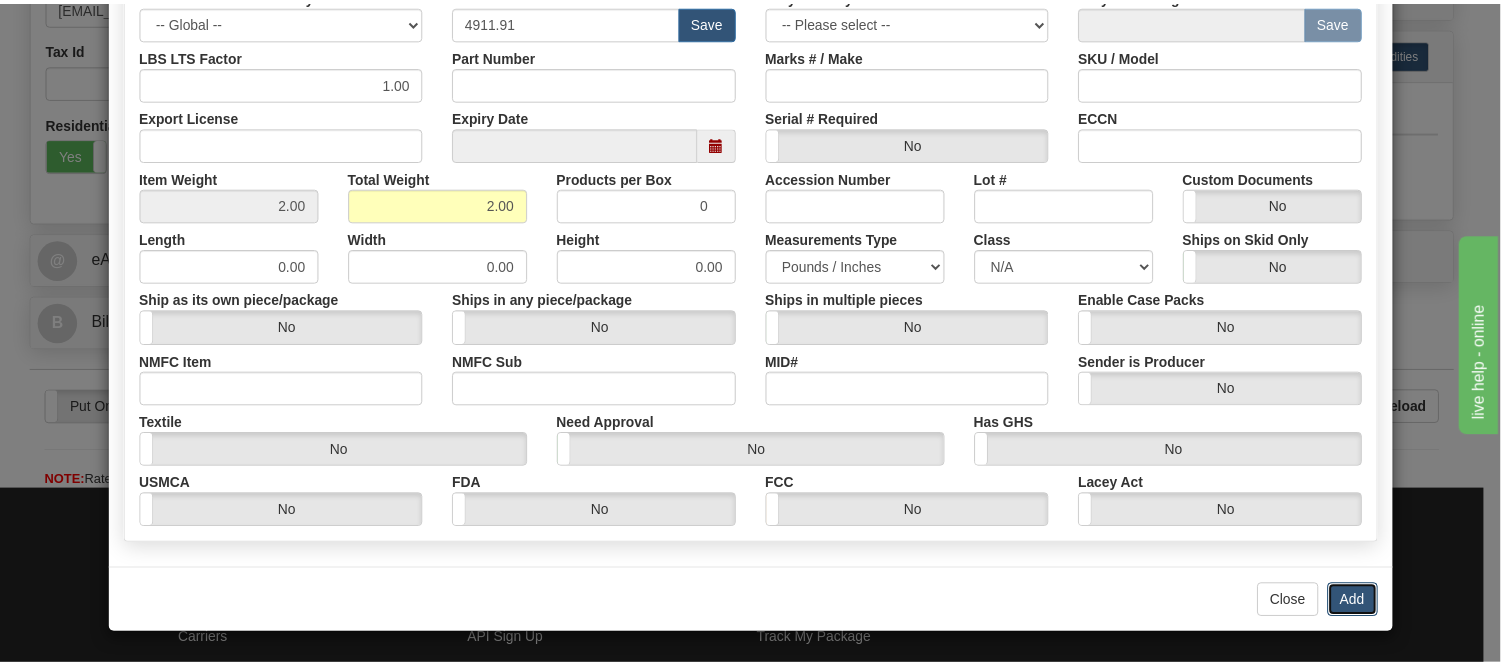 scroll, scrollTop: 0, scrollLeft: 0, axis: both 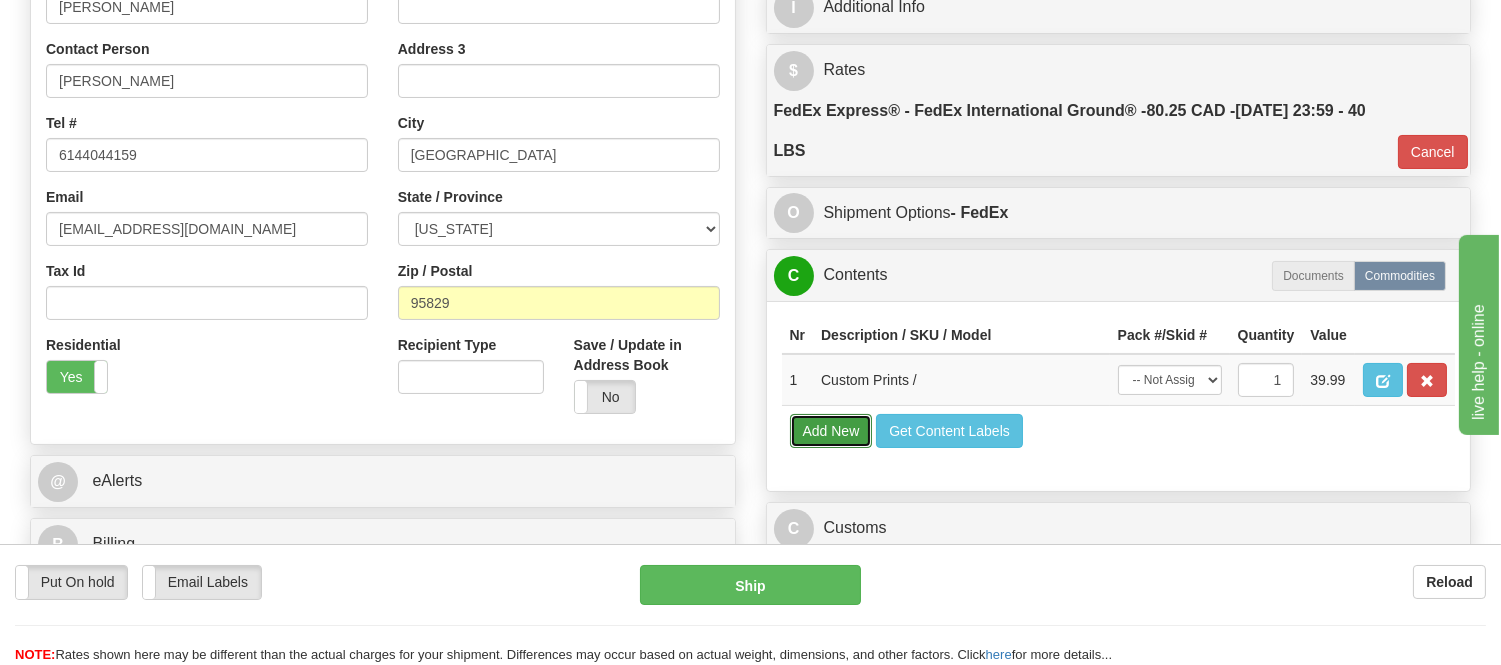 click on "Add New" at bounding box center (831, 431) 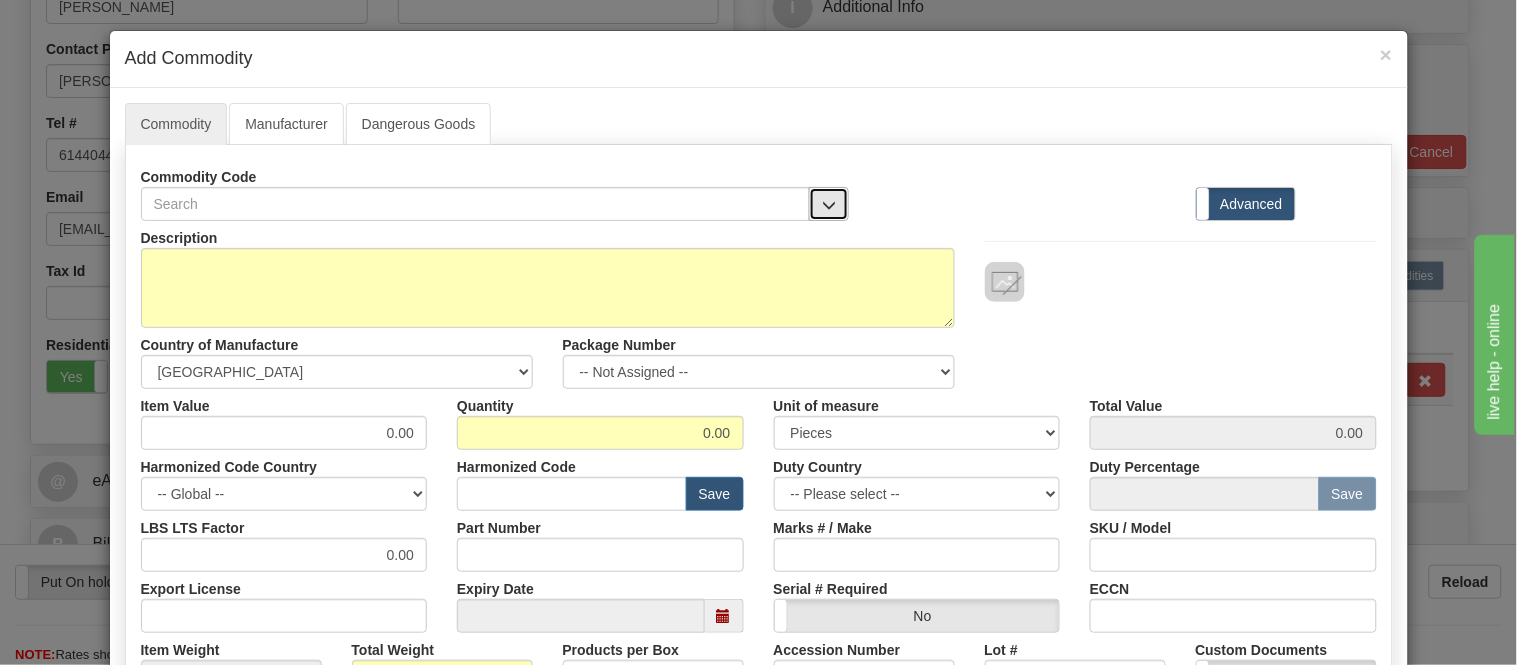 click at bounding box center (829, 204) 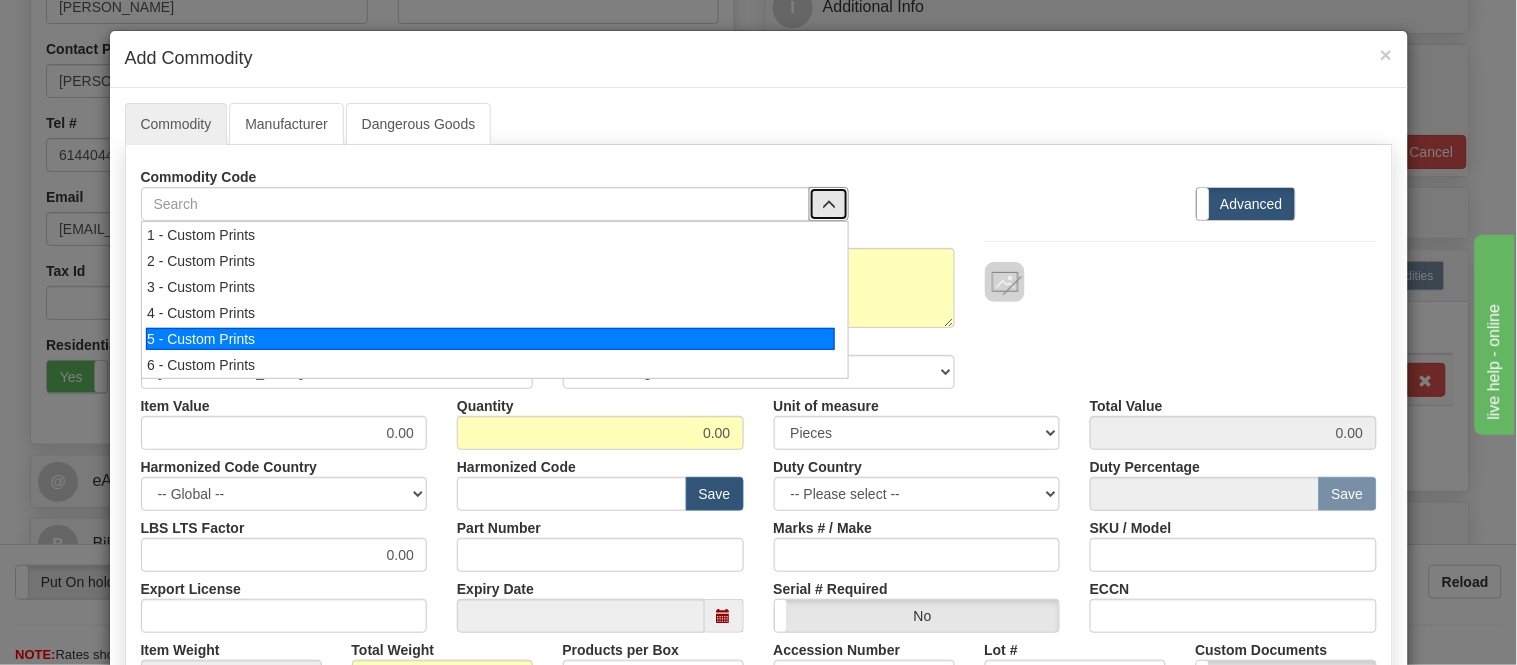 click on "5 - Custom Prints" at bounding box center [490, 339] 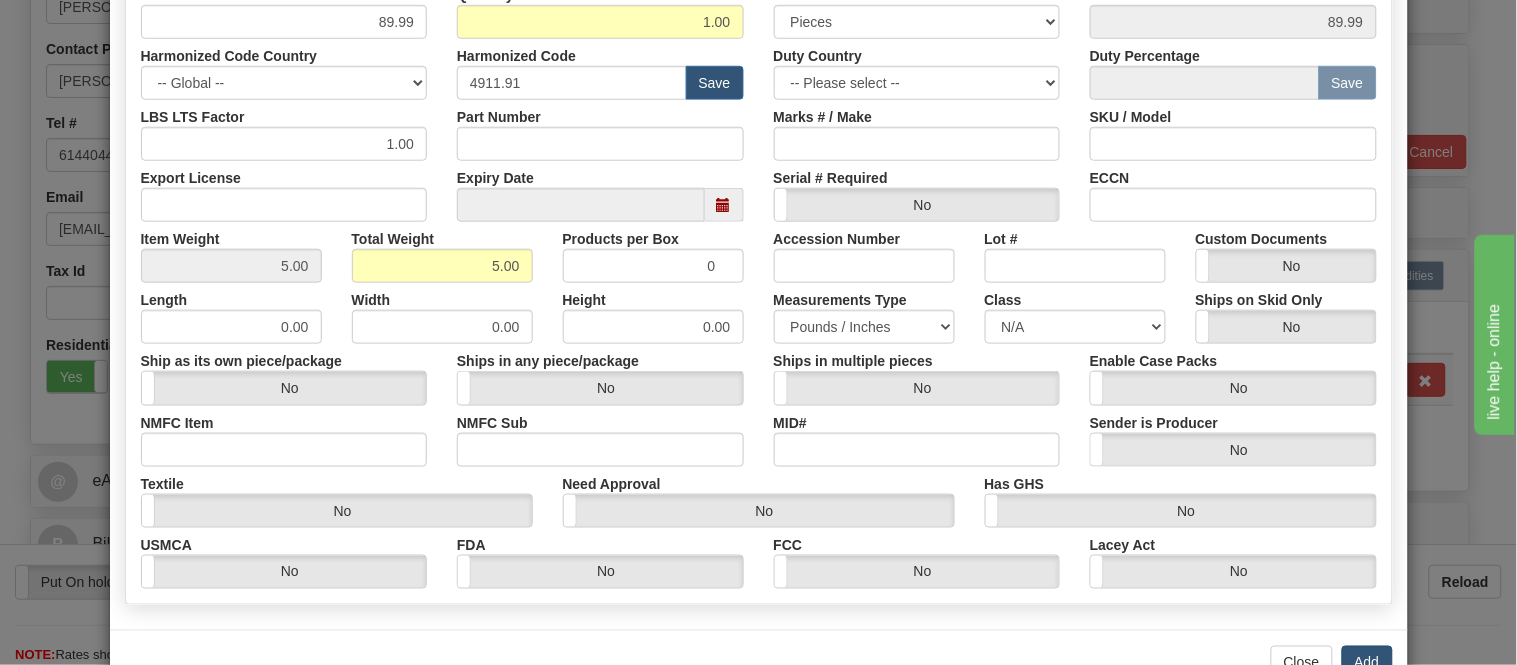 scroll, scrollTop: 472, scrollLeft: 0, axis: vertical 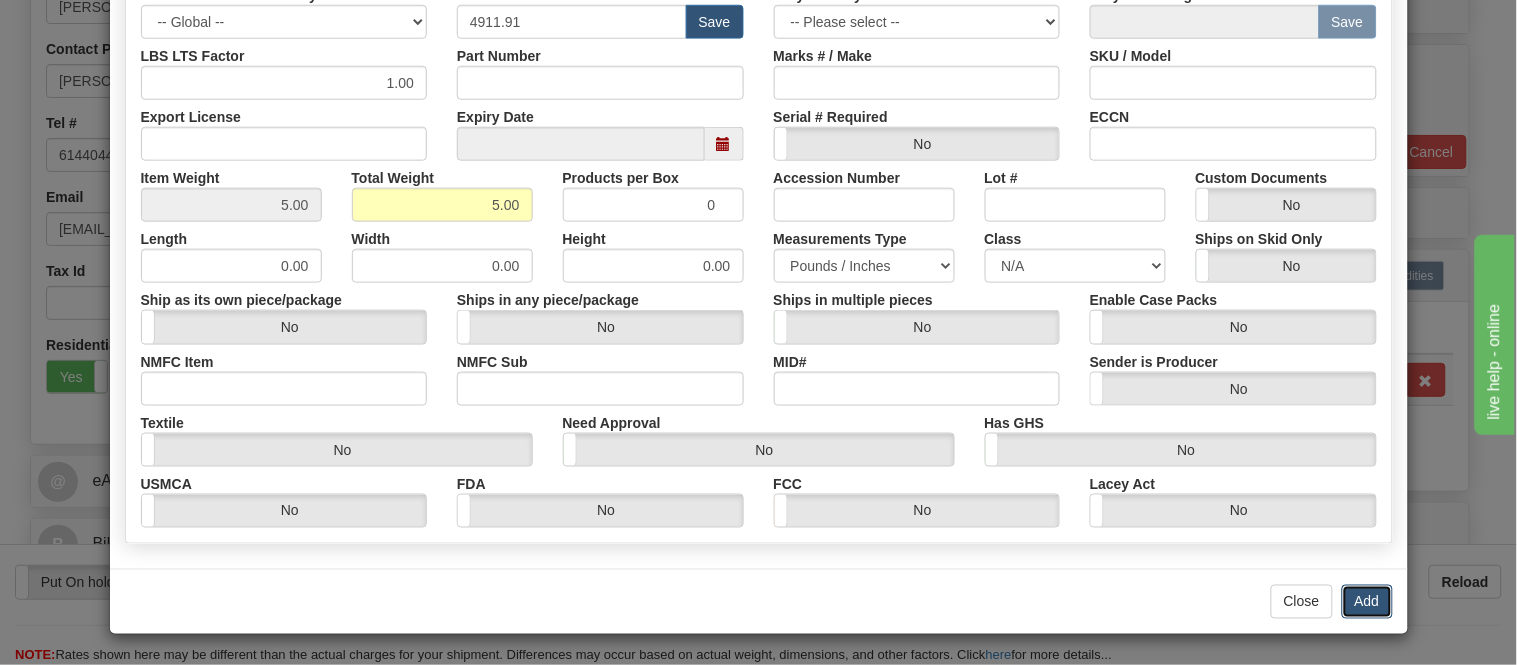 click on "Add" at bounding box center [1367, 602] 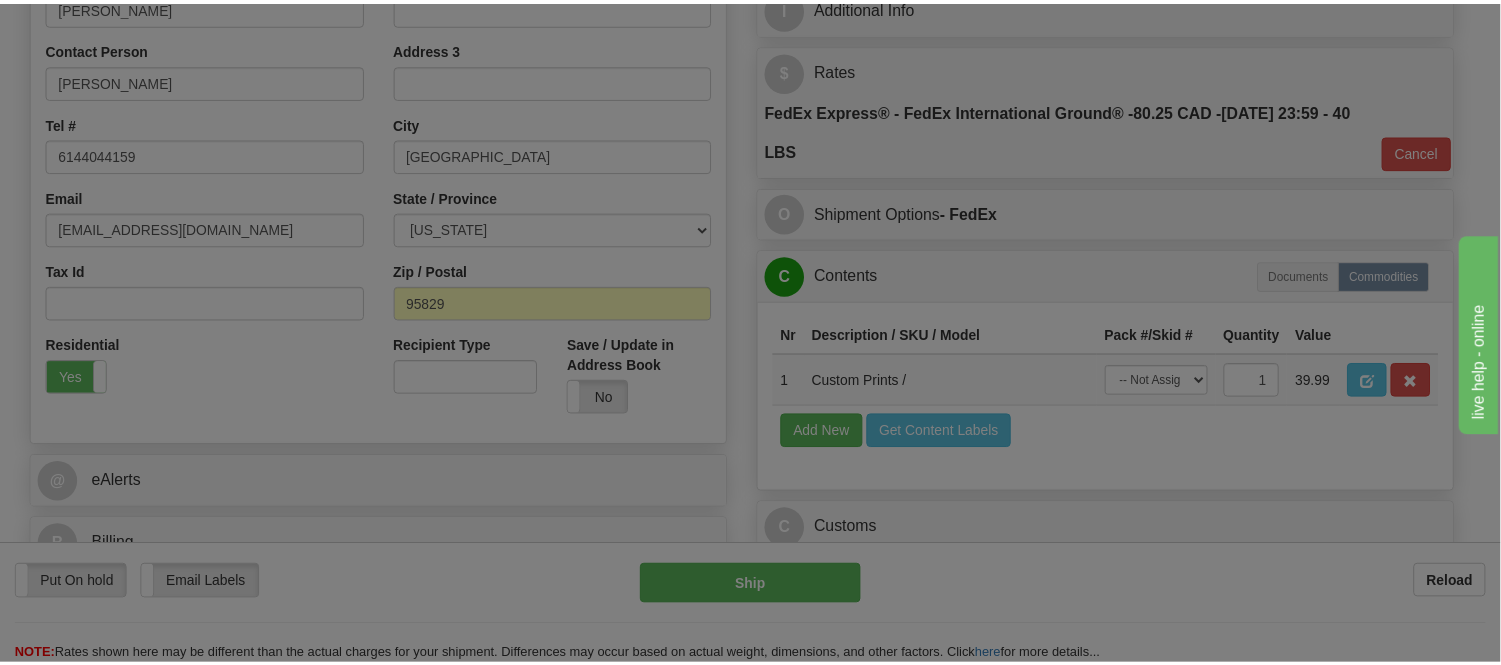 scroll, scrollTop: 0, scrollLeft: 0, axis: both 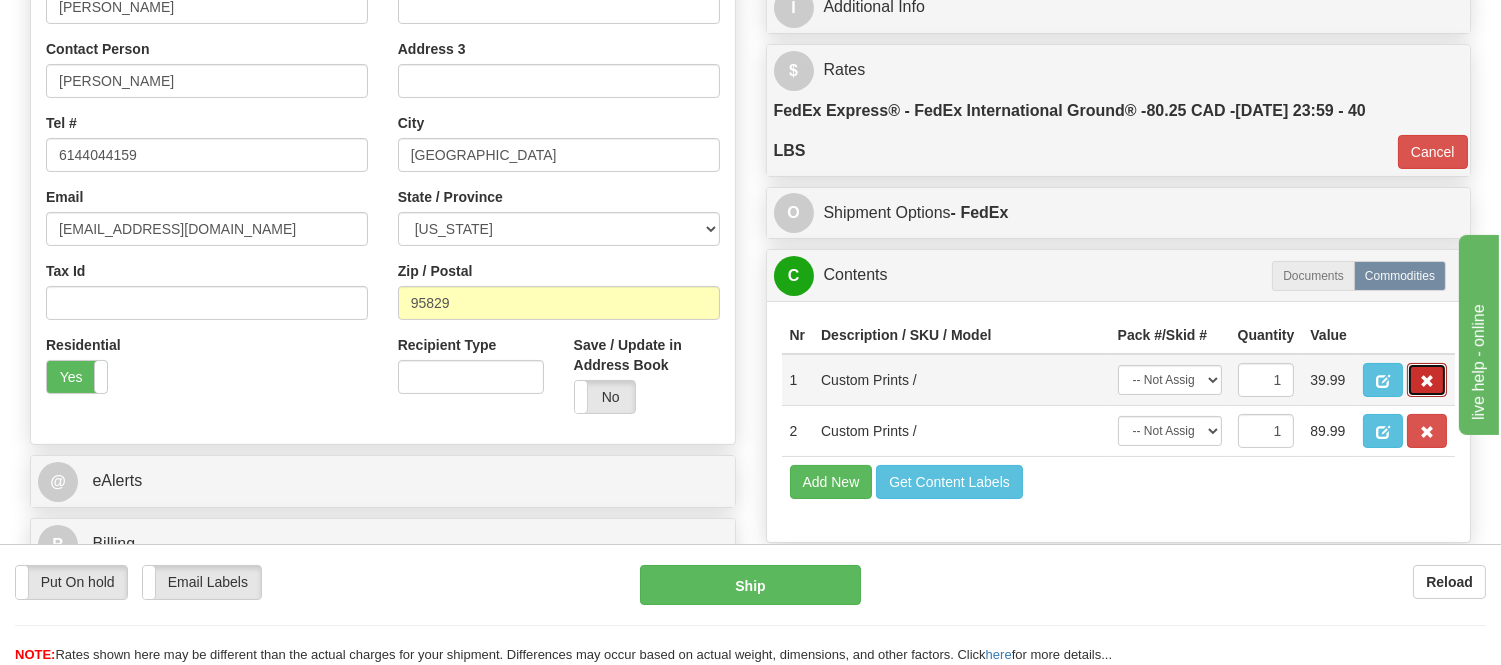 click at bounding box center (1427, 381) 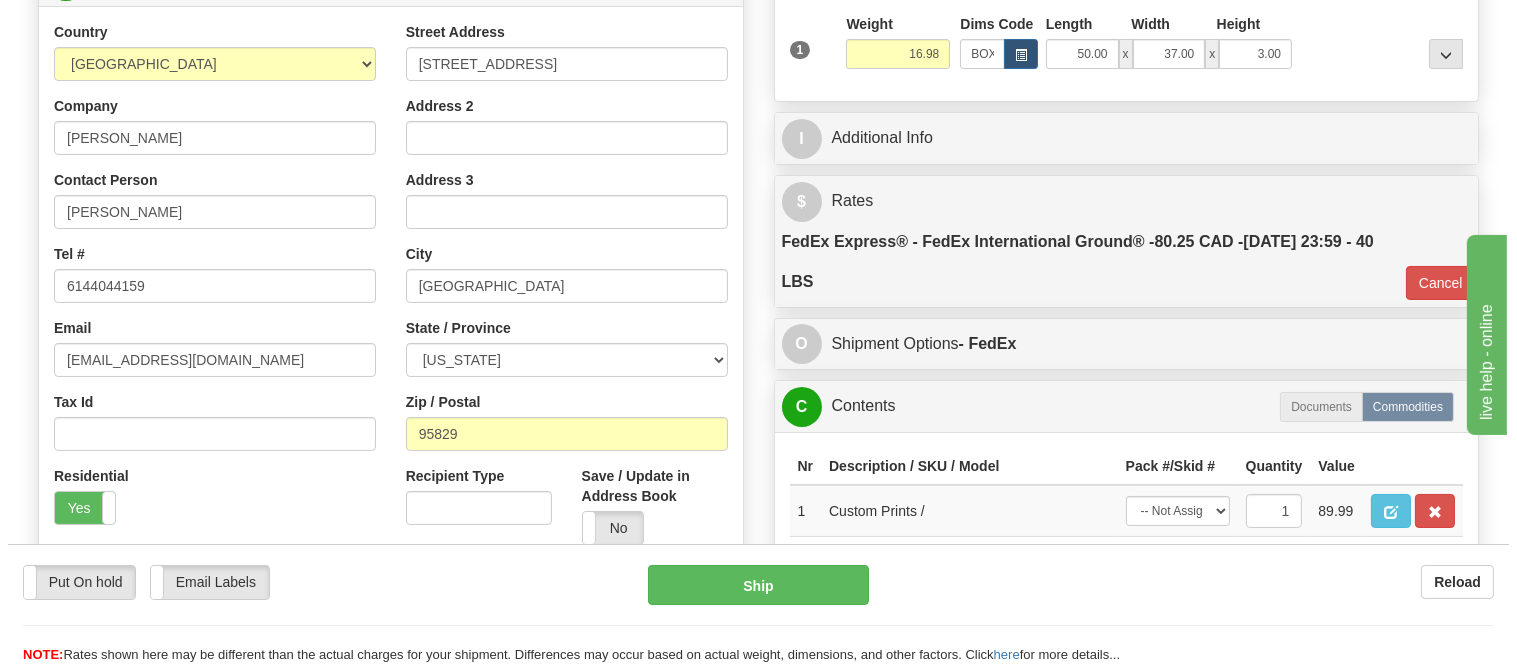scroll, scrollTop: 111, scrollLeft: 0, axis: vertical 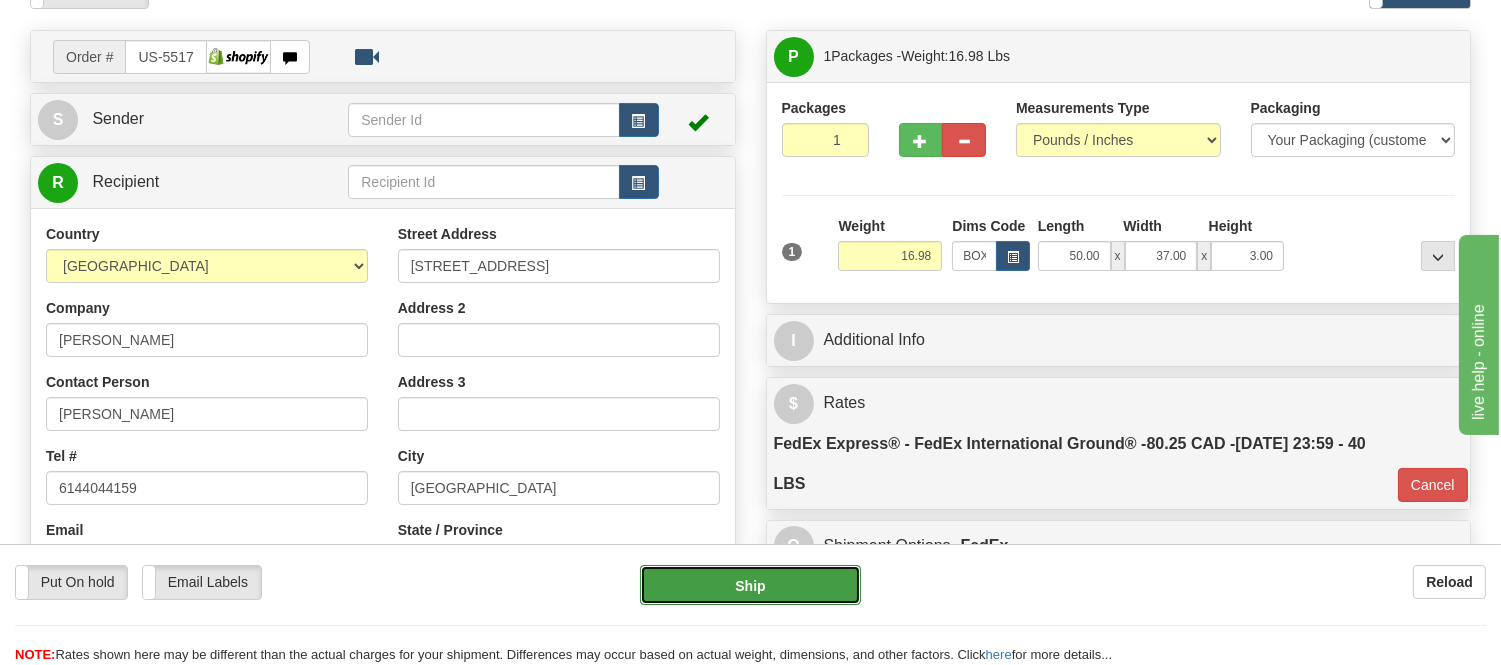 click on "Ship" at bounding box center [750, 585] 